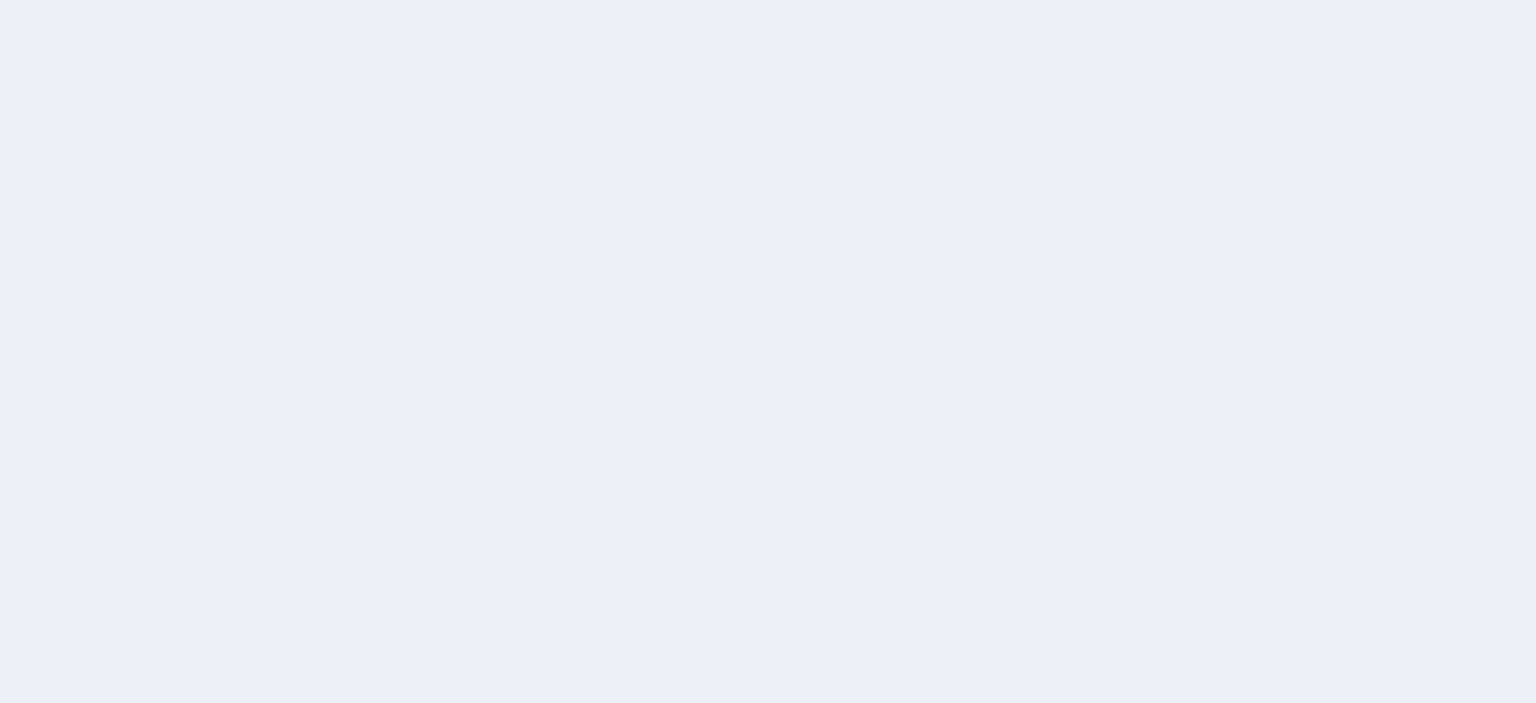 scroll, scrollTop: 0, scrollLeft: 0, axis: both 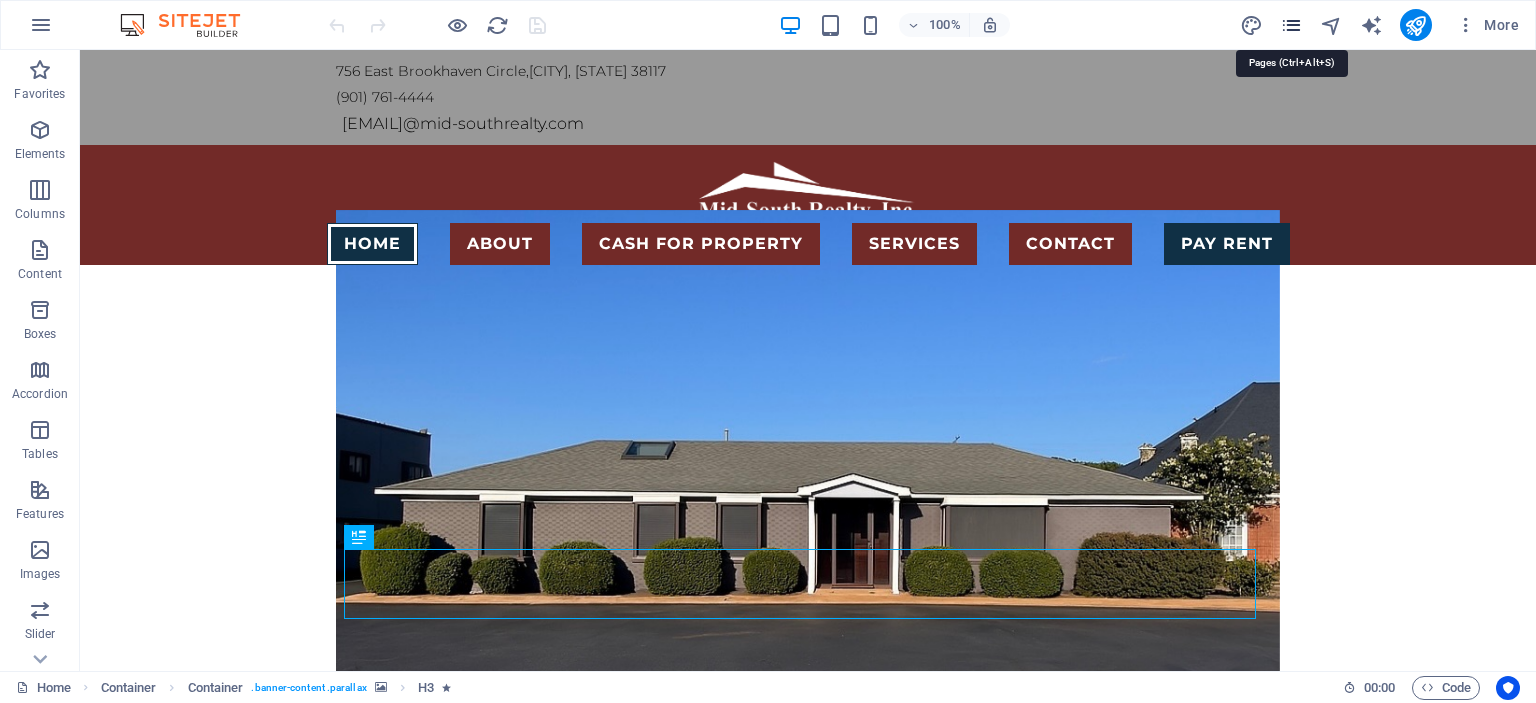 click at bounding box center [1291, 25] 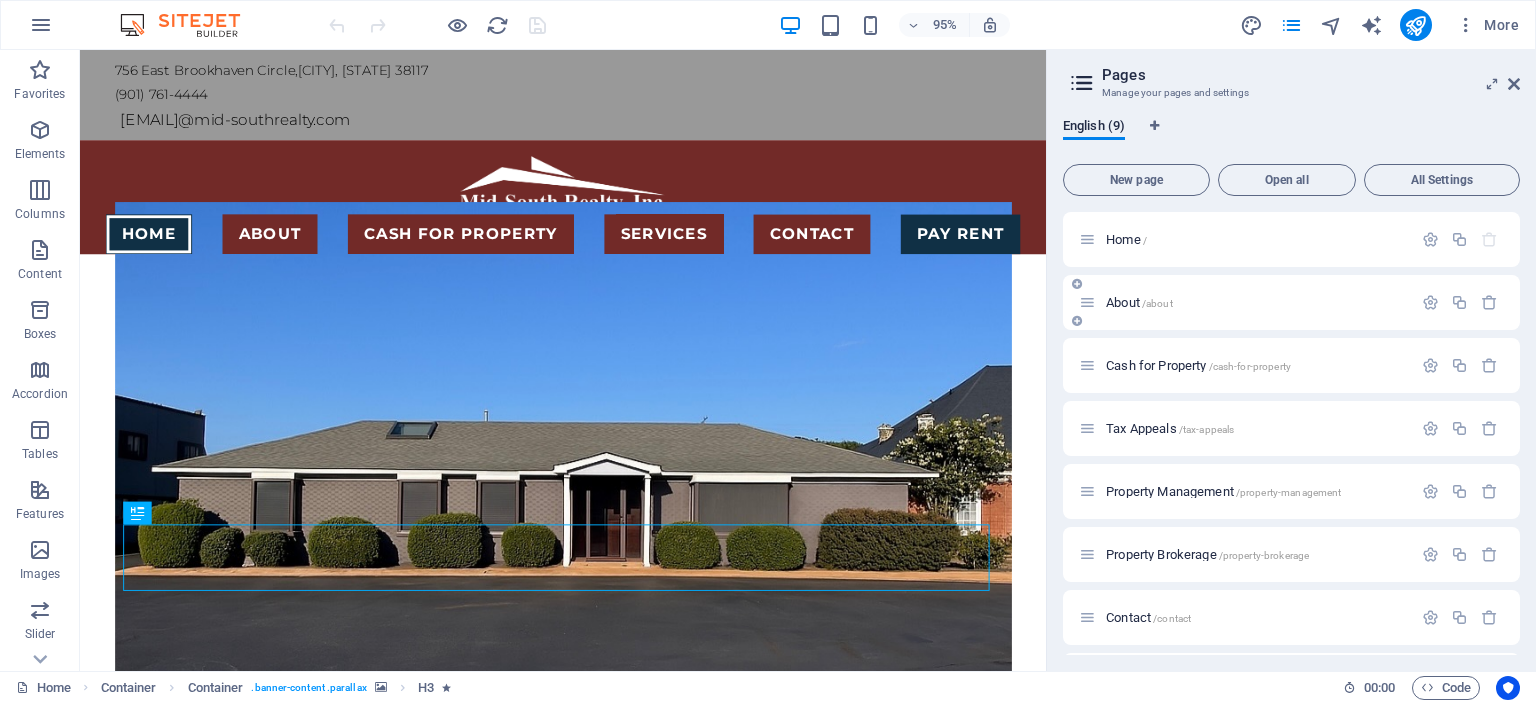 click on "About /about" at bounding box center [1139, 302] 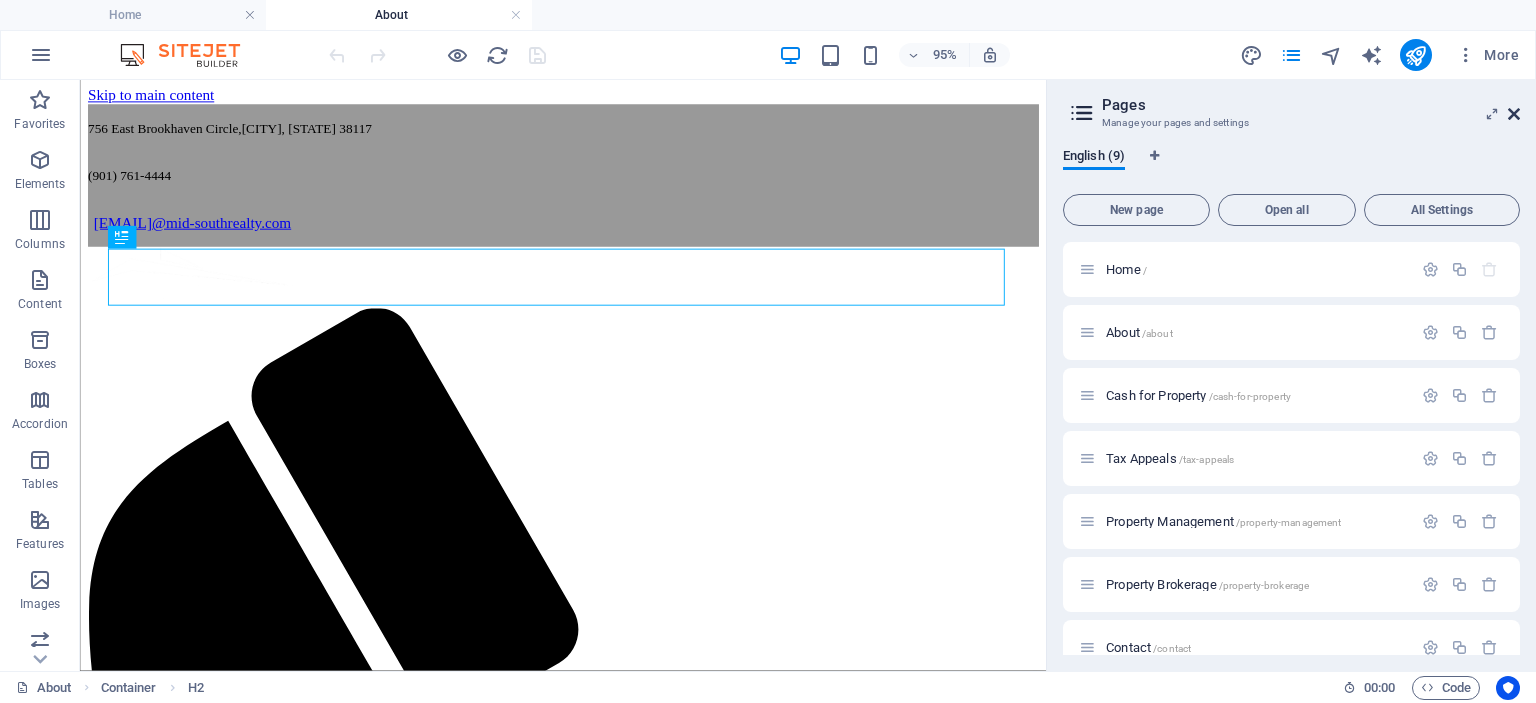 scroll, scrollTop: 0, scrollLeft: 0, axis: both 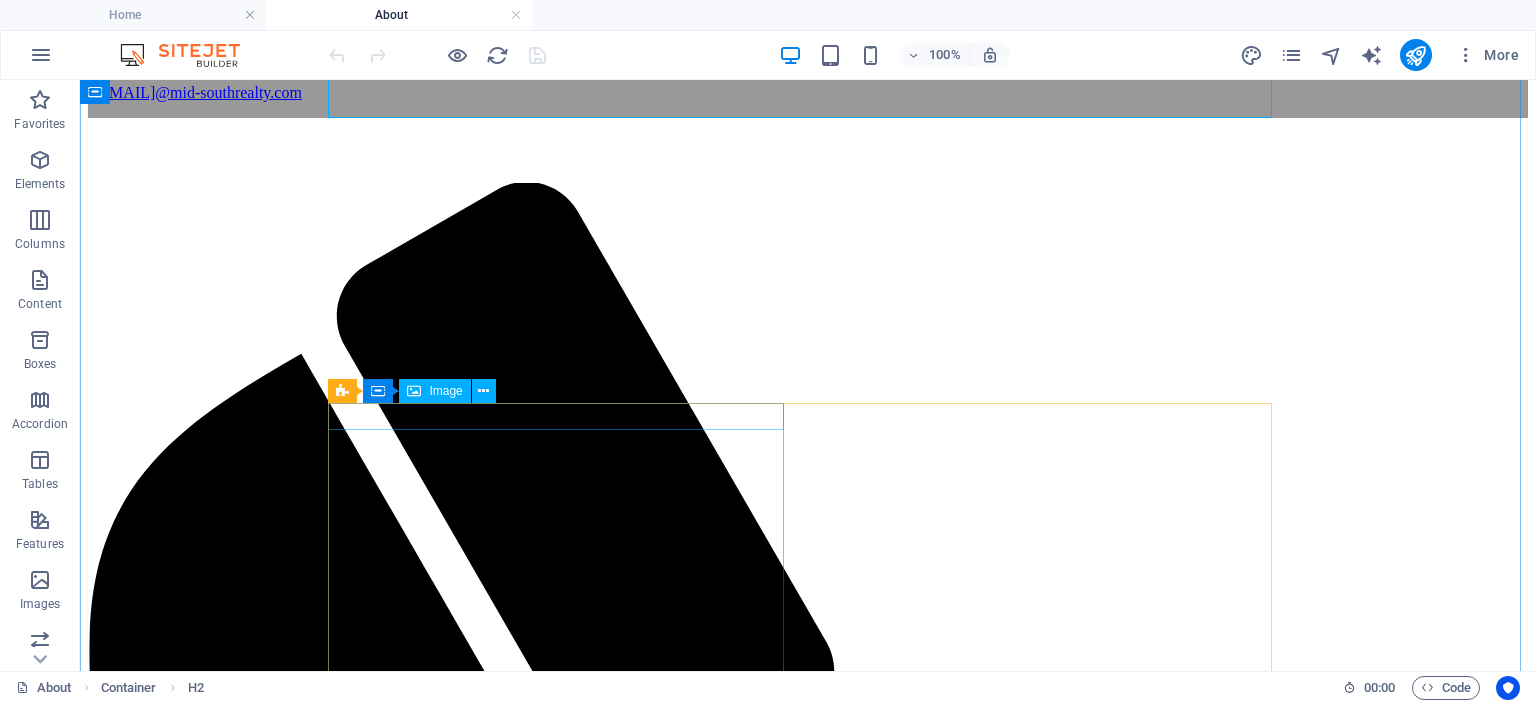 click at bounding box center [808, 2585] 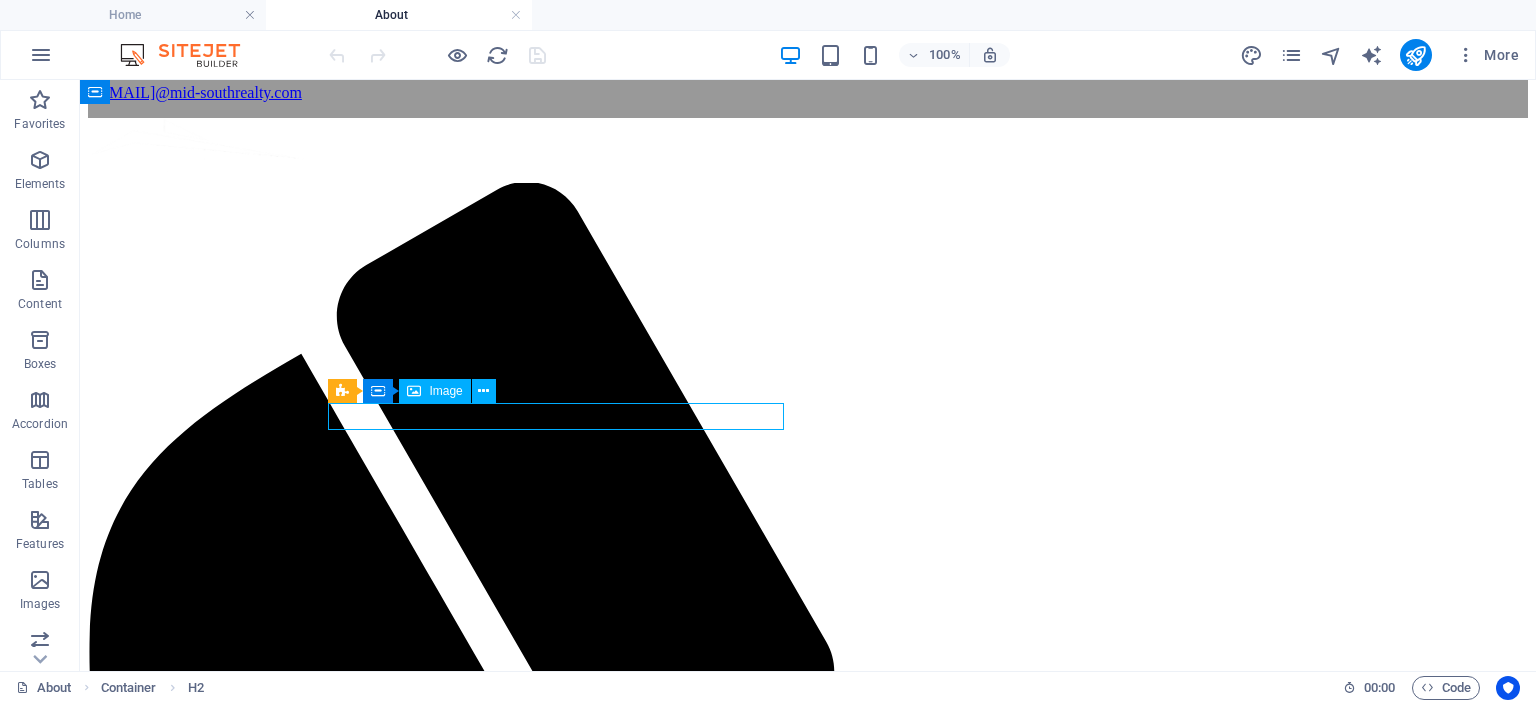 click at bounding box center [808, 2585] 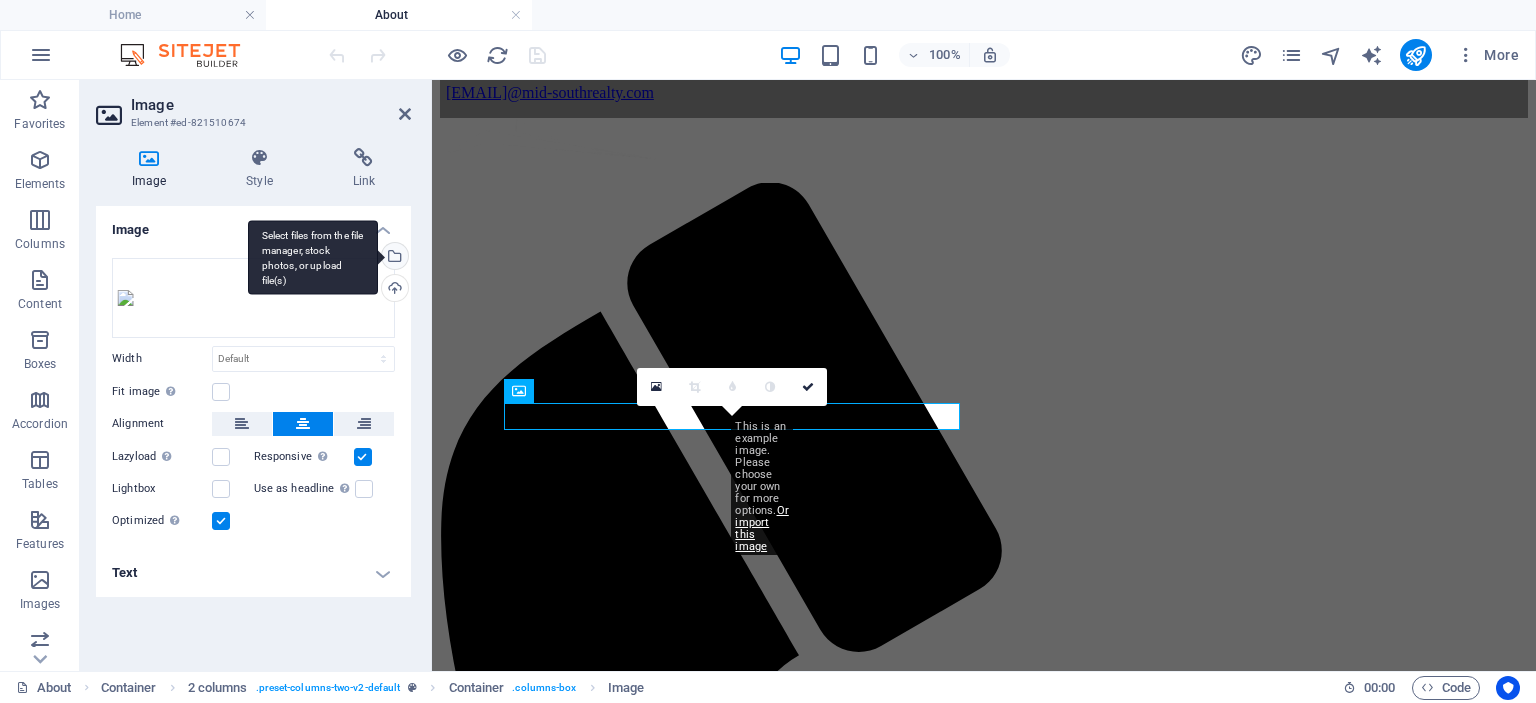 click on "Select files from the file manager, stock photos, or upload file(s)" at bounding box center [313, 257] 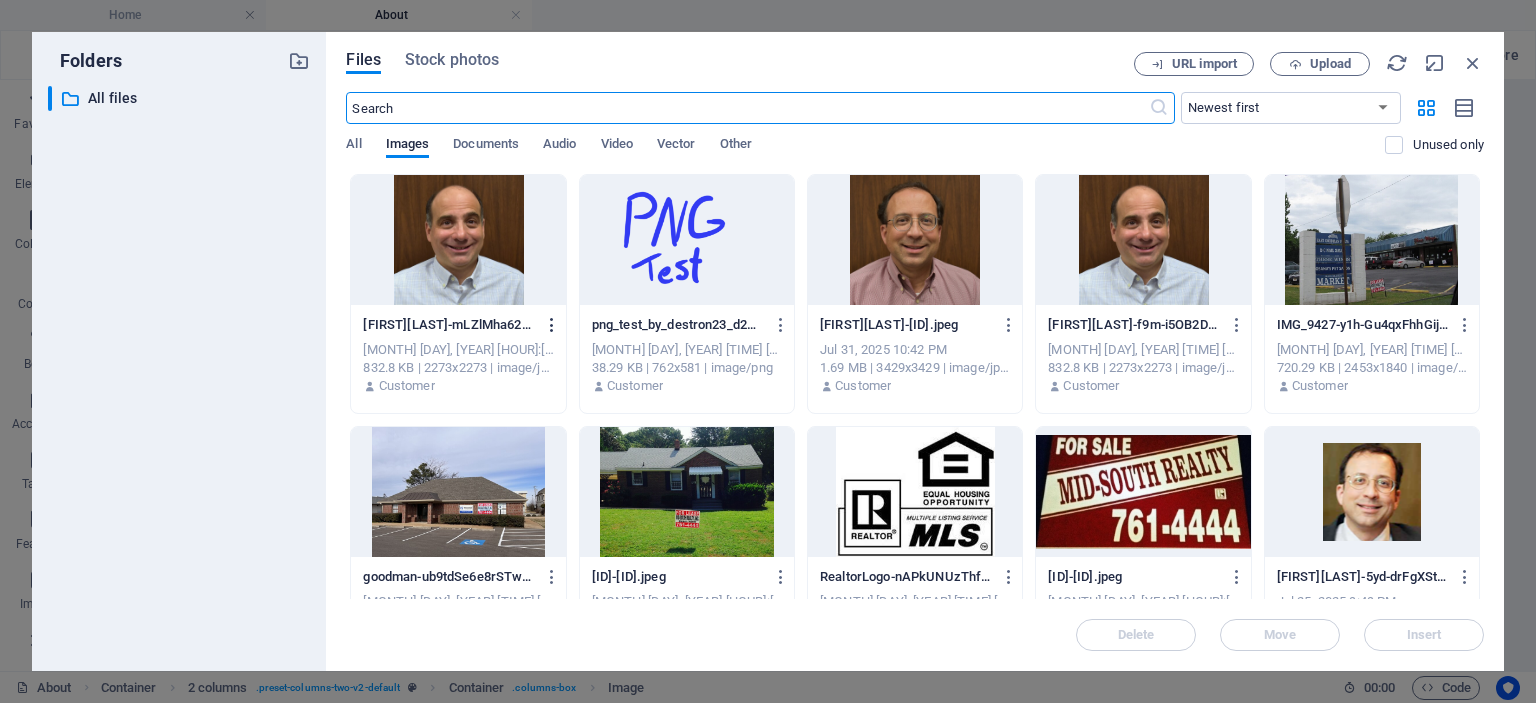 click at bounding box center [552, 325] 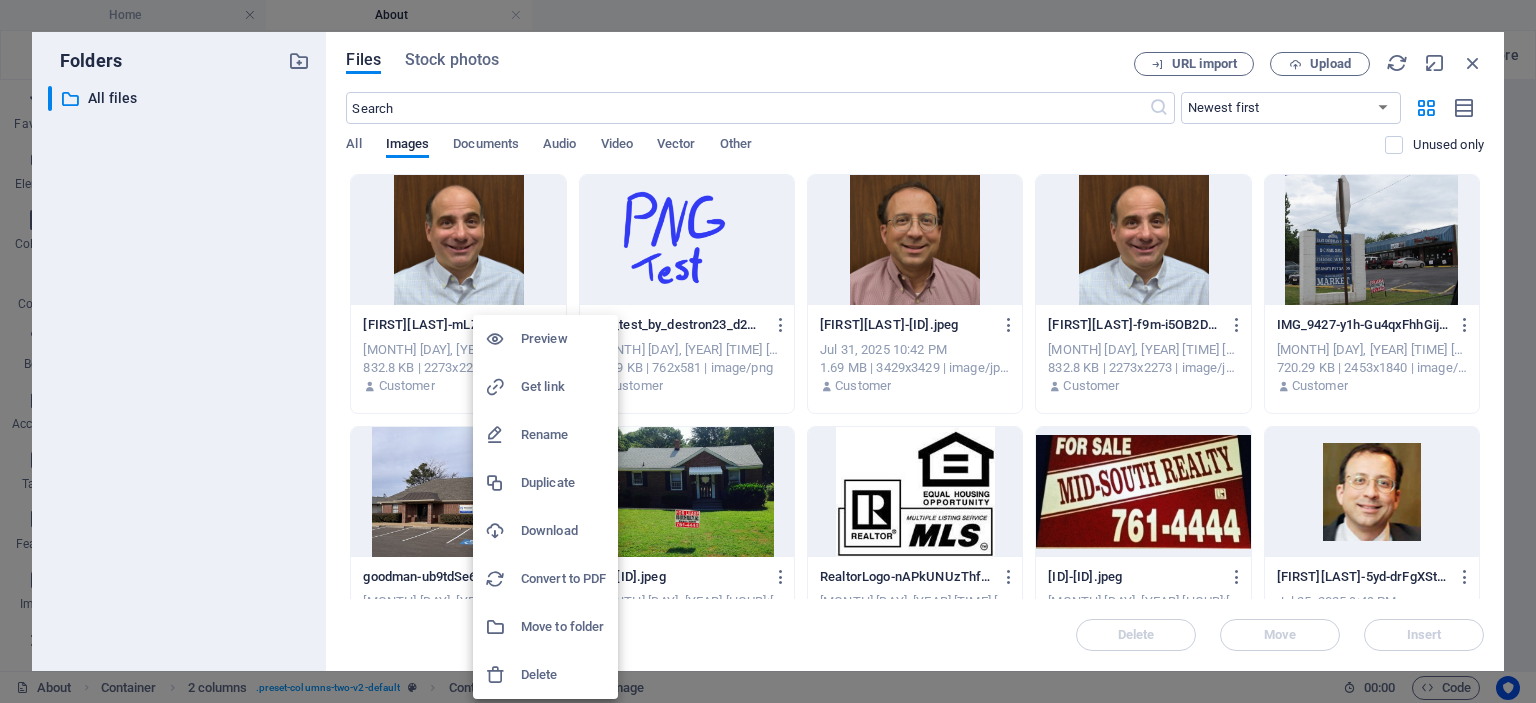 click on "Rename" at bounding box center [545, 435] 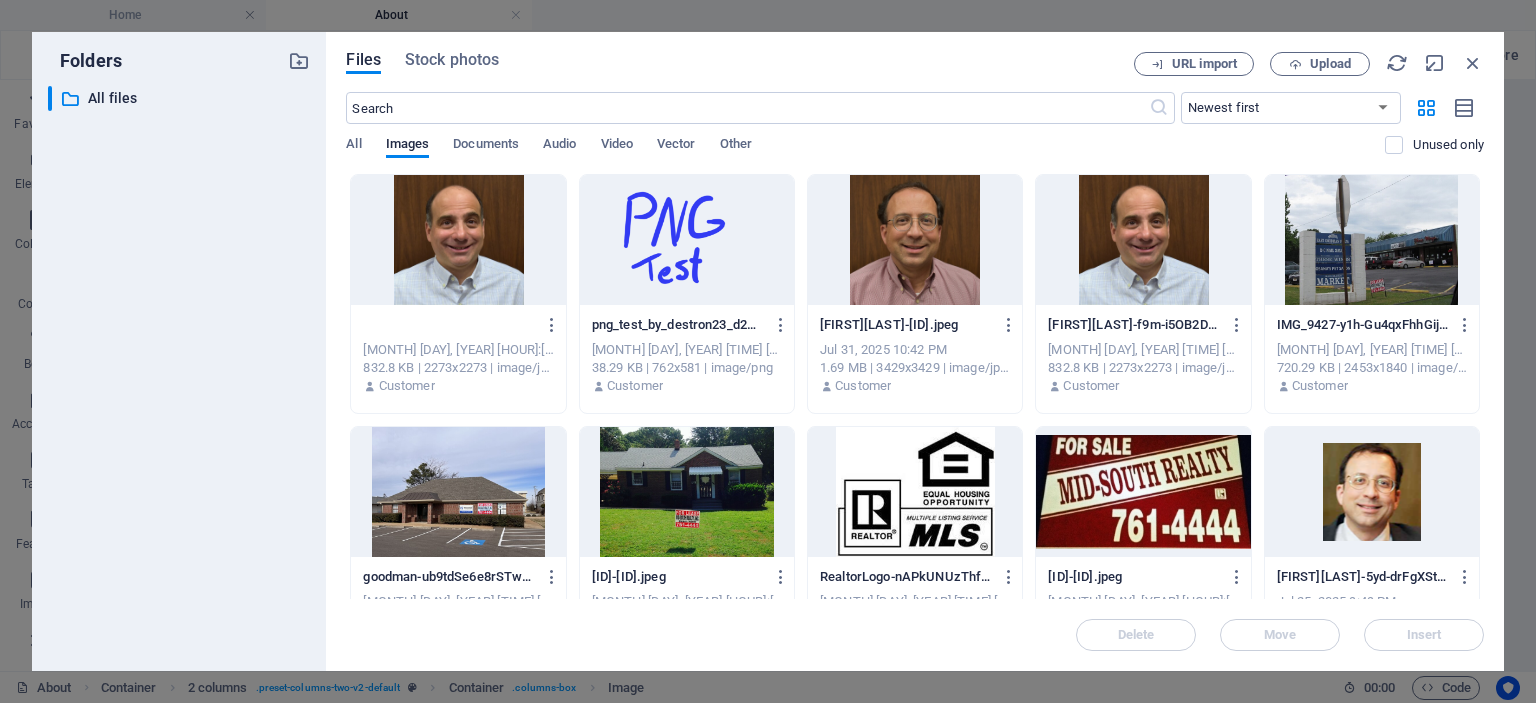 scroll, scrollTop: 0, scrollLeft: 166, axis: horizontal 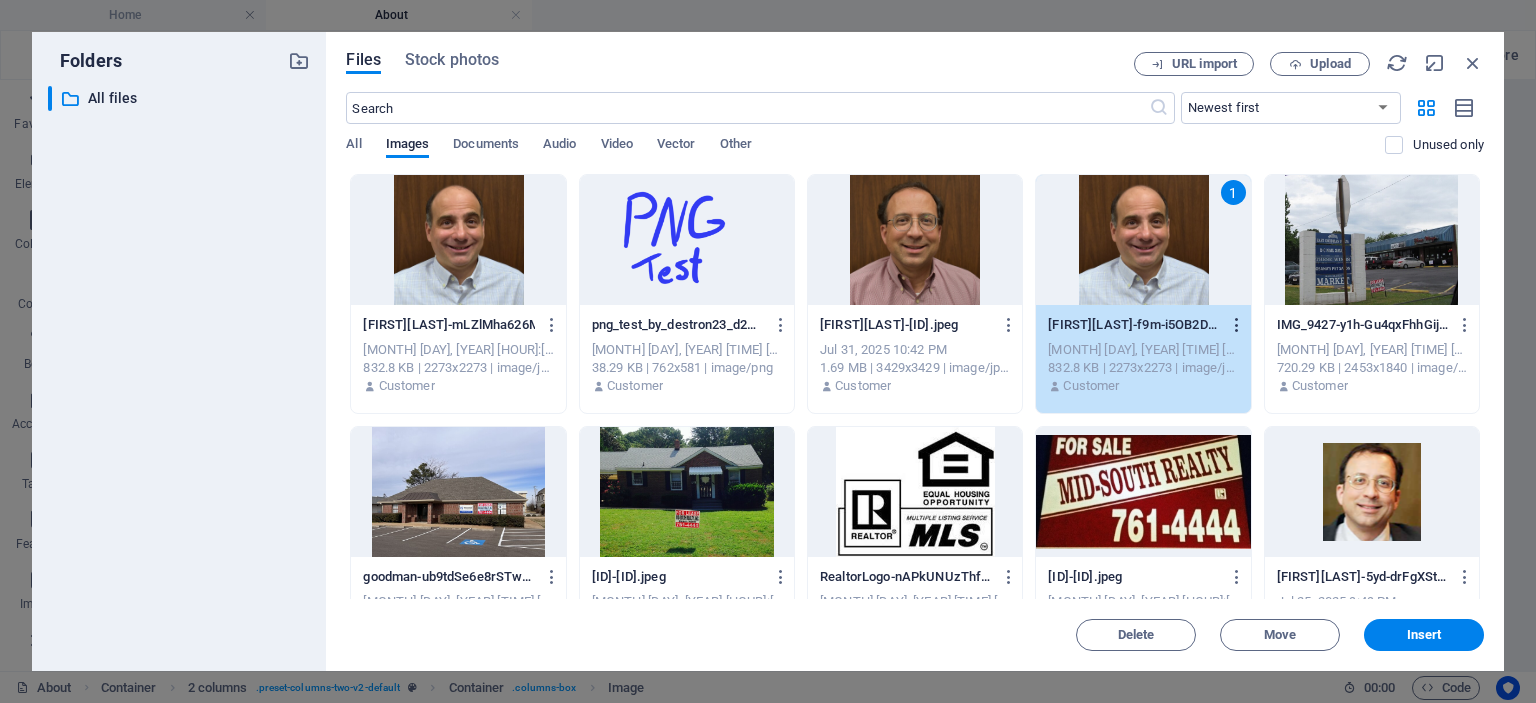 click at bounding box center (1233, 325) 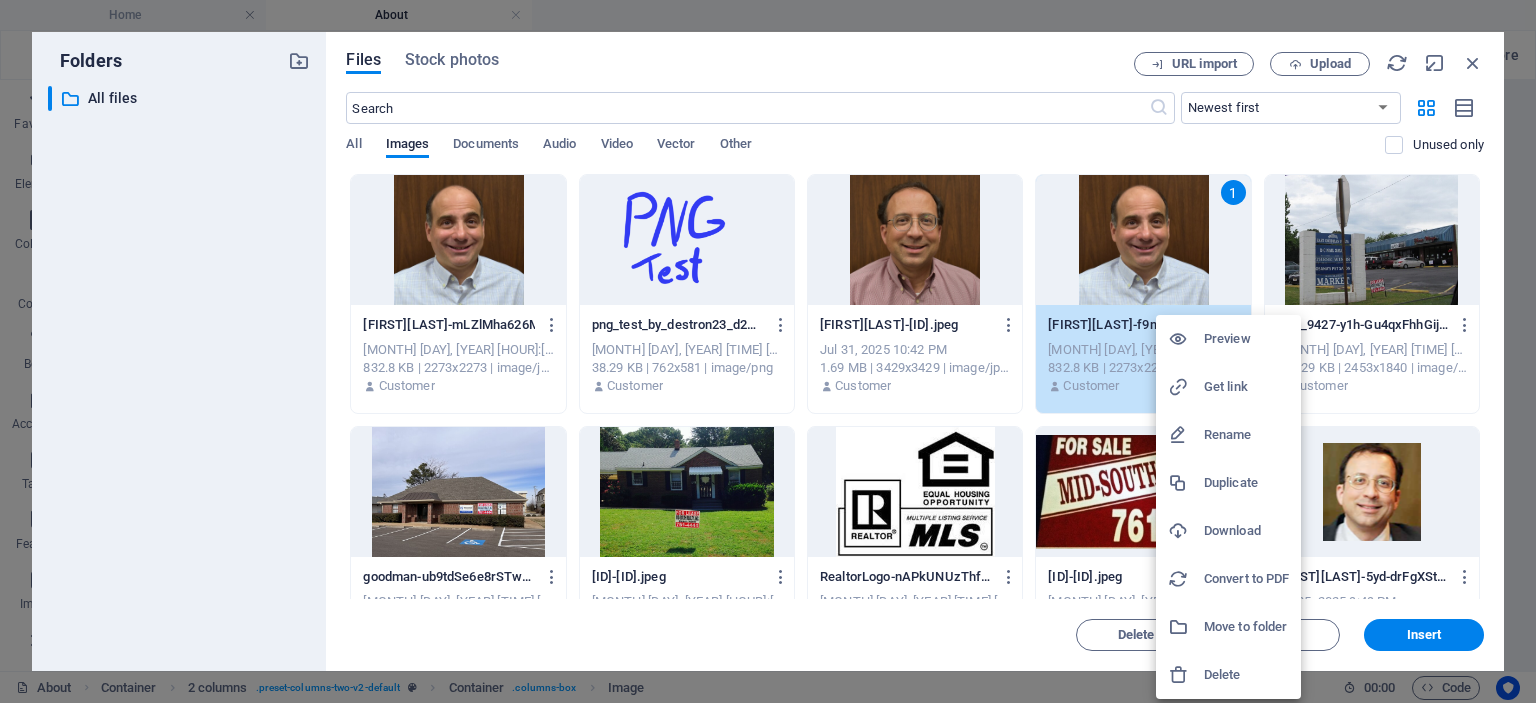 drag, startPoint x: 1223, startPoint y: 430, endPoint x: 1240, endPoint y: 412, distance: 24.758837 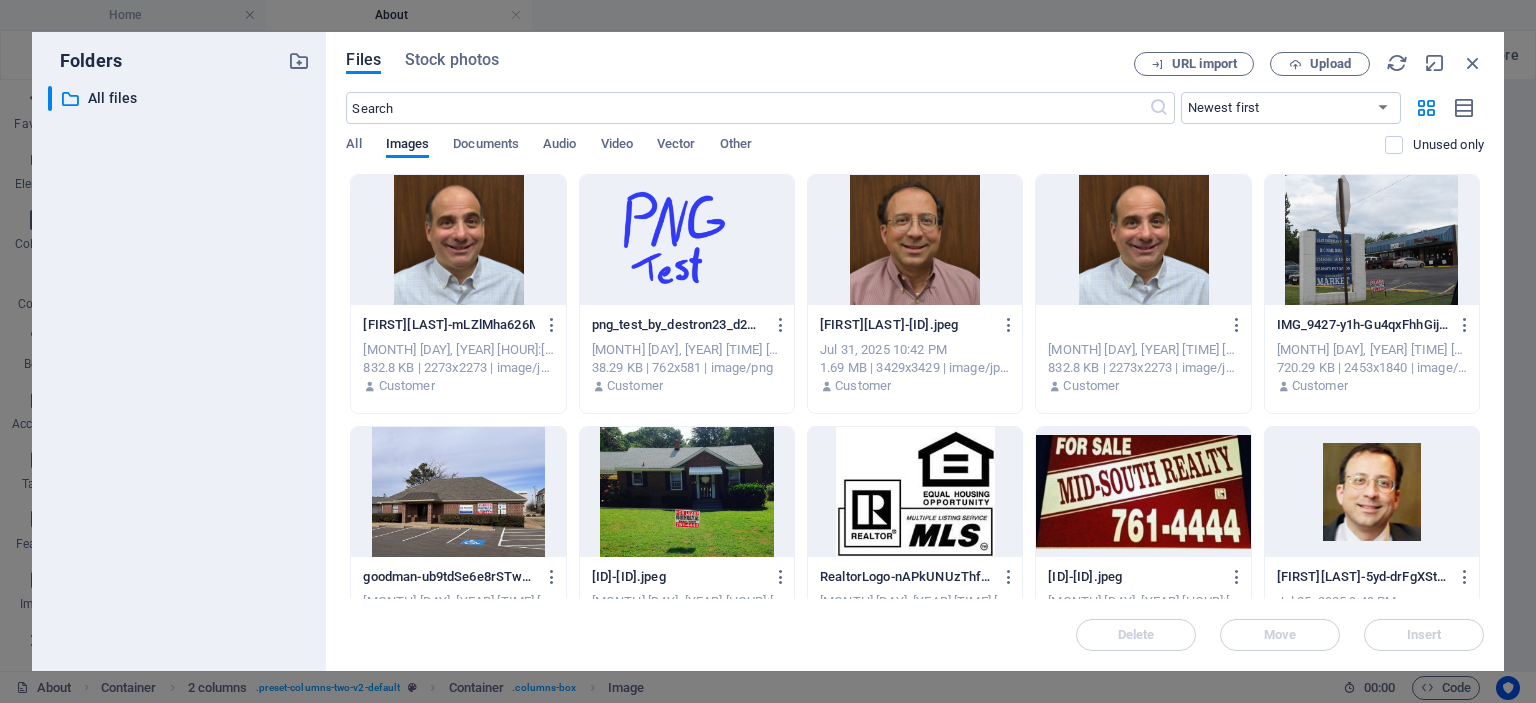 scroll, scrollTop: 0, scrollLeft: 144, axis: horizontal 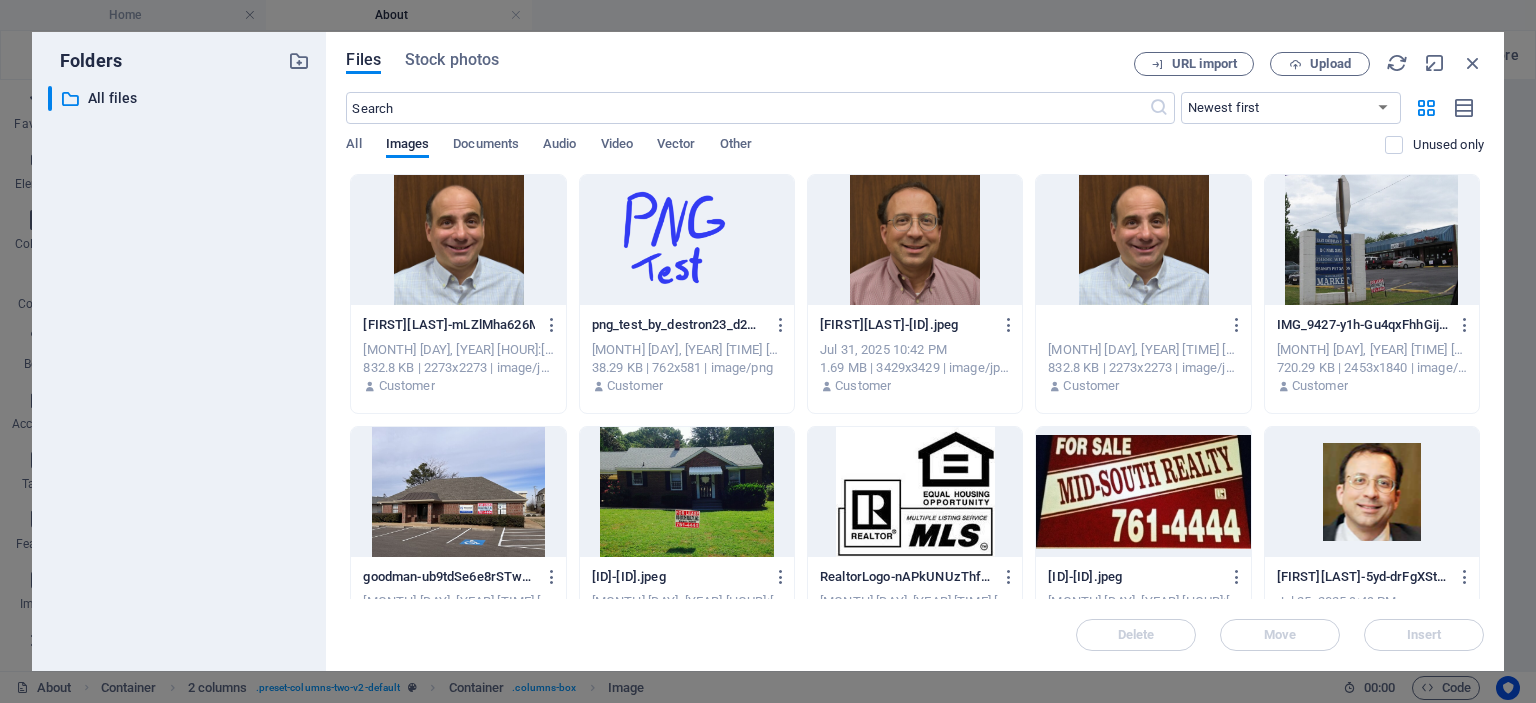 click on "[MONTH] [DAY], [YEAR] [TIME] [AM/PM]" at bounding box center (1143, 350) 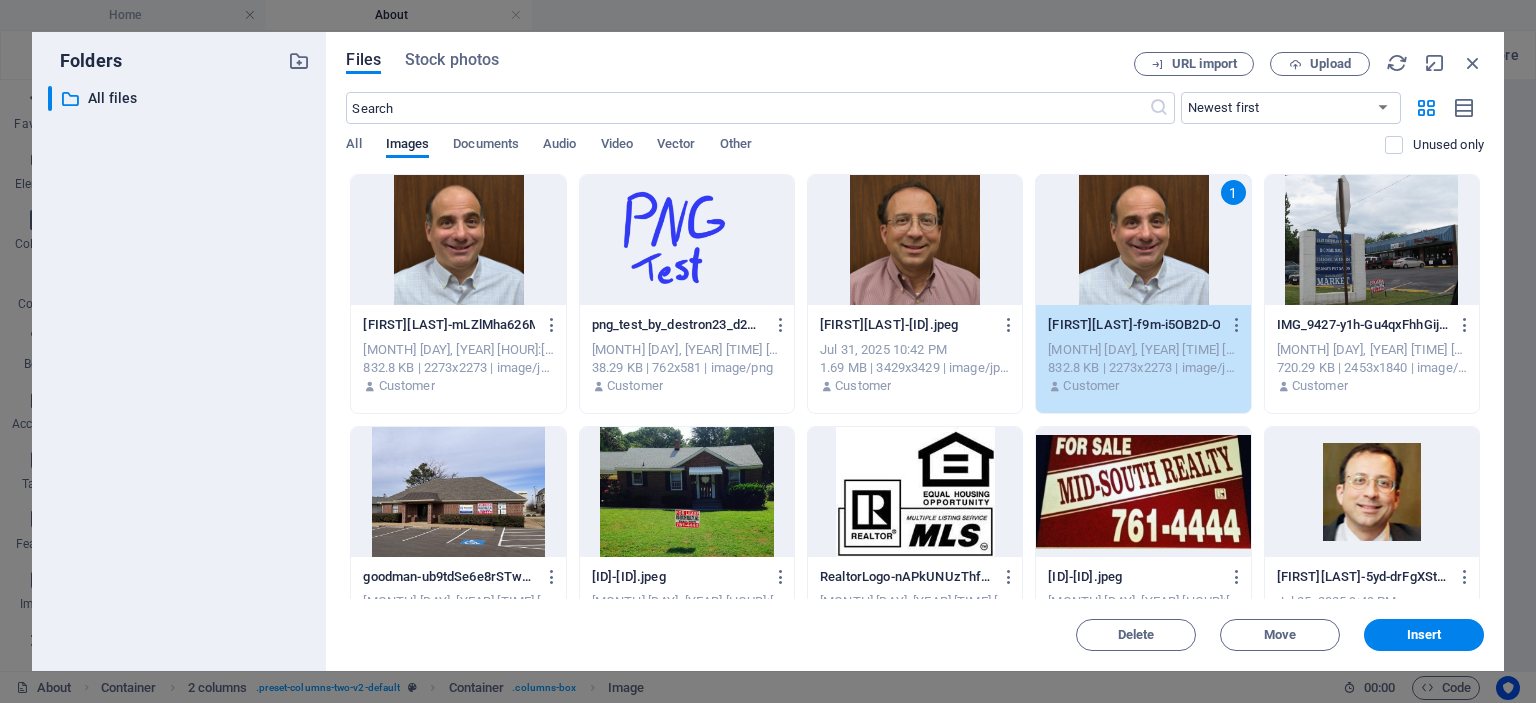 click on "[FIRST][LAST]-[ID].jpeg" at bounding box center [906, 325] 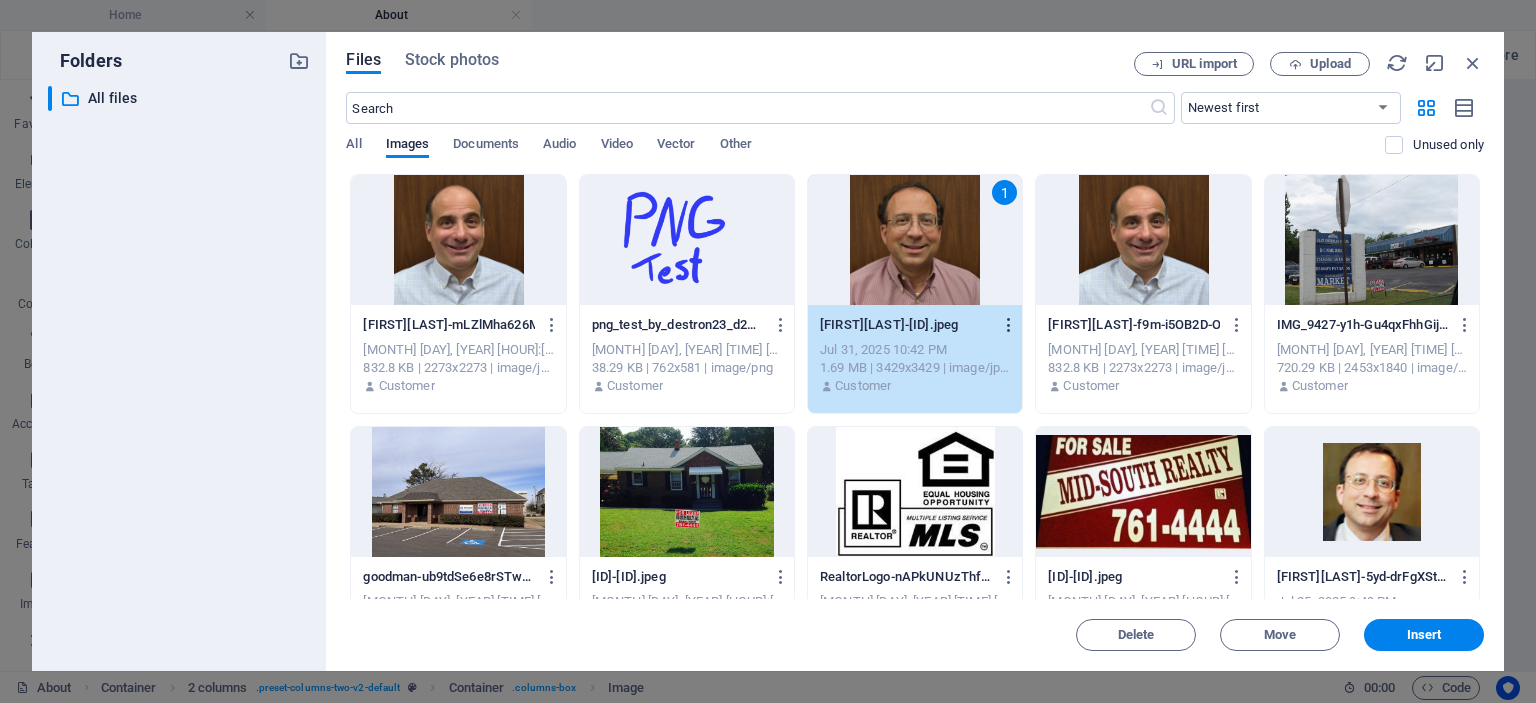 click at bounding box center (1009, 325) 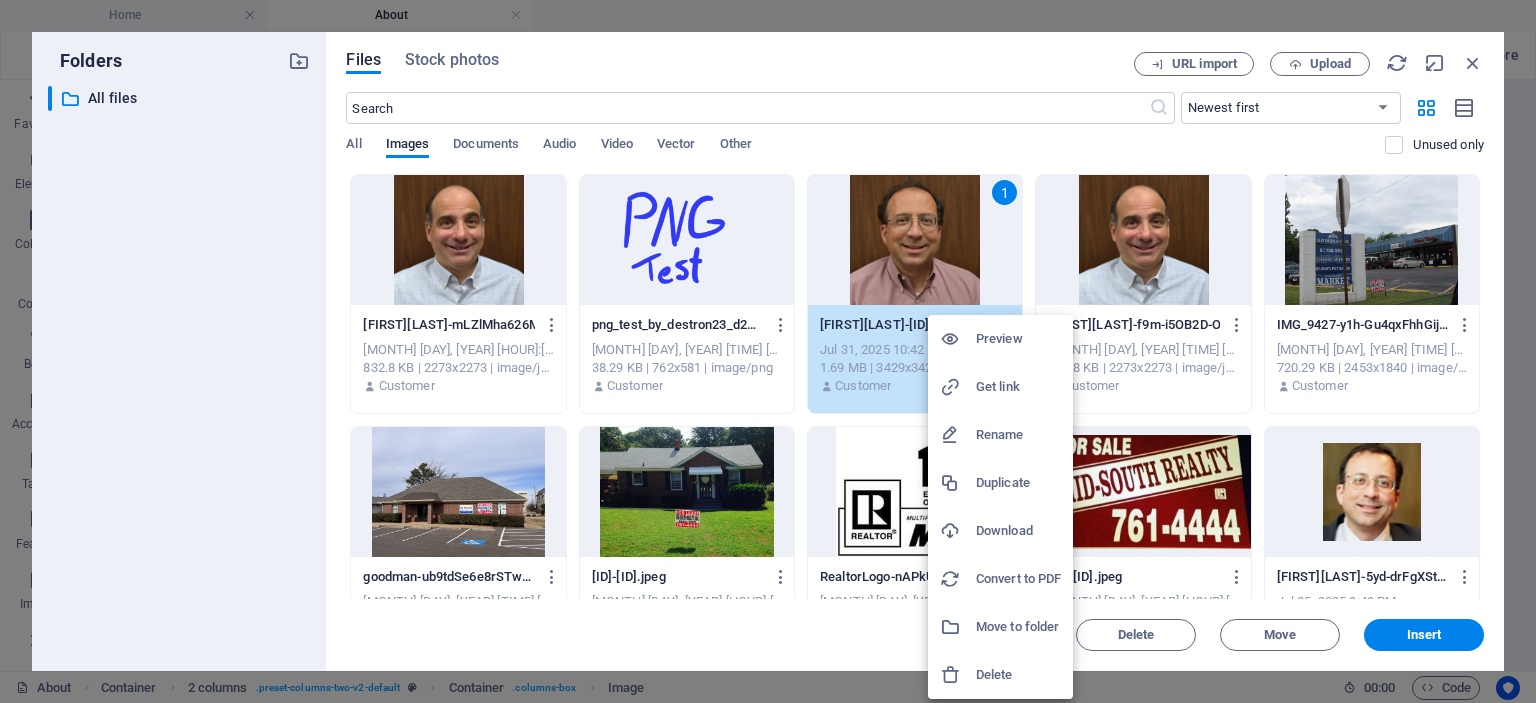 click on "Rename" at bounding box center [1018, 435] 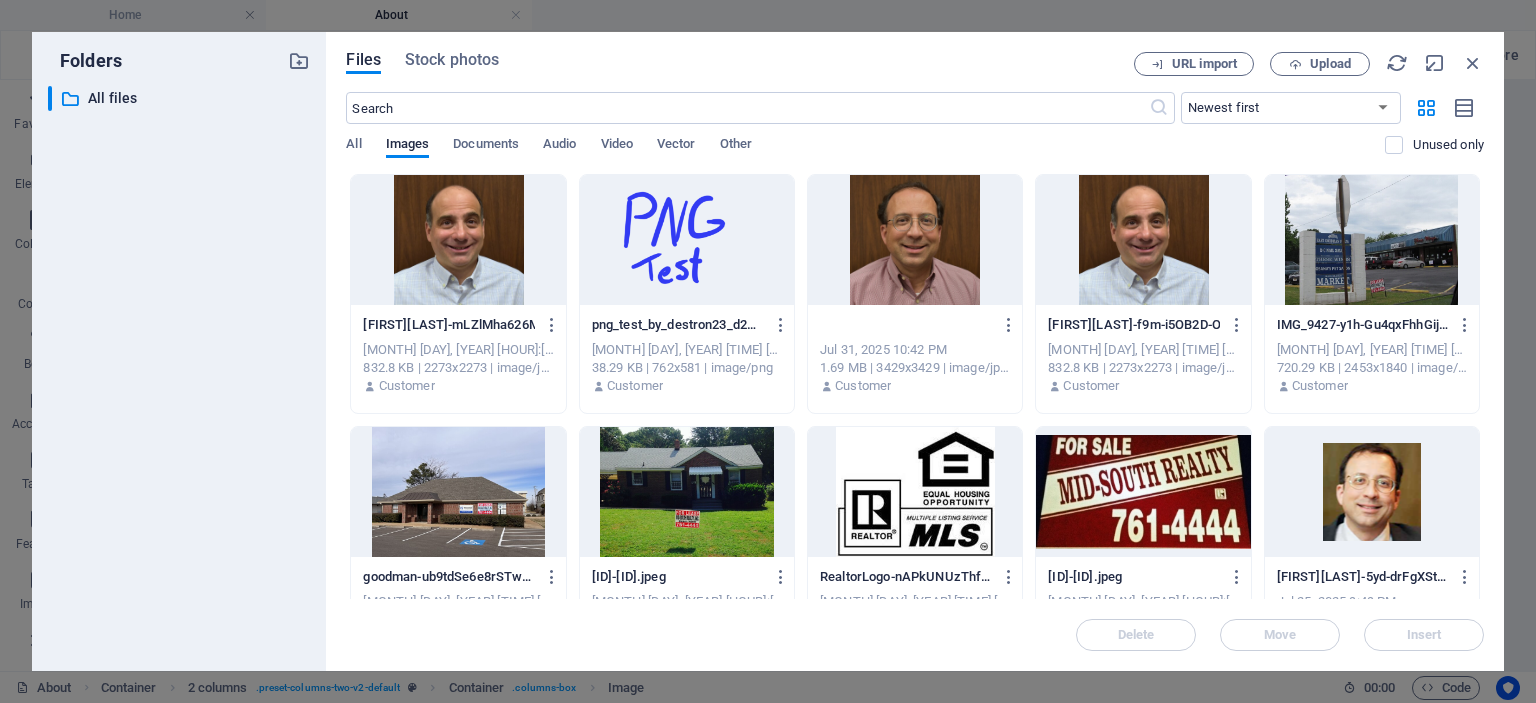 scroll, scrollTop: 0, scrollLeft: 0, axis: both 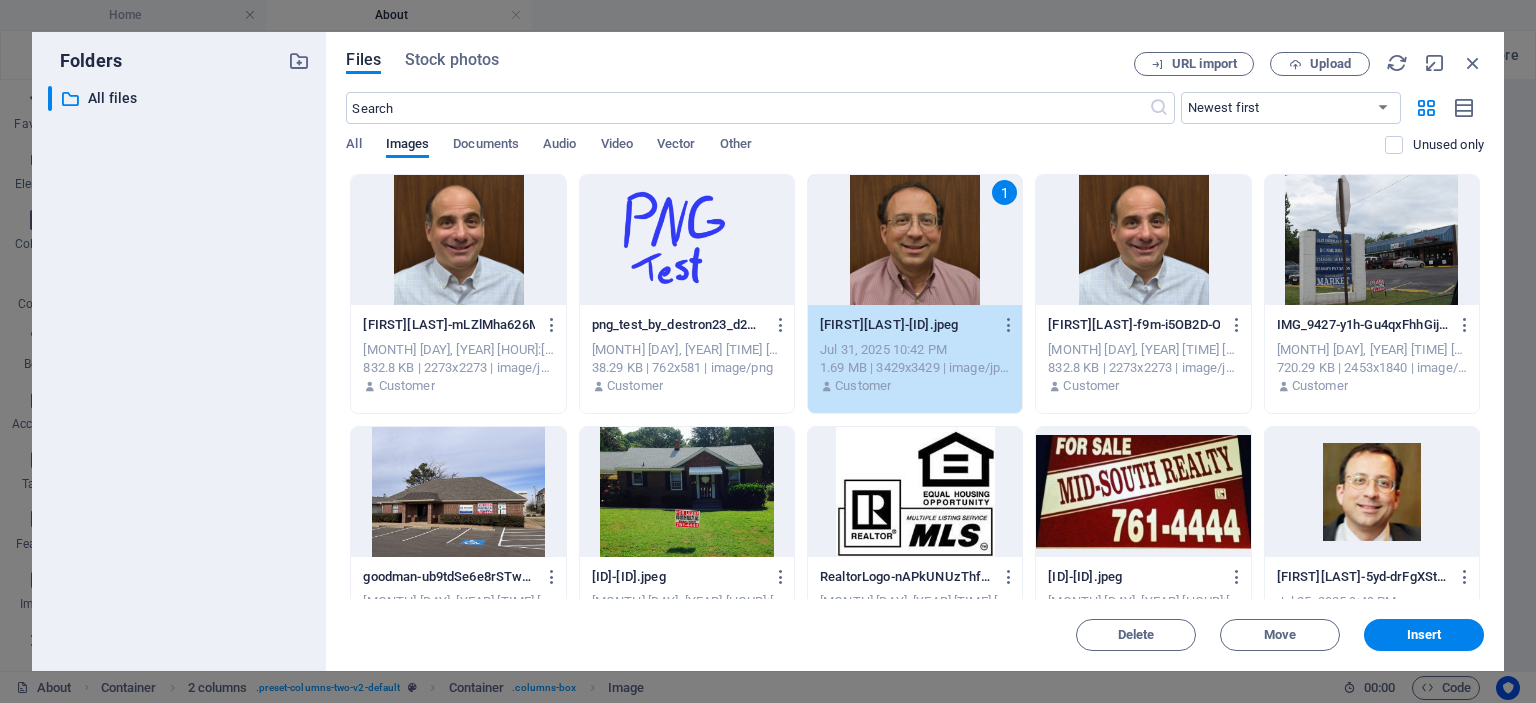 click on "[HASH] [HASH]" at bounding box center [1143, 325] 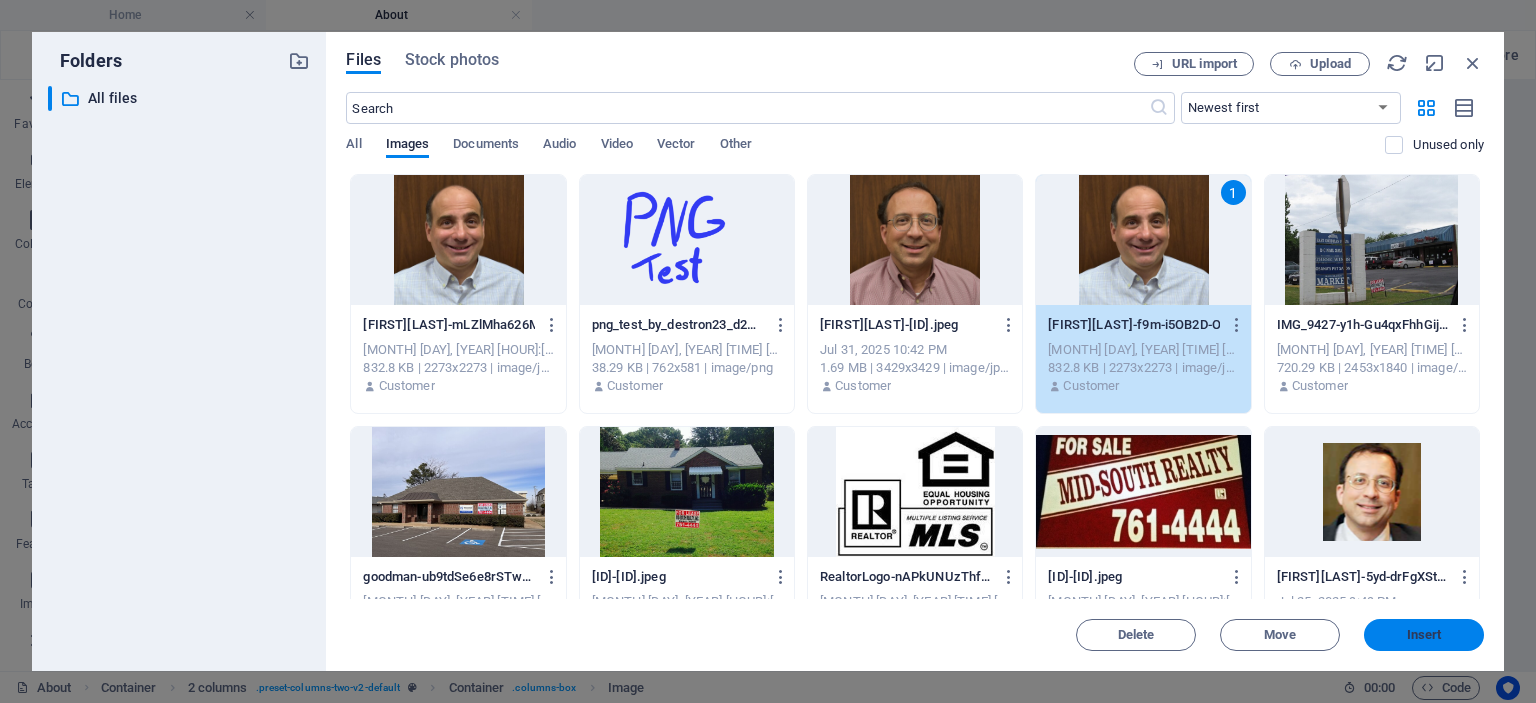 click on "Insert" at bounding box center [1424, 635] 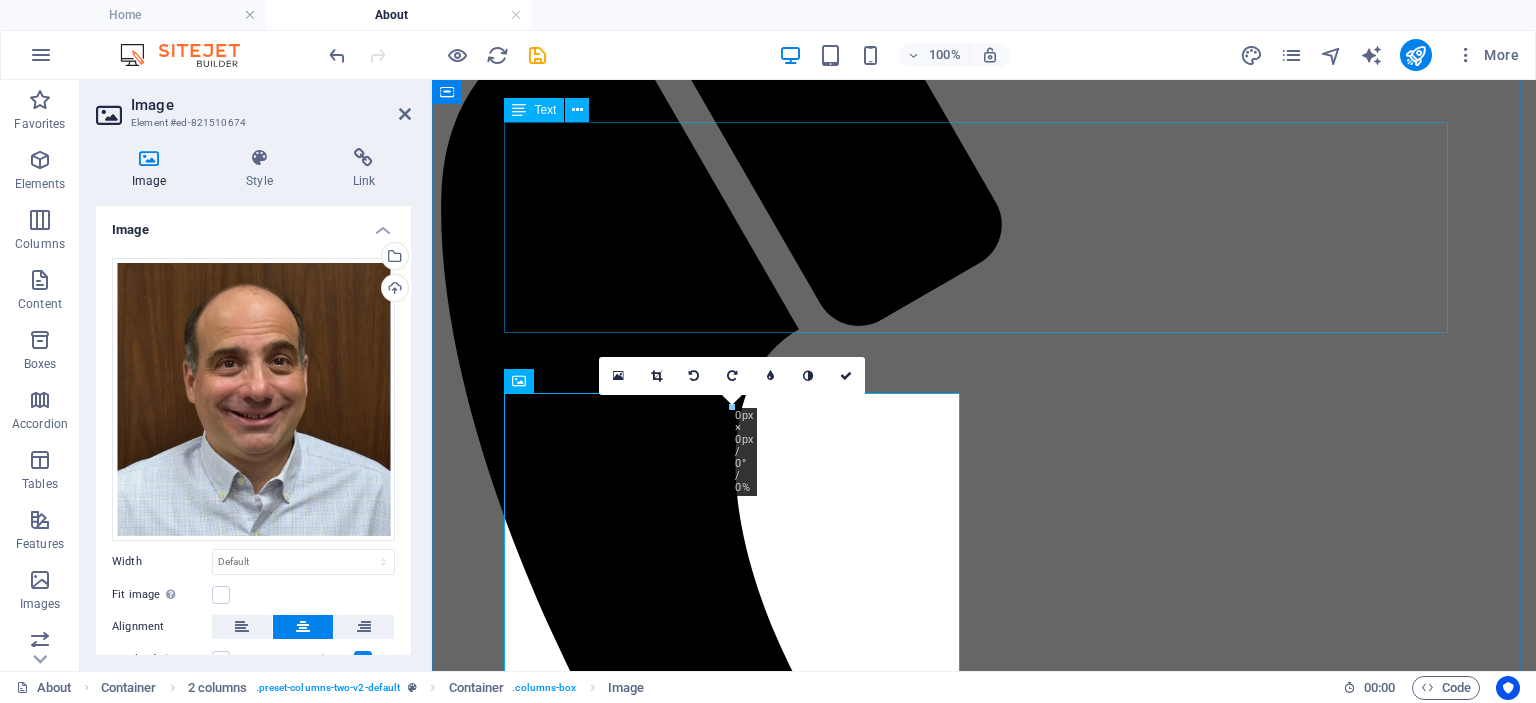 scroll, scrollTop: 538, scrollLeft: 0, axis: vertical 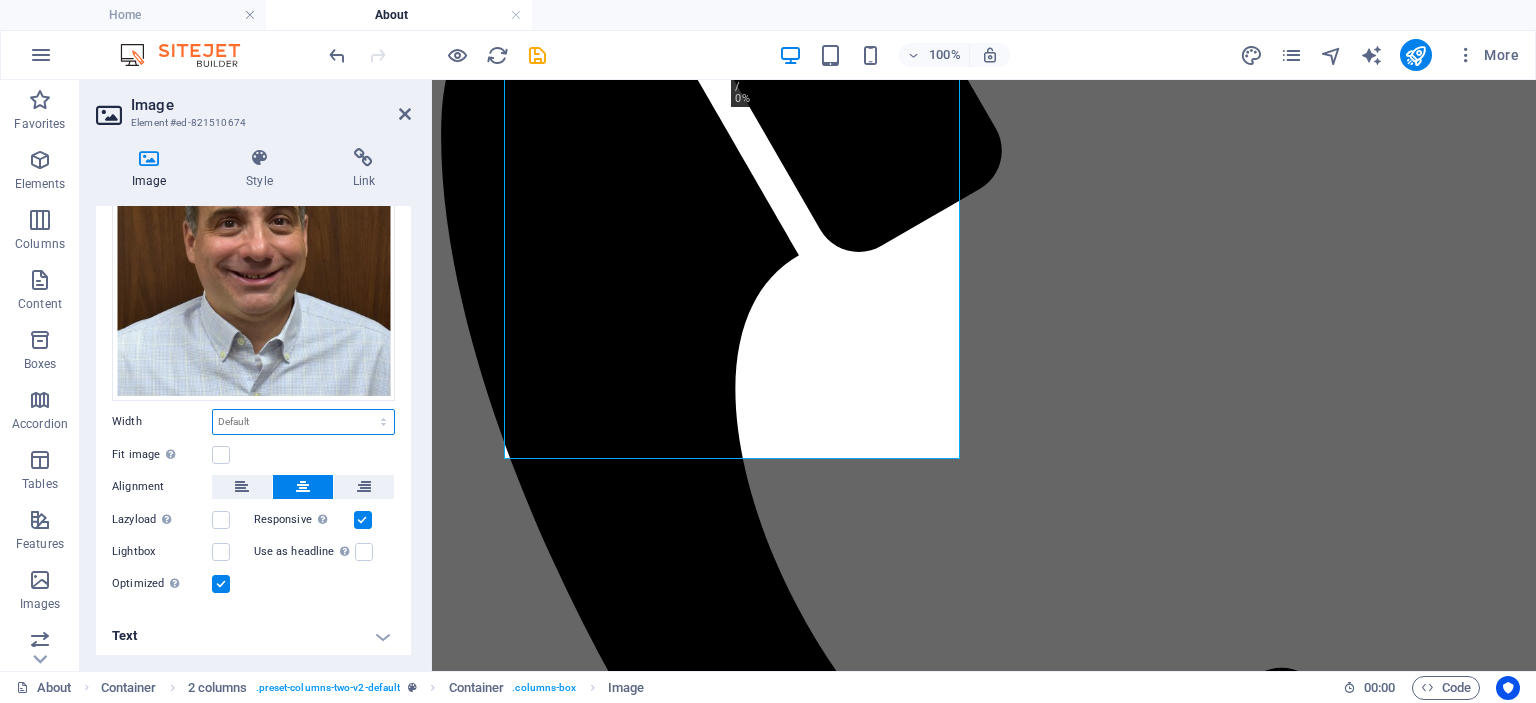 click on "Default auto px rem % em vh vw" at bounding box center (303, 422) 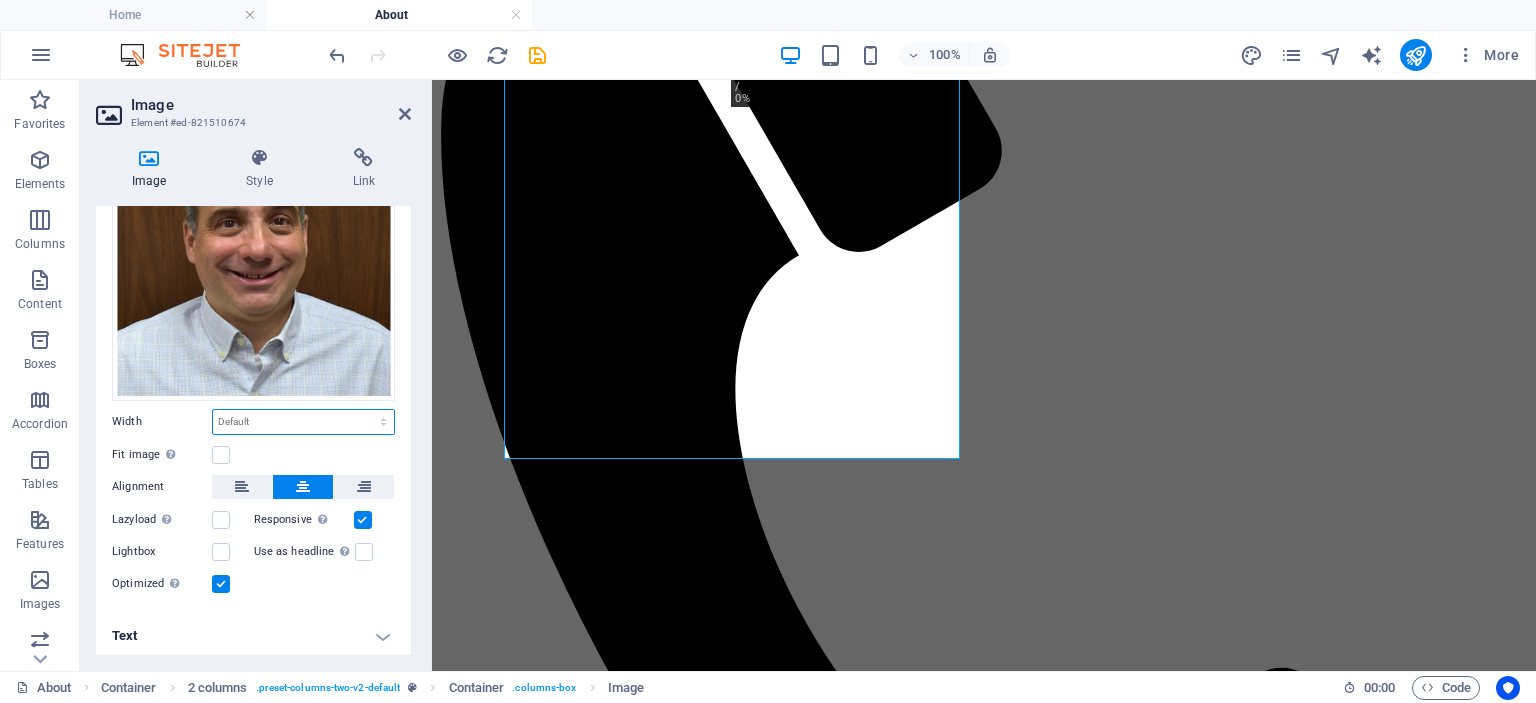 select on "%" 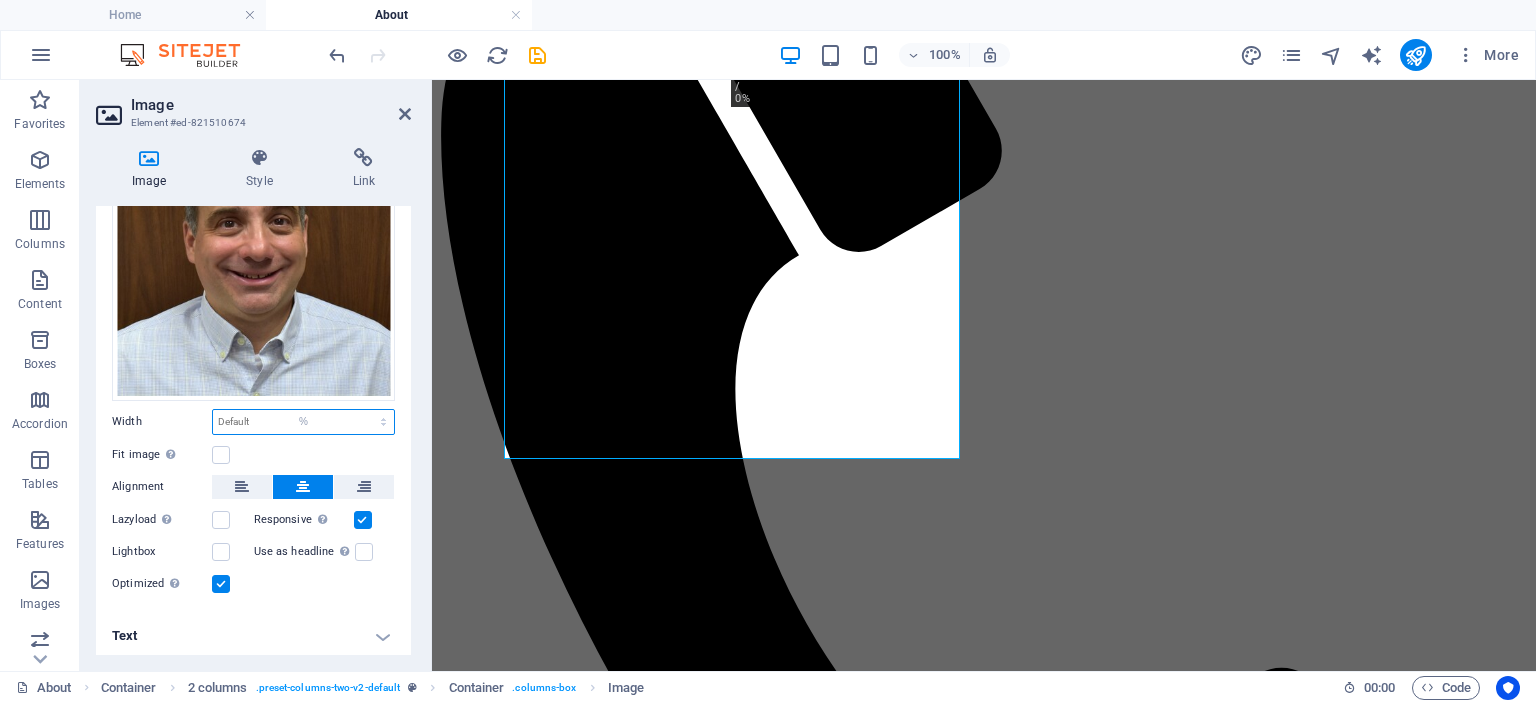 click on "Default auto px rem % em vh vw" at bounding box center [303, 422] 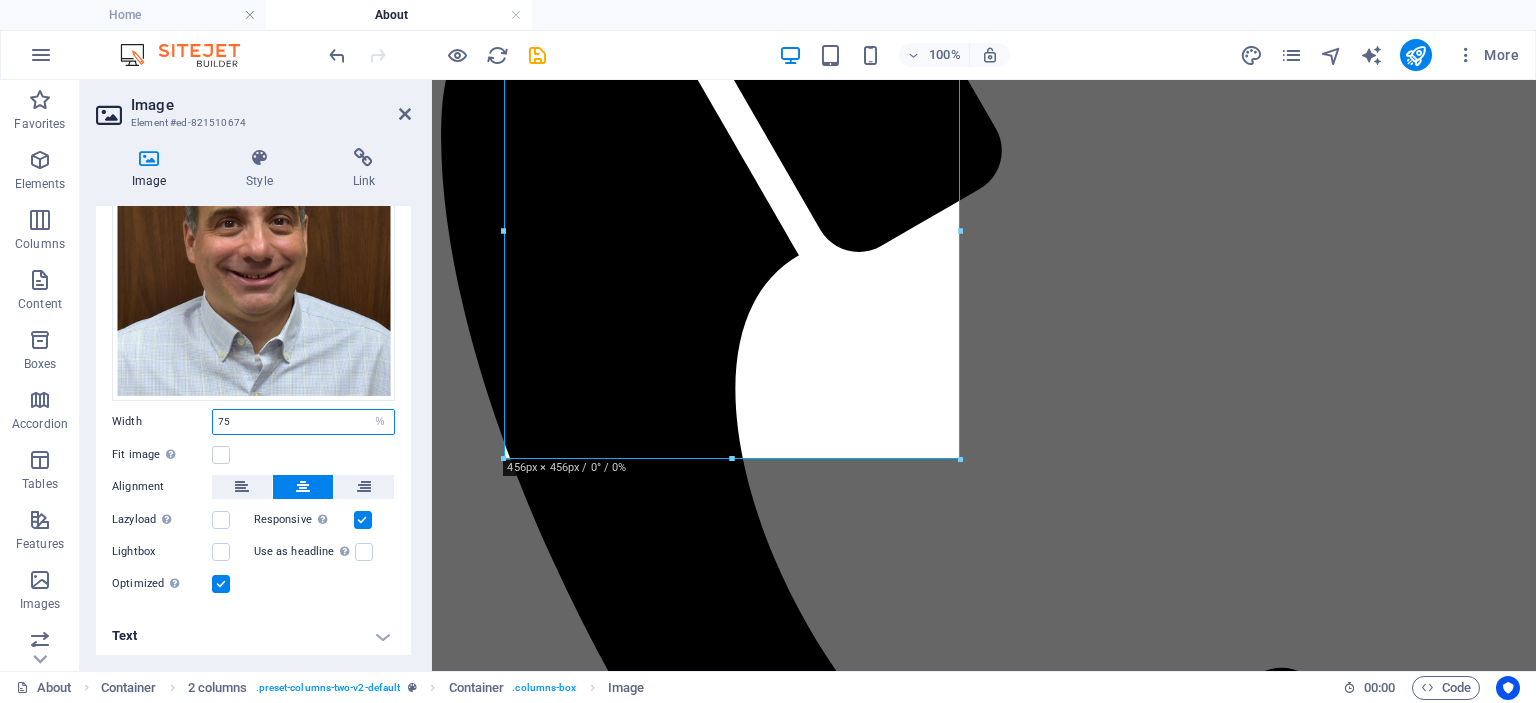 type on "75" 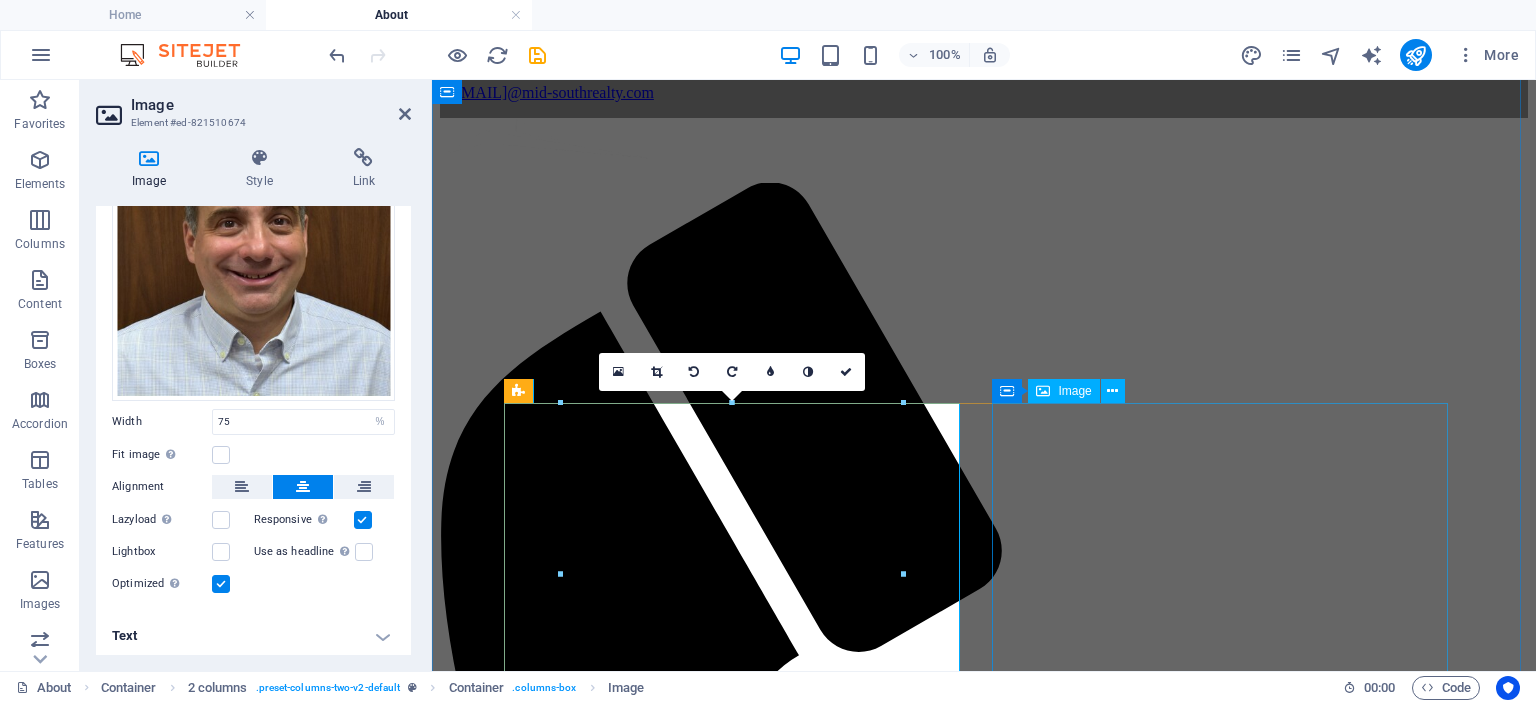 scroll, scrollTop: 238, scrollLeft: 0, axis: vertical 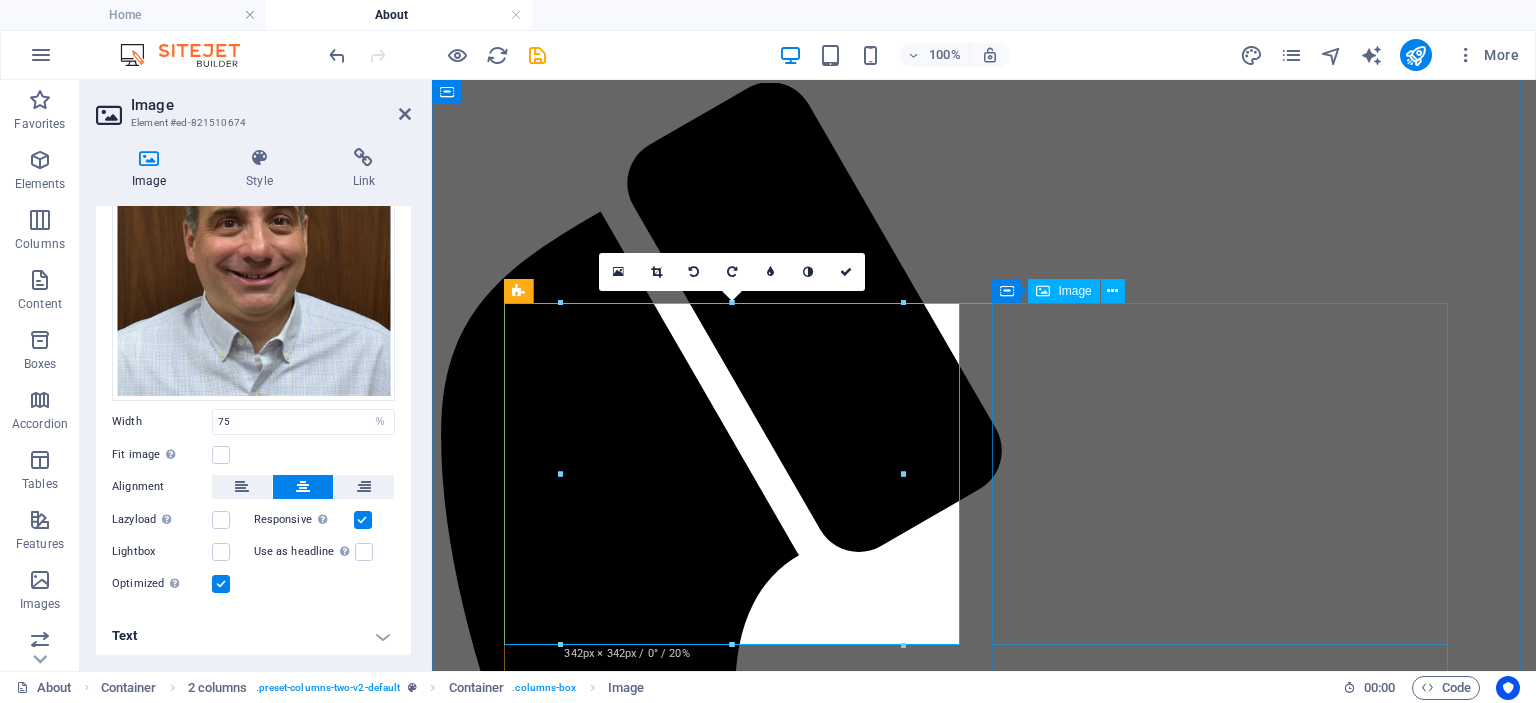 click at bounding box center [984, 4205] 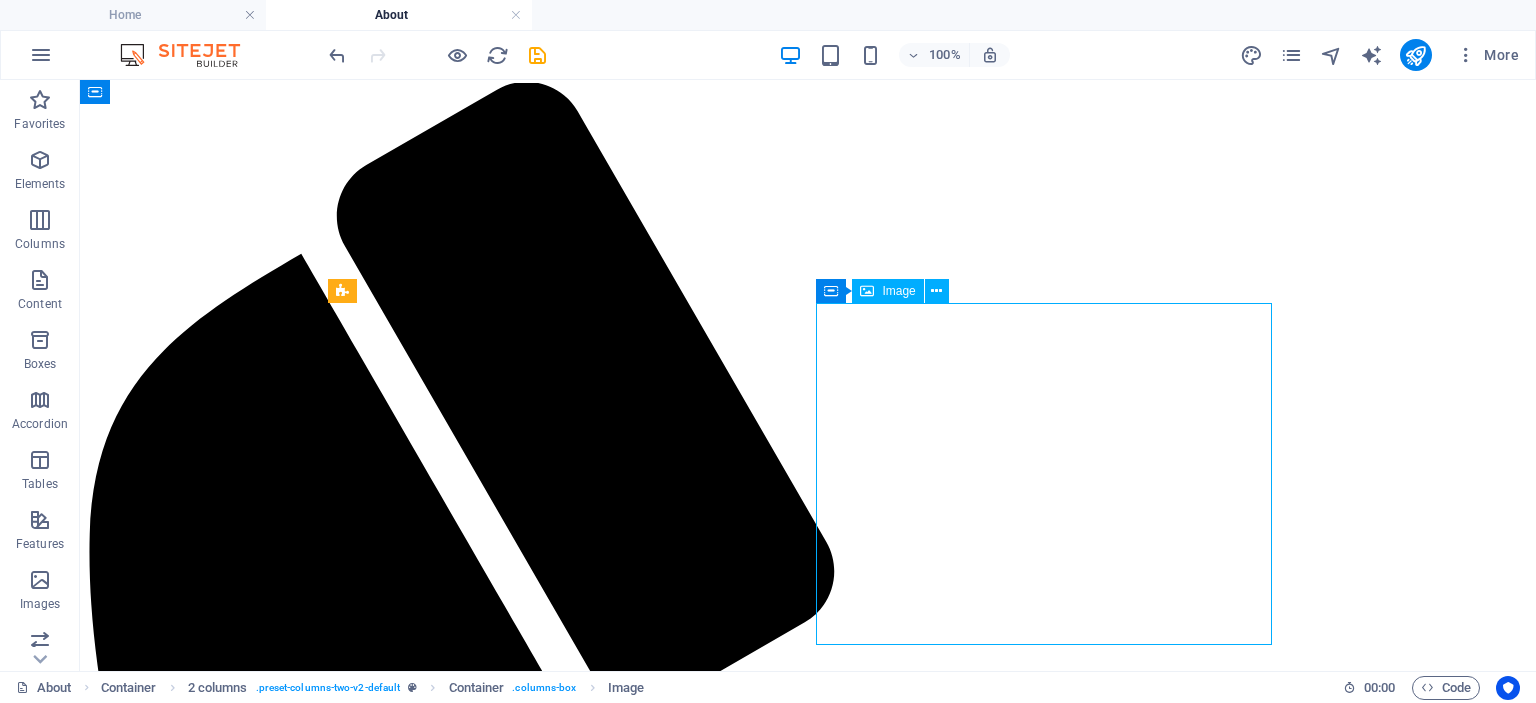 click at bounding box center [808, 5285] 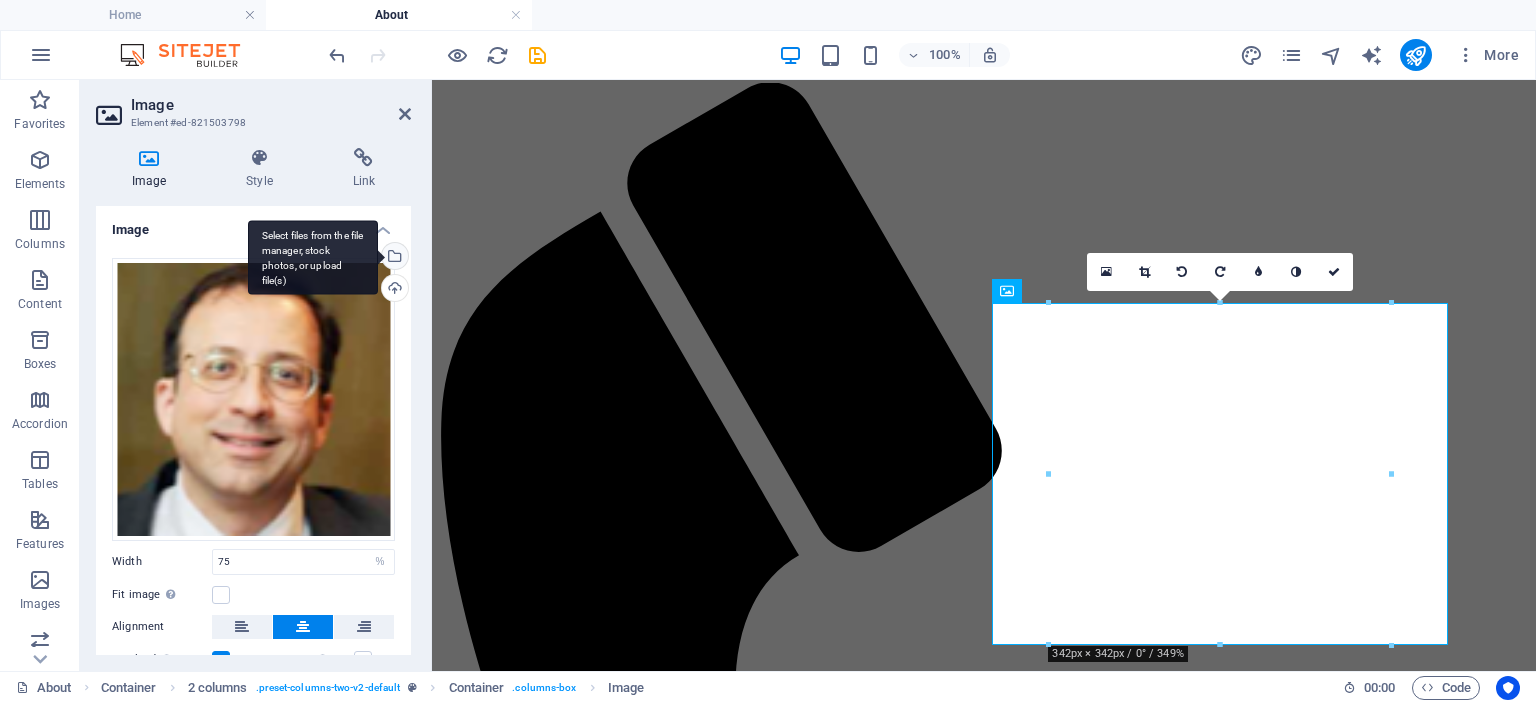 click on "Select files from the file manager, stock photos, or upload file(s)" at bounding box center (313, 257) 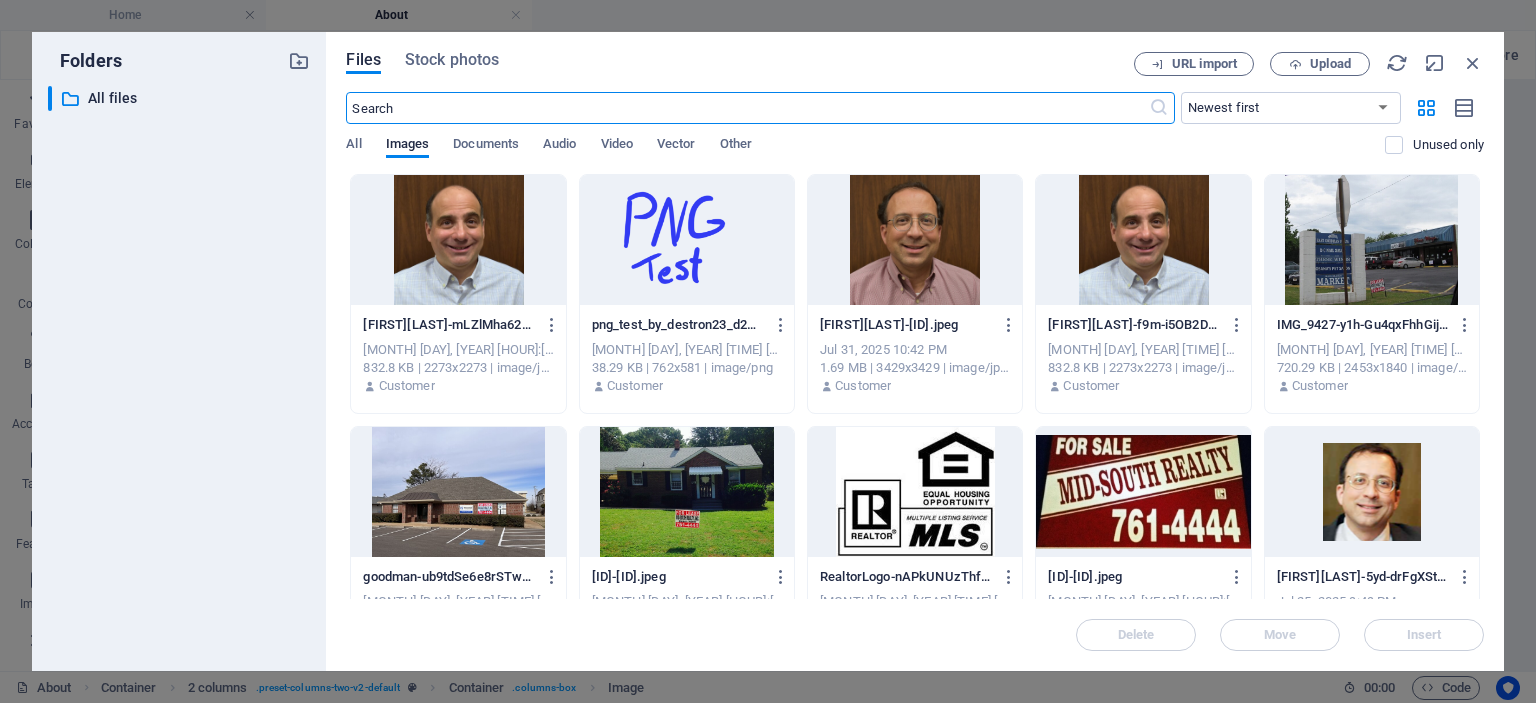 click at bounding box center [915, 240] 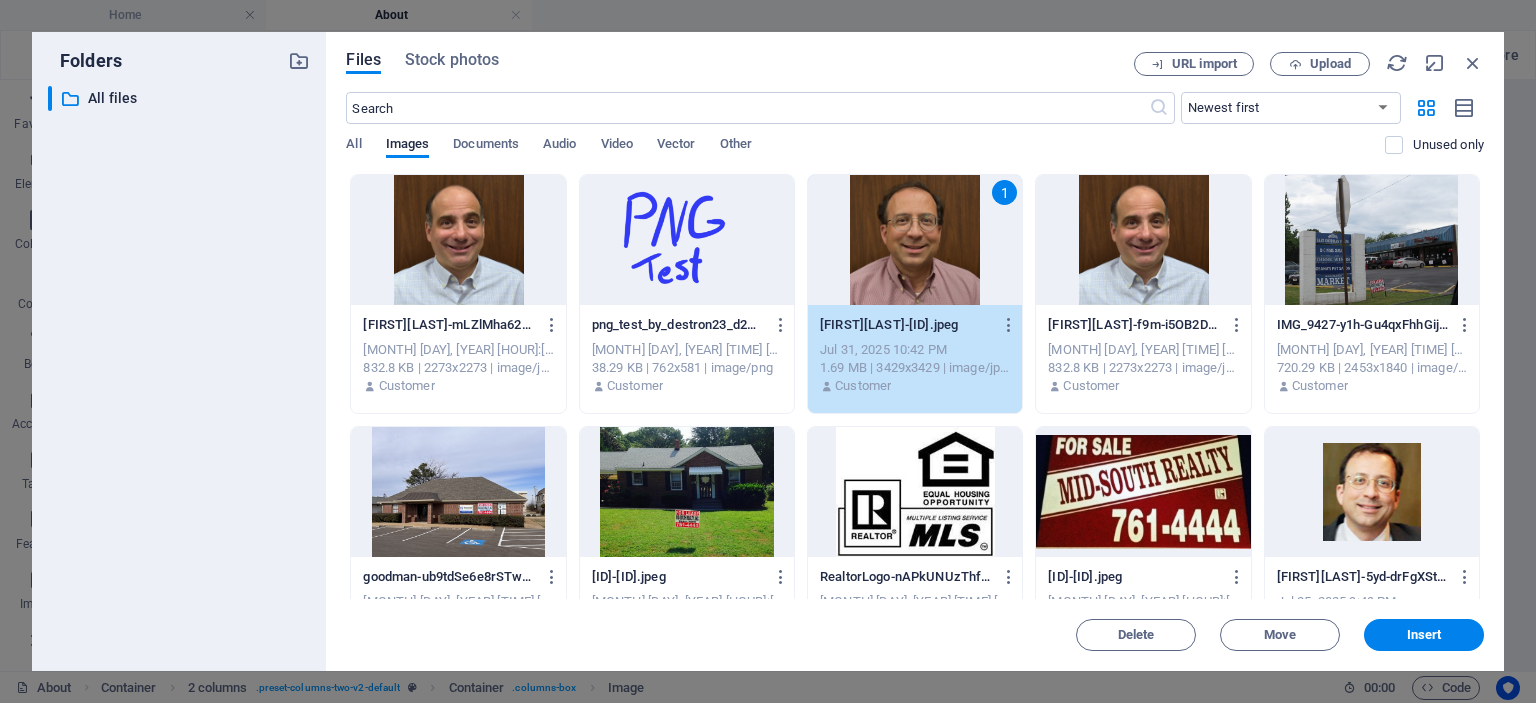 click on "1" at bounding box center [915, 240] 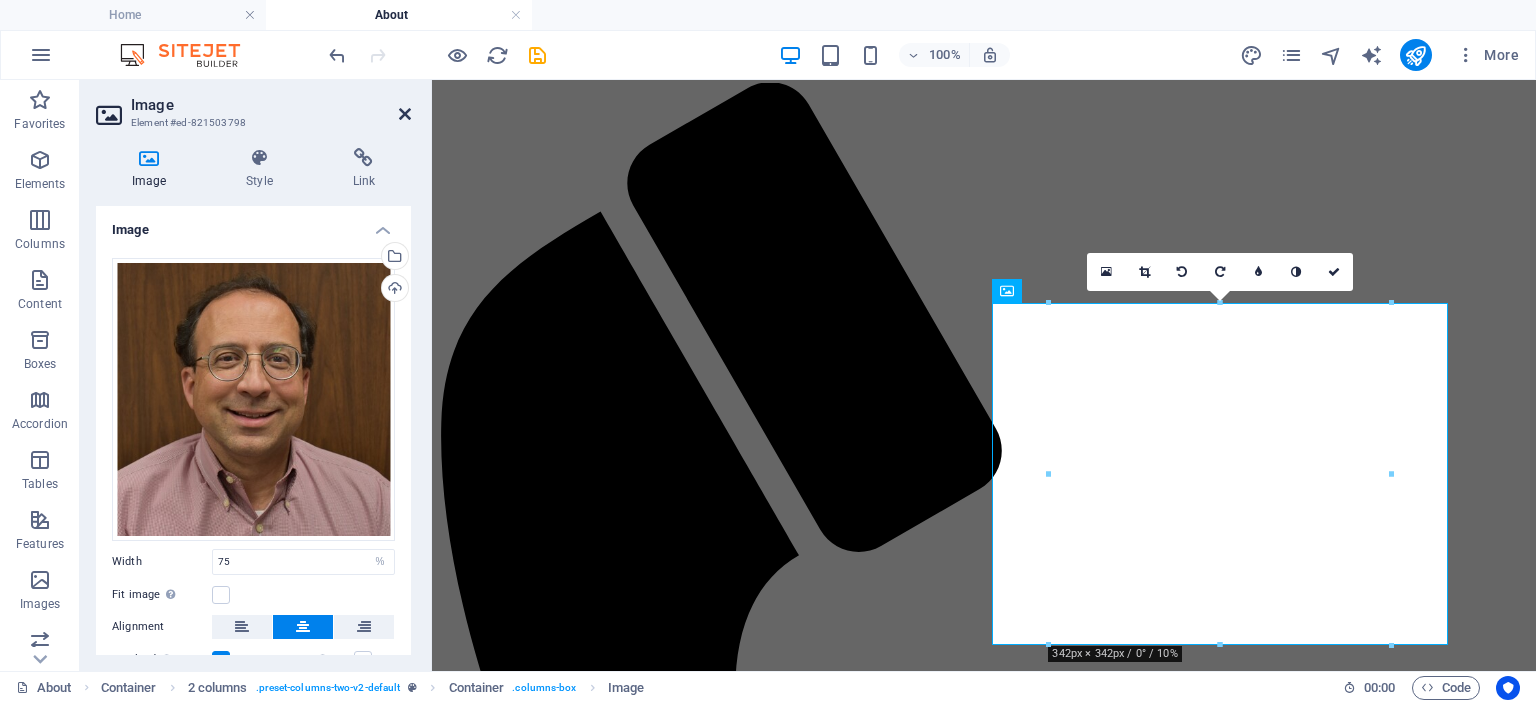 click at bounding box center (405, 114) 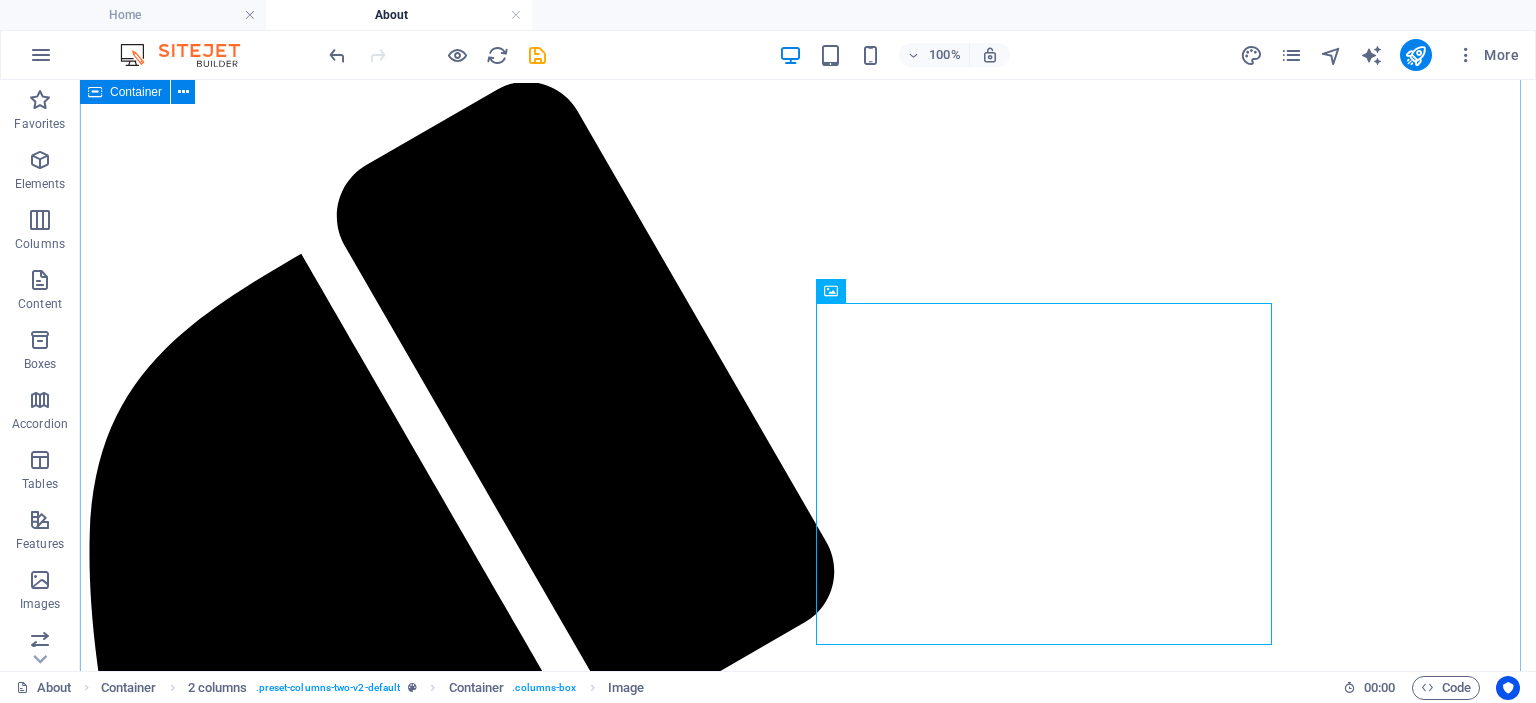 click on "About US           Founded in [MONTH], 1992,  Mid-South Realty, Inc.  is a full-service real estate agency that specializes in residential, investment, and commercial properties. Over the past three decades, we've assisted thousands of people in Shelby County to successfully achieve their personal and investment real estate goals.            Our dedicated, hardworking team offers unique knowledge in the local market and has many years of experience in selling both residential and commercial properties. Whether you need help buying or selling, managing investment properties, appealing property taxes, or even liquidating your home quickly, Mid-South Realty is your one-stop resource for your real estate goals. Our mission is simple: to deliver results-driven, honest, reliable, and personalized service and help you achieve your real estate goals with confidence. Meet the Brothers [FIRST] [LAST]   jerry@[DOMAIN].com Real Estate Broker Tennessee License ID Number: 242526 Real Estate Broker" at bounding box center (808, 5538) 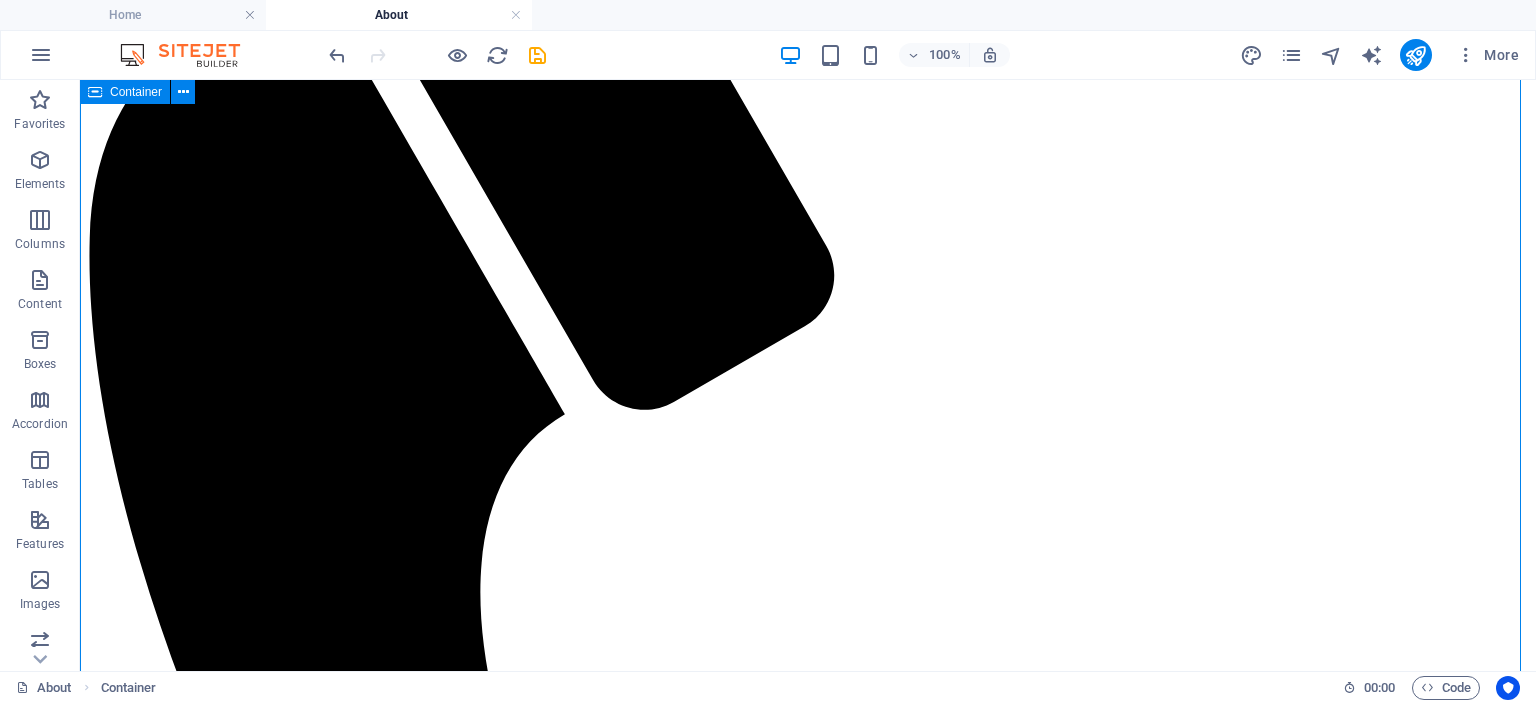 scroll, scrollTop: 538, scrollLeft: 0, axis: vertical 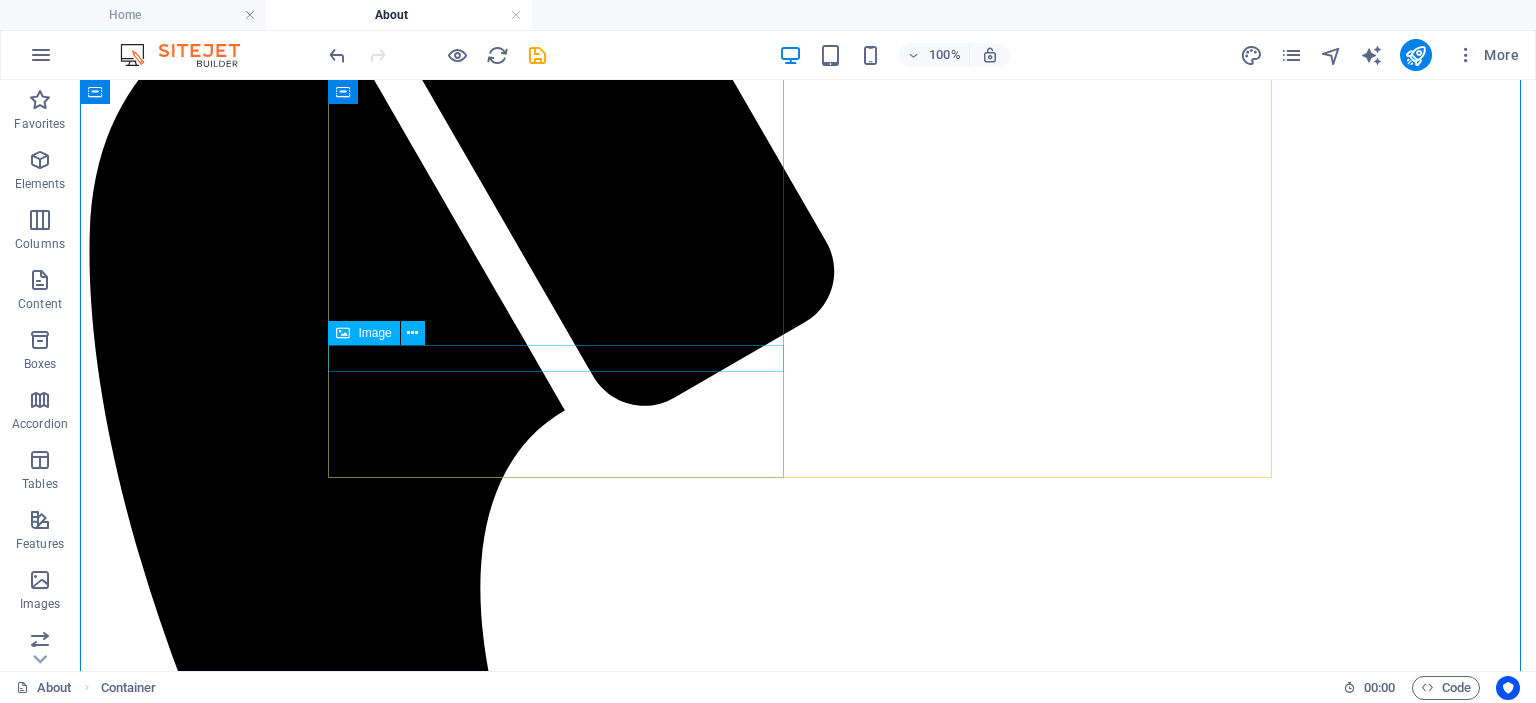 click at bounding box center [808, 3269] 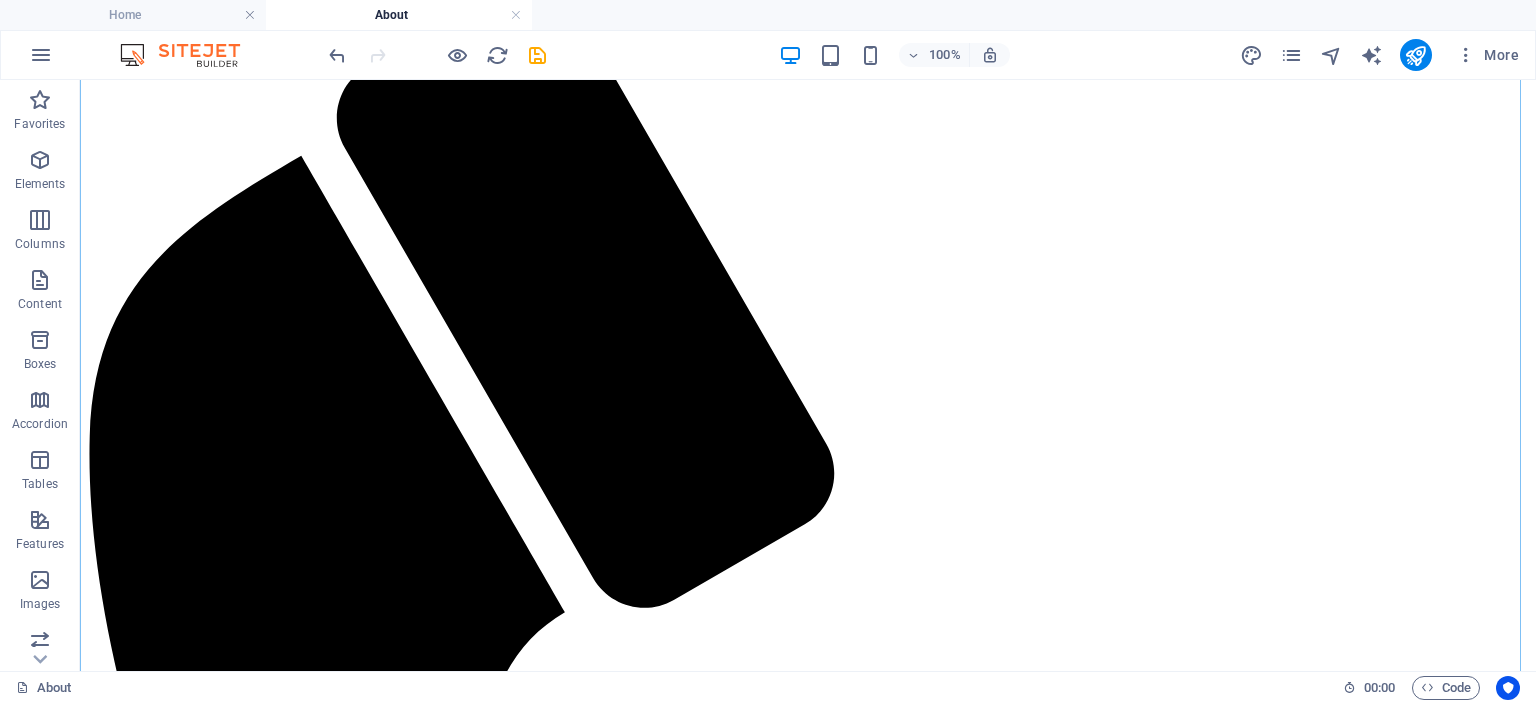 scroll, scrollTop: 338, scrollLeft: 0, axis: vertical 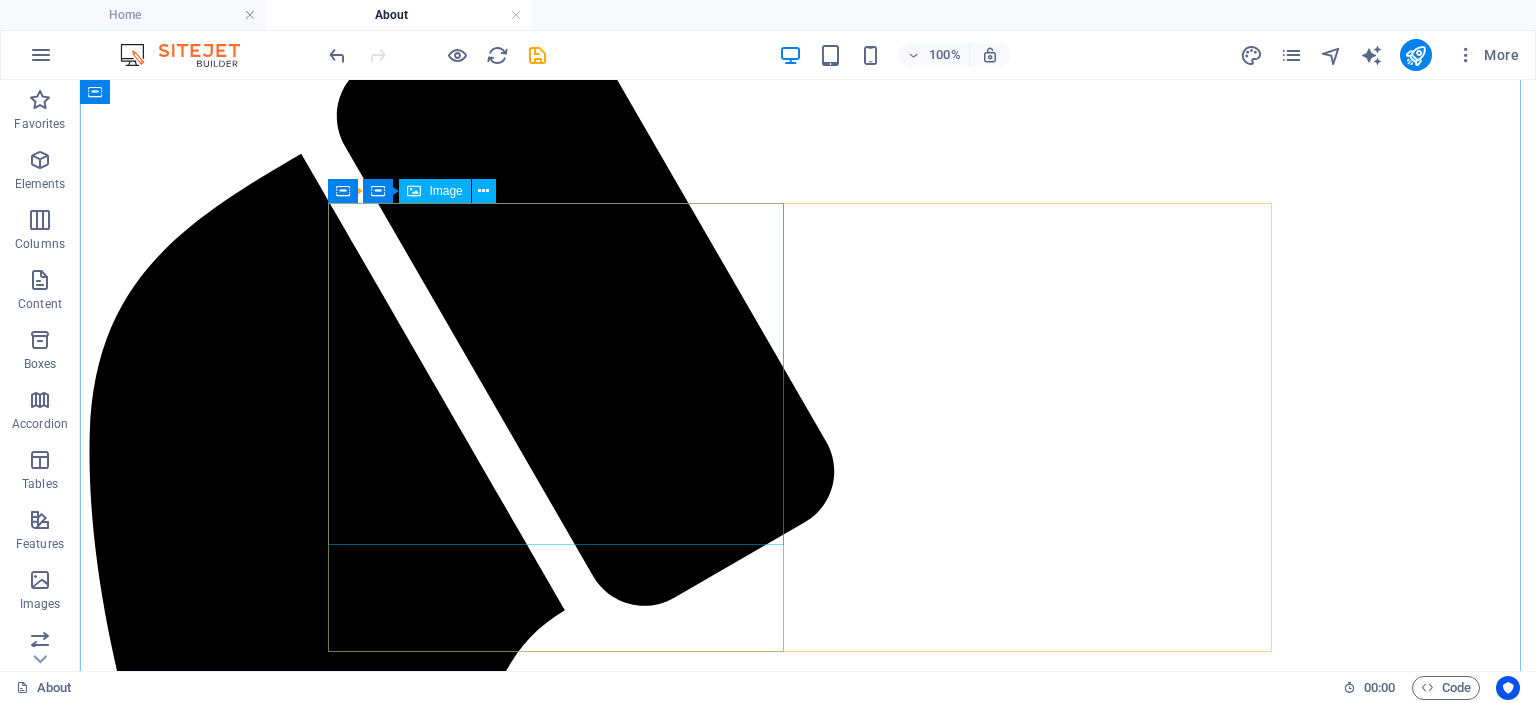 click at bounding box center (808, 2918) 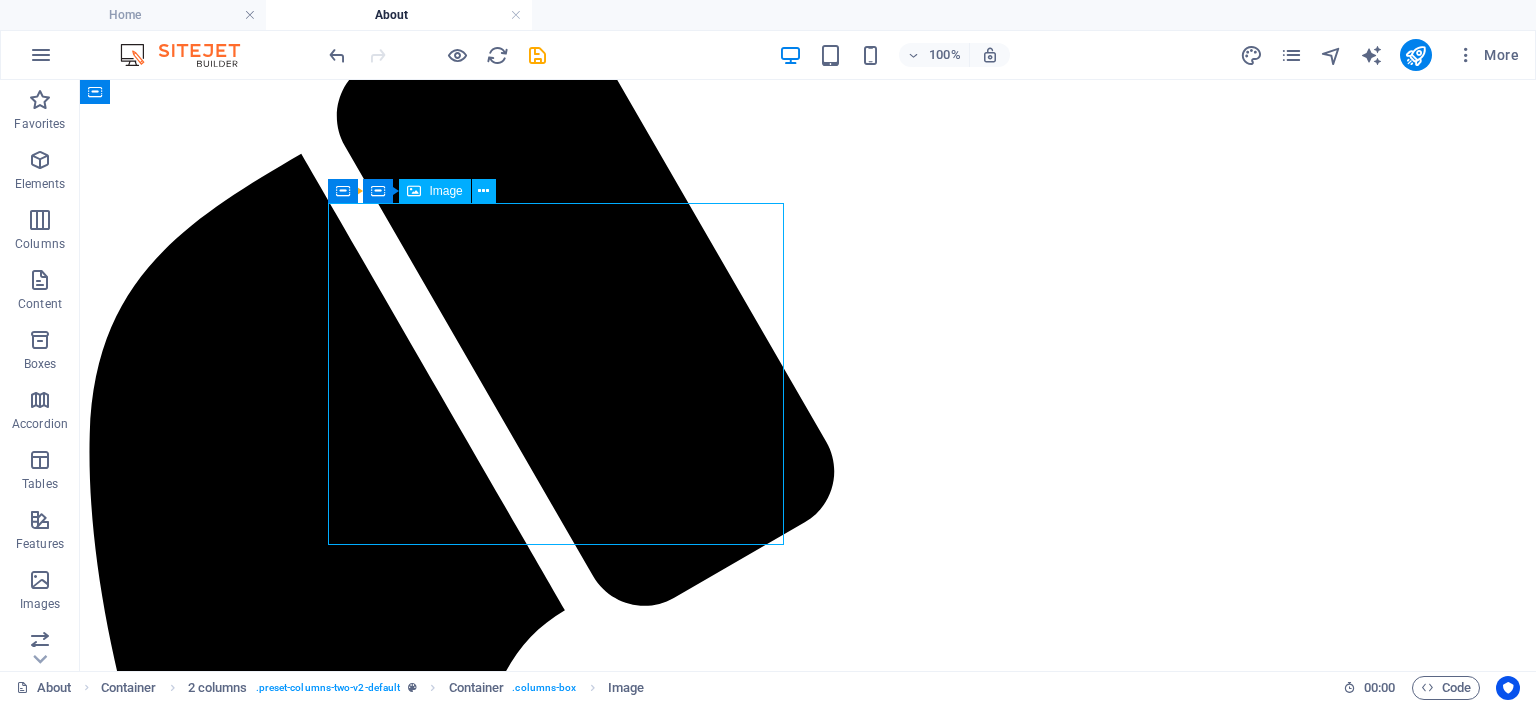 click at bounding box center [808, 2918] 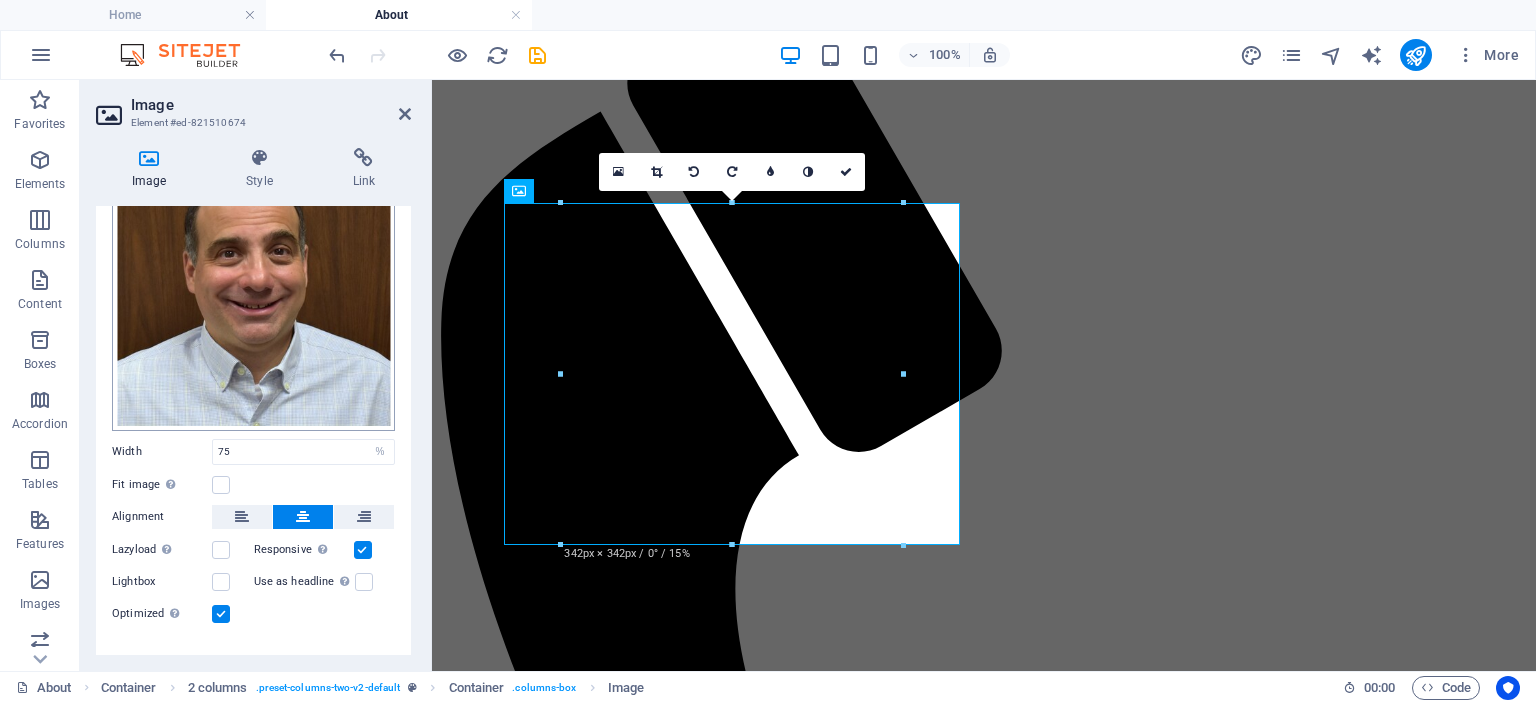 scroll, scrollTop: 140, scrollLeft: 0, axis: vertical 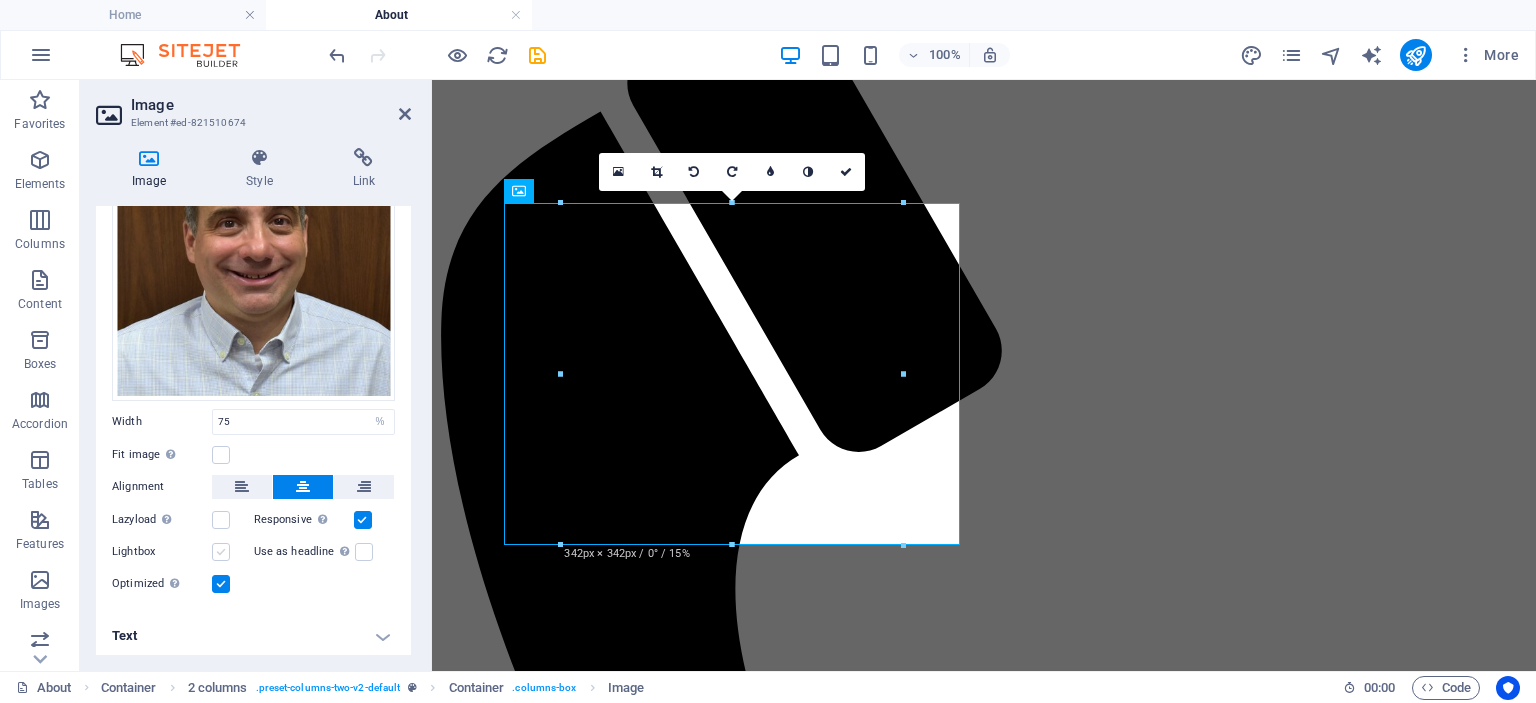 click at bounding box center (221, 552) 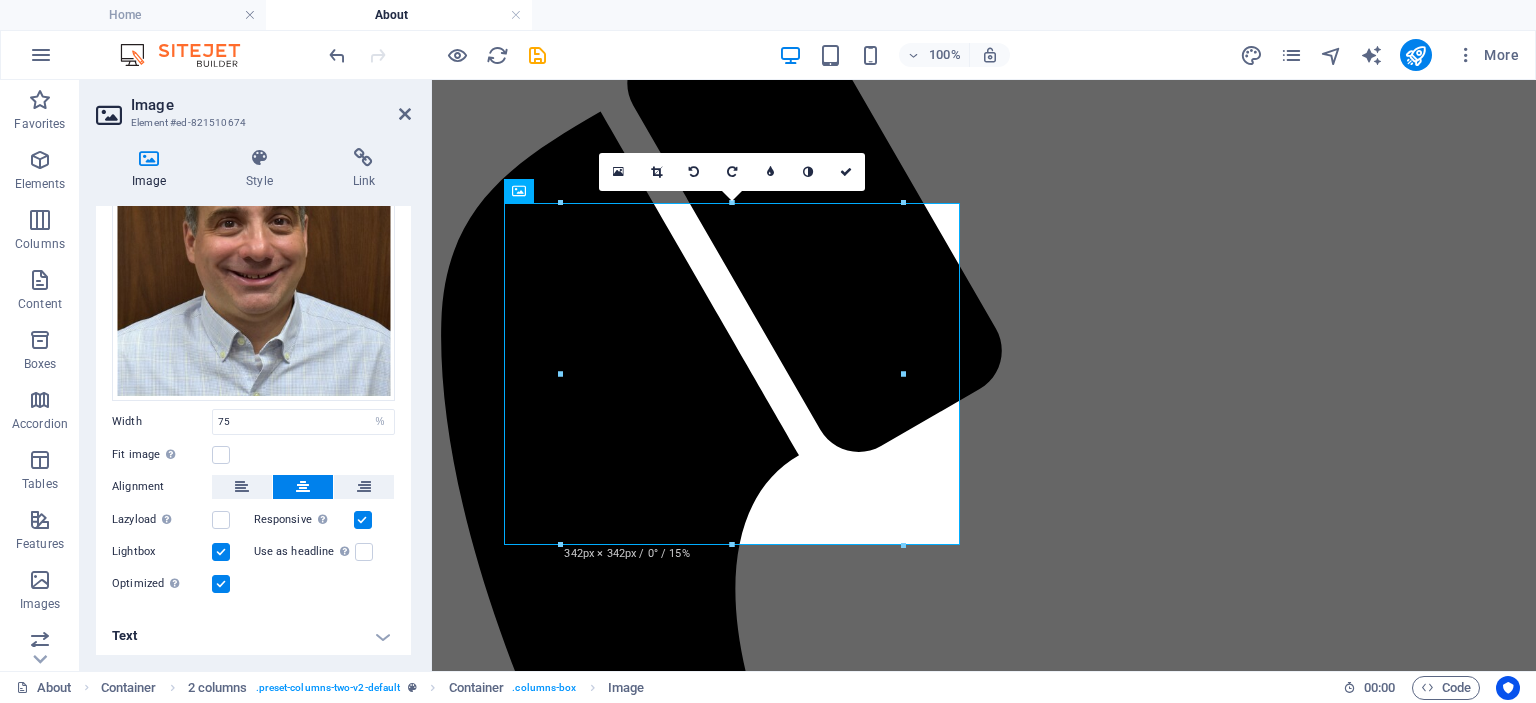 click at bounding box center (221, 552) 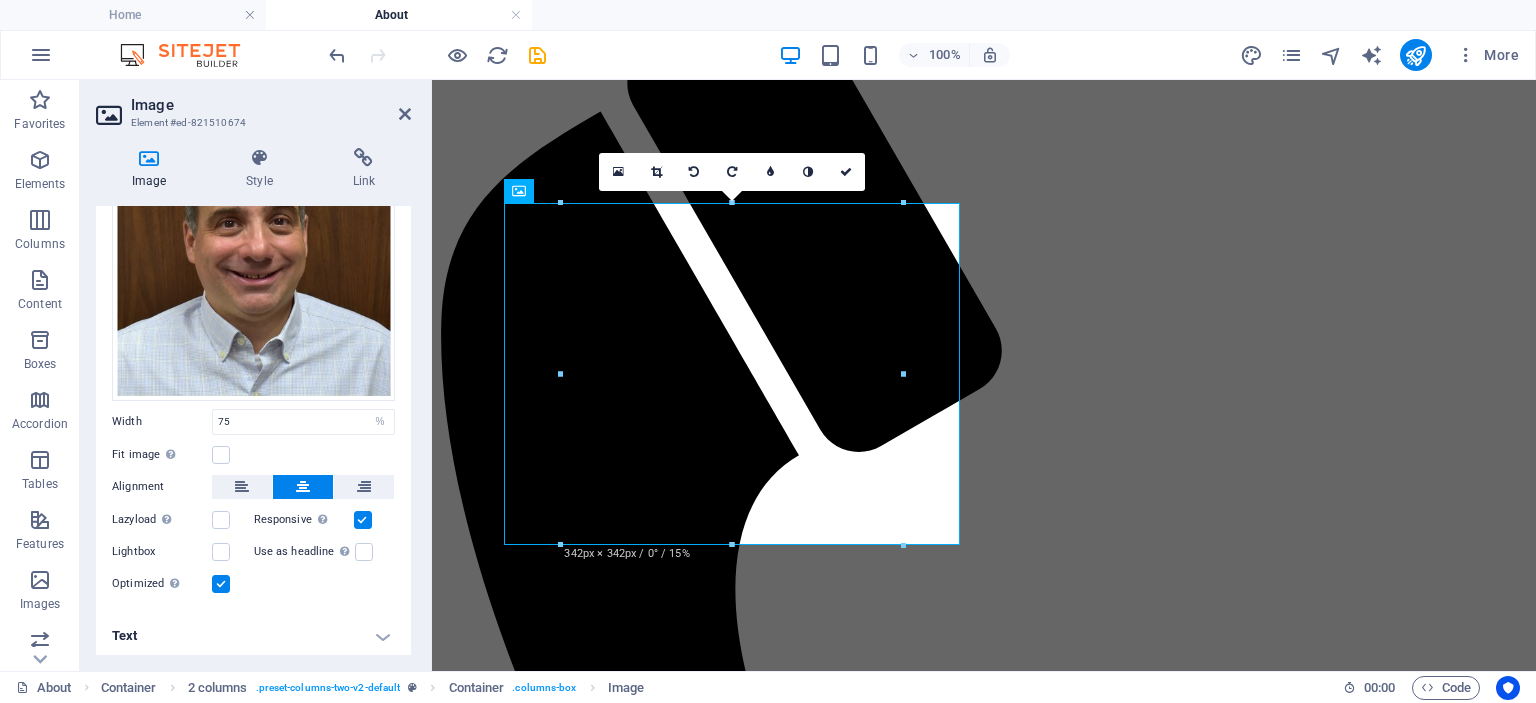click on "Text" at bounding box center (253, 636) 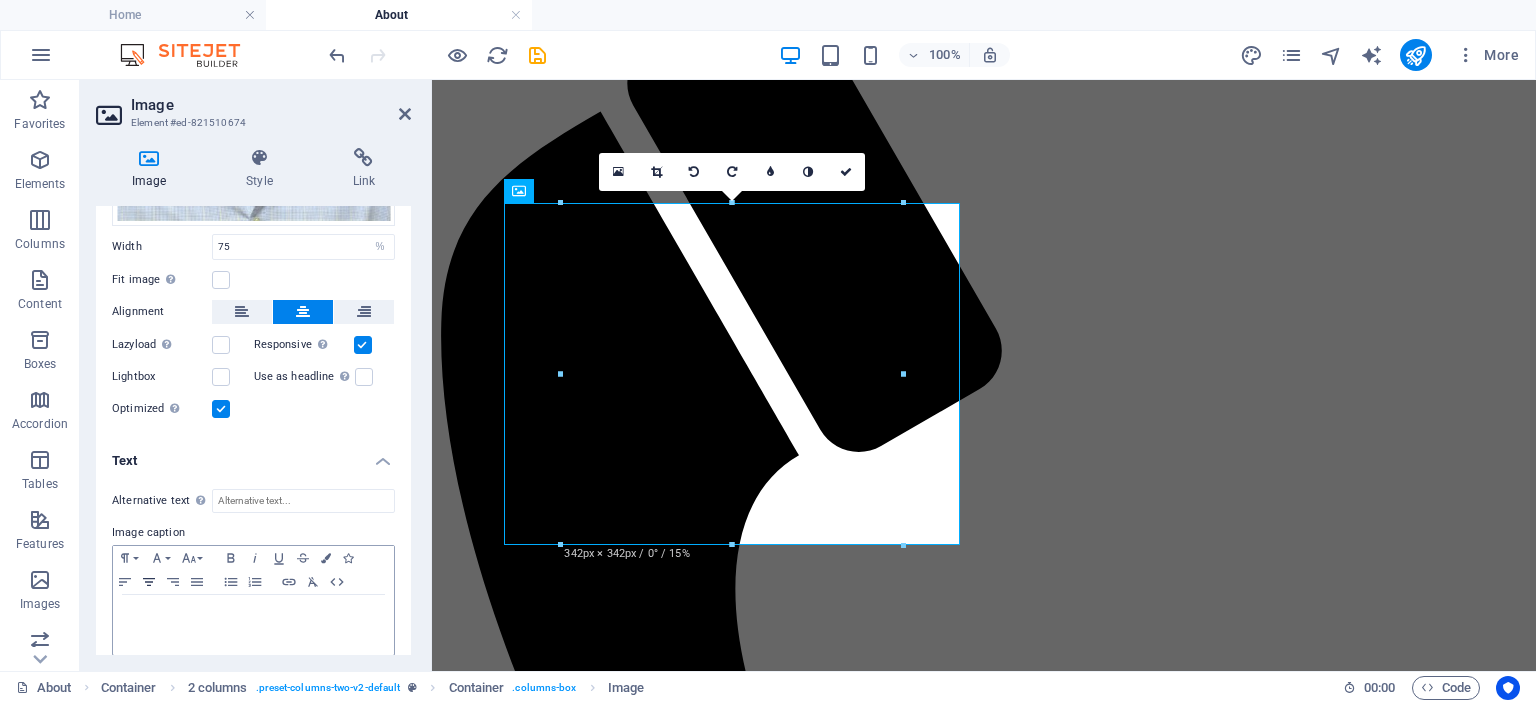 scroll, scrollTop: 328, scrollLeft: 0, axis: vertical 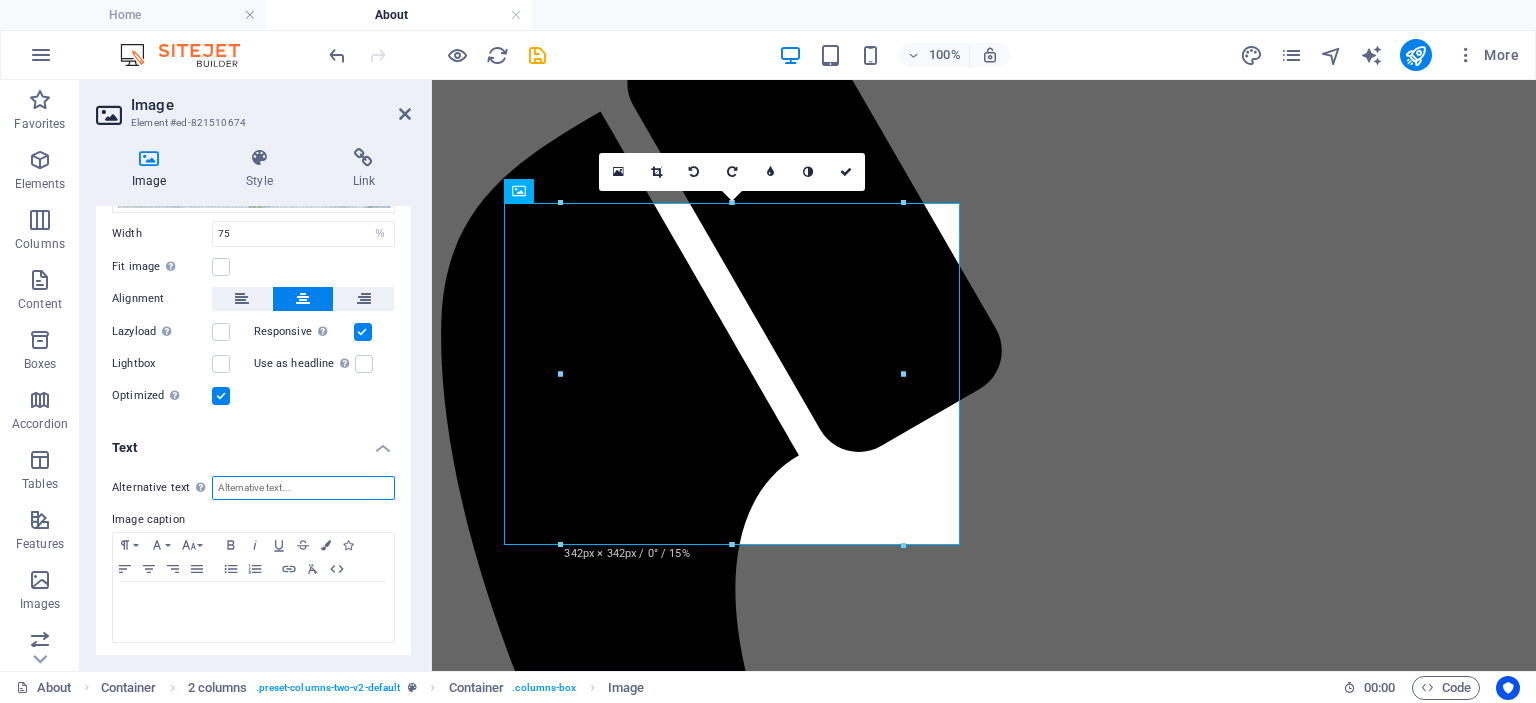 click on "Alternative text The alternative text is used by devices that cannot display images (e.g. image search engines) and should be added to every image to improve website accessibility." at bounding box center (303, 488) 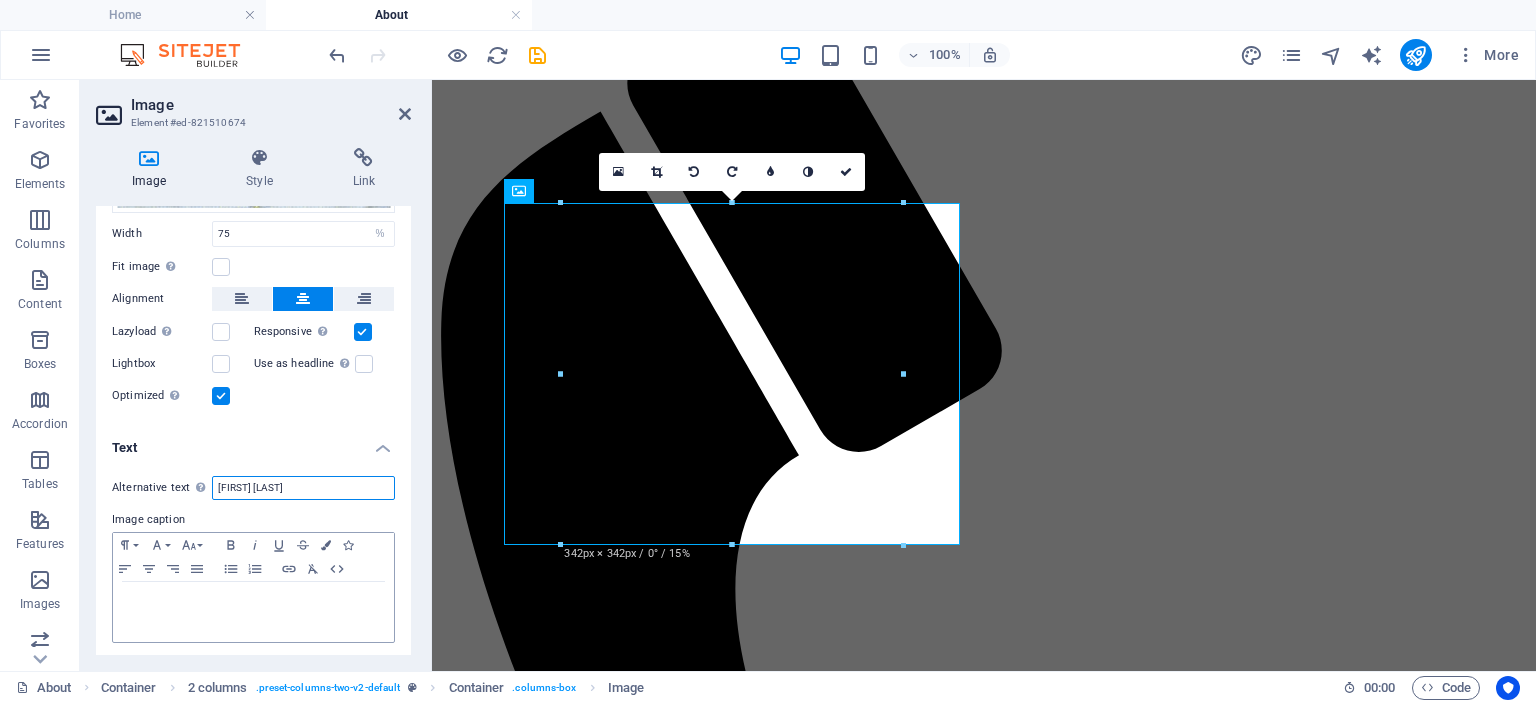 type on "[FIRST] [LAST]" 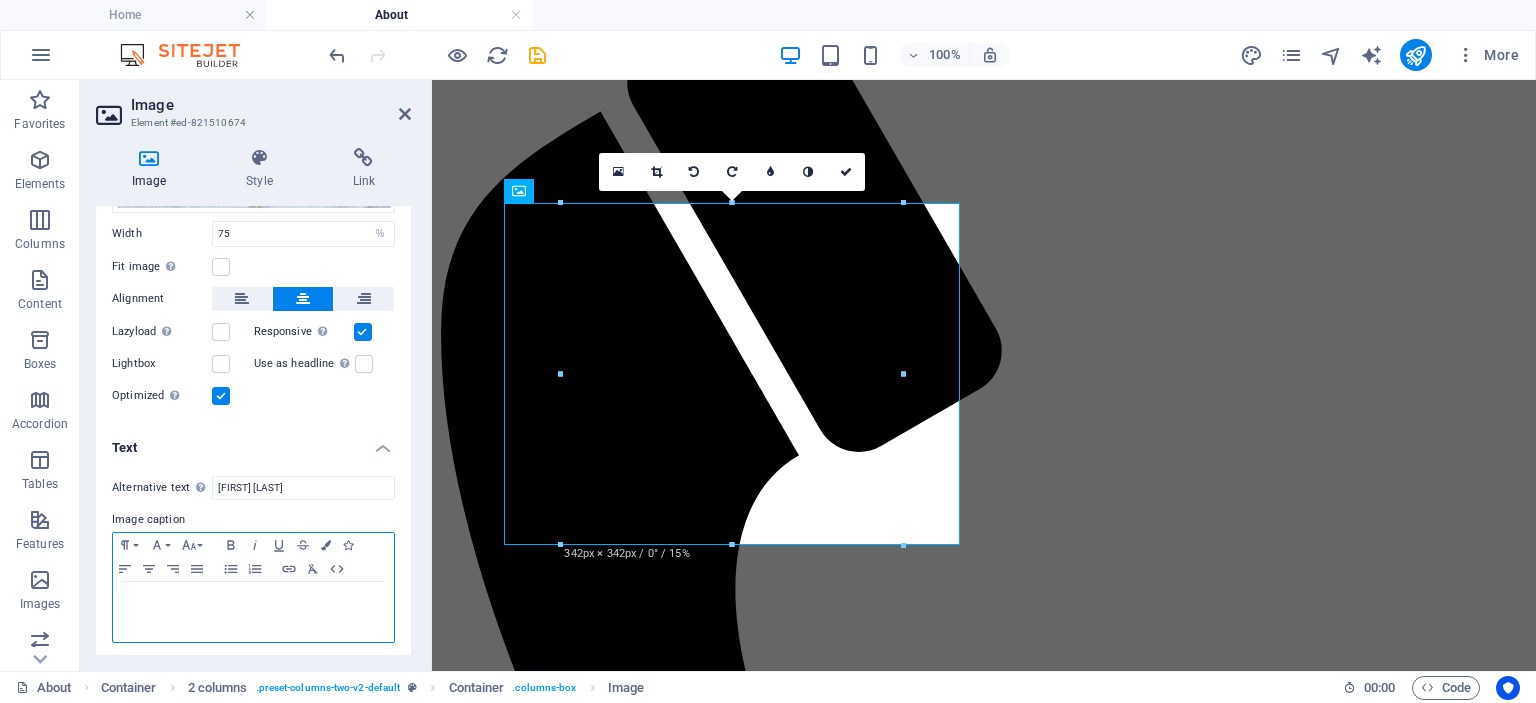 click at bounding box center [253, 612] 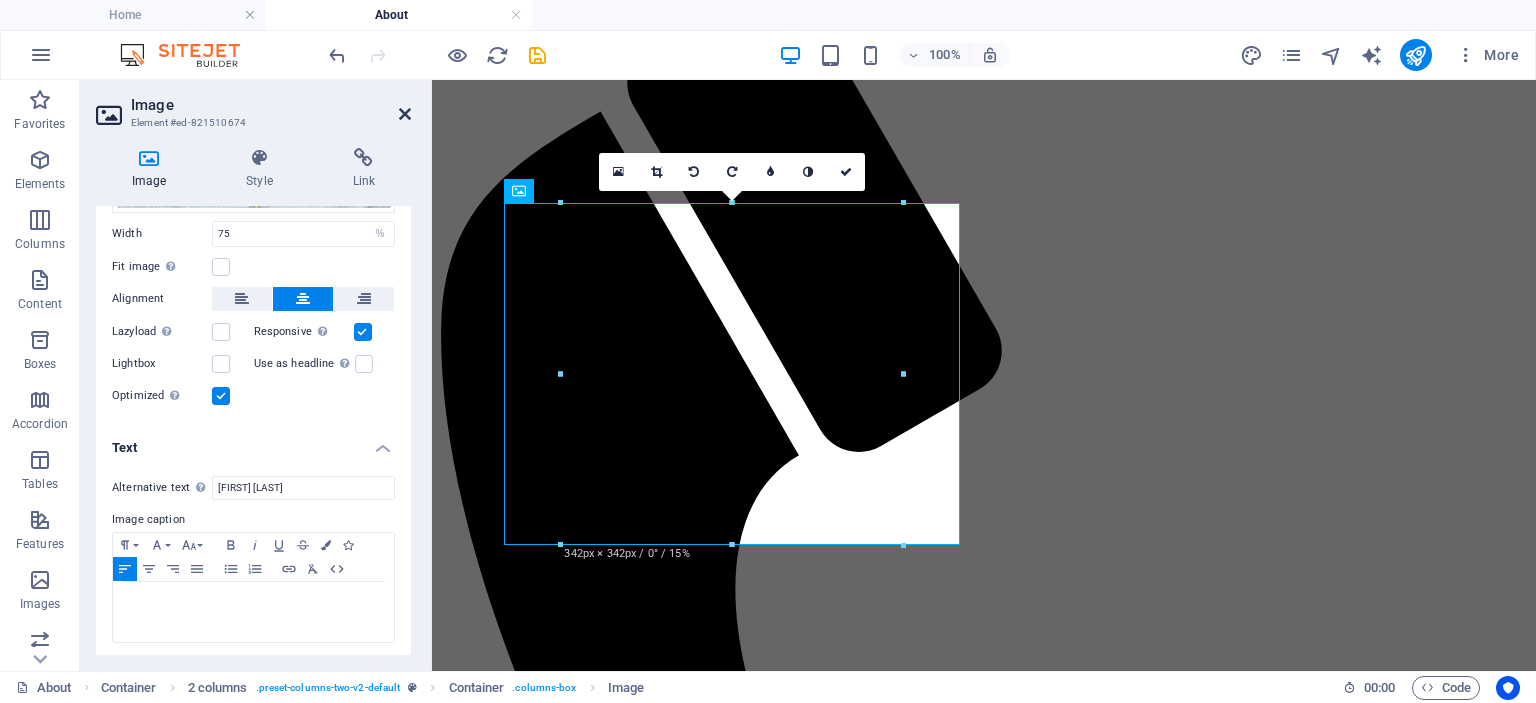 click at bounding box center (405, 114) 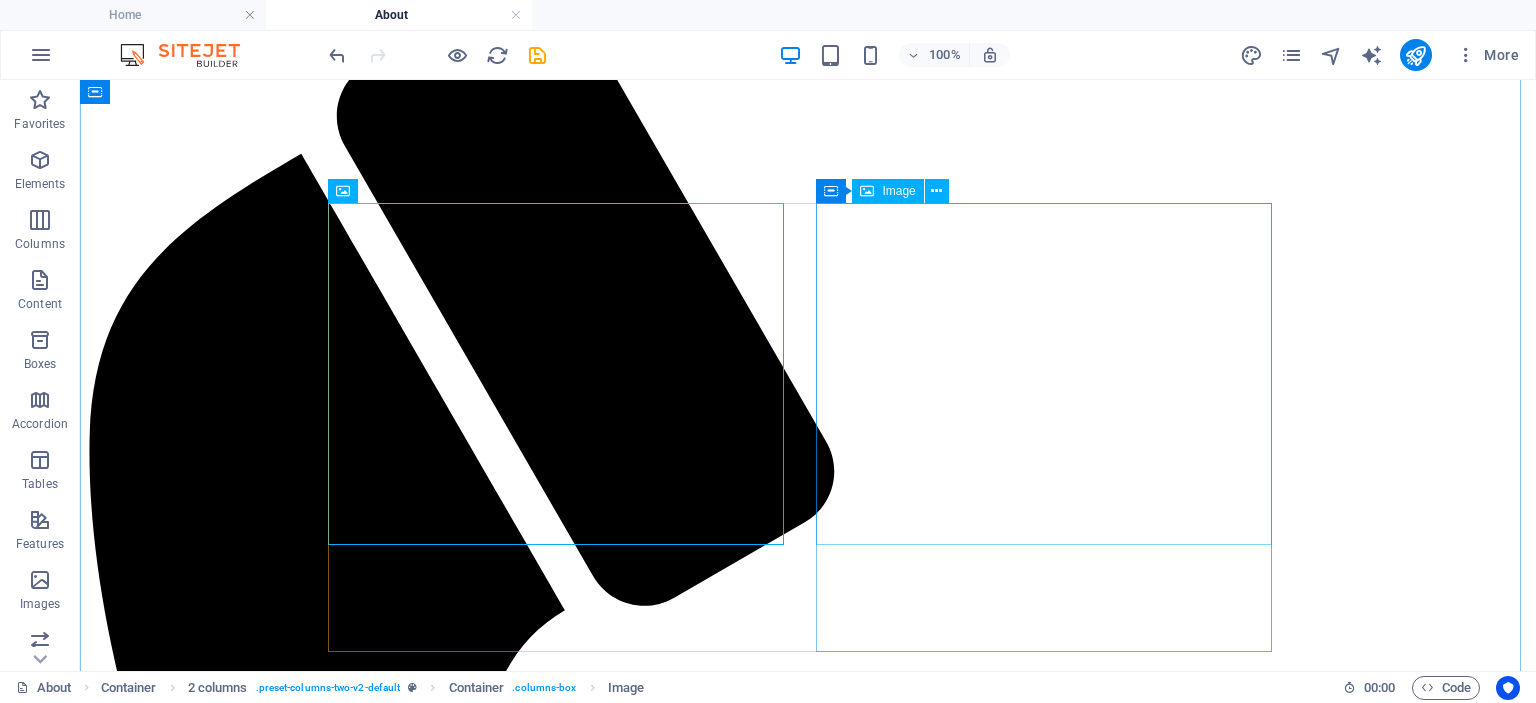 click at bounding box center [808, 5167] 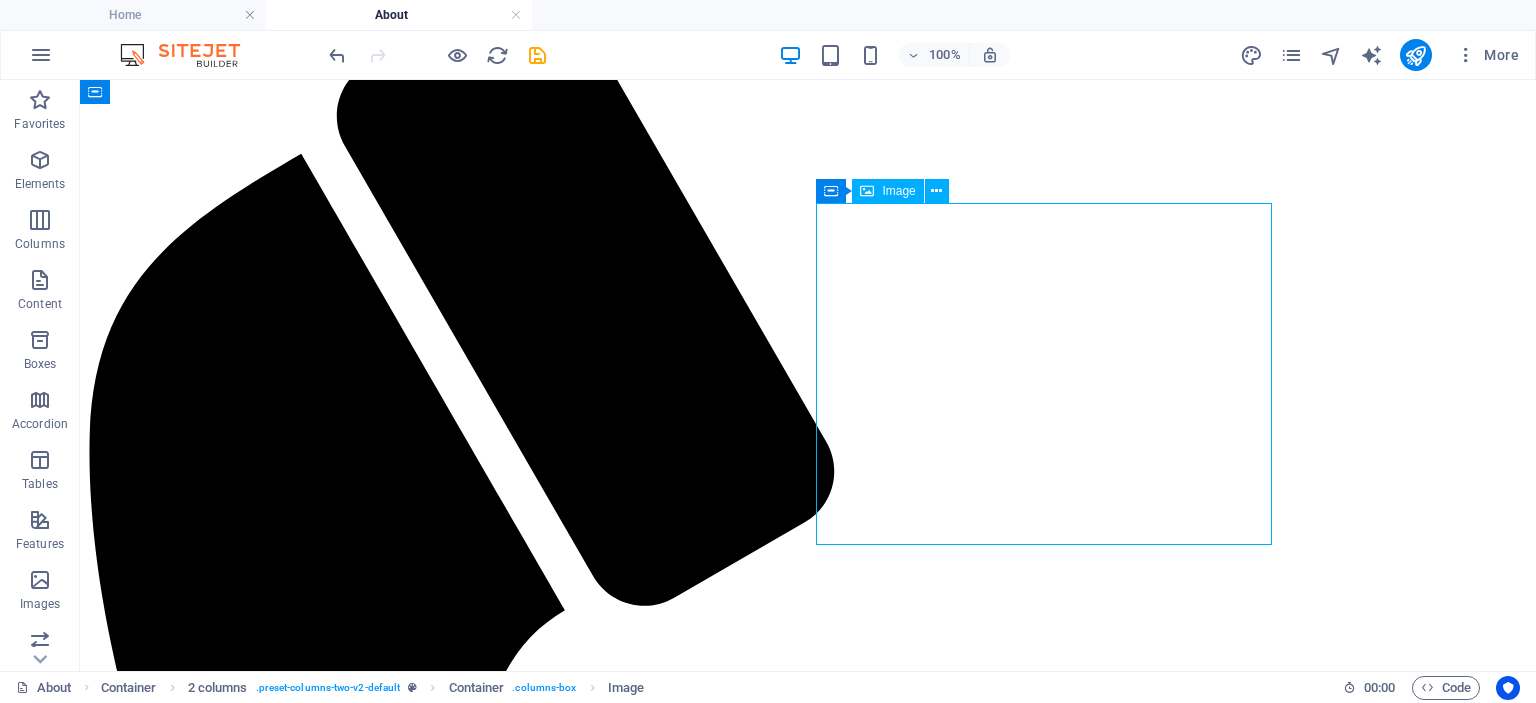 click at bounding box center (808, 5167) 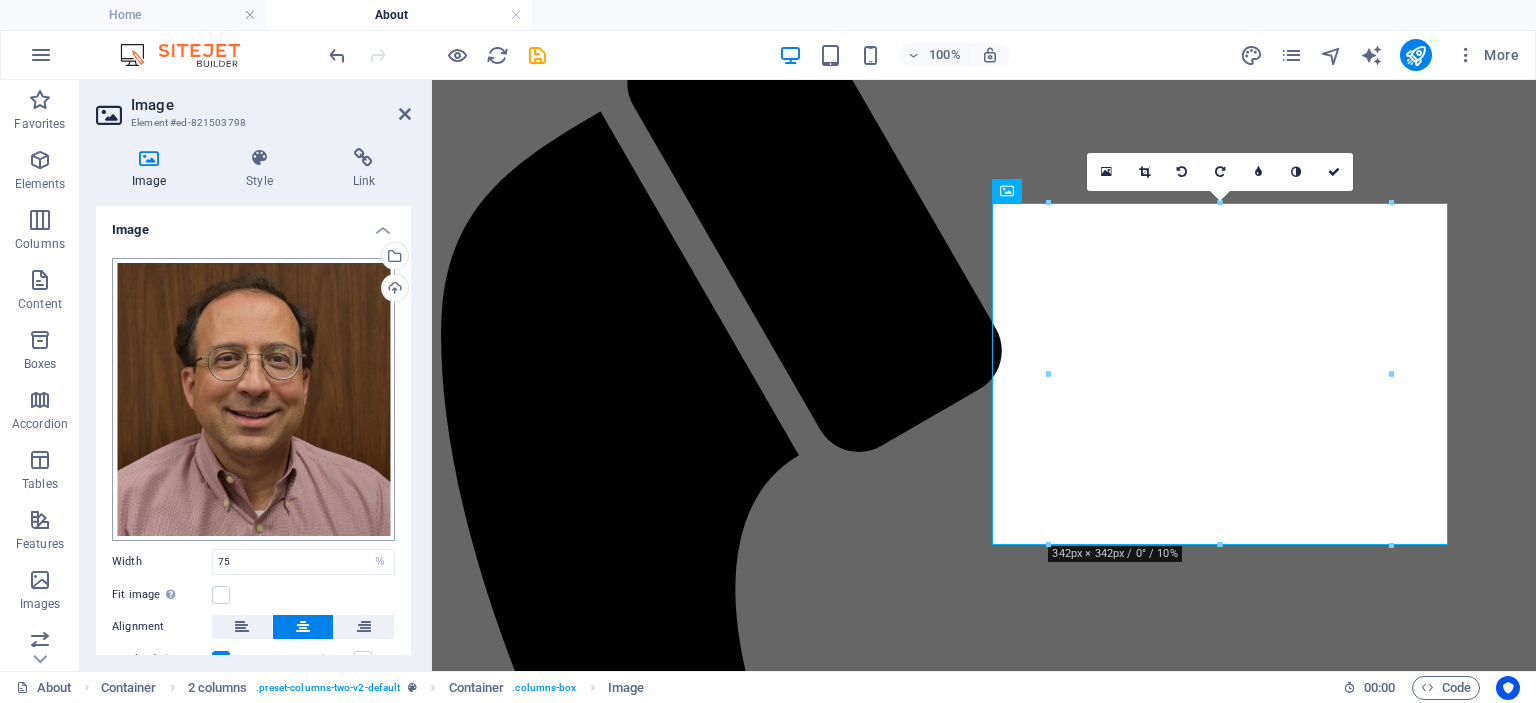 scroll, scrollTop: 140, scrollLeft: 0, axis: vertical 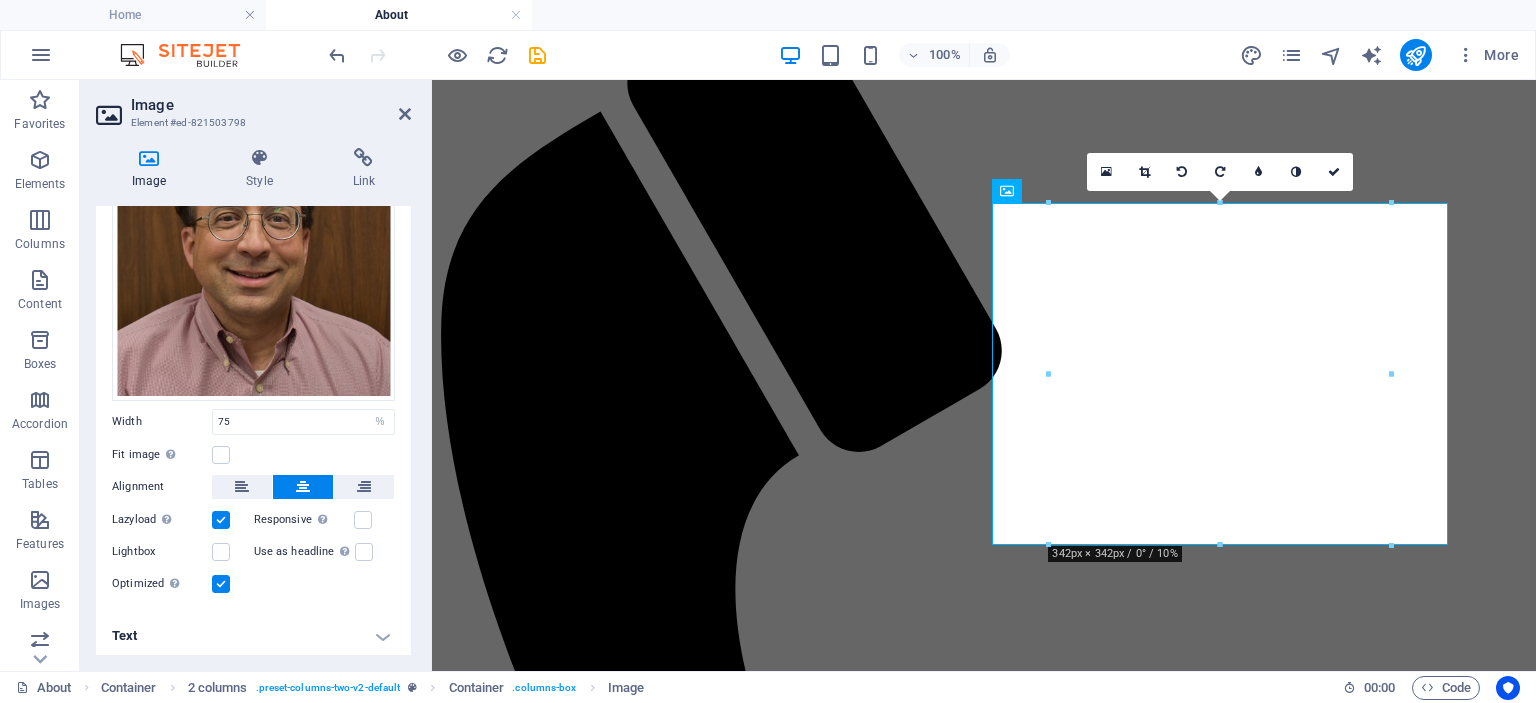 click on "Text" at bounding box center [253, 636] 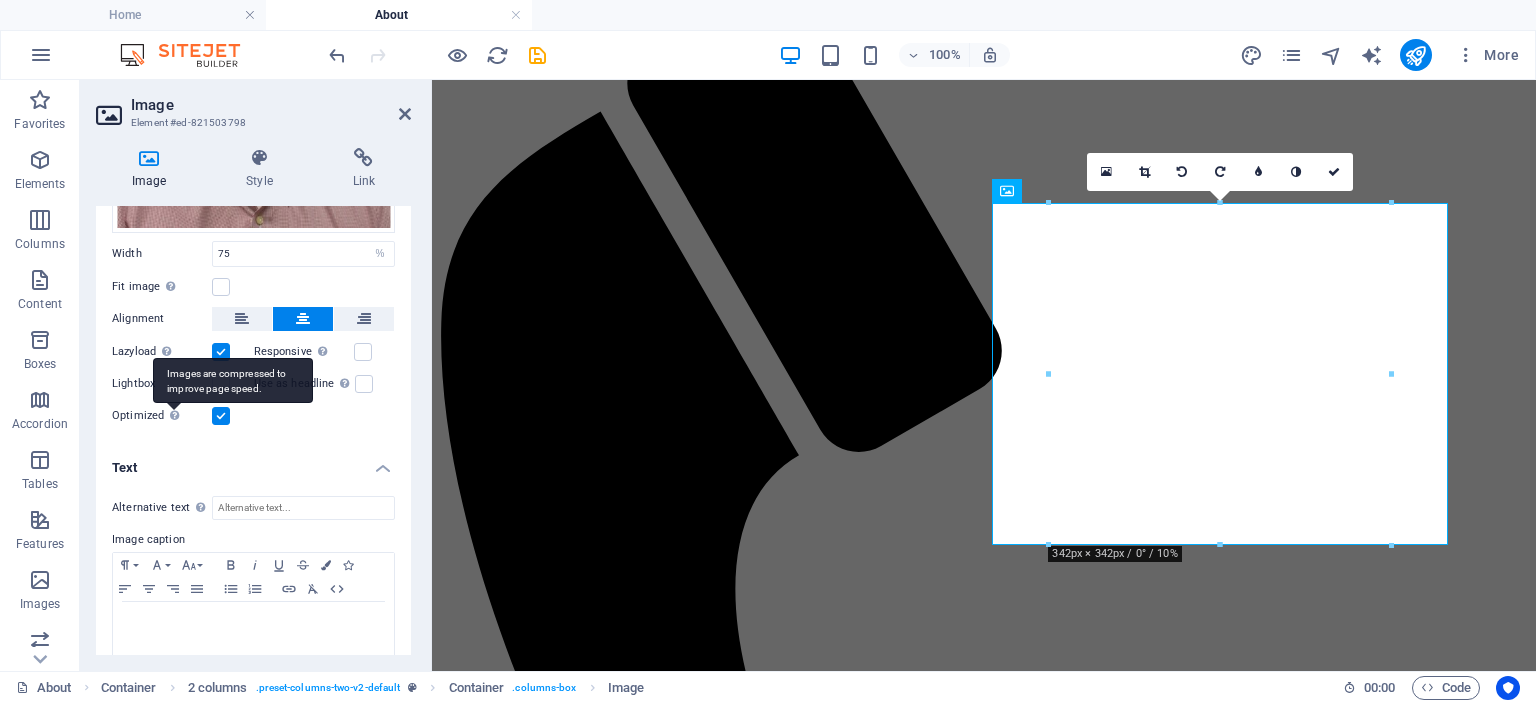 scroll, scrollTop: 328, scrollLeft: 0, axis: vertical 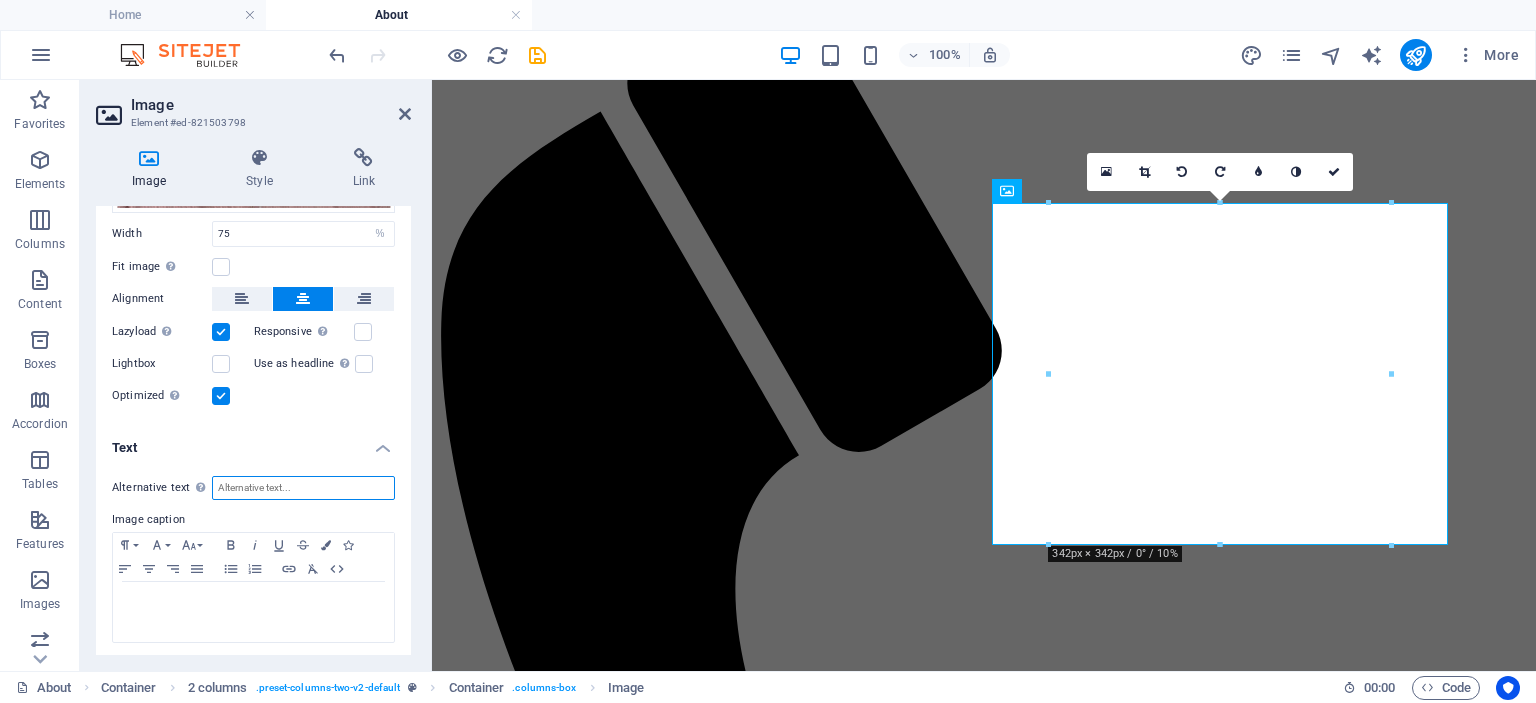 click on "Alternative text The alternative text is used by devices that cannot display images (e.g. image search engines) and should be added to every image to improve website accessibility." at bounding box center (303, 488) 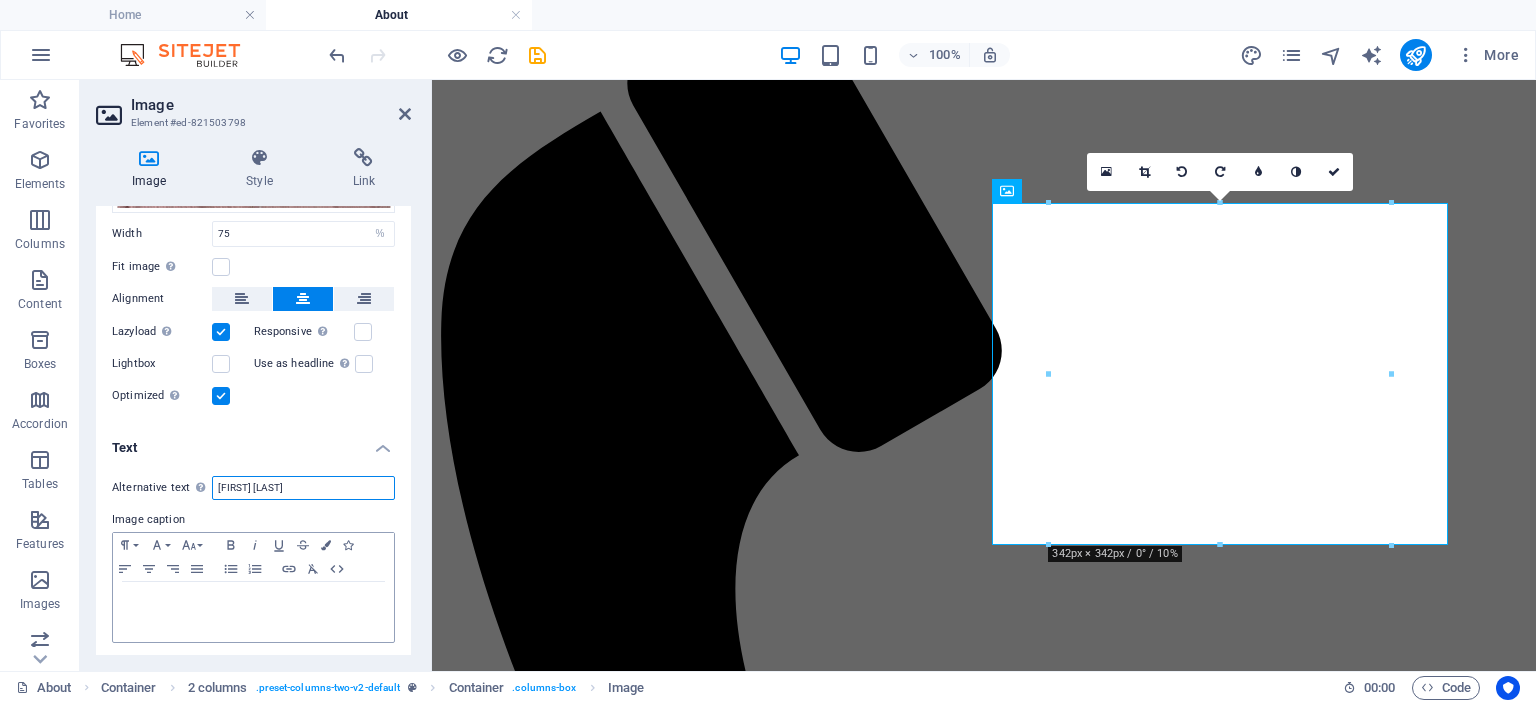 type on "[FIRST] [LAST]" 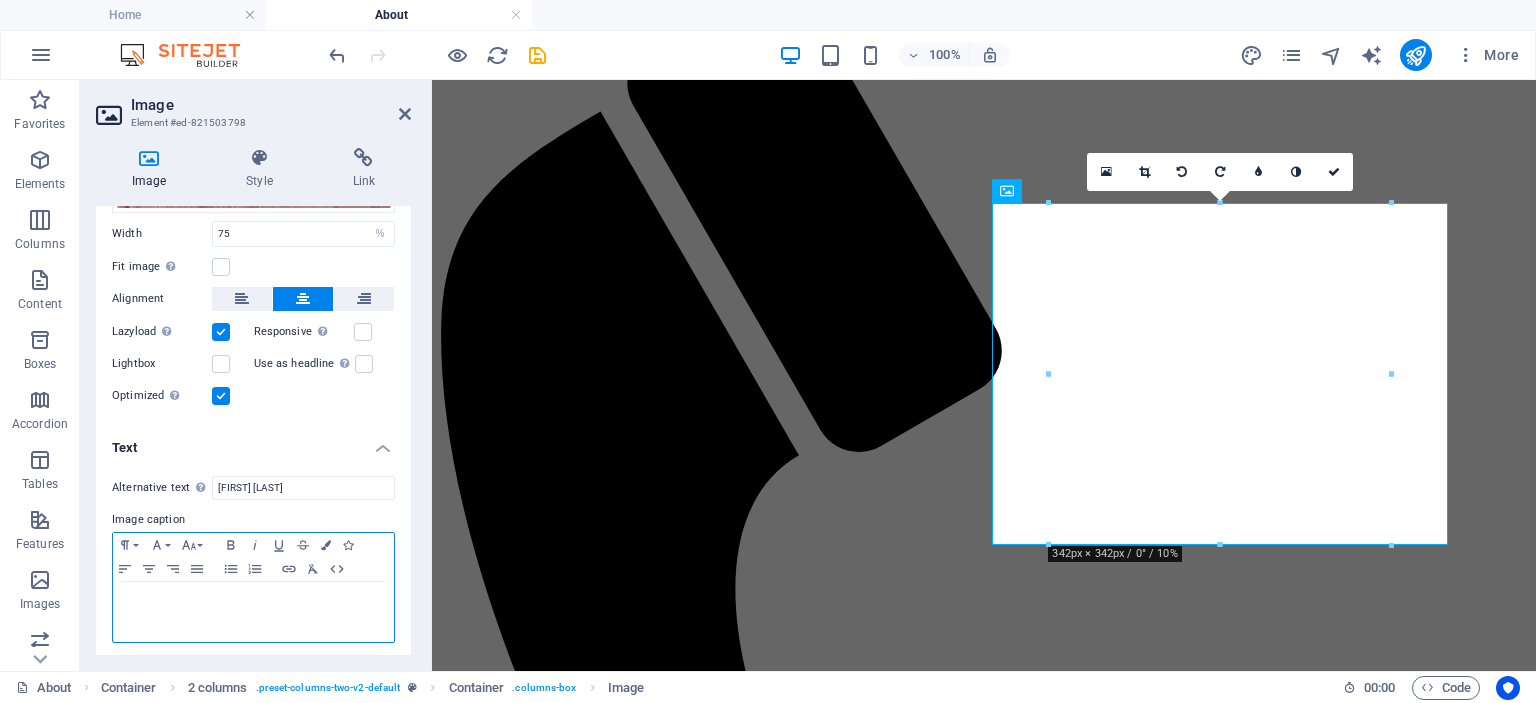 click at bounding box center [253, 612] 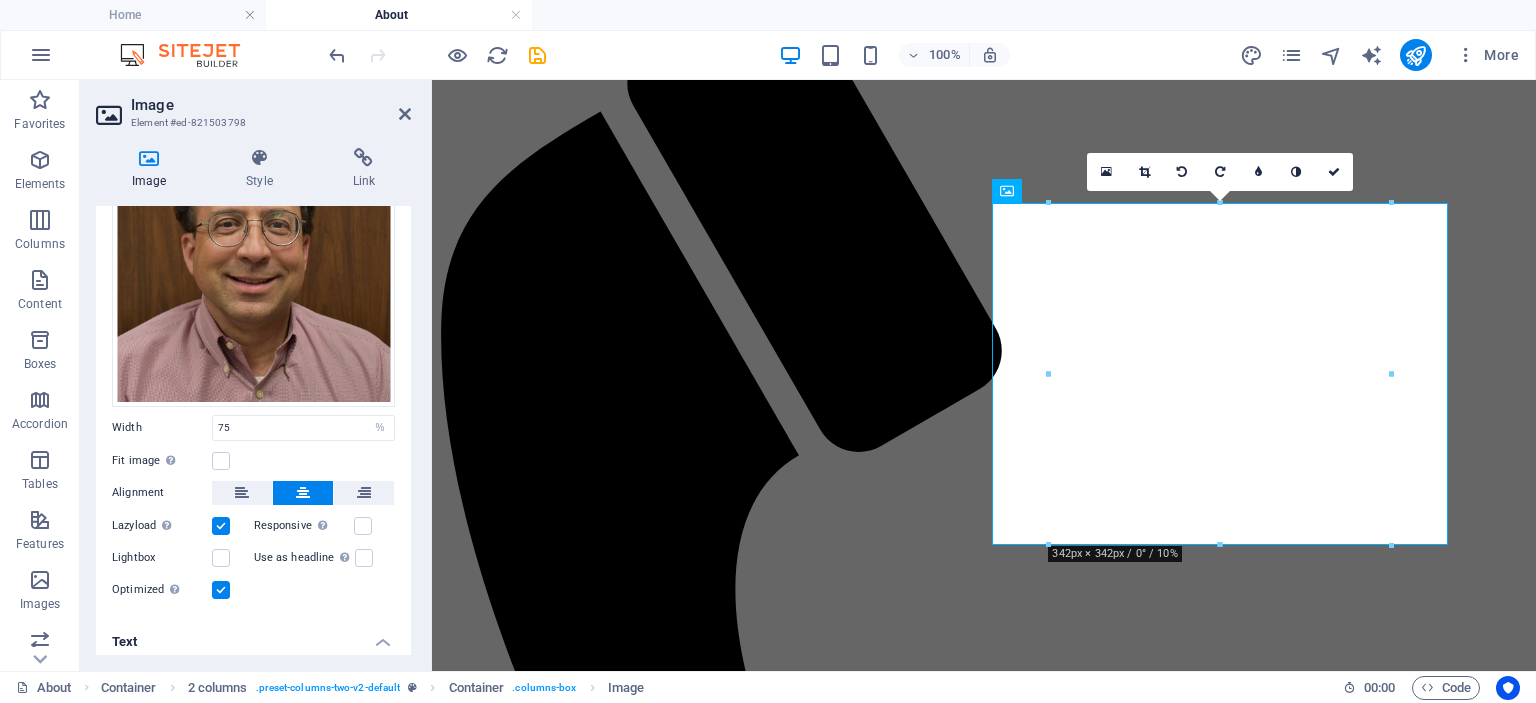 scroll, scrollTop: 0, scrollLeft: 0, axis: both 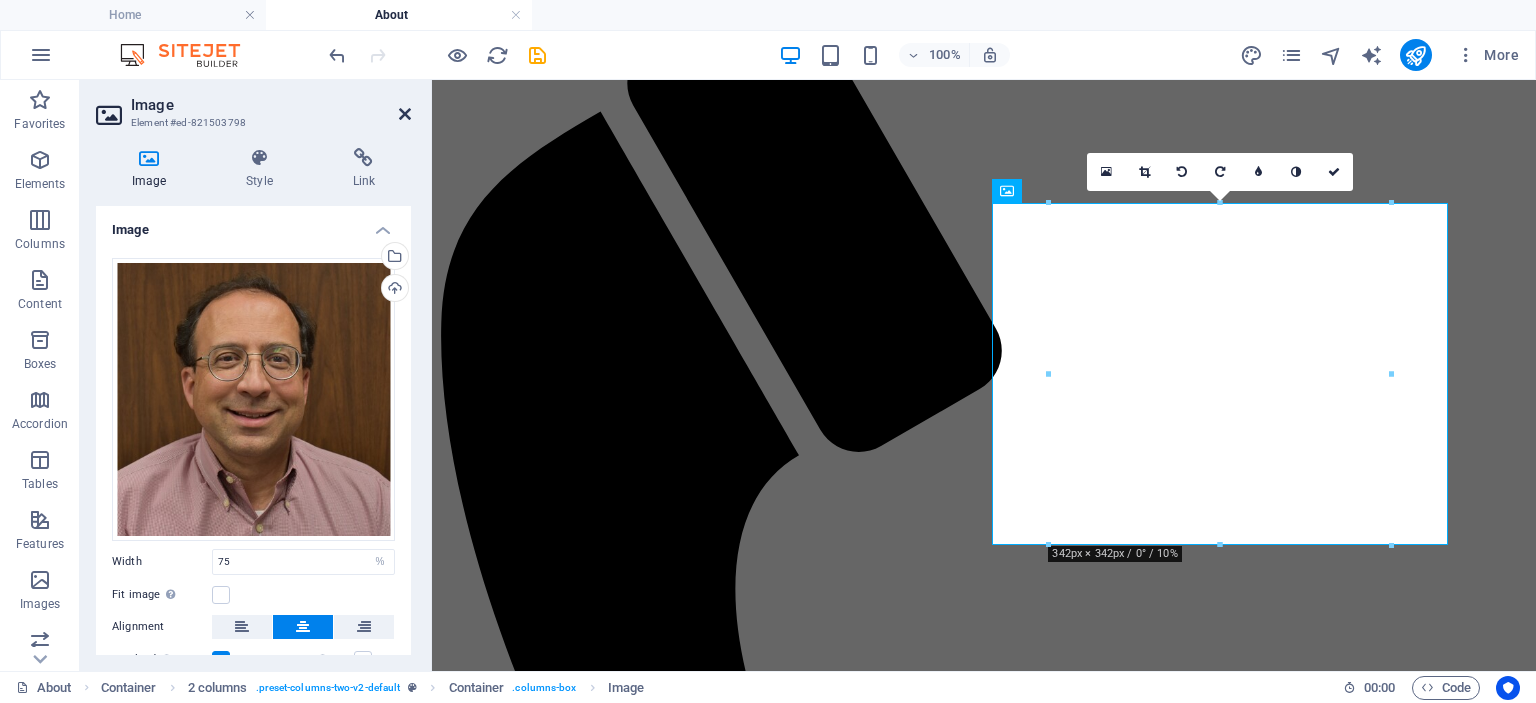 click at bounding box center (405, 114) 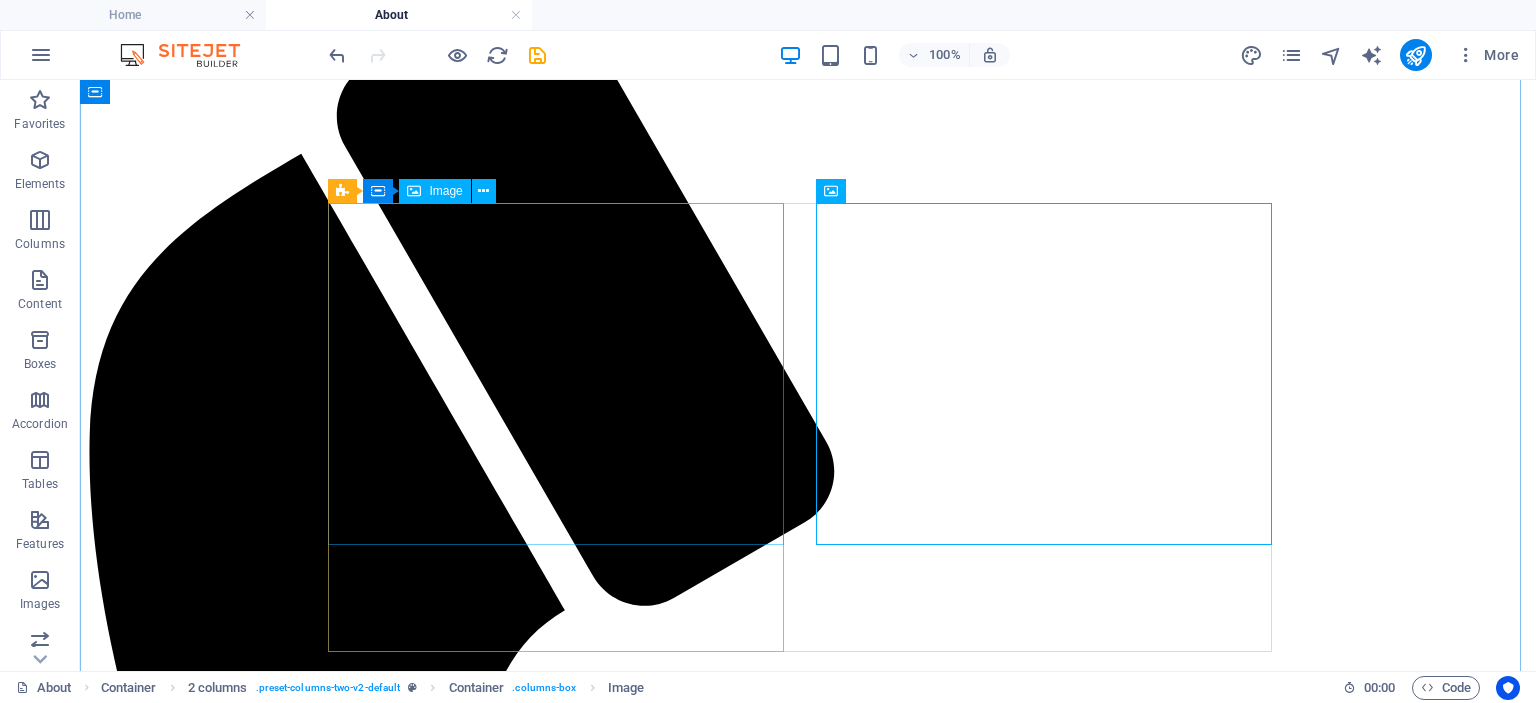 click at bounding box center [808, 2918] 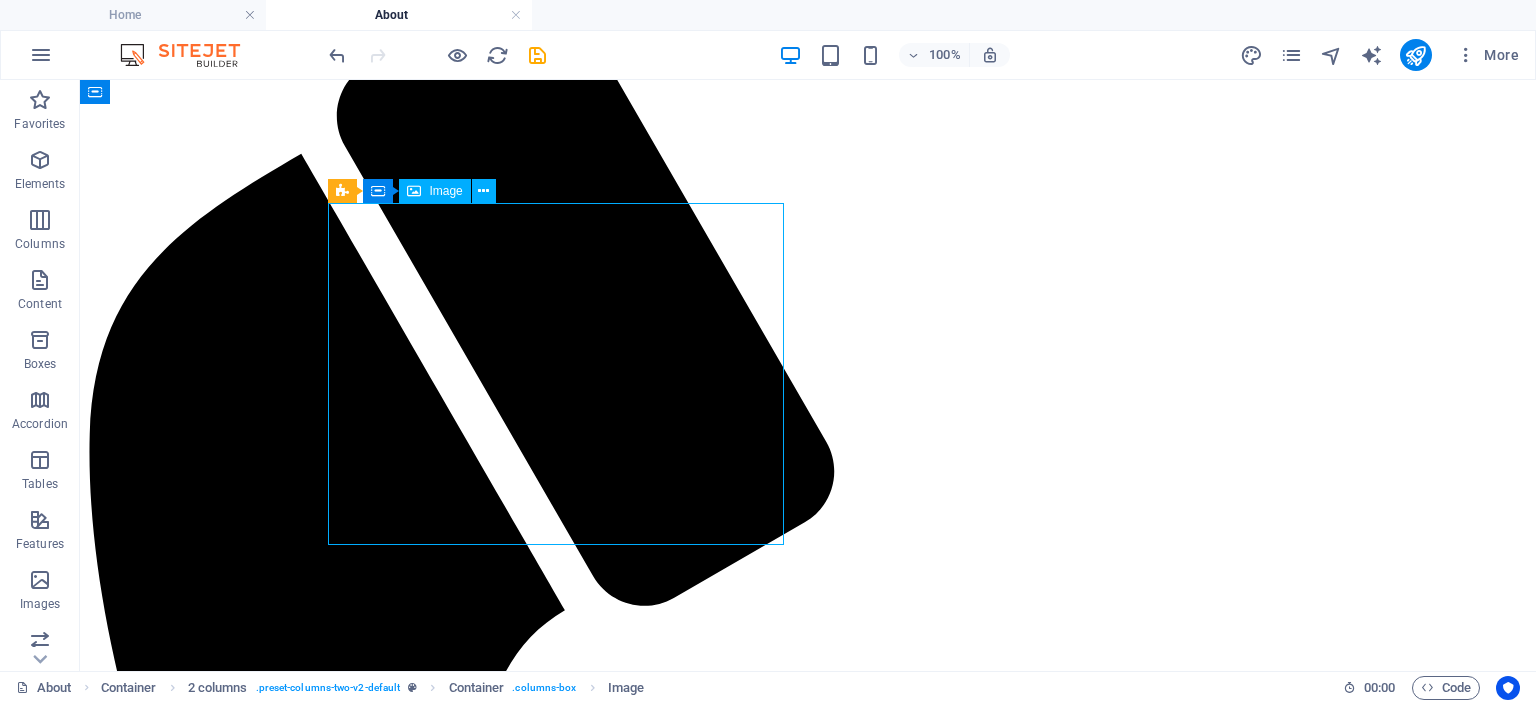 click at bounding box center (808, 2918) 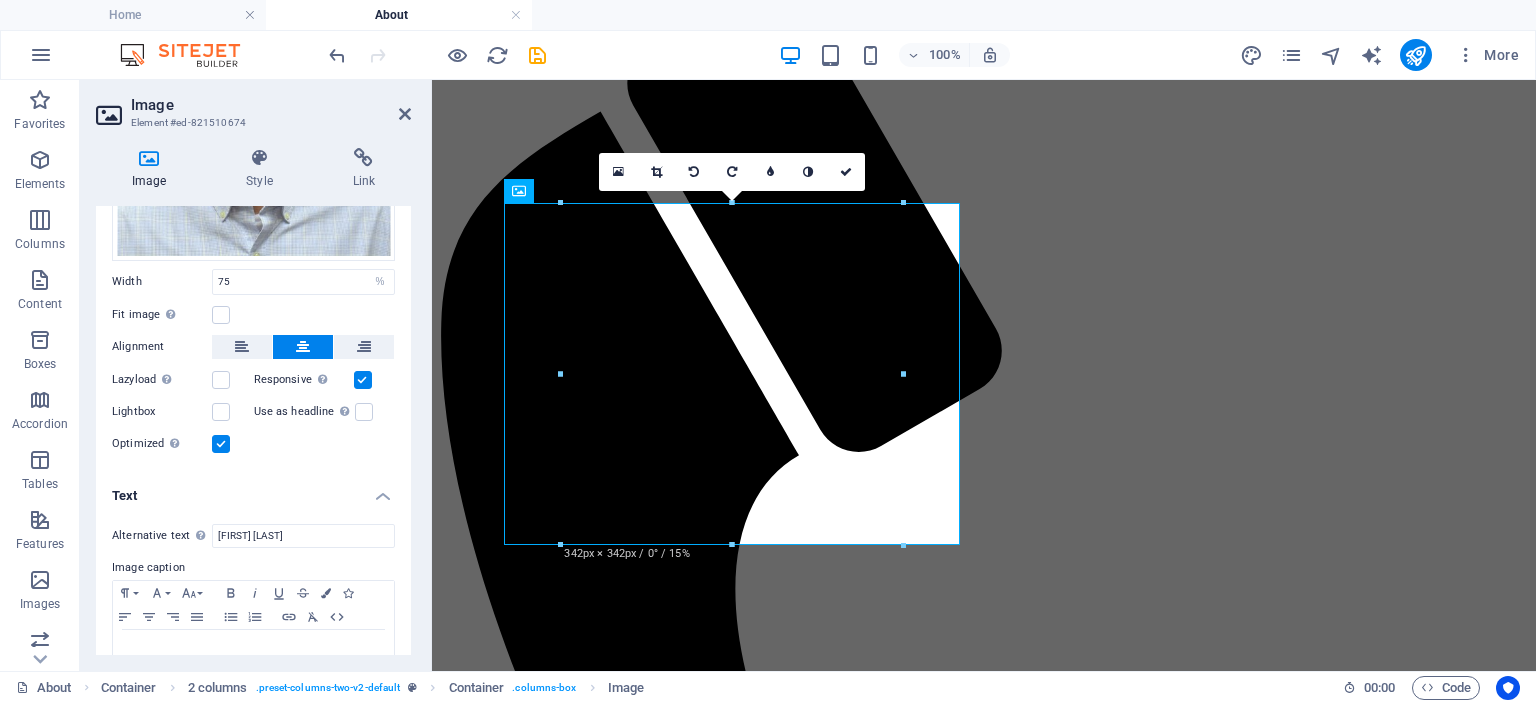 scroll, scrollTop: 328, scrollLeft: 0, axis: vertical 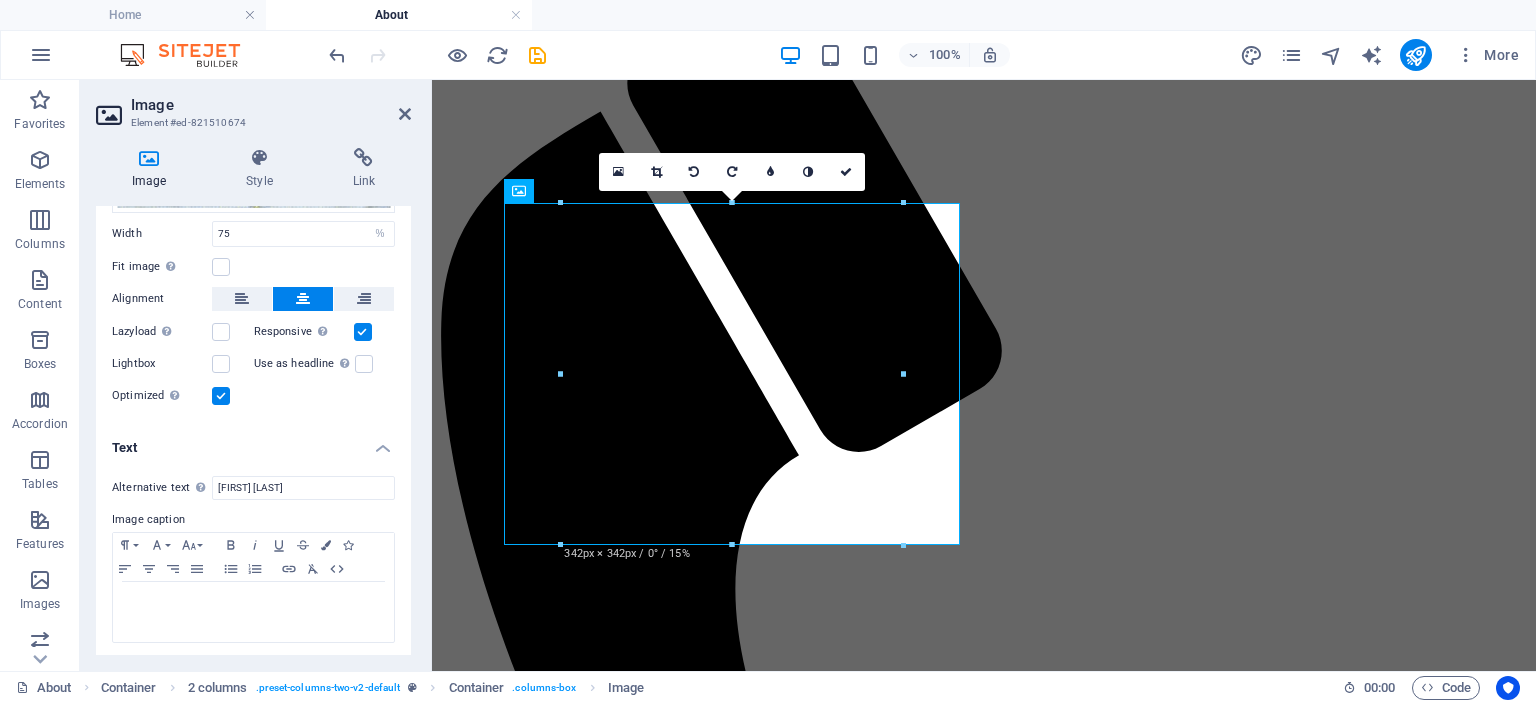 click on "Image" at bounding box center (271, 105) 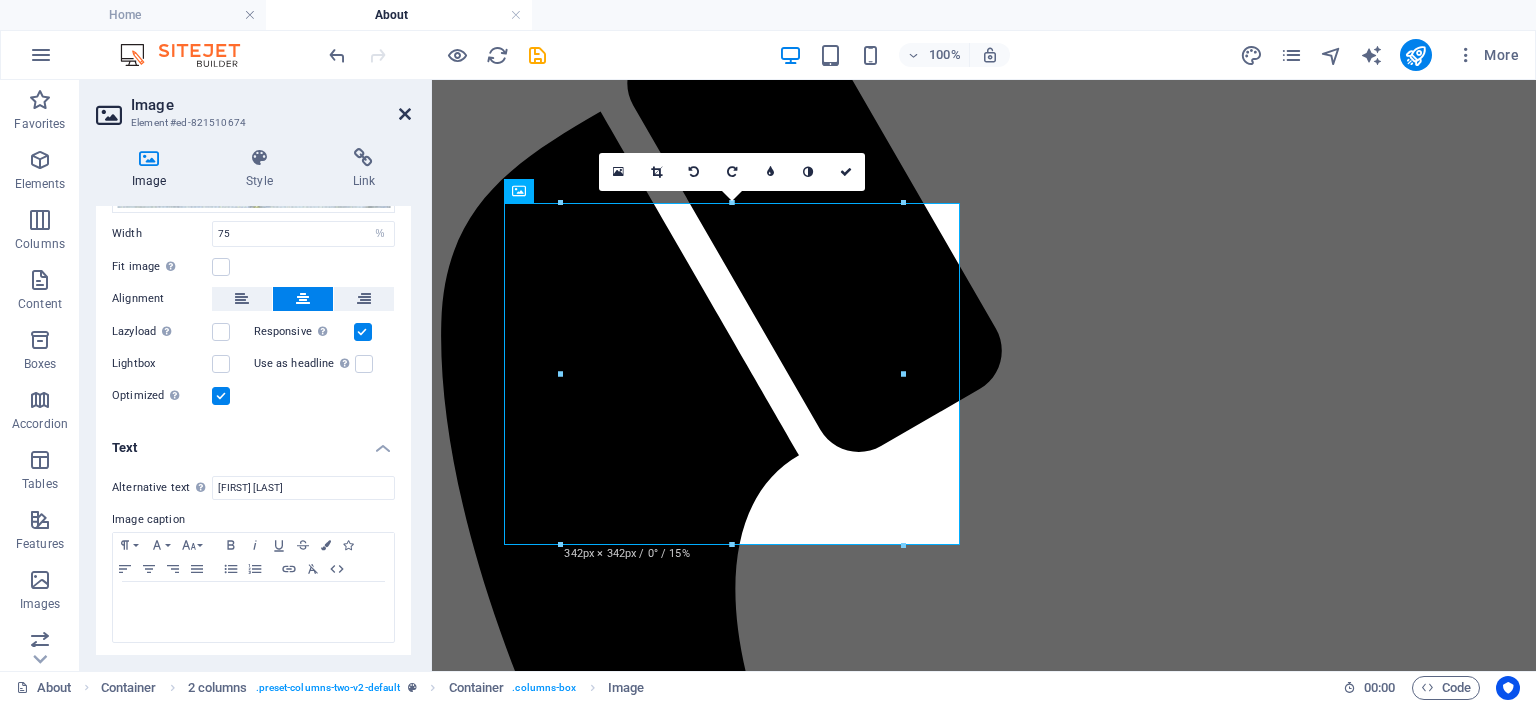 click at bounding box center [405, 114] 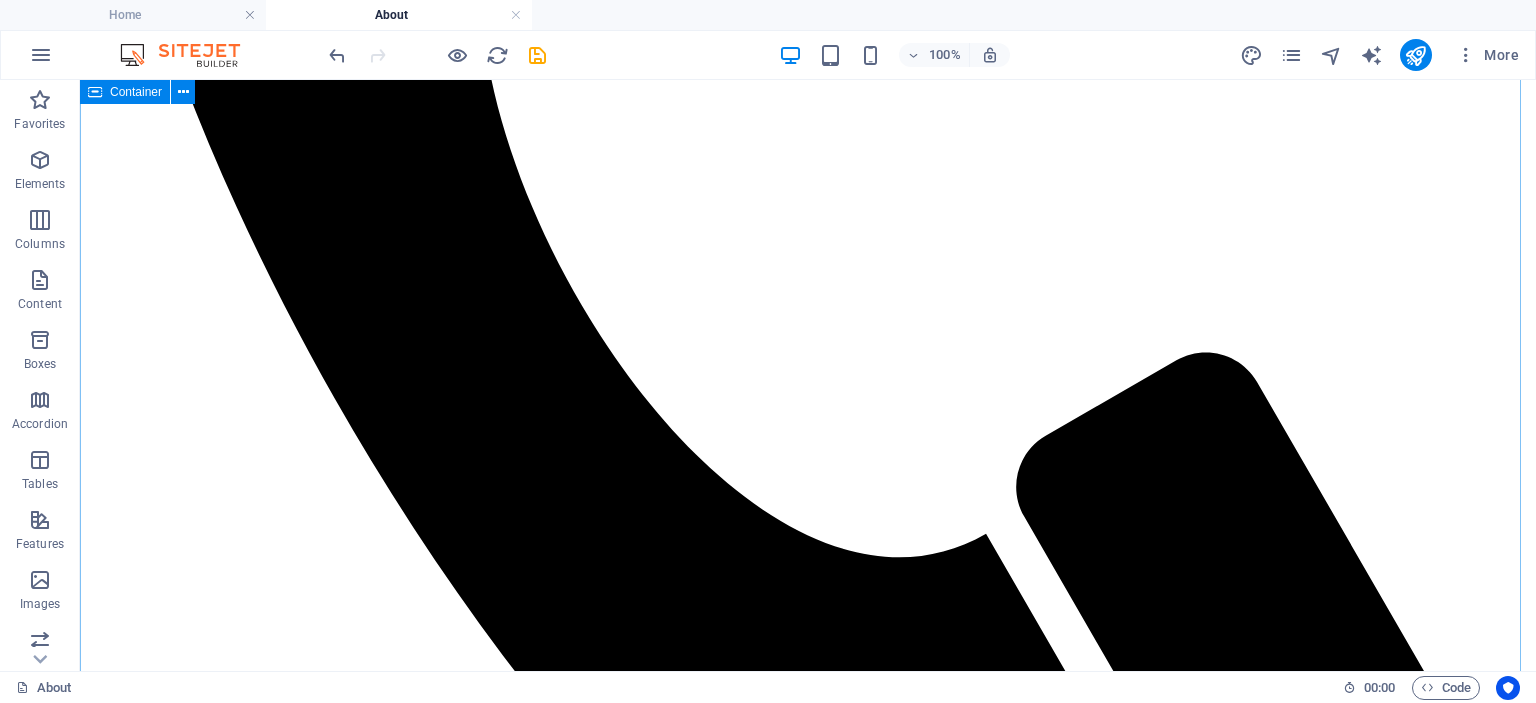 scroll, scrollTop: 1138, scrollLeft: 0, axis: vertical 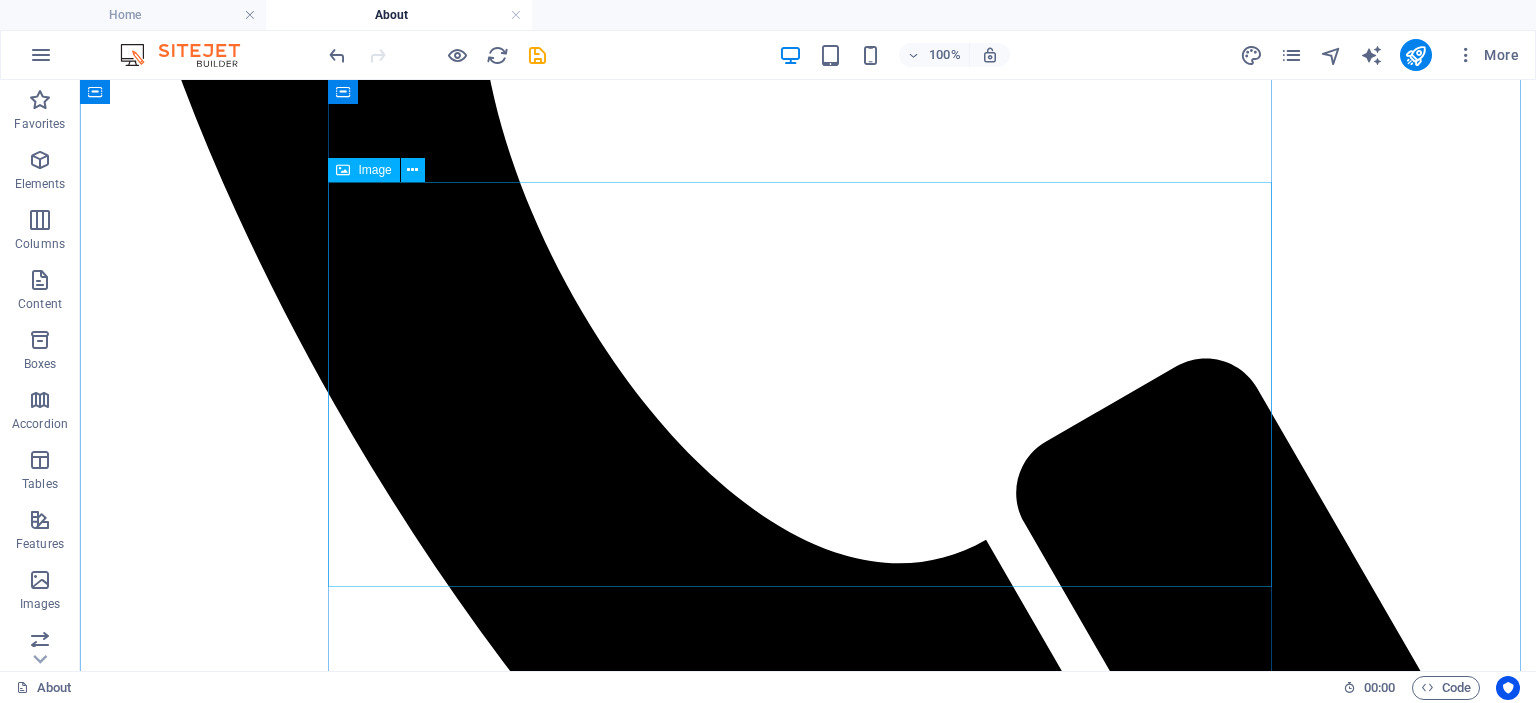 click at bounding box center (808, 5649) 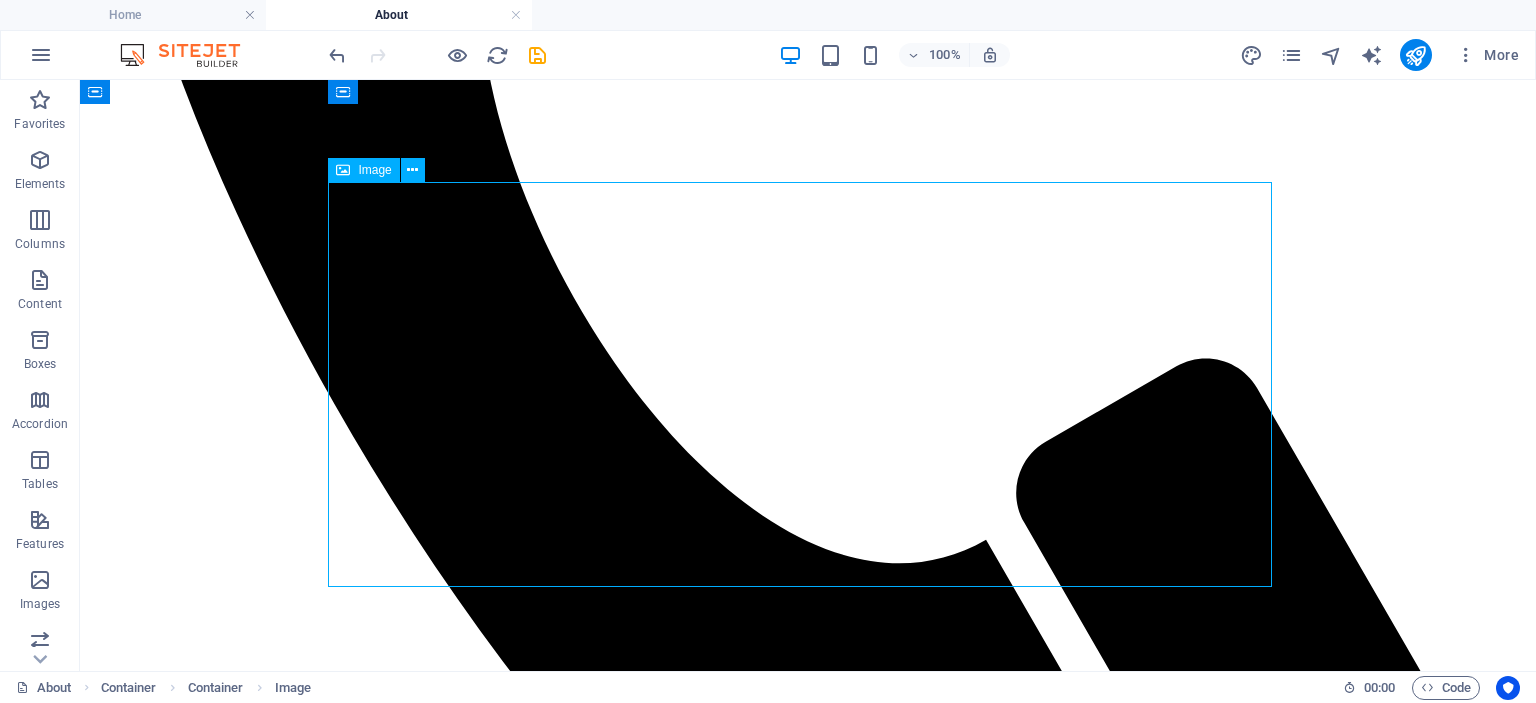 click at bounding box center [808, 5649] 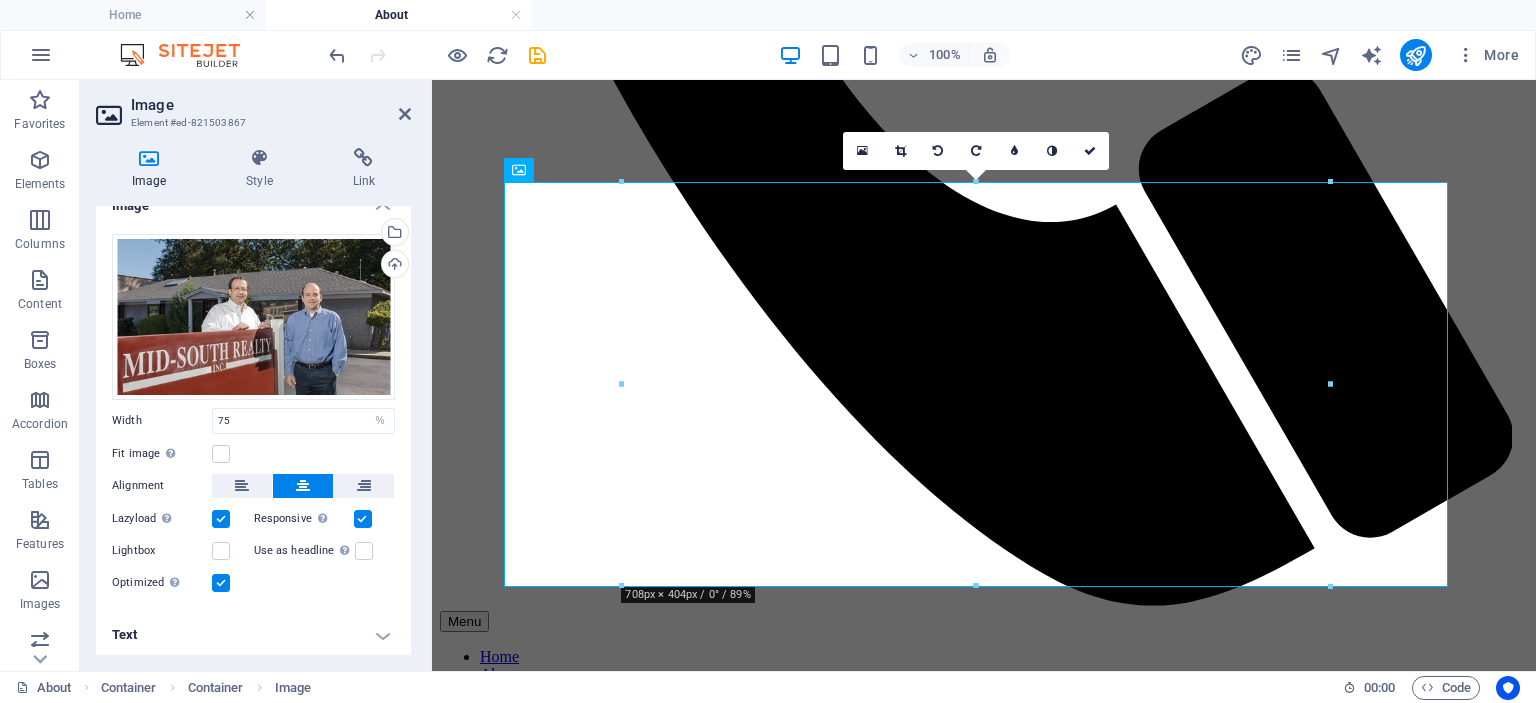 scroll, scrollTop: 24, scrollLeft: 0, axis: vertical 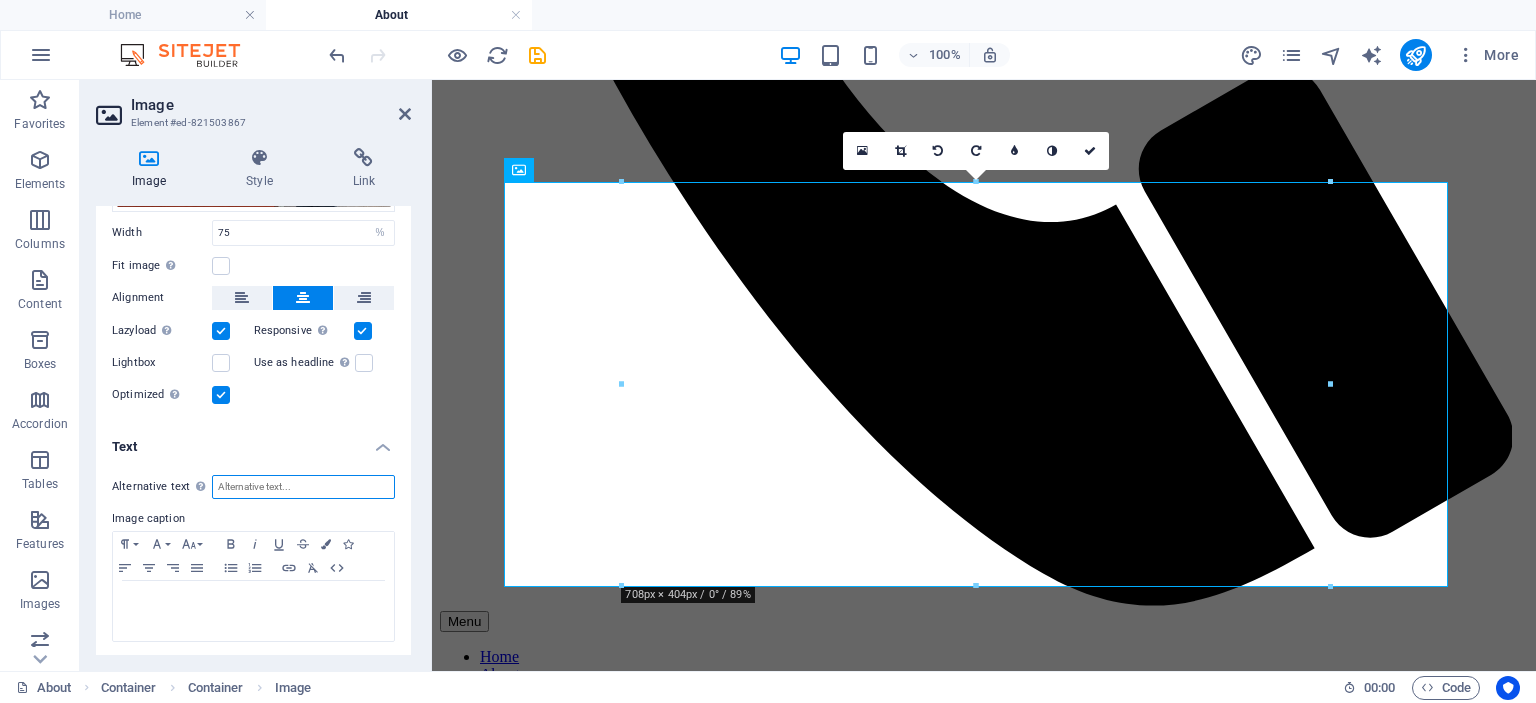 click on "Alternative text The alternative text is used by devices that cannot display images (e.g. image search engines) and should be added to every image to improve website accessibility." at bounding box center [303, 487] 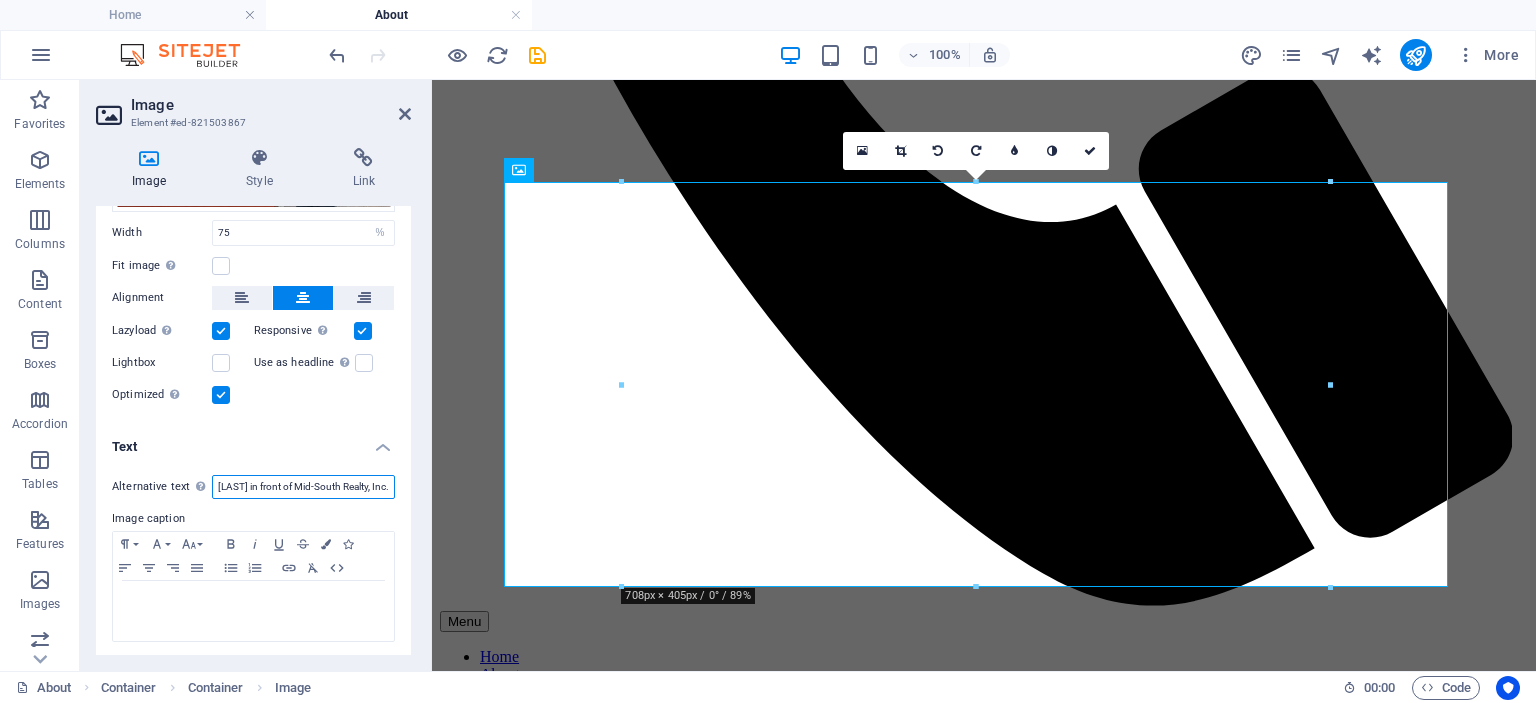 scroll, scrollTop: 0, scrollLeft: 185, axis: horizontal 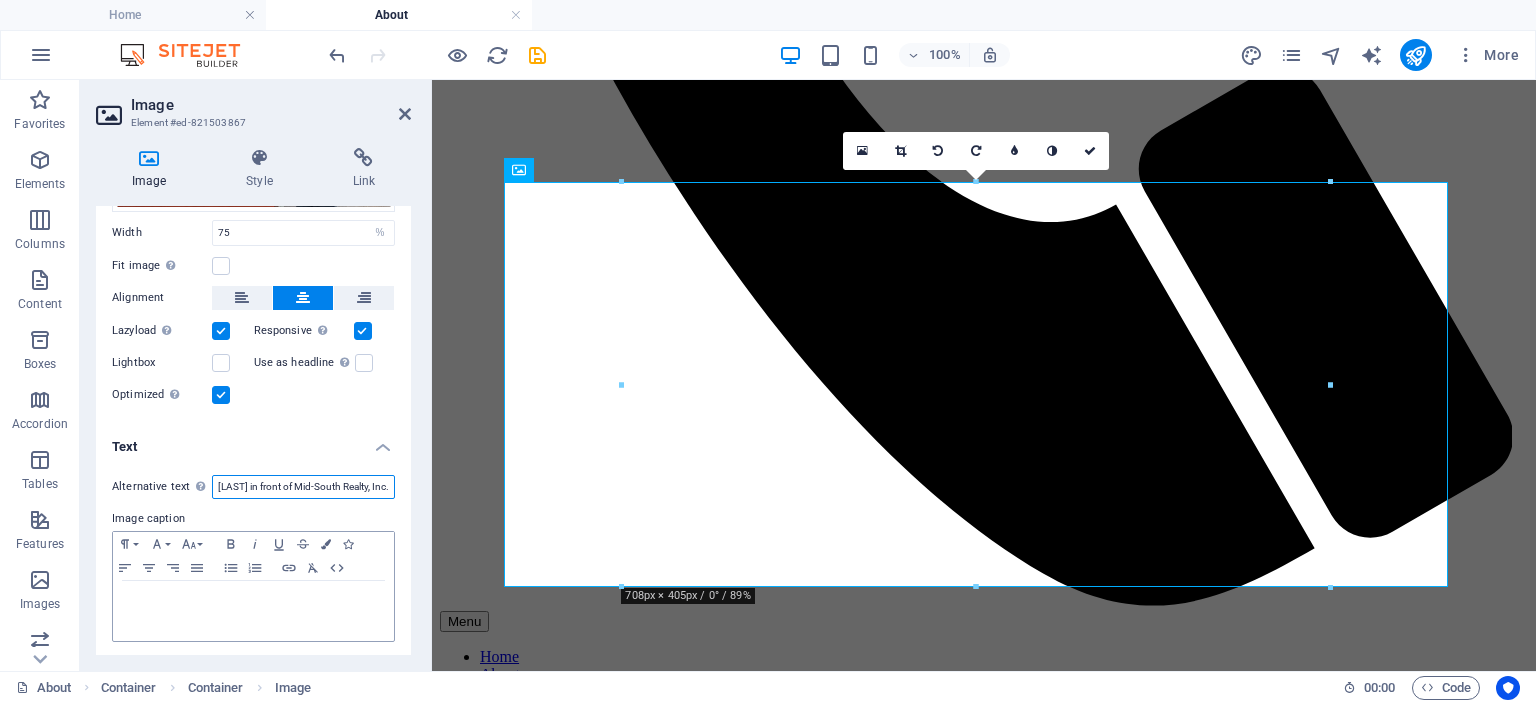 type on "[FIRST] [LAST] and [FIRST] [LAST] in front of Mid-South Realty, Inc." 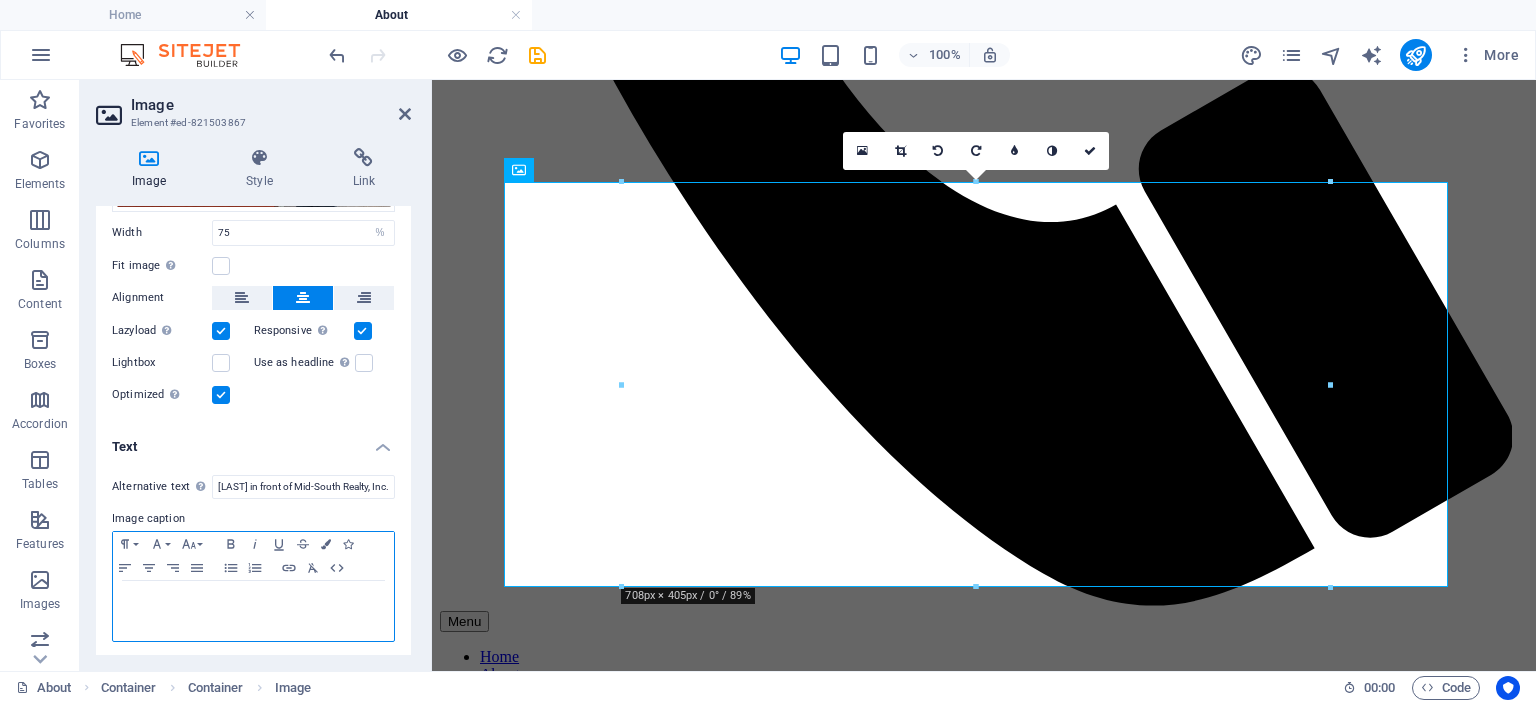 scroll, scrollTop: 0, scrollLeft: 0, axis: both 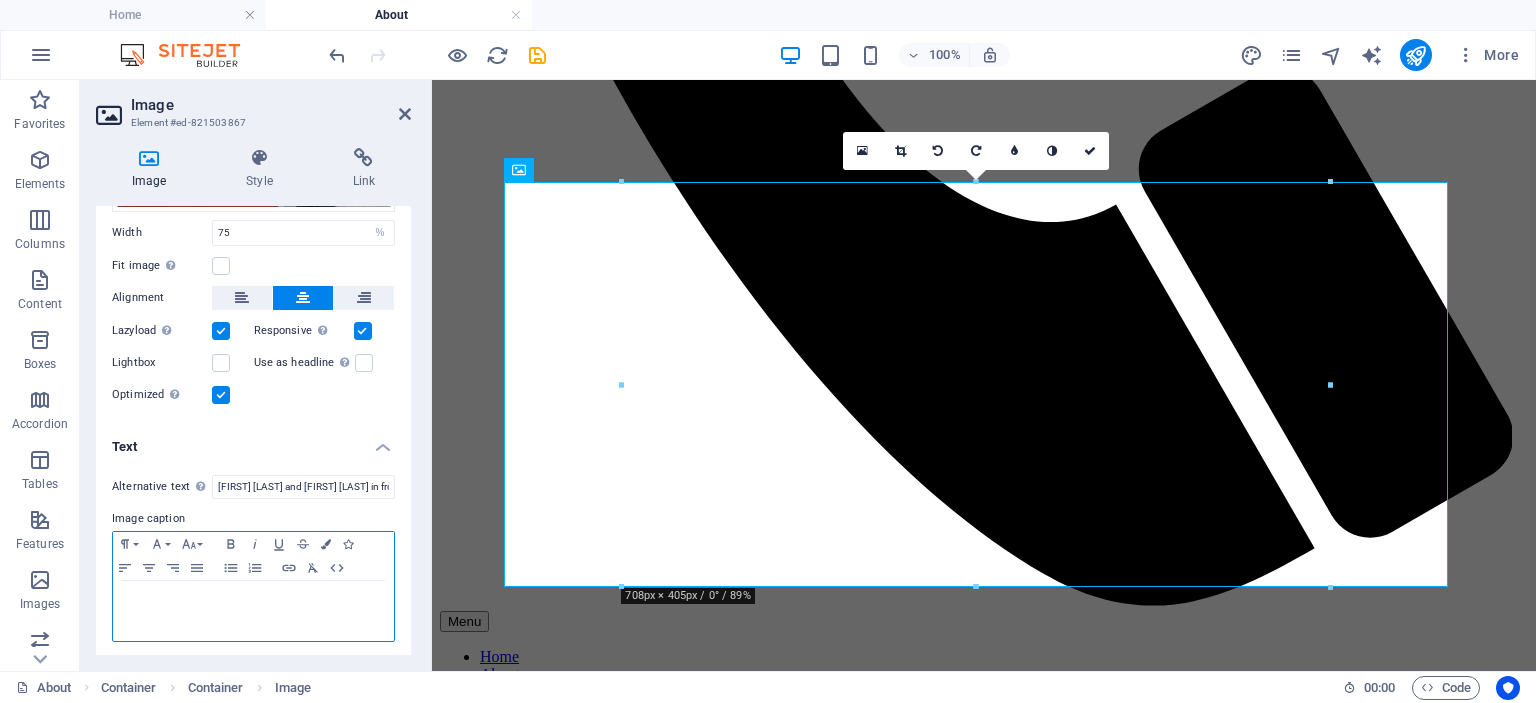 click at bounding box center [253, 611] 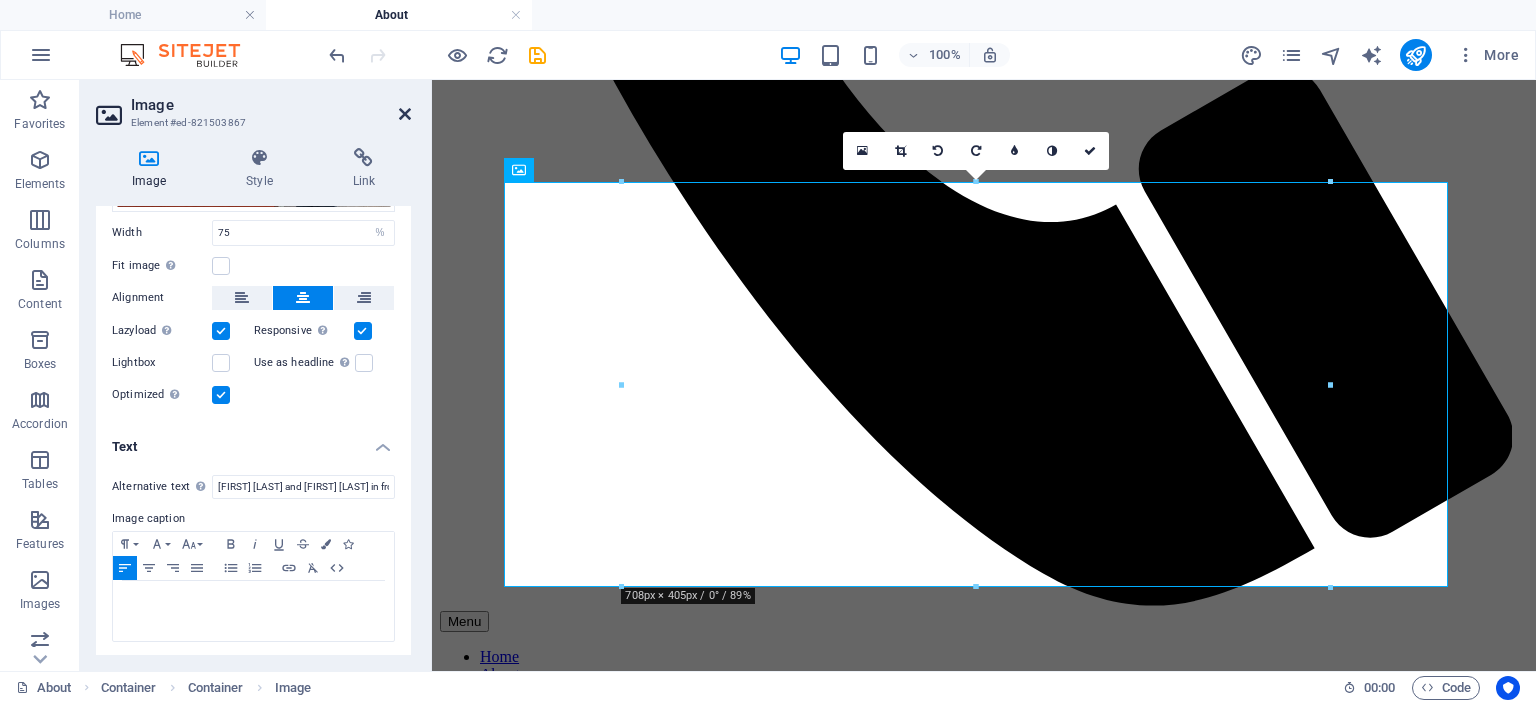 drag, startPoint x: 324, startPoint y: 33, endPoint x: 404, endPoint y: 113, distance: 113.137085 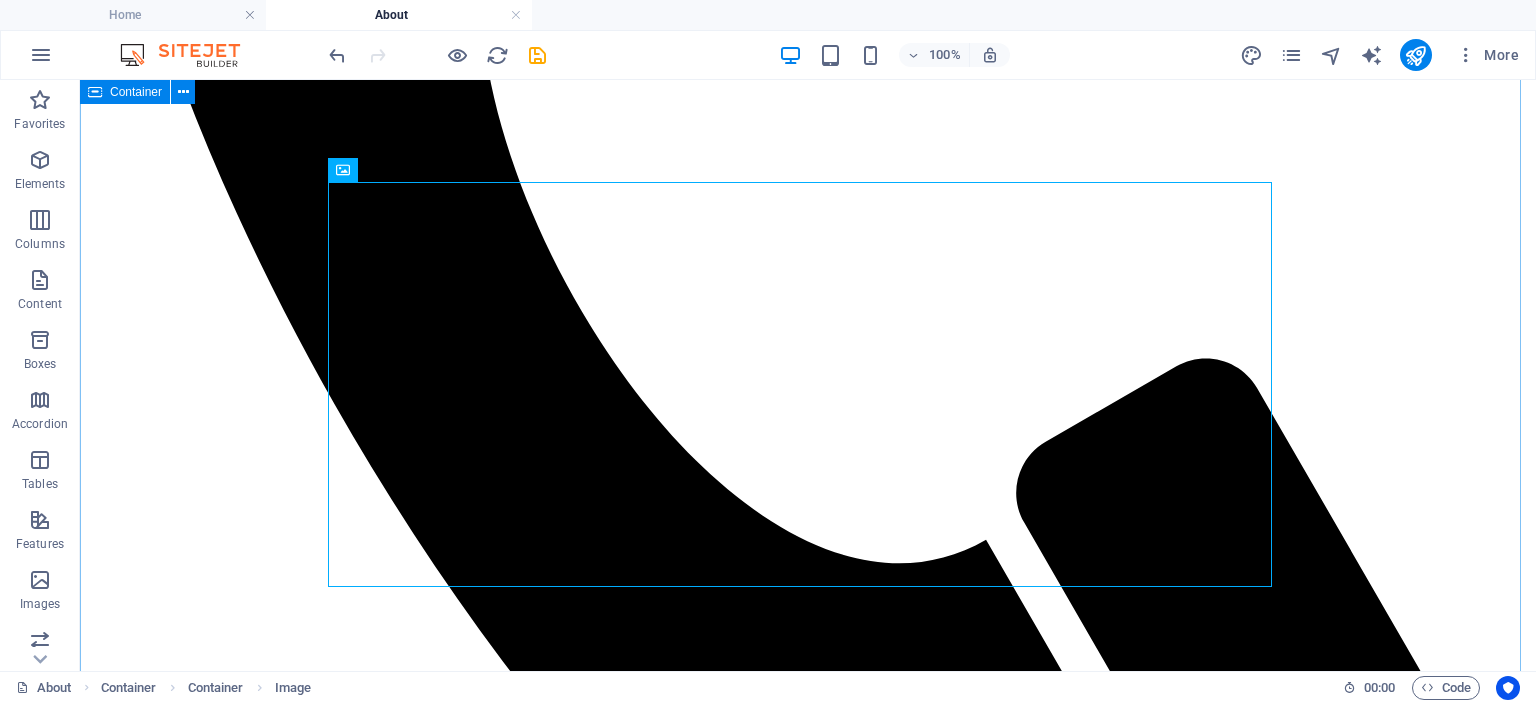 click on "About US           Founded in [MONTH], 1992,  Mid-South Realty, Inc.  is a full-service real estate agency that specializes in residential, investment, and commercial properties. Over the past three decades, we've assisted thousands of people in Shelby County to successfully achieve their personal and investment real estate goals.            Our dedicated, hardworking team offers unique knowledge in the local market and has many years of experience in selling both residential and commercial properties. Whether you need help buying or selling, managing investment properties, appealing property taxes, or even liquidating your home quickly, Mid-South Realty is your one-stop resource for your real estate goals. Our mission is simple: to deliver results-driven, honest, reliable, and personalized service and help you achieve your real estate goals with confidence. Meet the Brothers [FIRST] [LAST]   jerry@[DOMAIN].com Real Estate Broker Tennessee License ID Number: 242526 Real Estate Broker" at bounding box center (808, 4630) 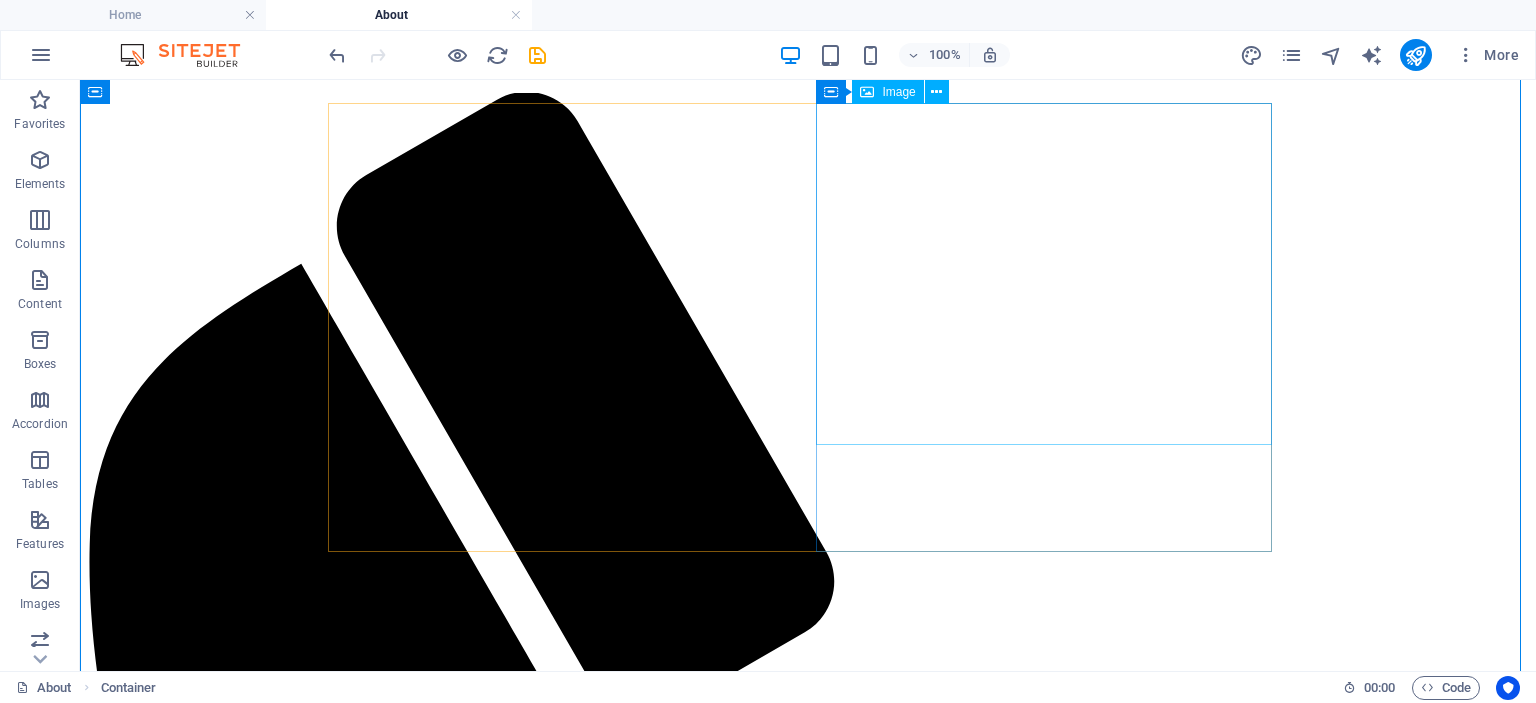 scroll, scrollTop: 0, scrollLeft: 0, axis: both 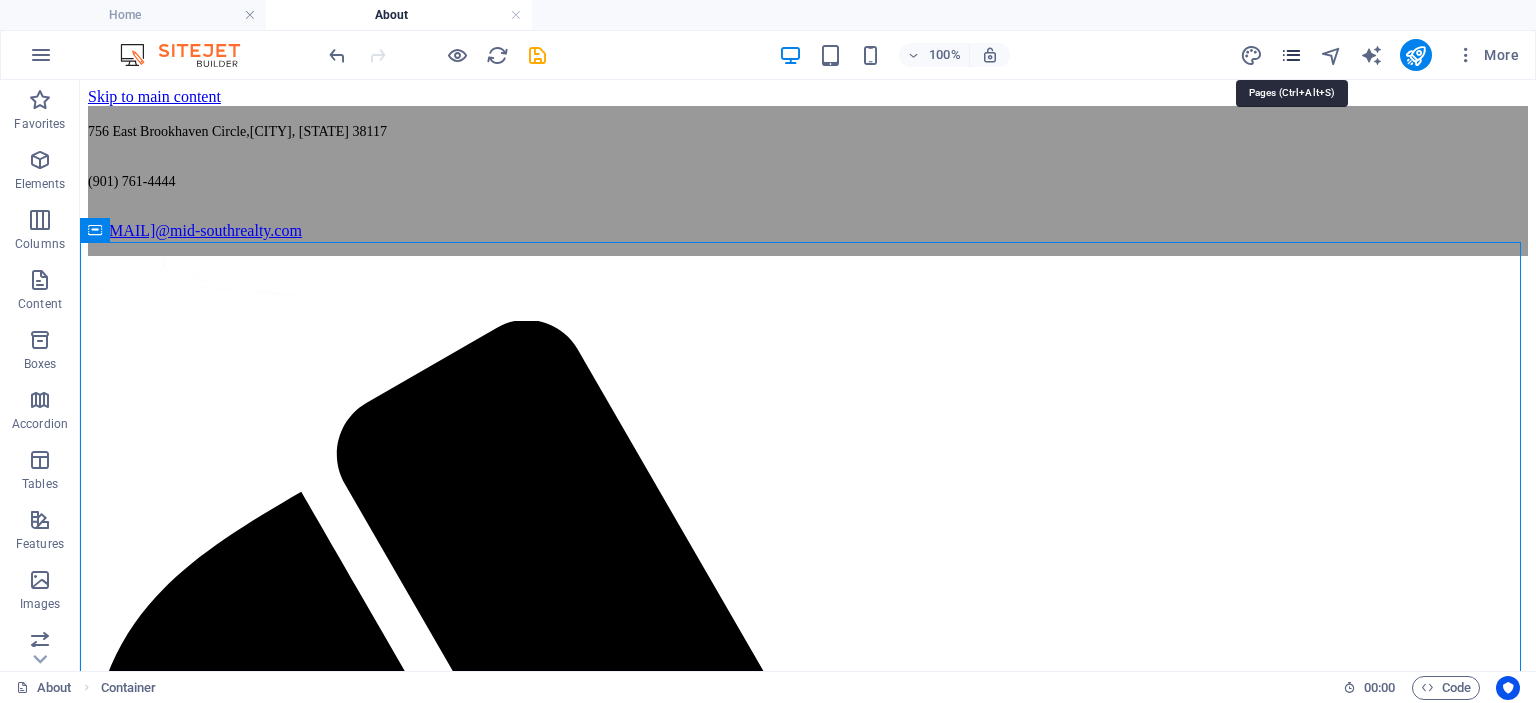click at bounding box center [1291, 55] 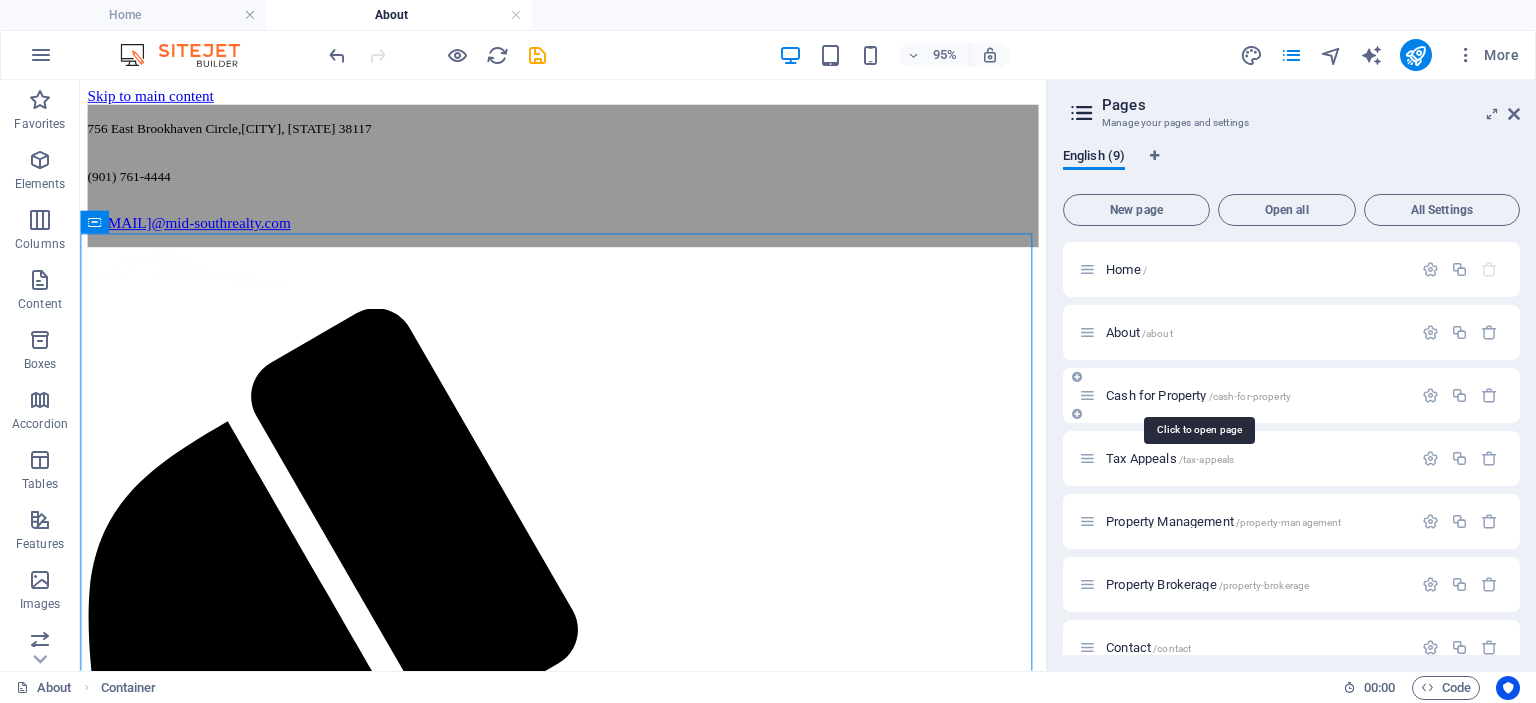 click on "Cash for Property /cash-for-property" at bounding box center [1198, 395] 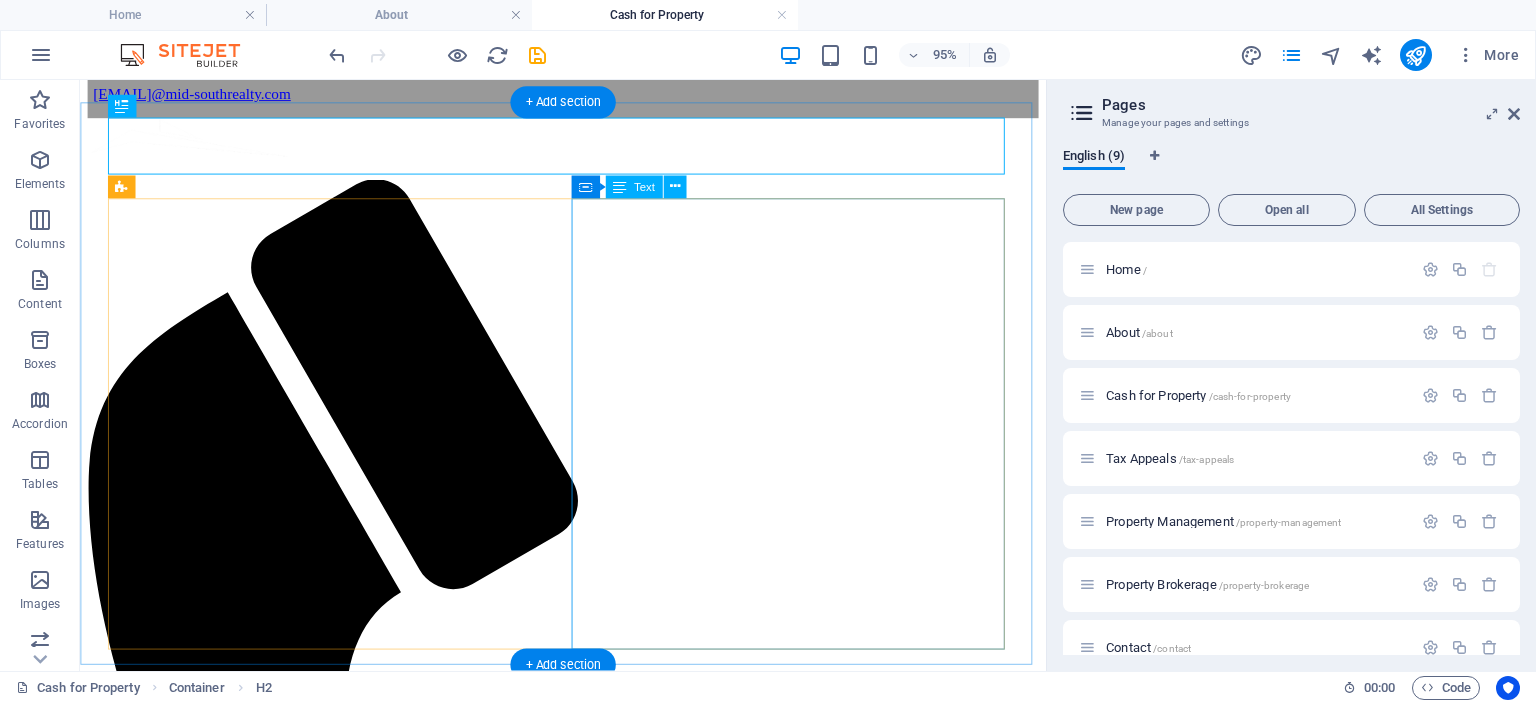 scroll, scrollTop: 138, scrollLeft: 0, axis: vertical 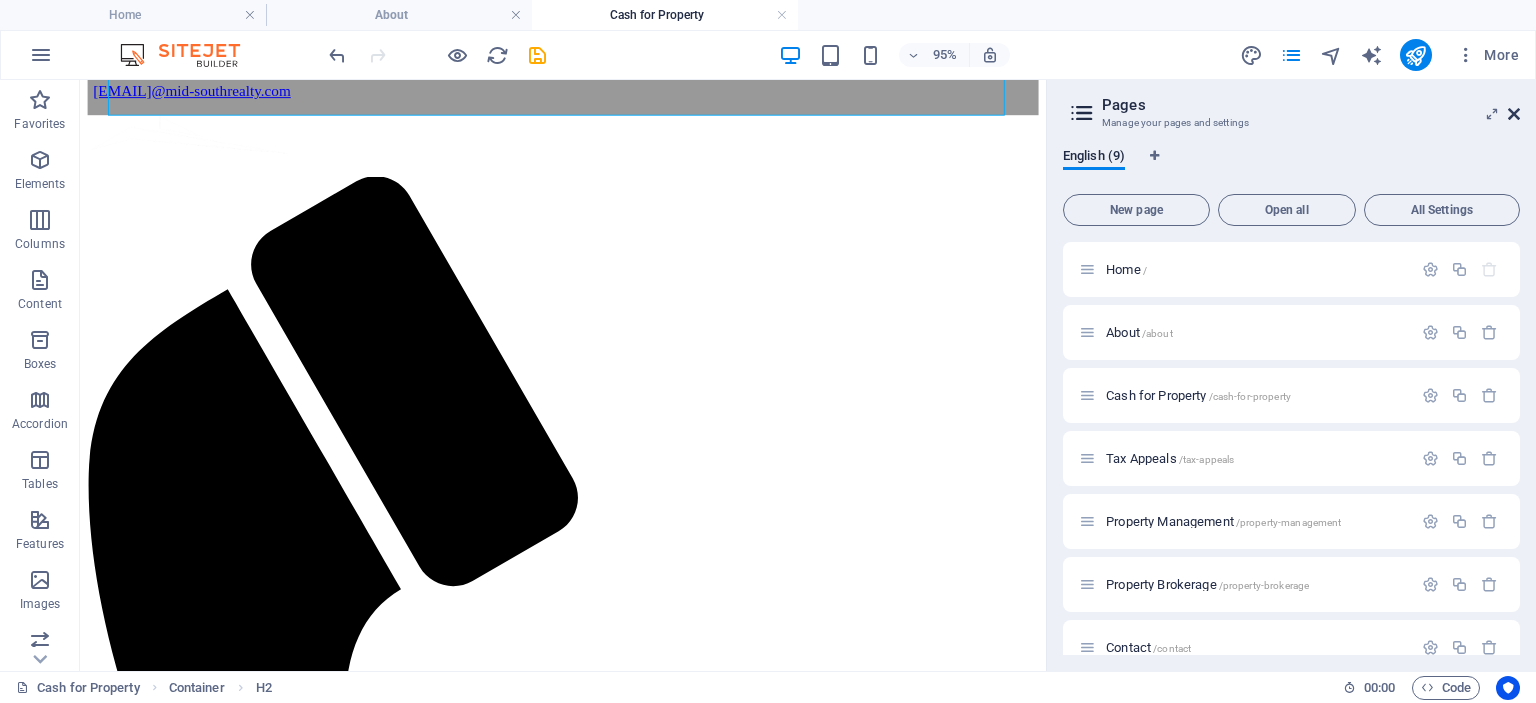 click at bounding box center (1514, 114) 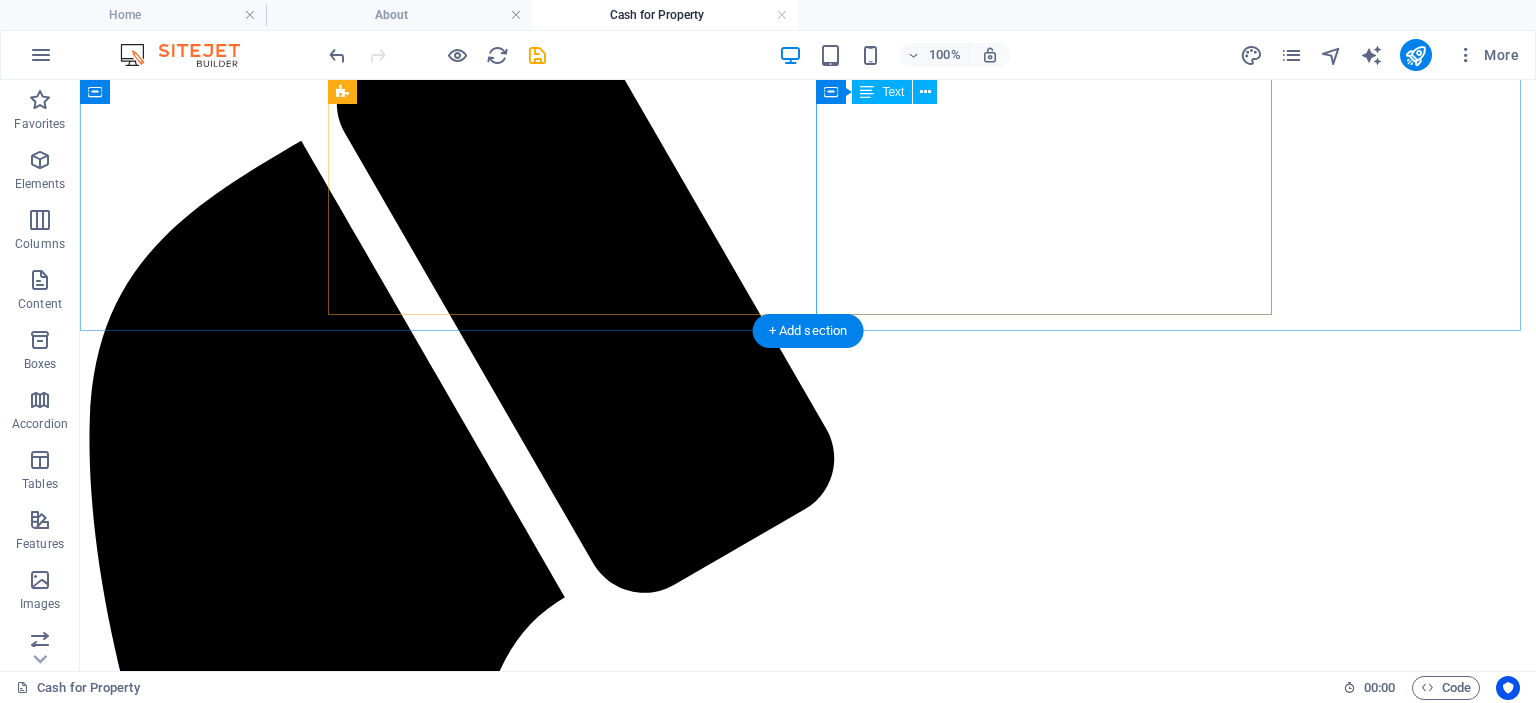 scroll, scrollTop: 345, scrollLeft: 0, axis: vertical 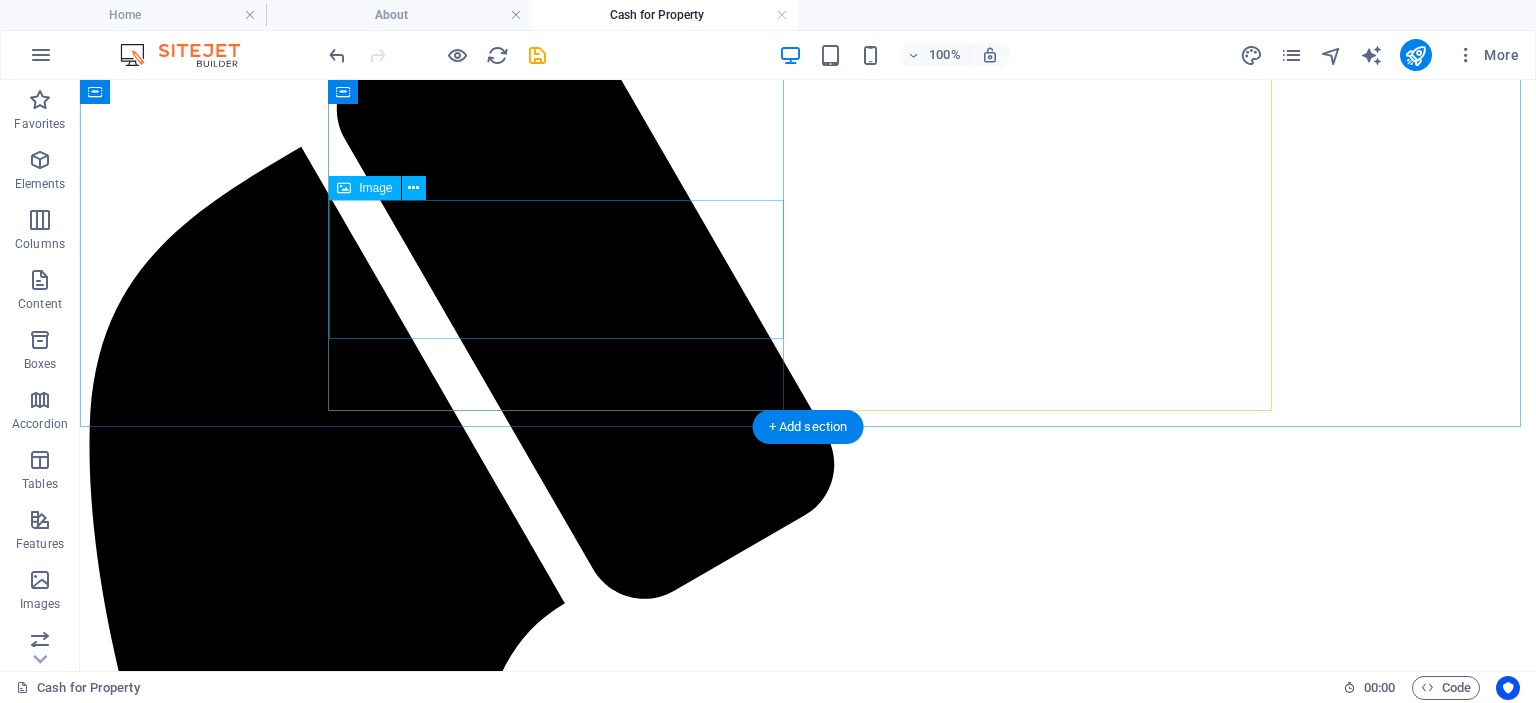 click at bounding box center [808, 2589] 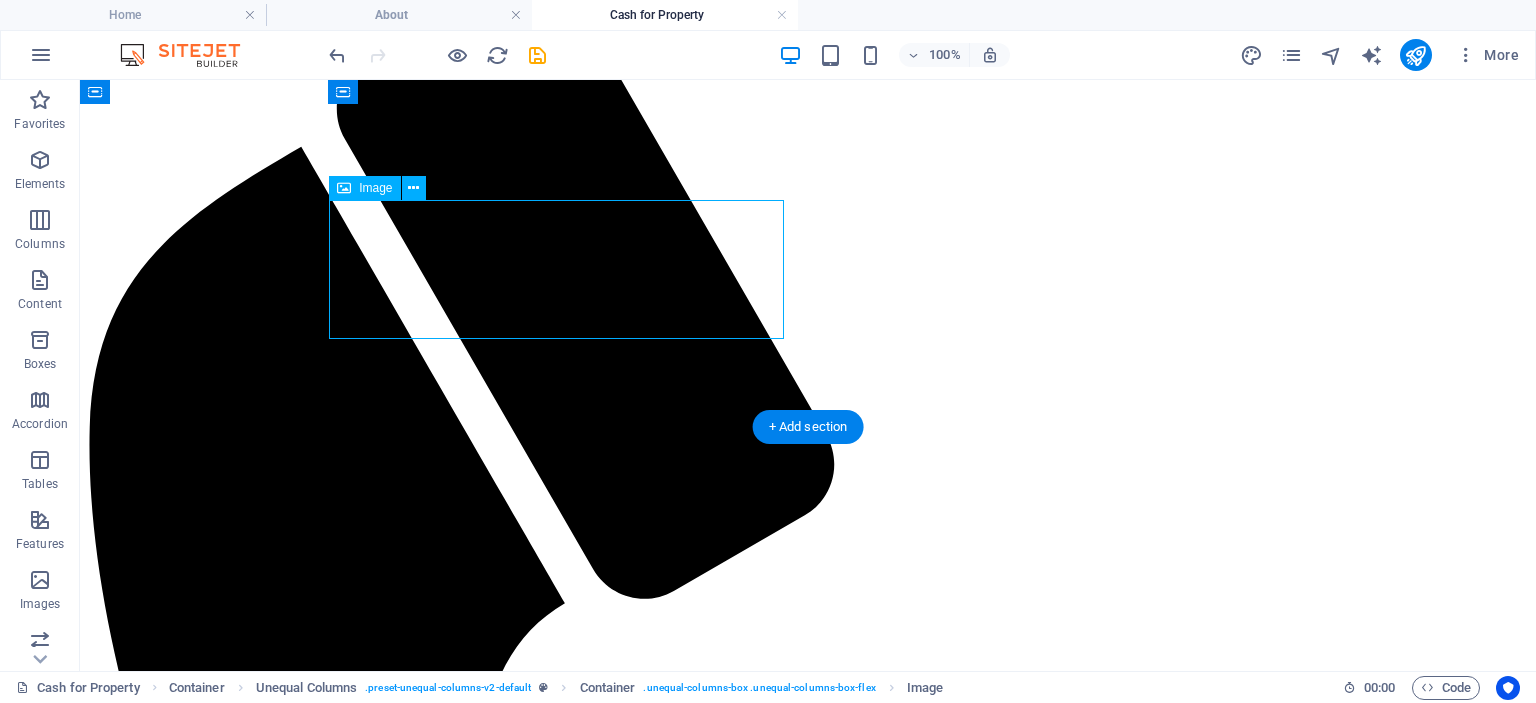 click at bounding box center (808, 2589) 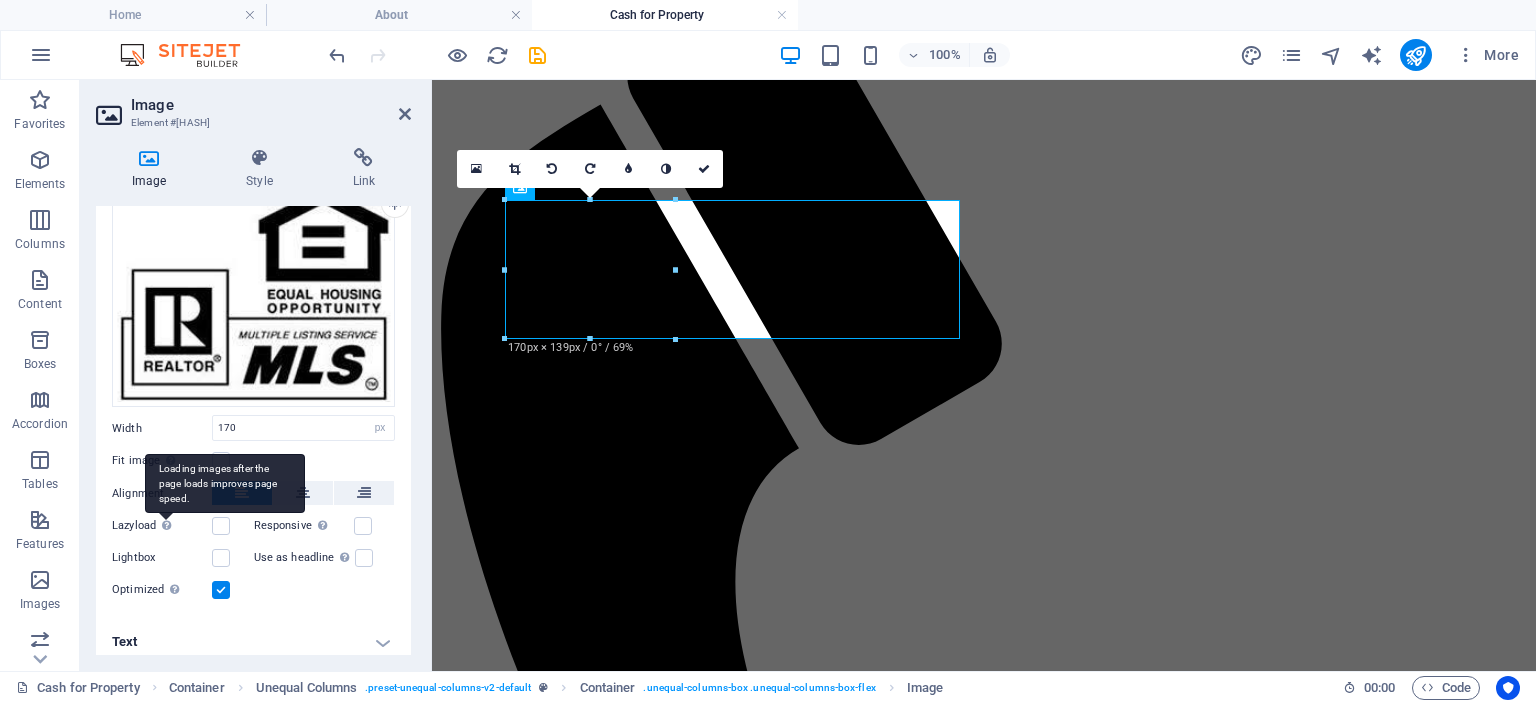 scroll, scrollTop: 91, scrollLeft: 0, axis: vertical 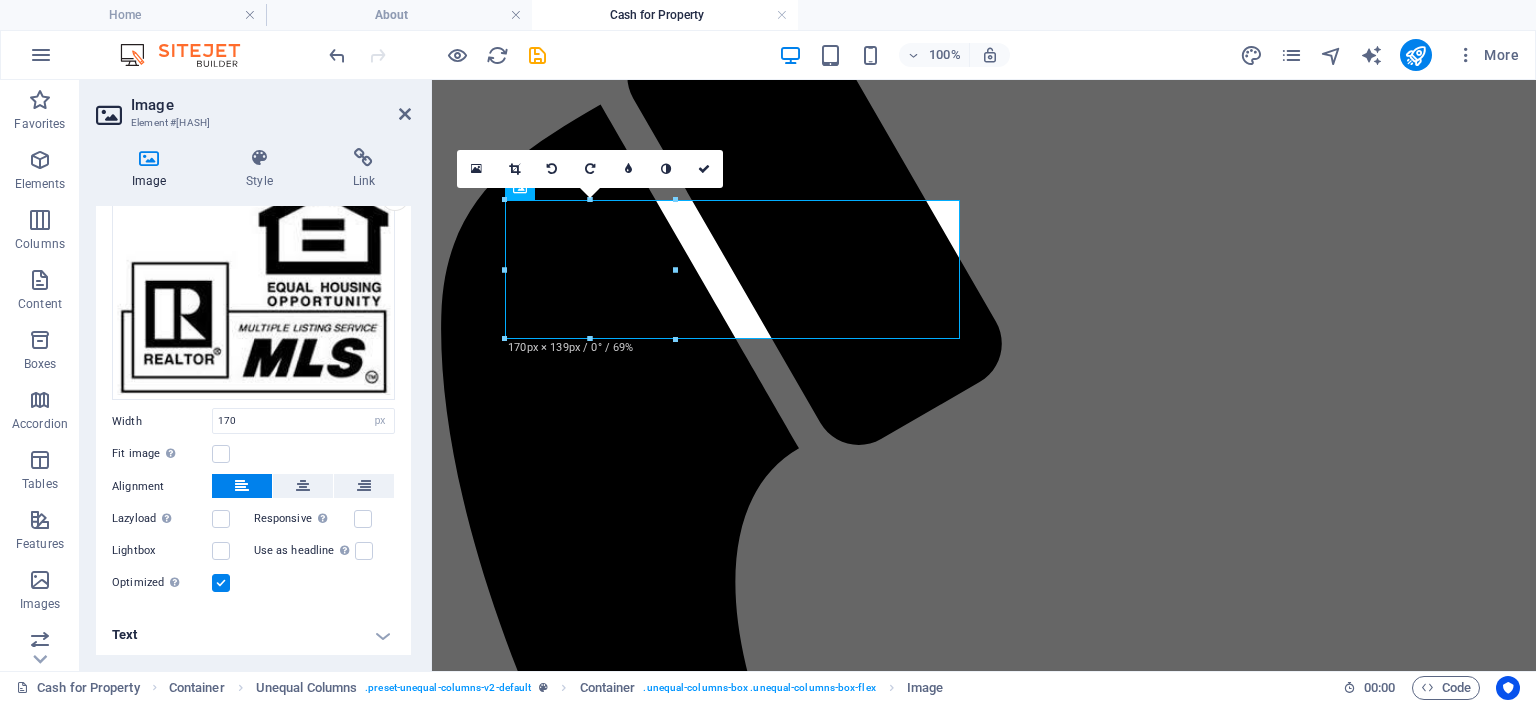 click on "Text" at bounding box center [253, 635] 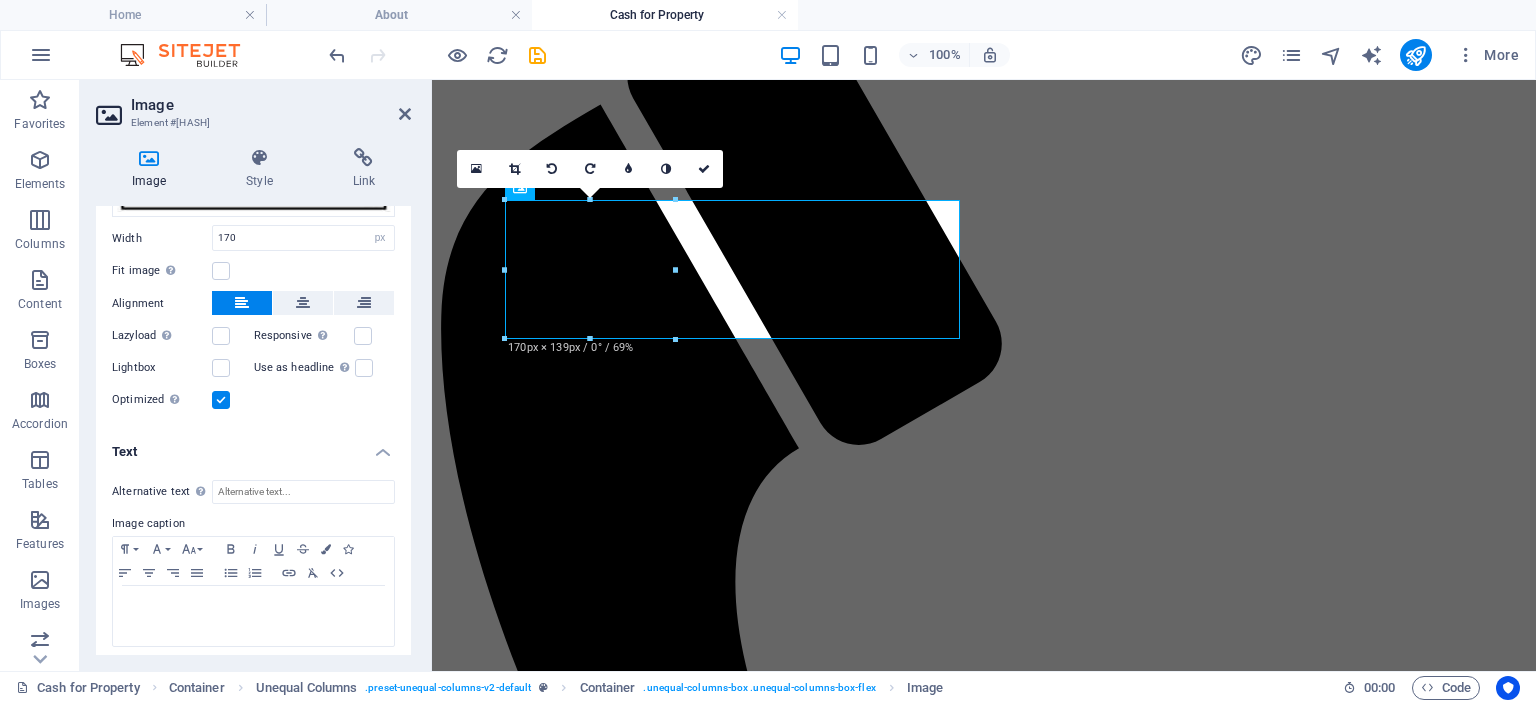 scroll, scrollTop: 279, scrollLeft: 0, axis: vertical 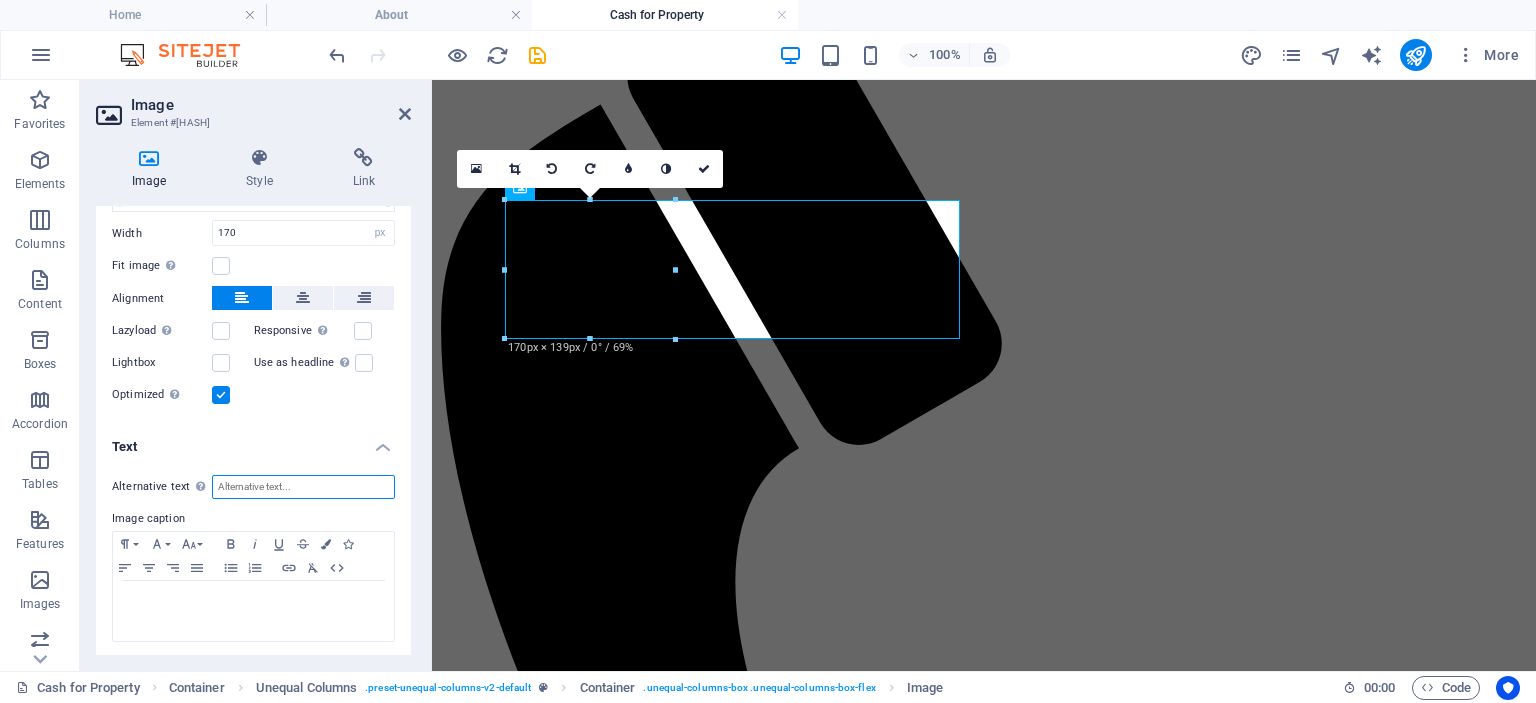 click on "Alternative text The alternative text is used by devices that cannot display images (e.g. image search engines) and should be added to every image to improve website accessibility." at bounding box center (303, 487) 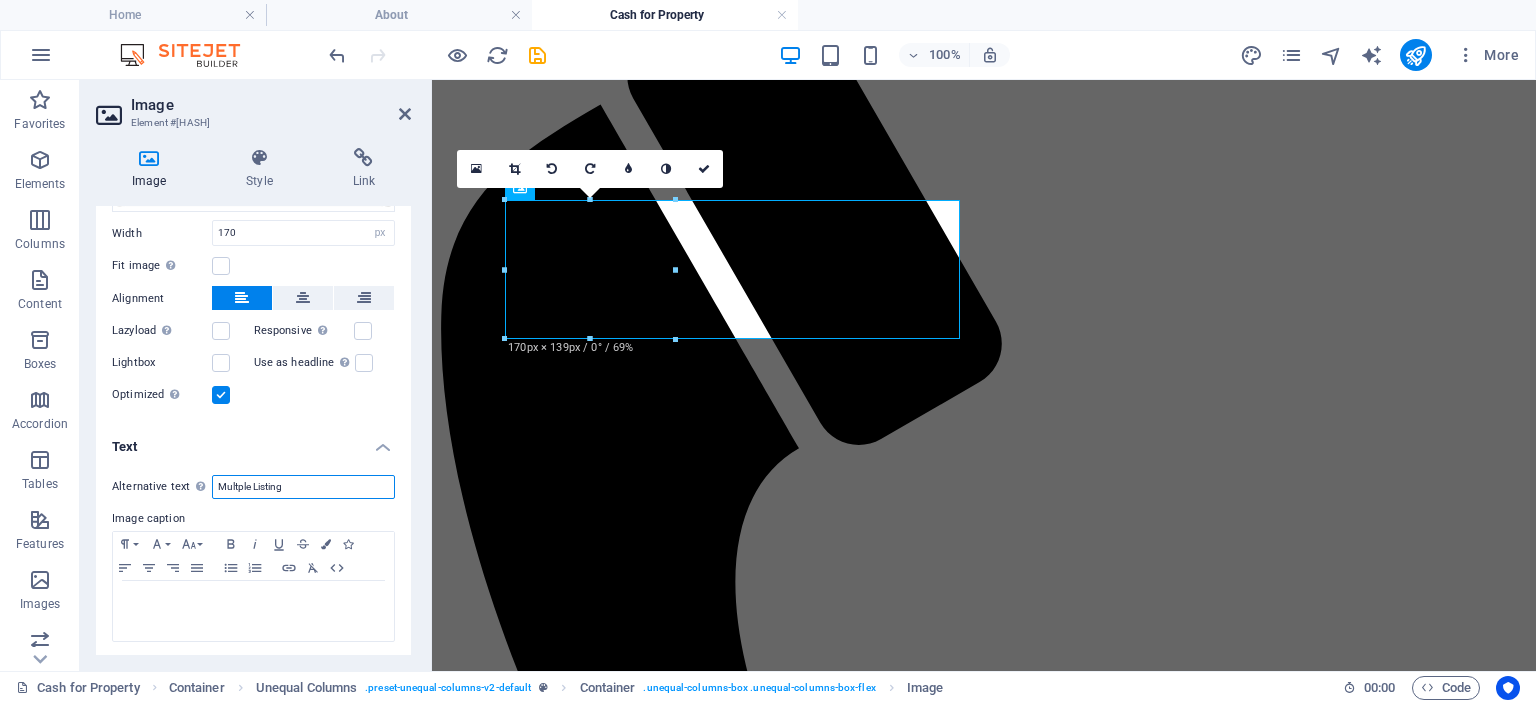 click on "Multple Listing" at bounding box center [303, 487] 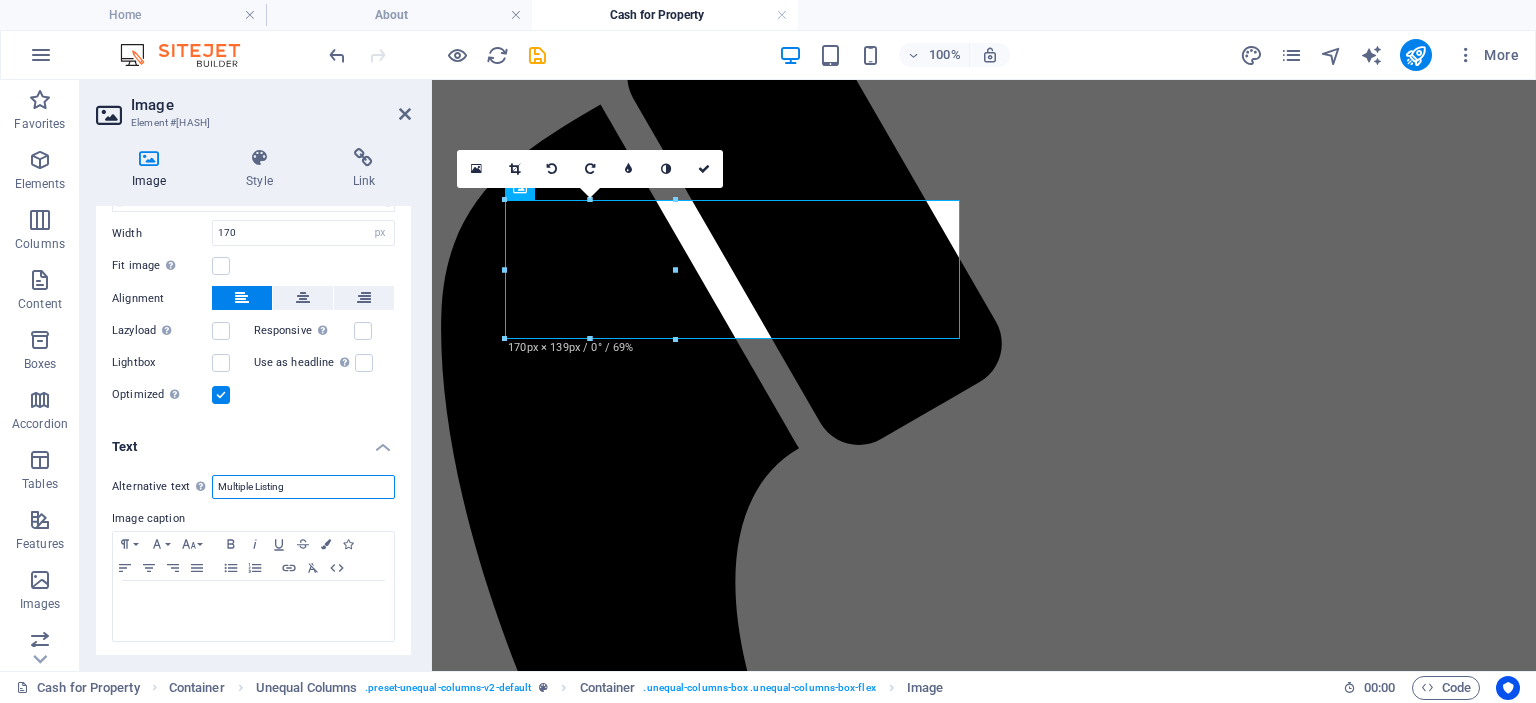 click on "Multiple Listing" at bounding box center [303, 487] 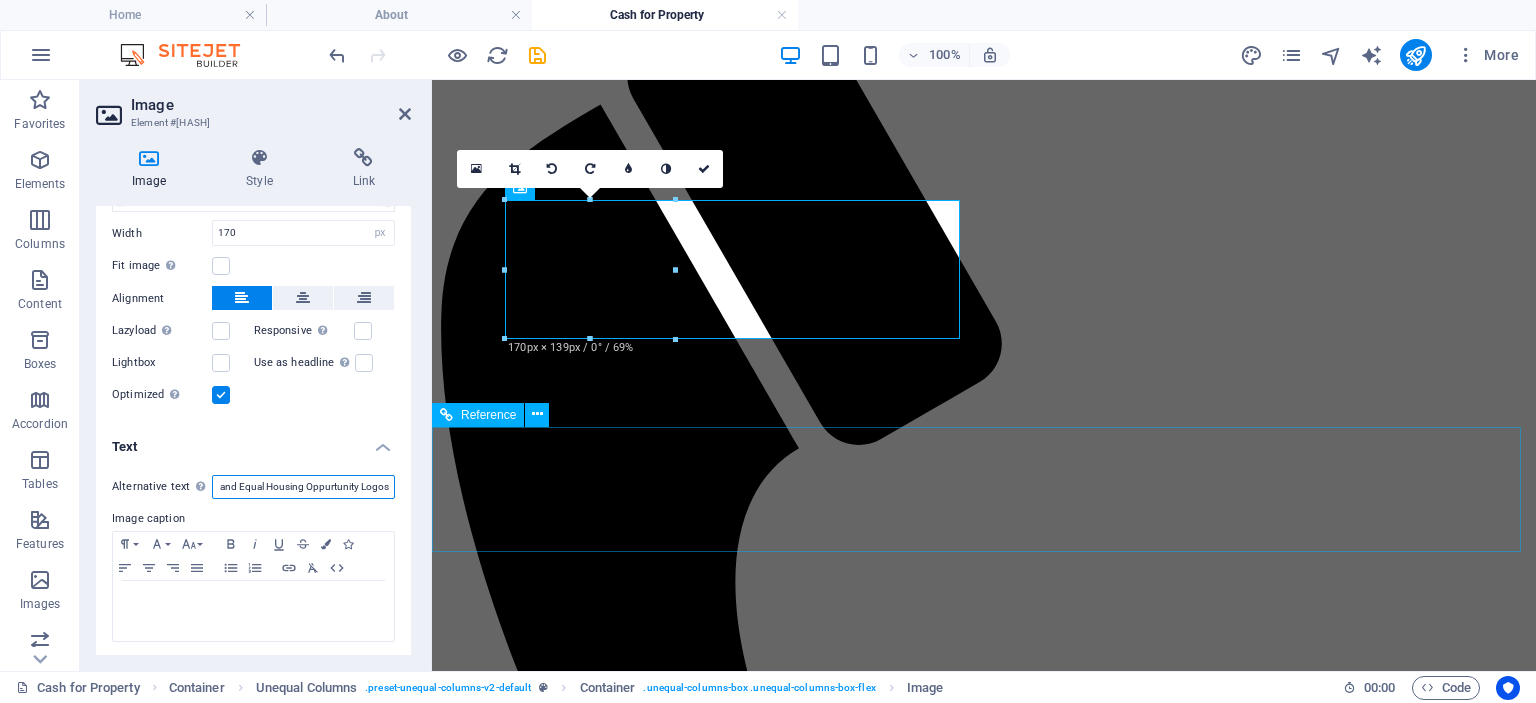 scroll, scrollTop: 0, scrollLeft: 142, axis: horizontal 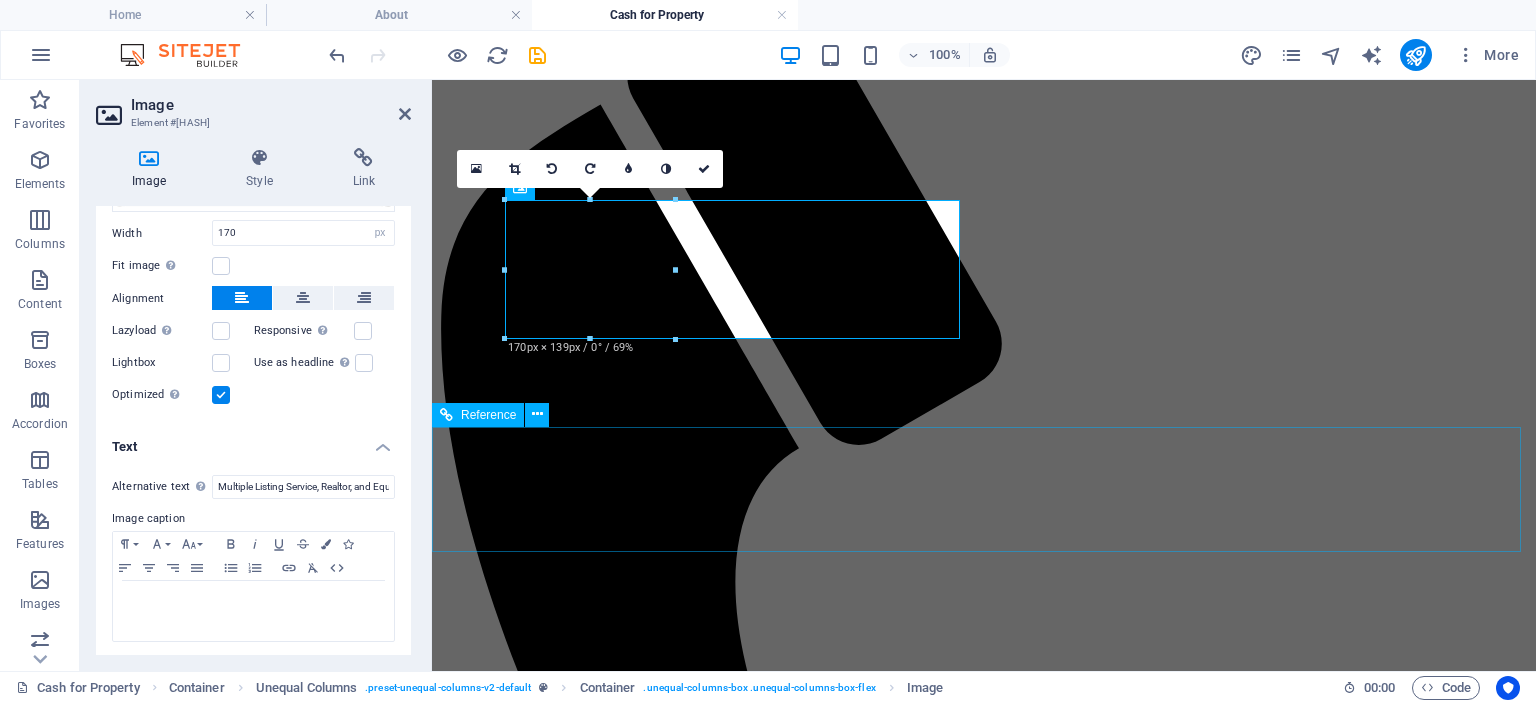 drag, startPoint x: 443, startPoint y: 477, endPoint x: 241, endPoint y: 376, distance: 225.84286 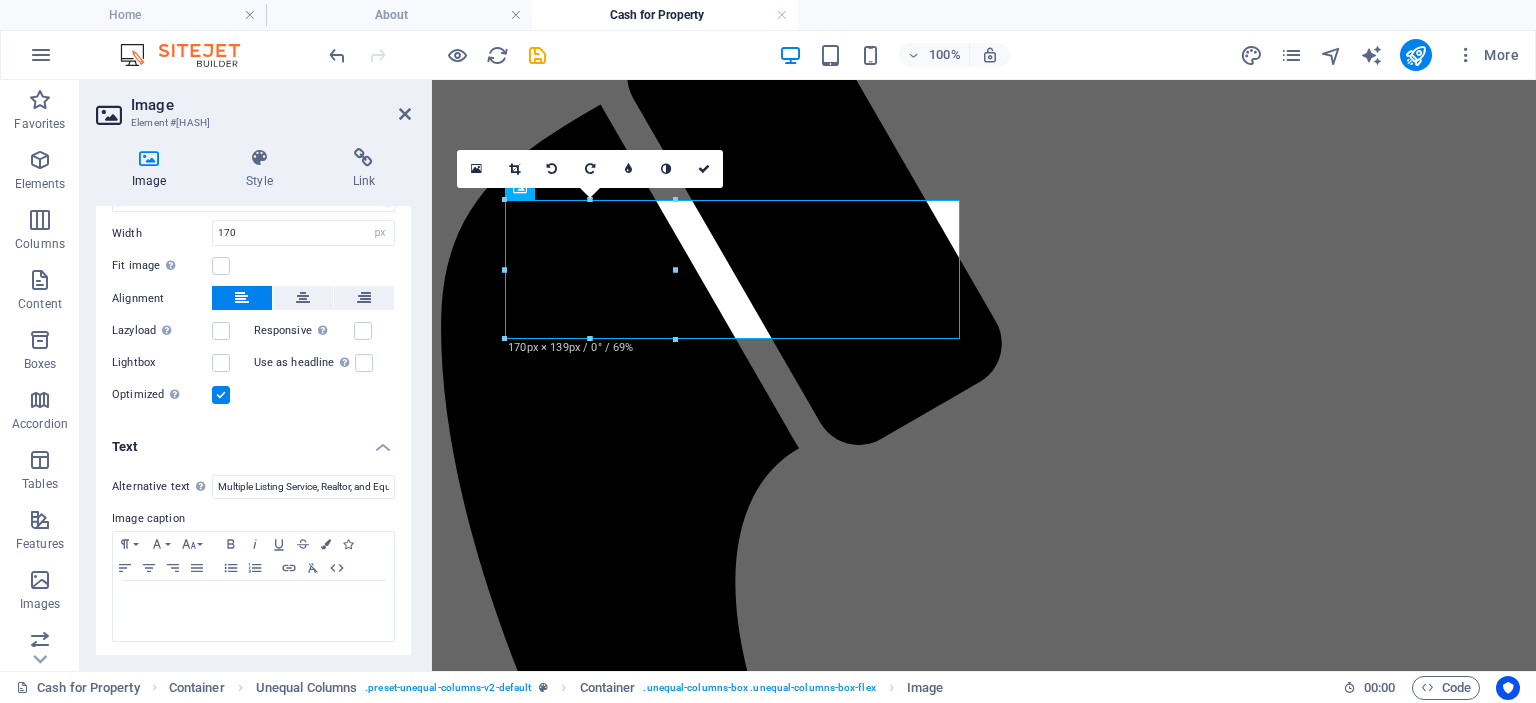 drag, startPoint x: -191, startPoint y: 296, endPoint x: 207, endPoint y: 460, distance: 430.46487 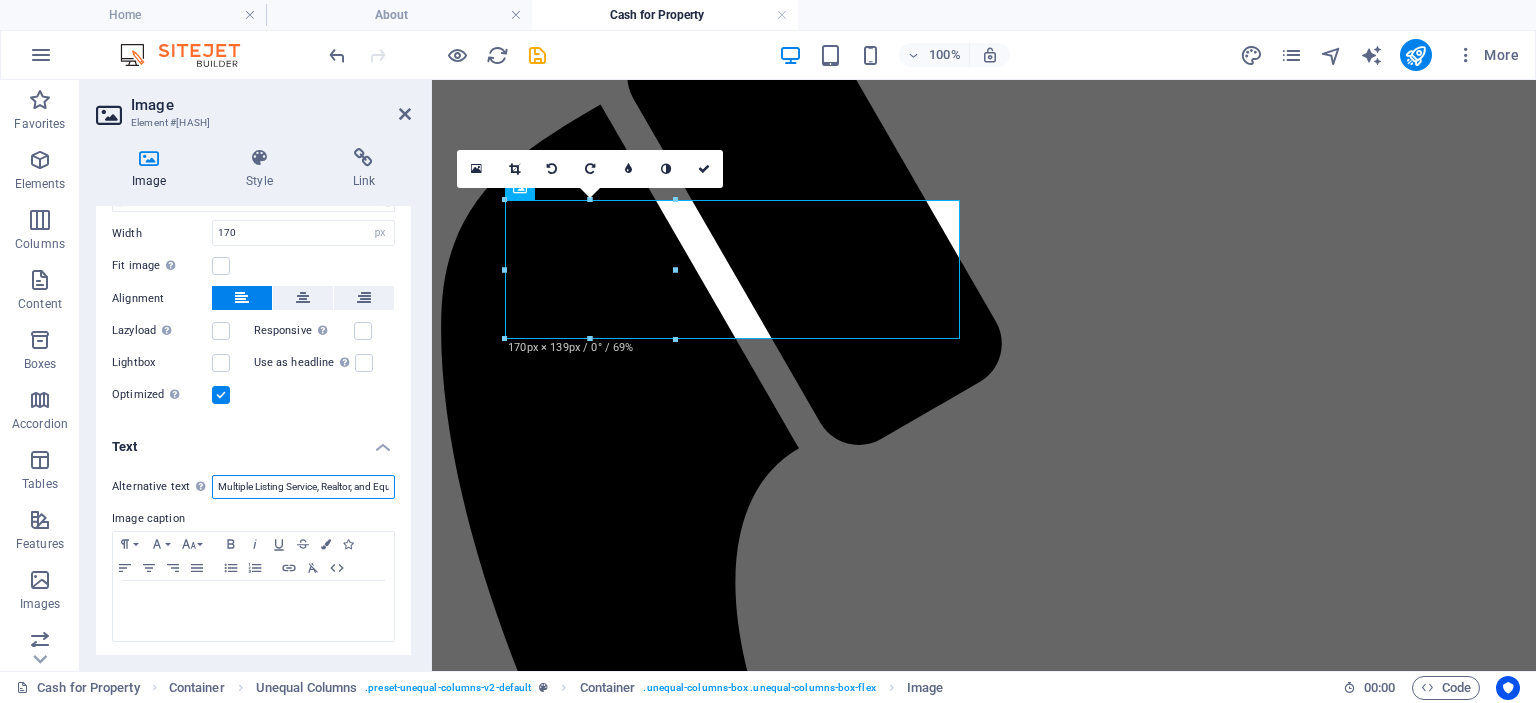 click on "Multiple Listing Service, Realtor, and Equal Housing Oppurtunity Logos" at bounding box center (303, 487) 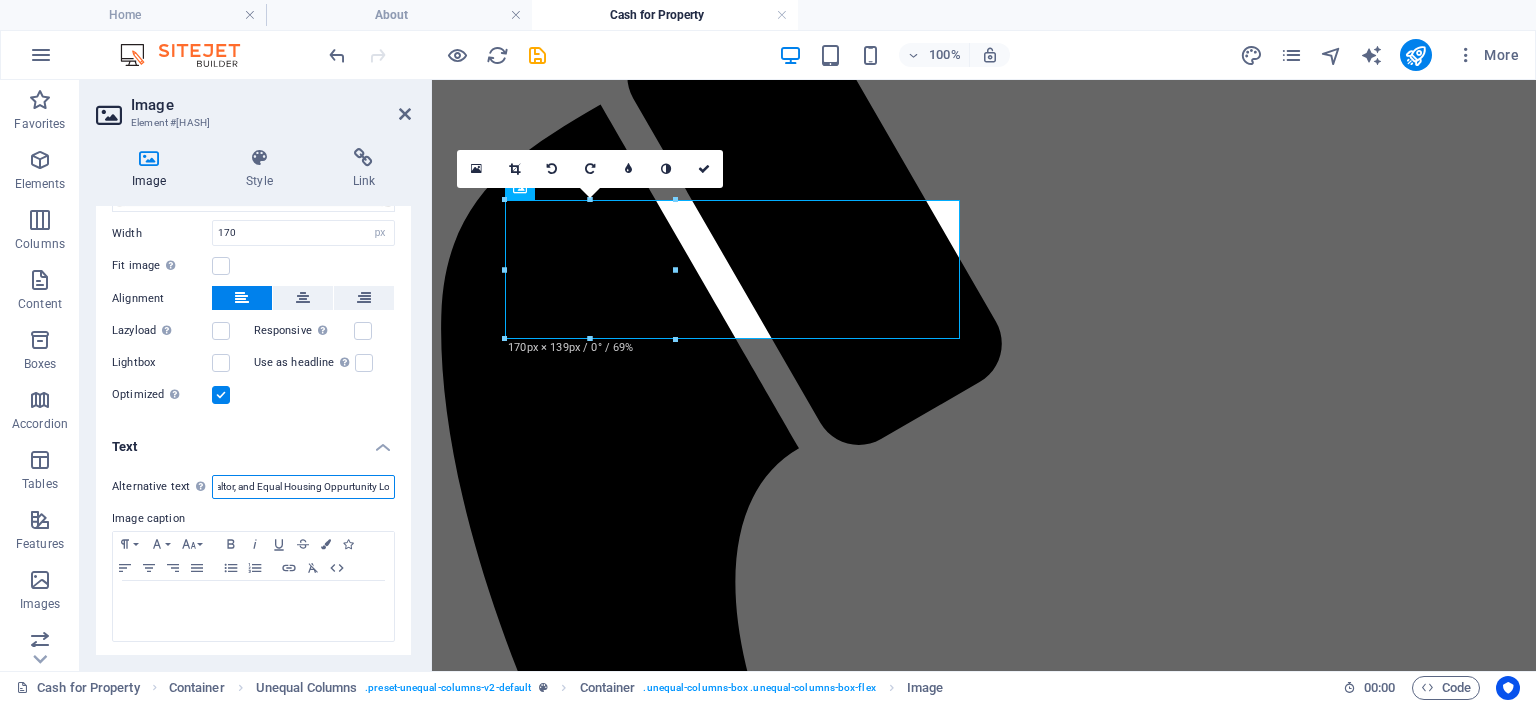scroll, scrollTop: 0, scrollLeft: 142, axis: horizontal 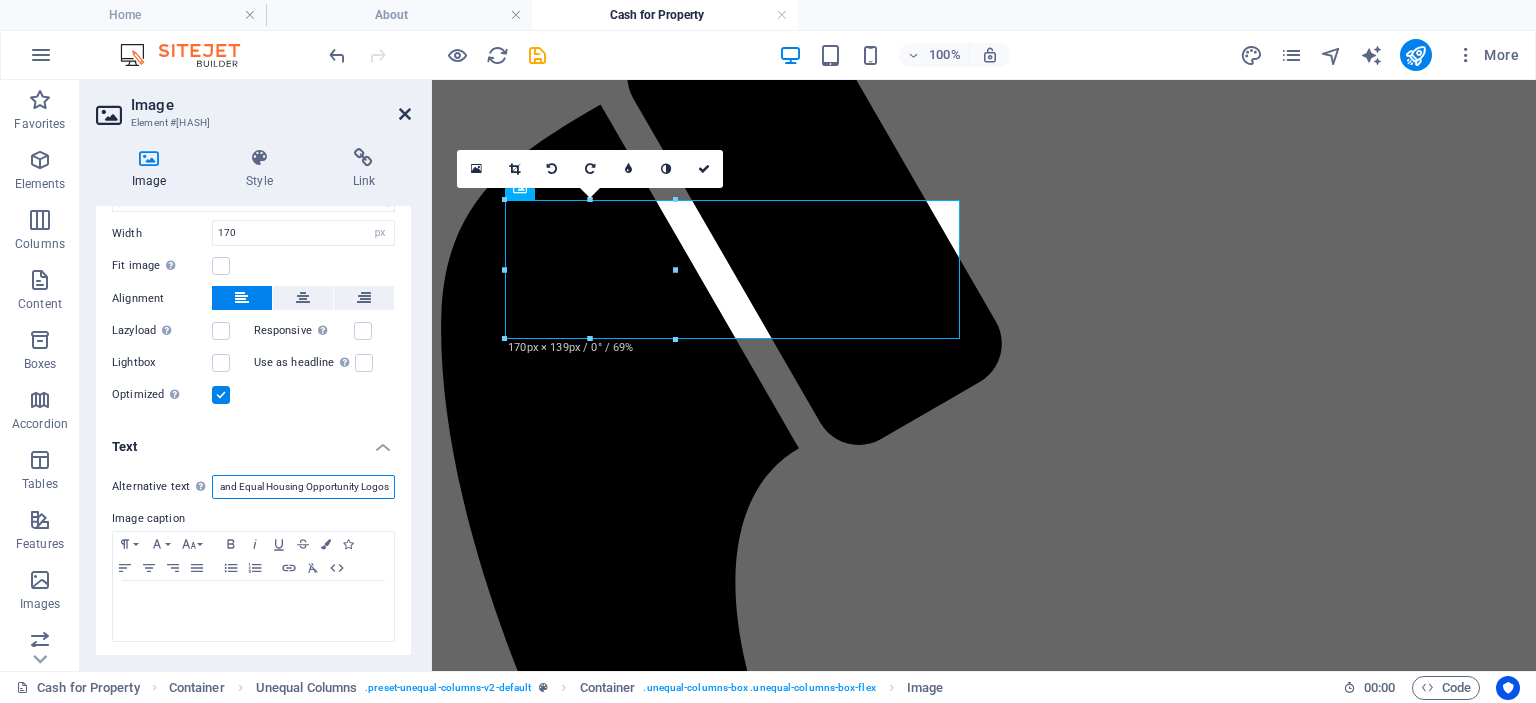 type on "Multiple Listing Service, Realtor, and Equal Housing Opportunity Logos" 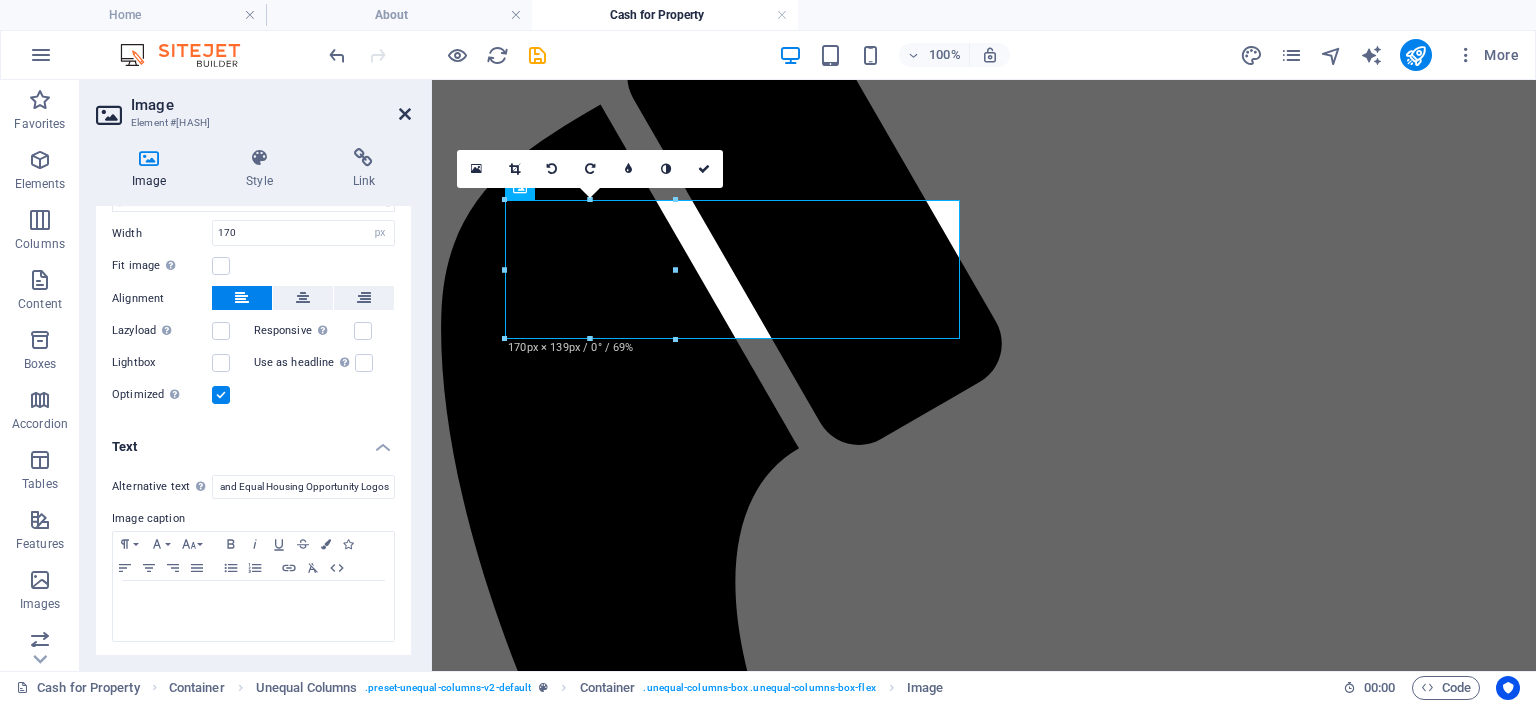 click at bounding box center (405, 114) 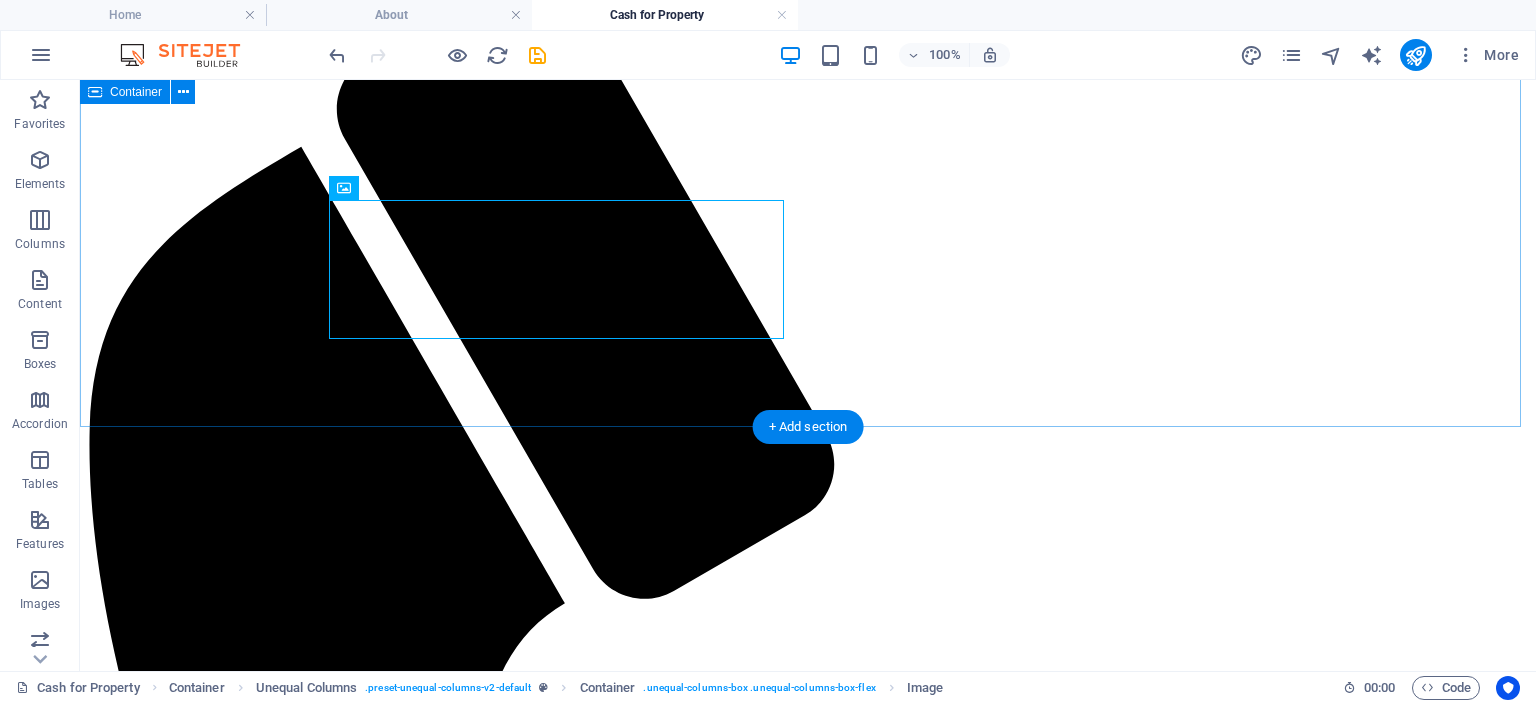 click on "CASH FOR PROPERTY Residential & Commercial Properties purchased with •No Financing Contingency •No Appraisals •No Formal Inspections •No Seller Repairs Closed on Seller's Schedule! Closings with Leaseback Options! We strive for a simple and easy transaction. We have implemented a "We Buy Homes" program to purchase properties in the greater Memphis area from property owners who wish to liquidate their real estate assets and do not want to market their properties in the traditional manner. We buy residential and commercial properties "as is, where is" without any repairs, inspections, appraisals, termite letters, or required loan approvals. This allows for a quick closing with a date certain of your liking. If your property is currently listed with another real estate company, we must negotiate with your agent through the terms of your listing contract. Contact us at [PHONE]" at bounding box center (808, 2453) 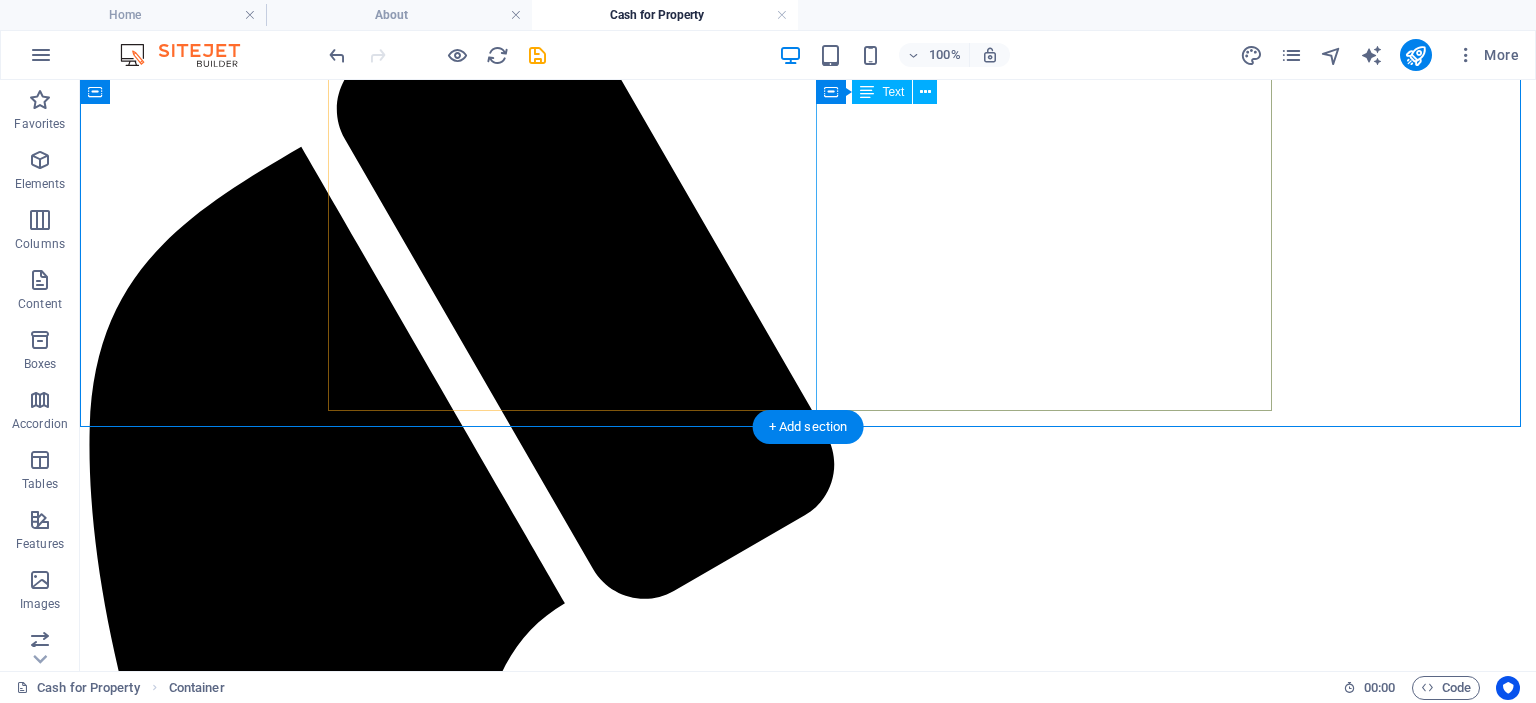 scroll, scrollTop: 0, scrollLeft: 0, axis: both 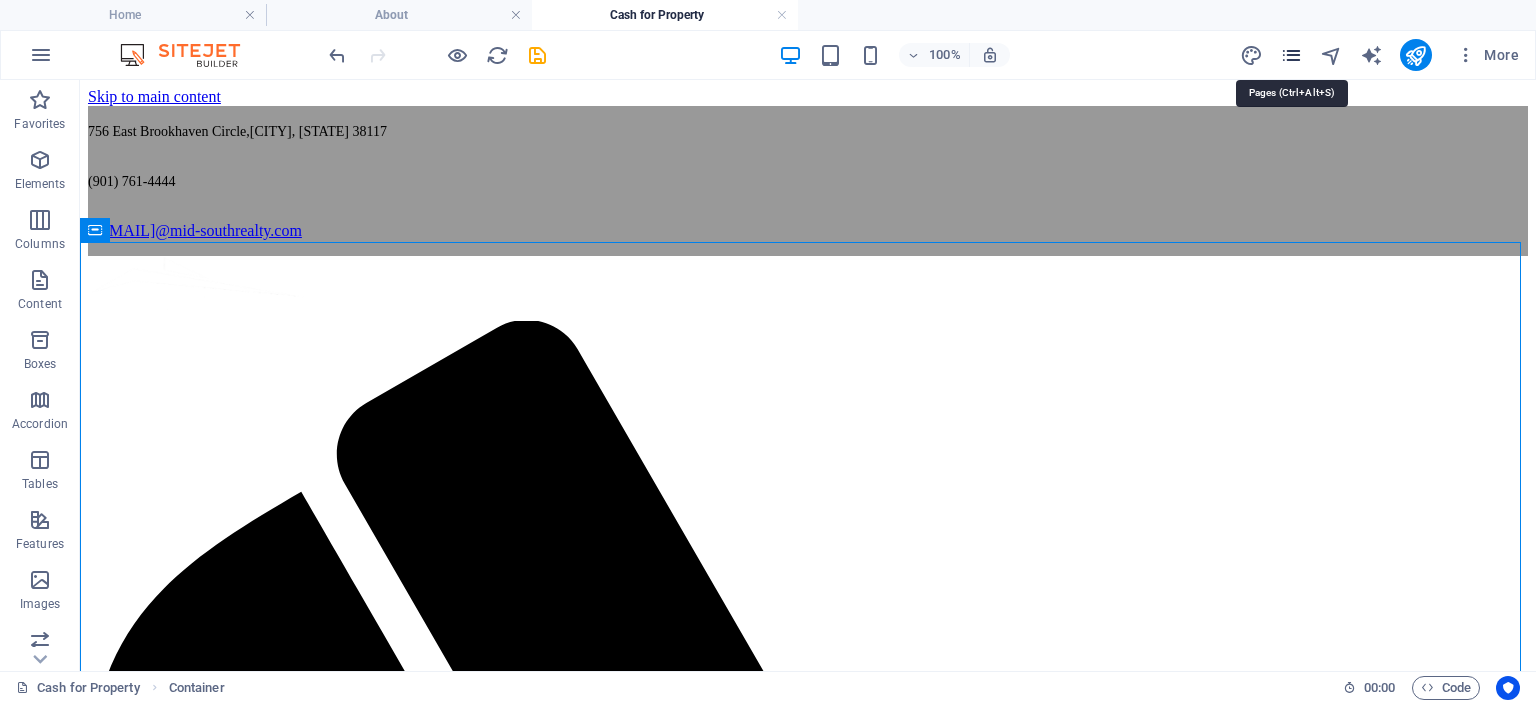 click at bounding box center [1291, 55] 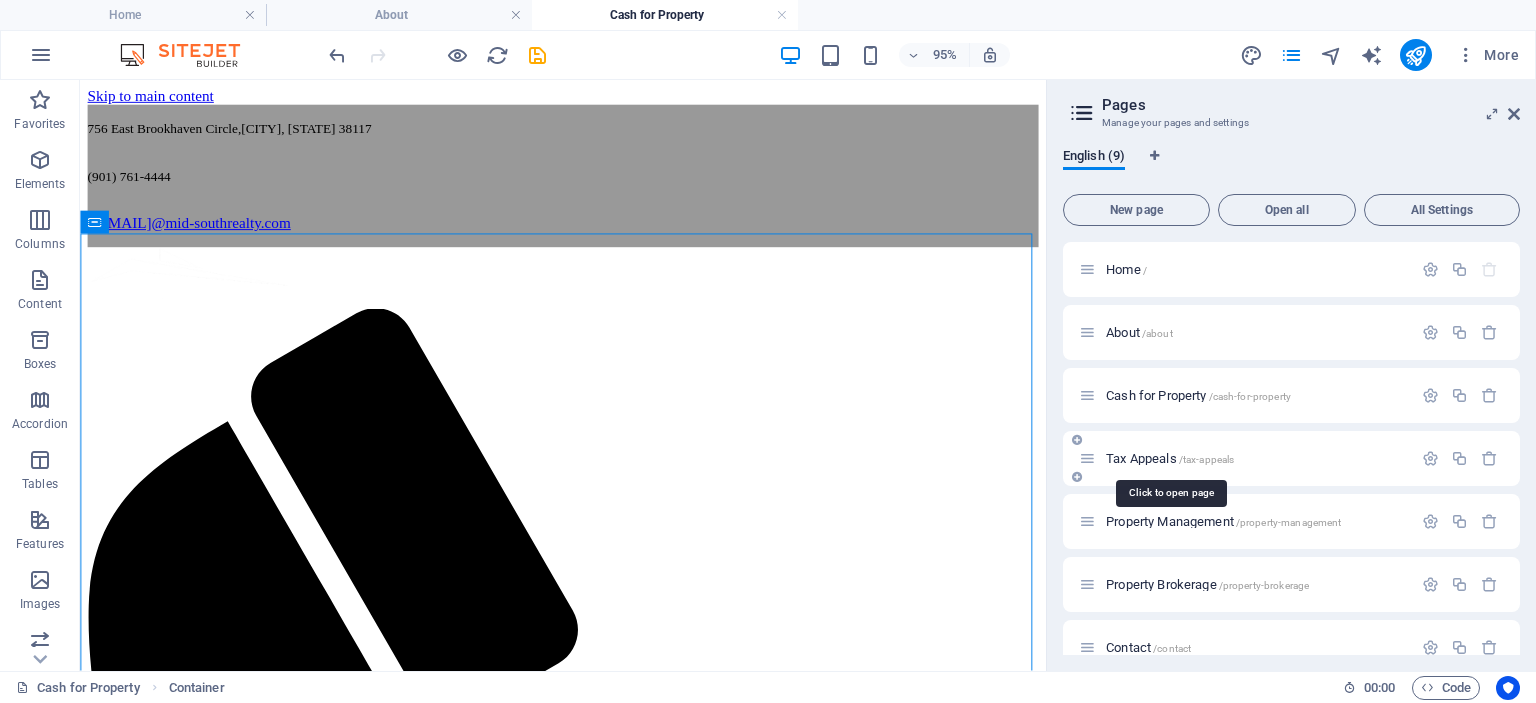 click on "Tax Appeals /tax-appeals" at bounding box center [1170, 458] 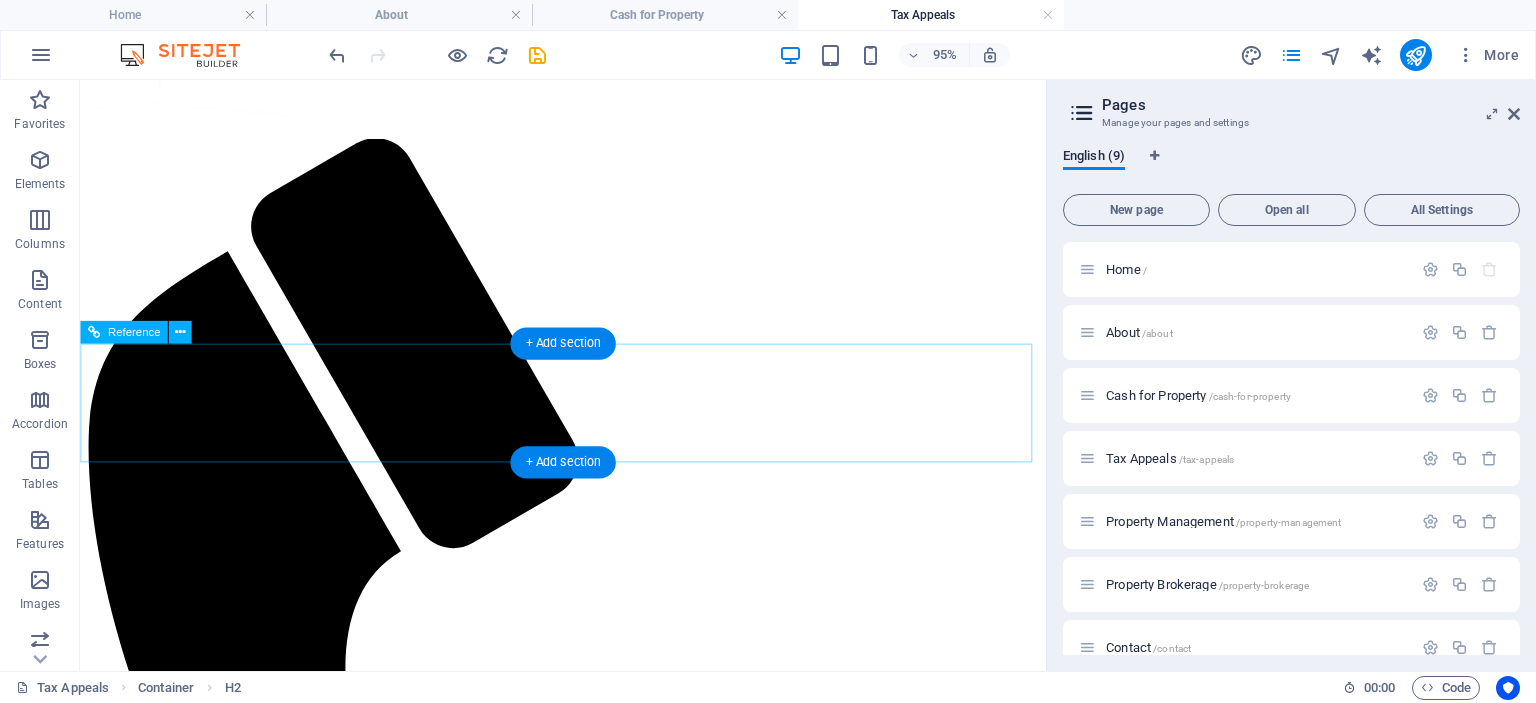 scroll, scrollTop: 0, scrollLeft: 0, axis: both 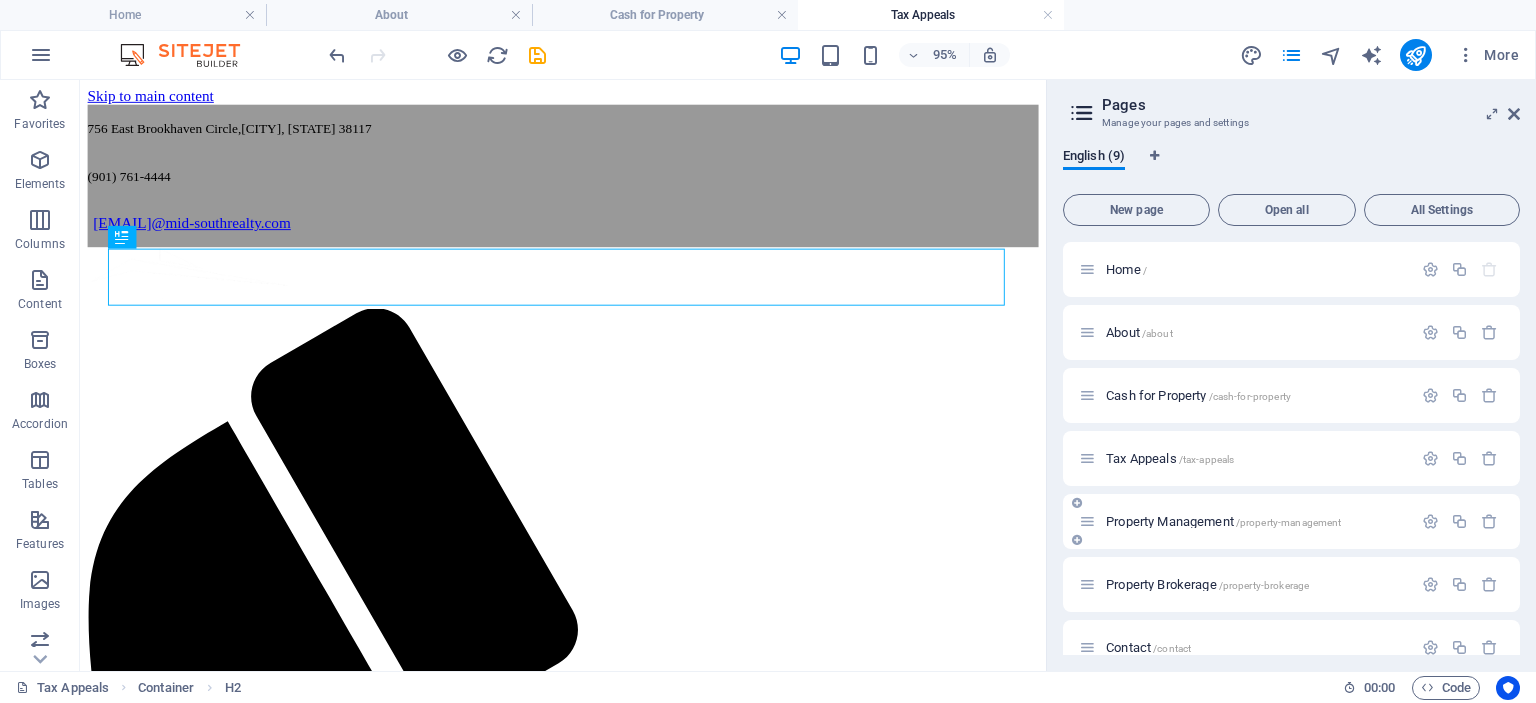 click on "Property Management /property-management" at bounding box center [1223, 521] 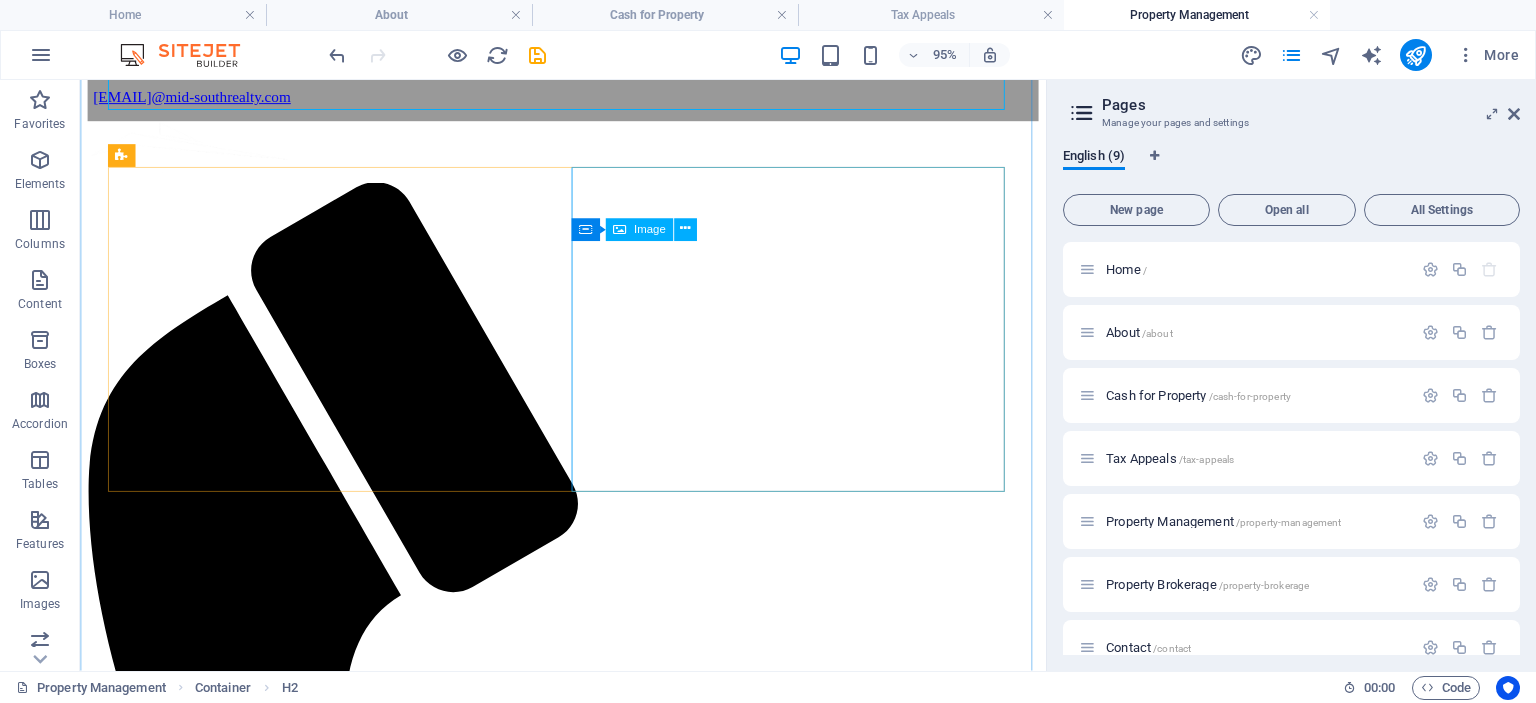 scroll, scrollTop: 138, scrollLeft: 0, axis: vertical 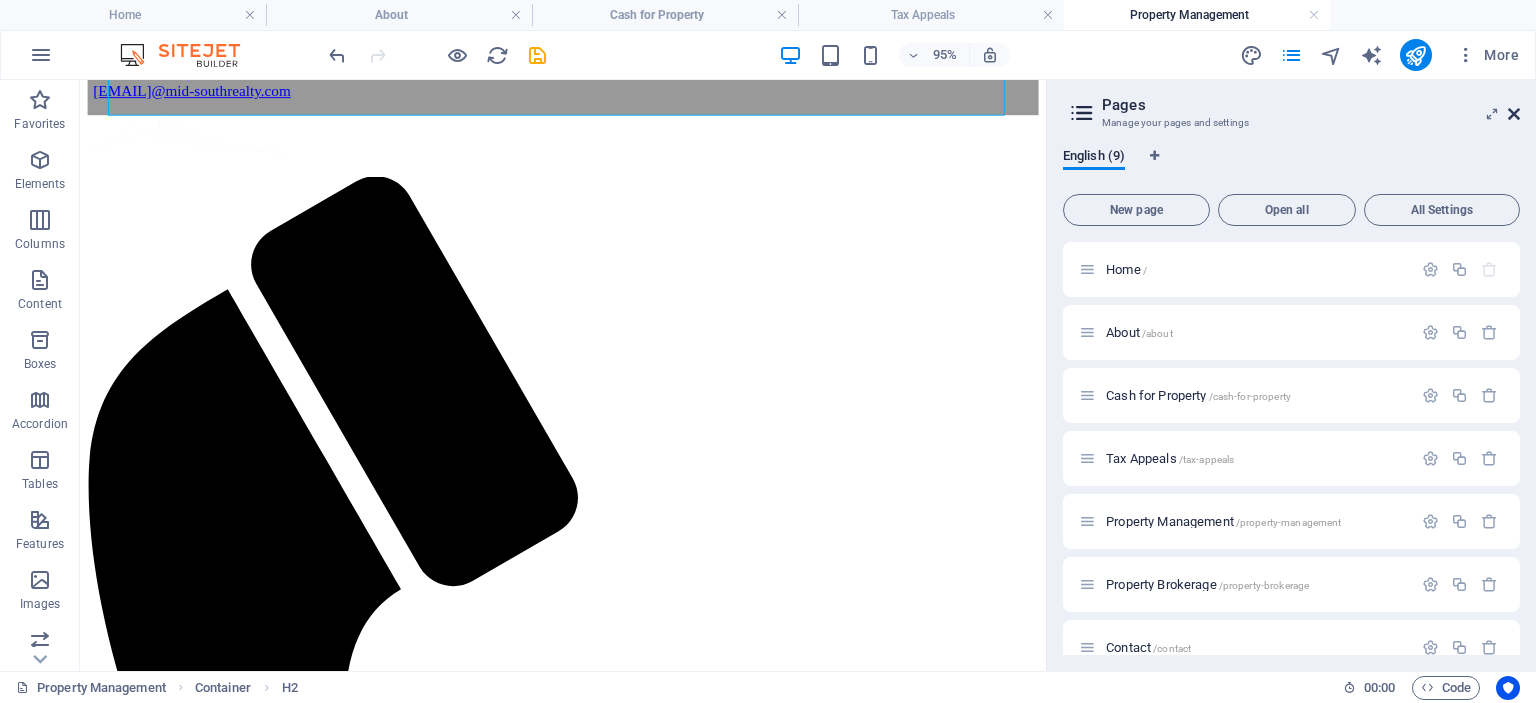 drag, startPoint x: 1513, startPoint y: 111, endPoint x: 1348, endPoint y: 71, distance: 169.77927 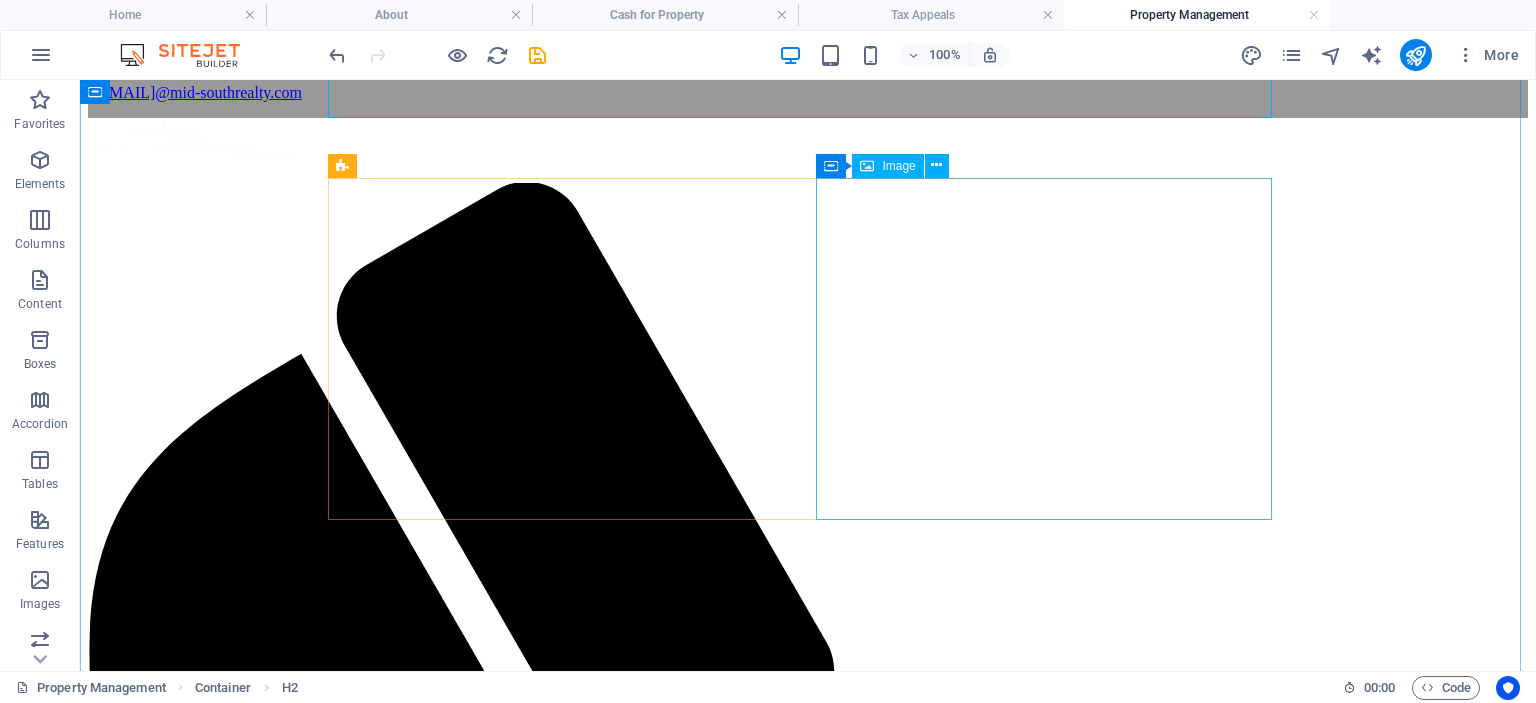 click at bounding box center (808, 3172) 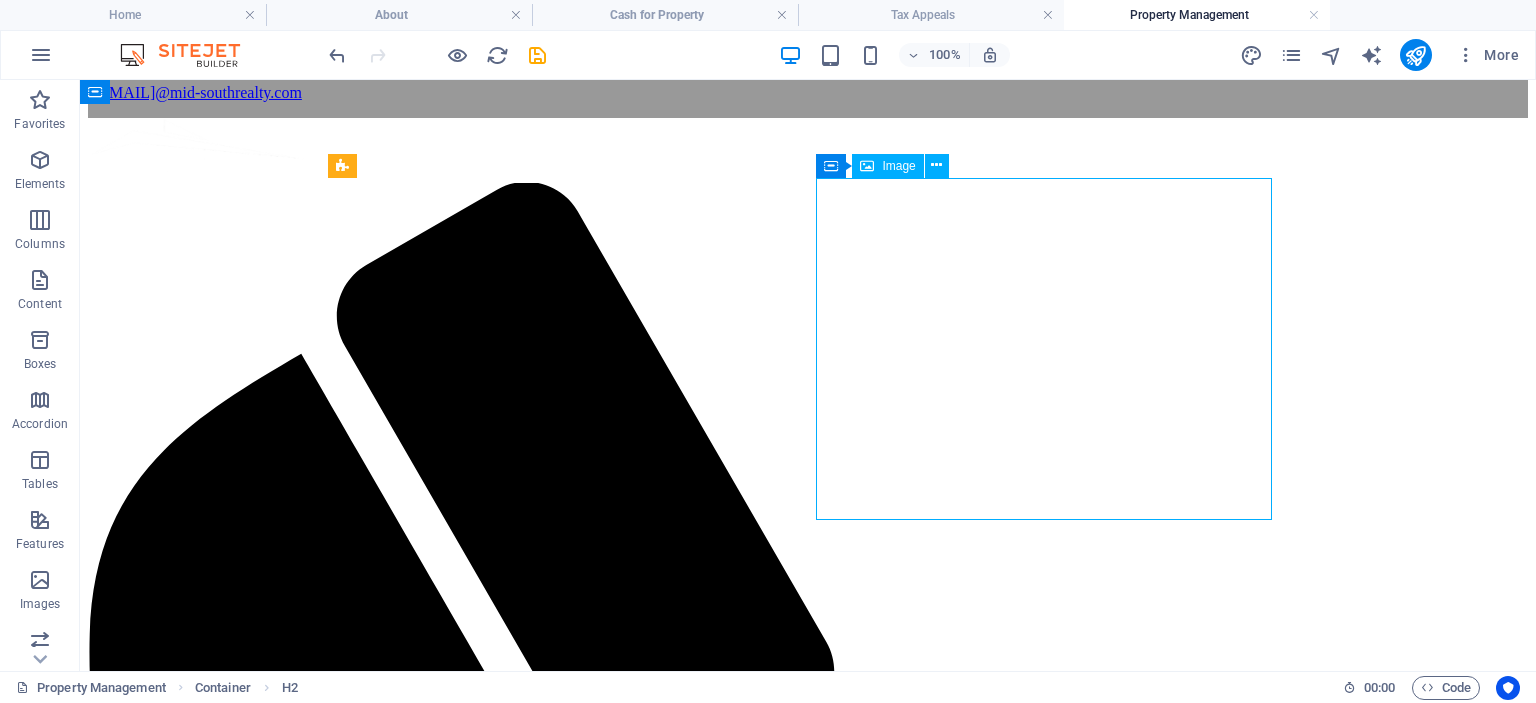 drag, startPoint x: 1024, startPoint y: 264, endPoint x: 669, endPoint y: 264, distance: 355 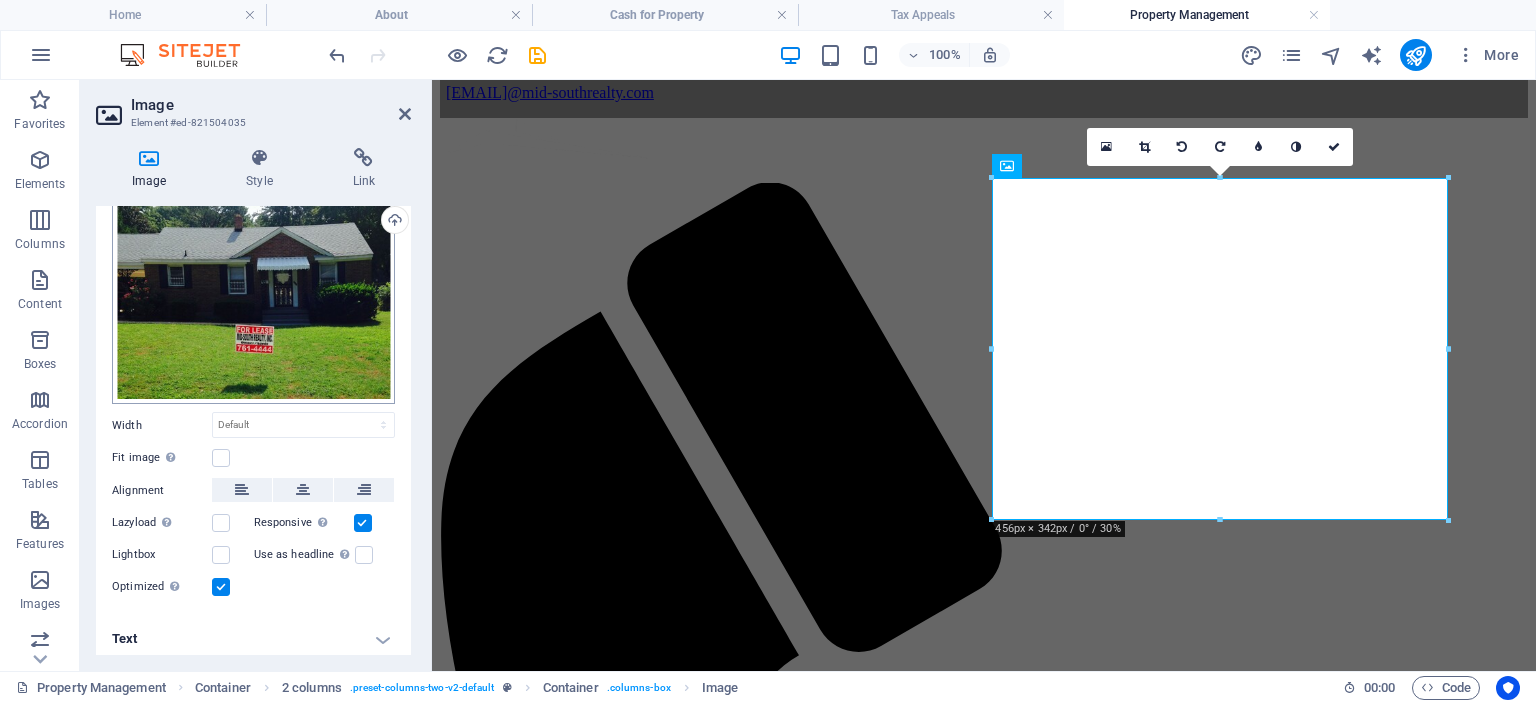 scroll, scrollTop: 72, scrollLeft: 0, axis: vertical 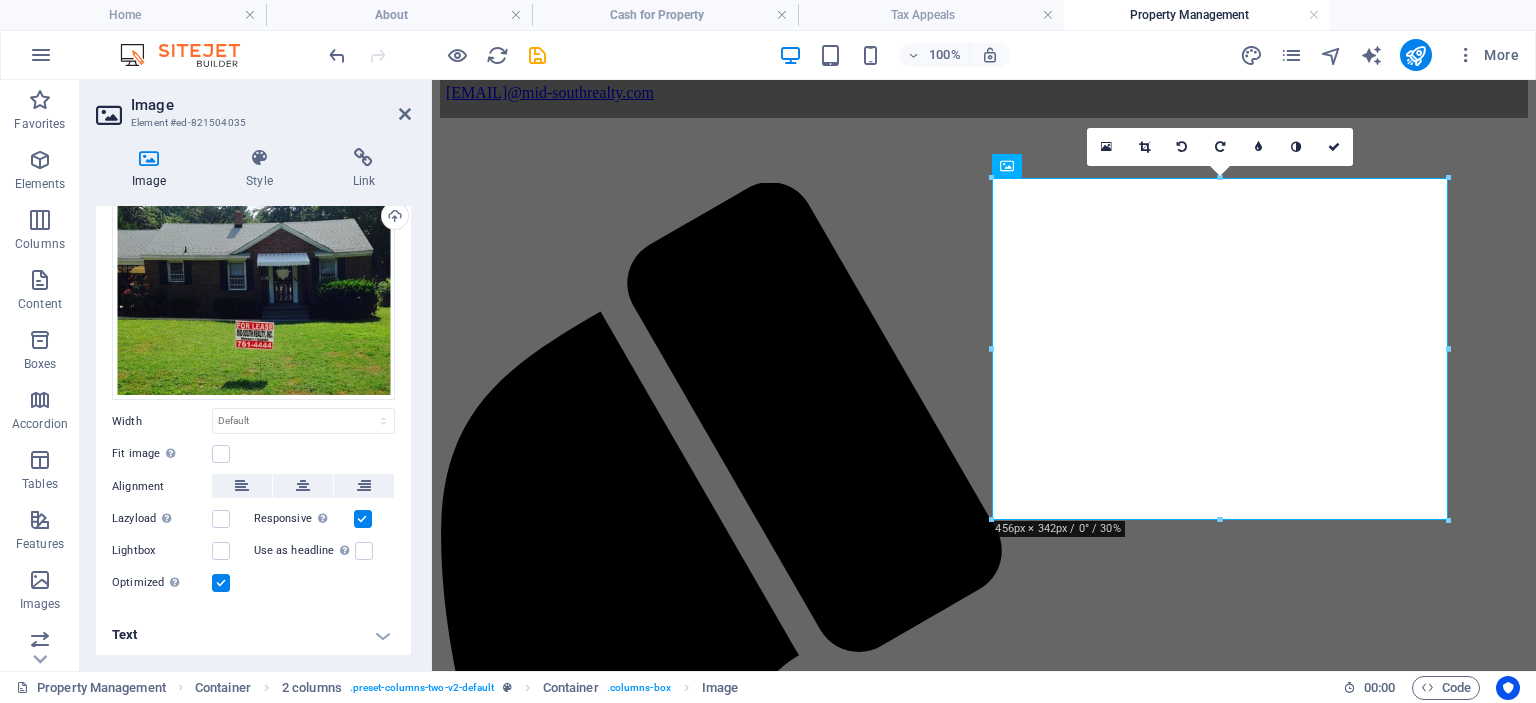 click on "Text" at bounding box center [253, 635] 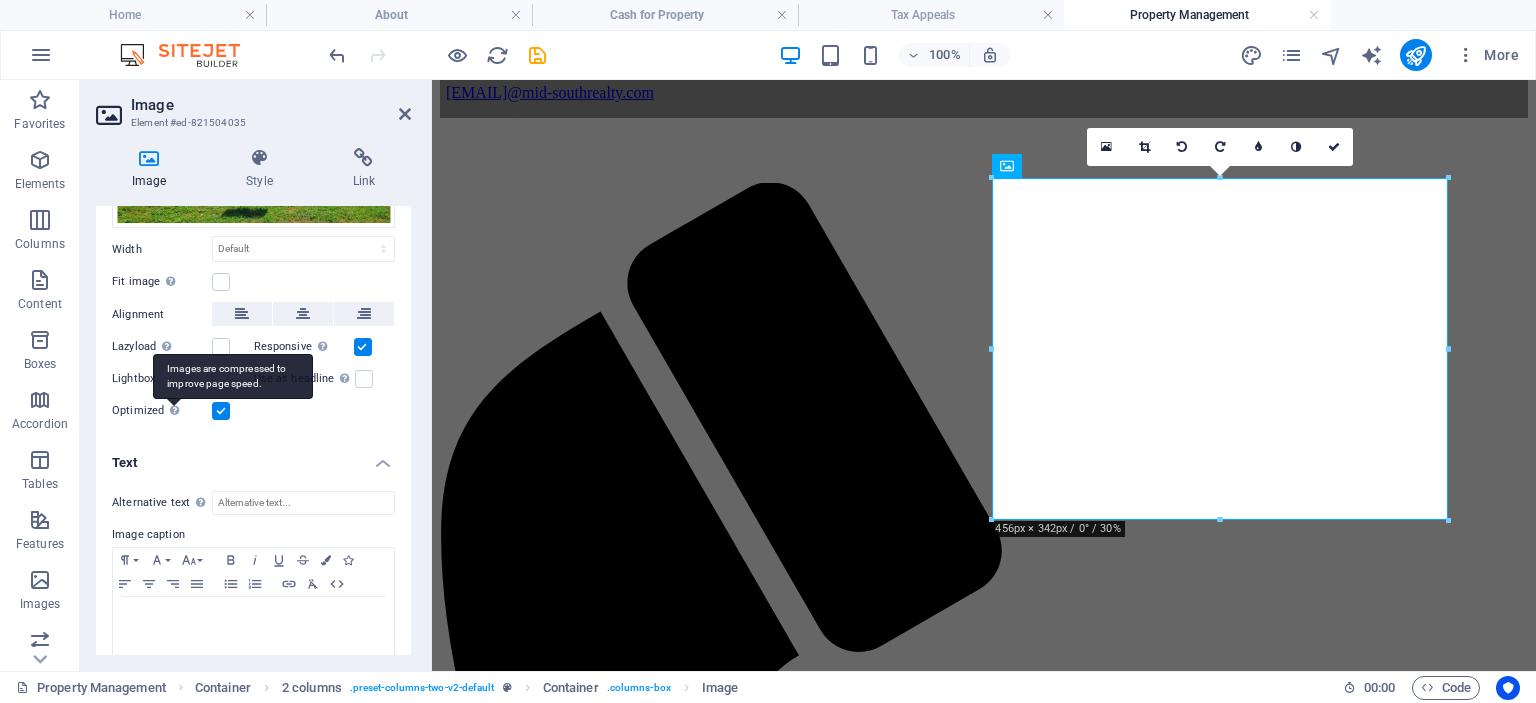 scroll, scrollTop: 260, scrollLeft: 0, axis: vertical 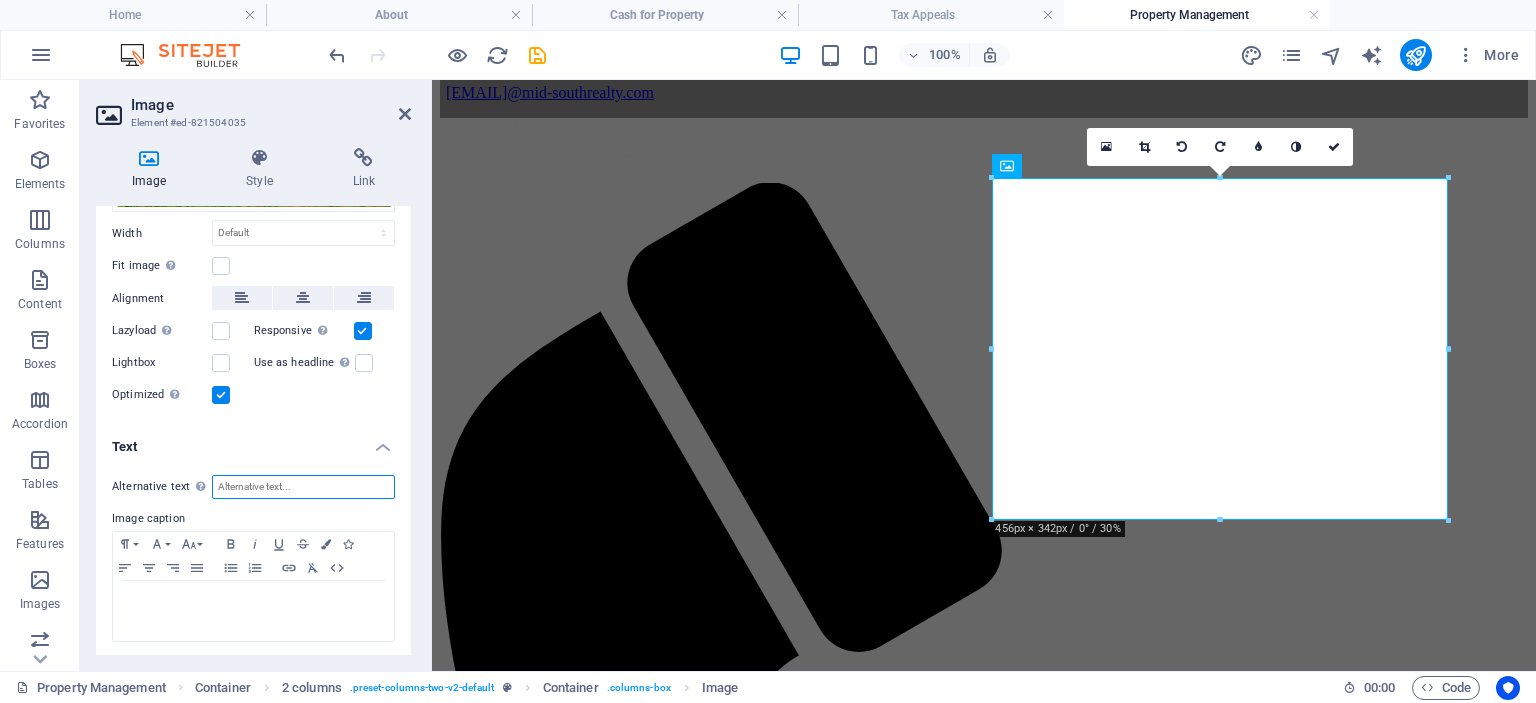 drag, startPoint x: 259, startPoint y: 486, endPoint x: 285, endPoint y: 475, distance: 28.231188 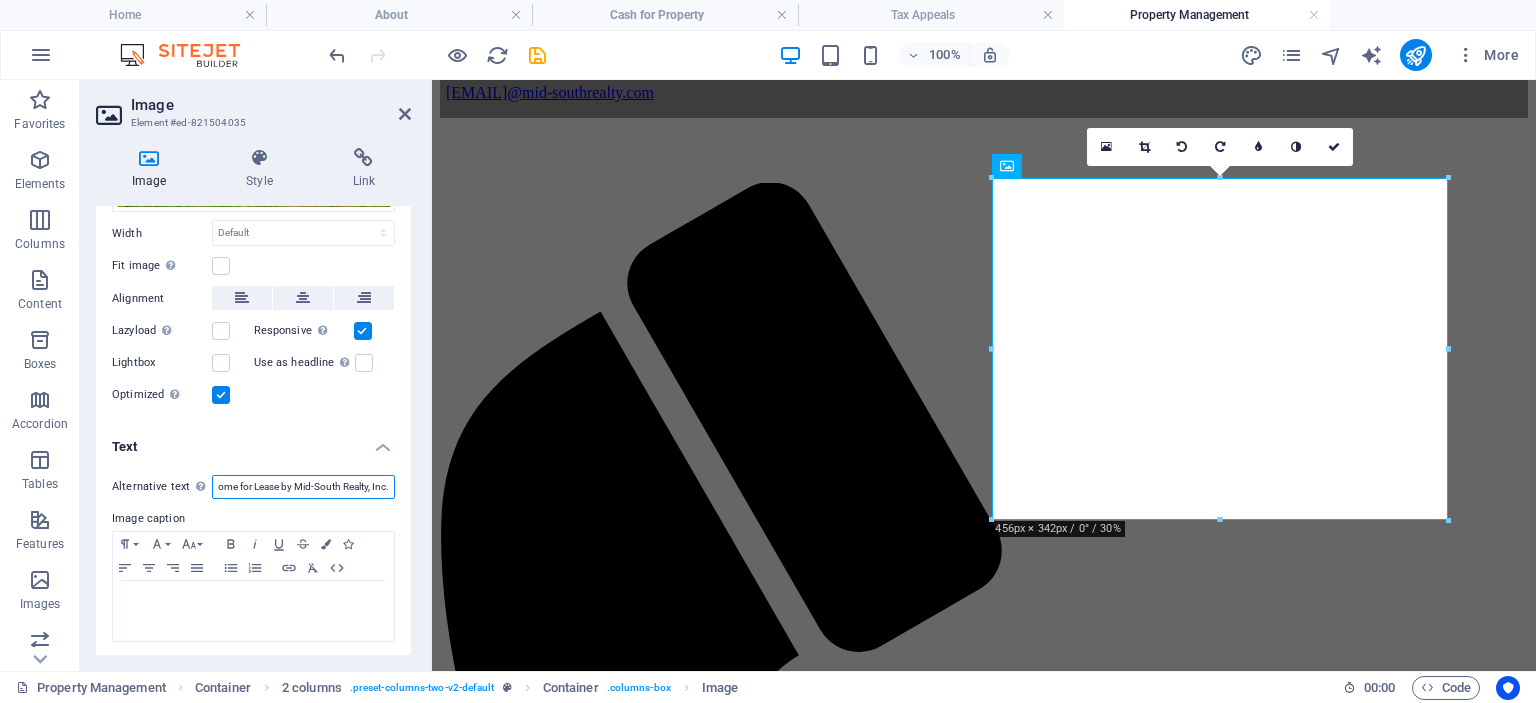 scroll, scrollTop: 0, scrollLeft: 13, axis: horizontal 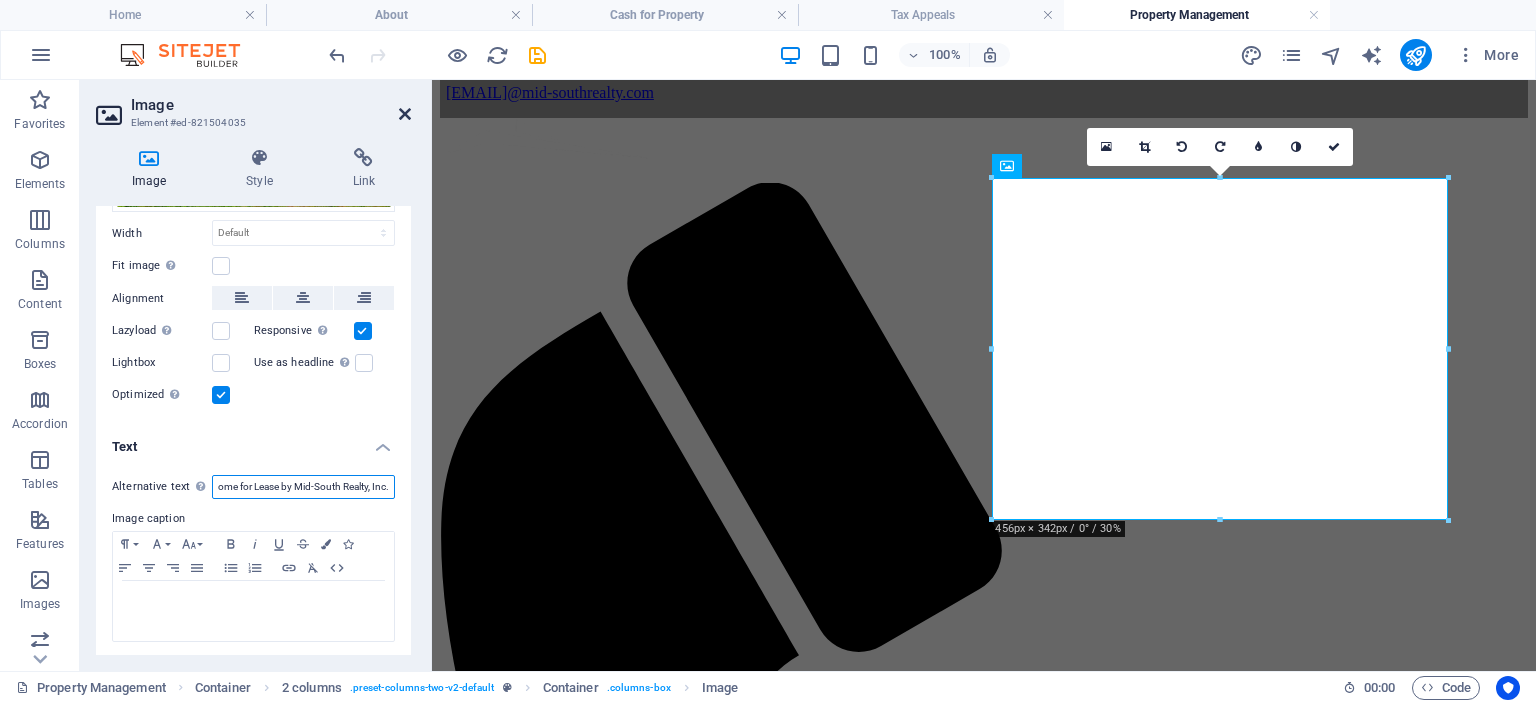 type on "Home for Lease by Mid-South Realty, Inc." 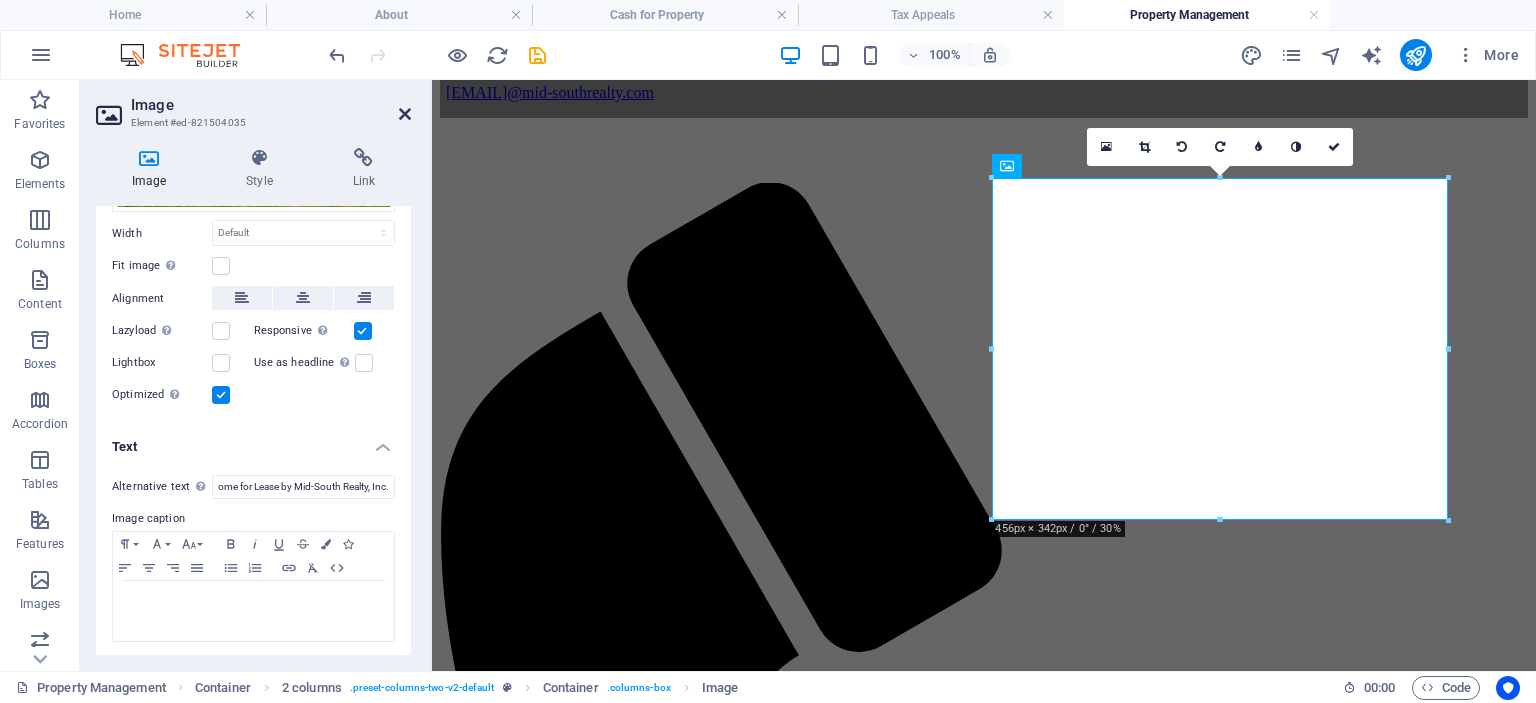 scroll, scrollTop: 0, scrollLeft: 0, axis: both 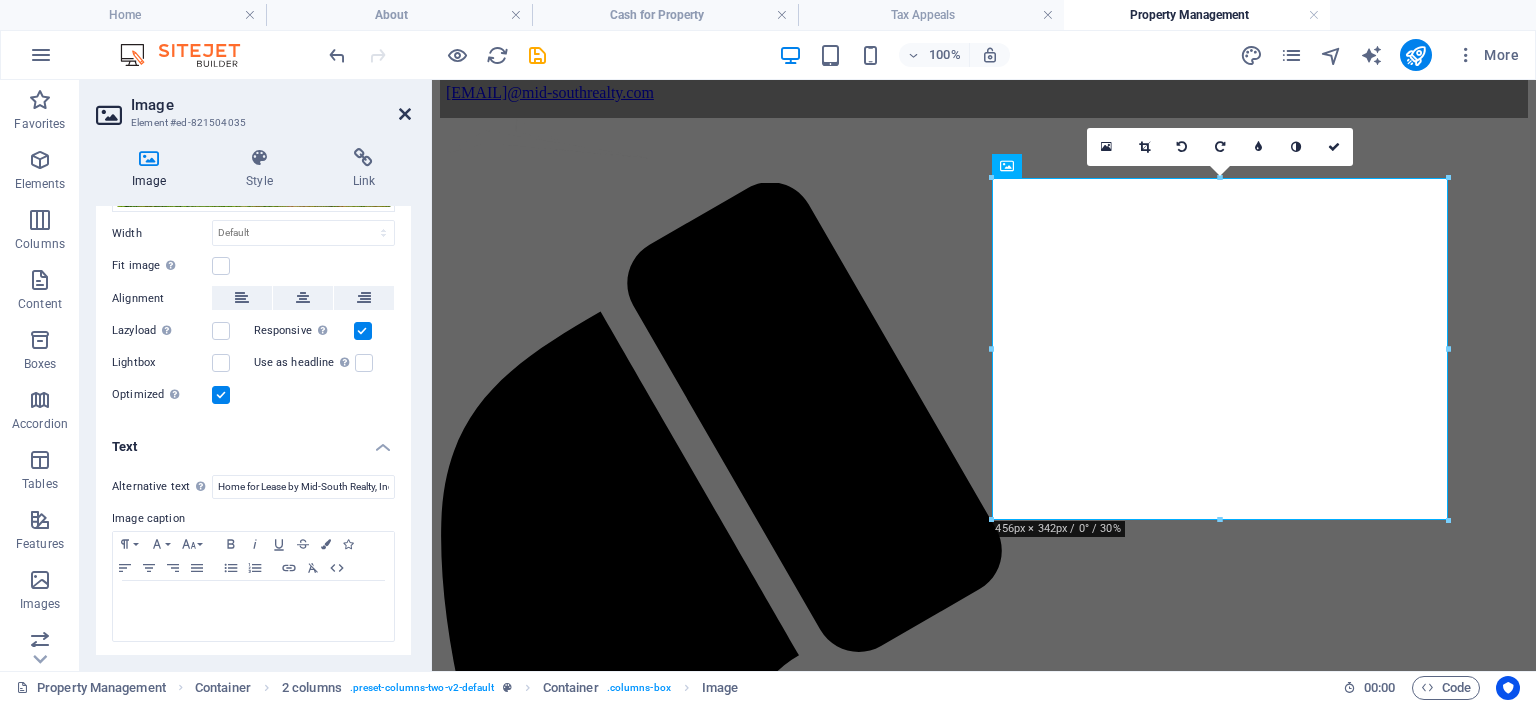 click at bounding box center [405, 114] 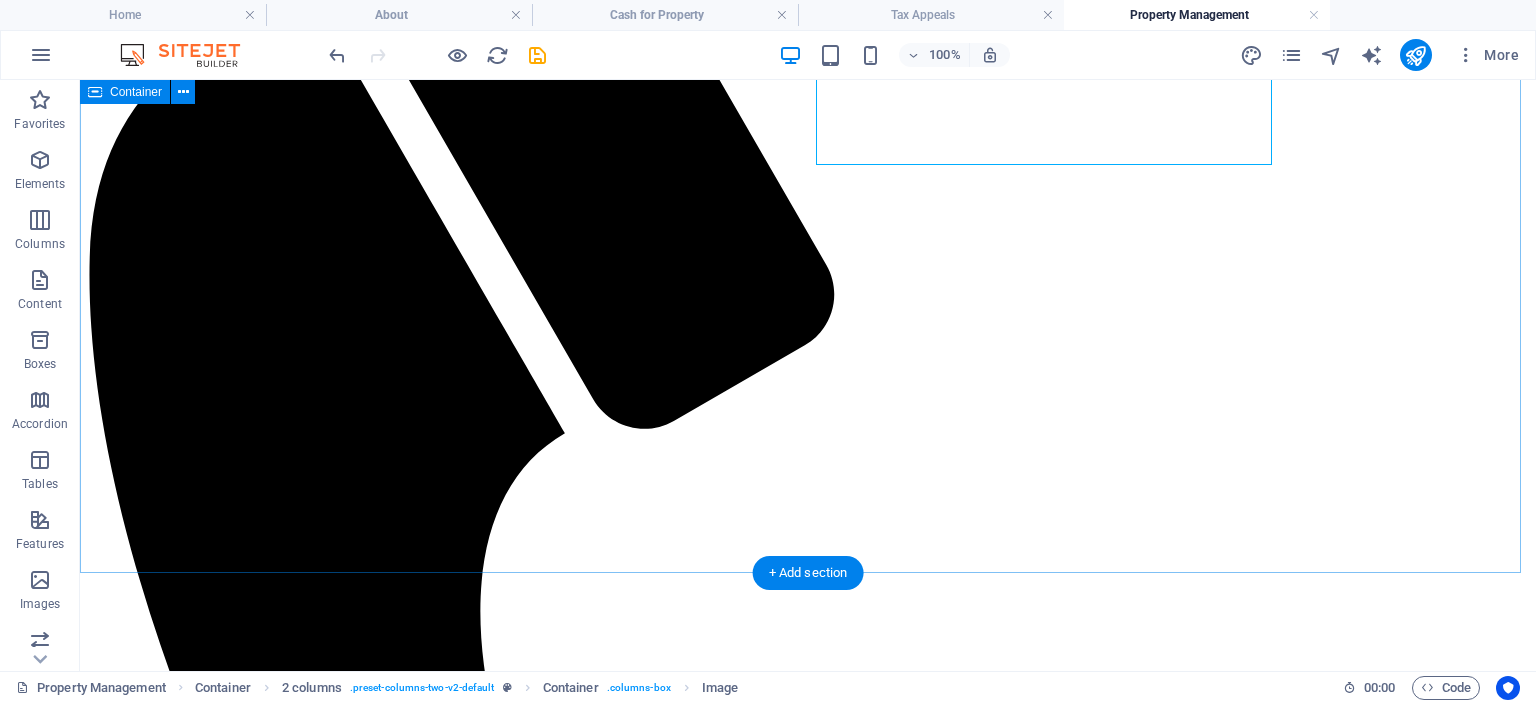 scroll, scrollTop: 538, scrollLeft: 0, axis: vertical 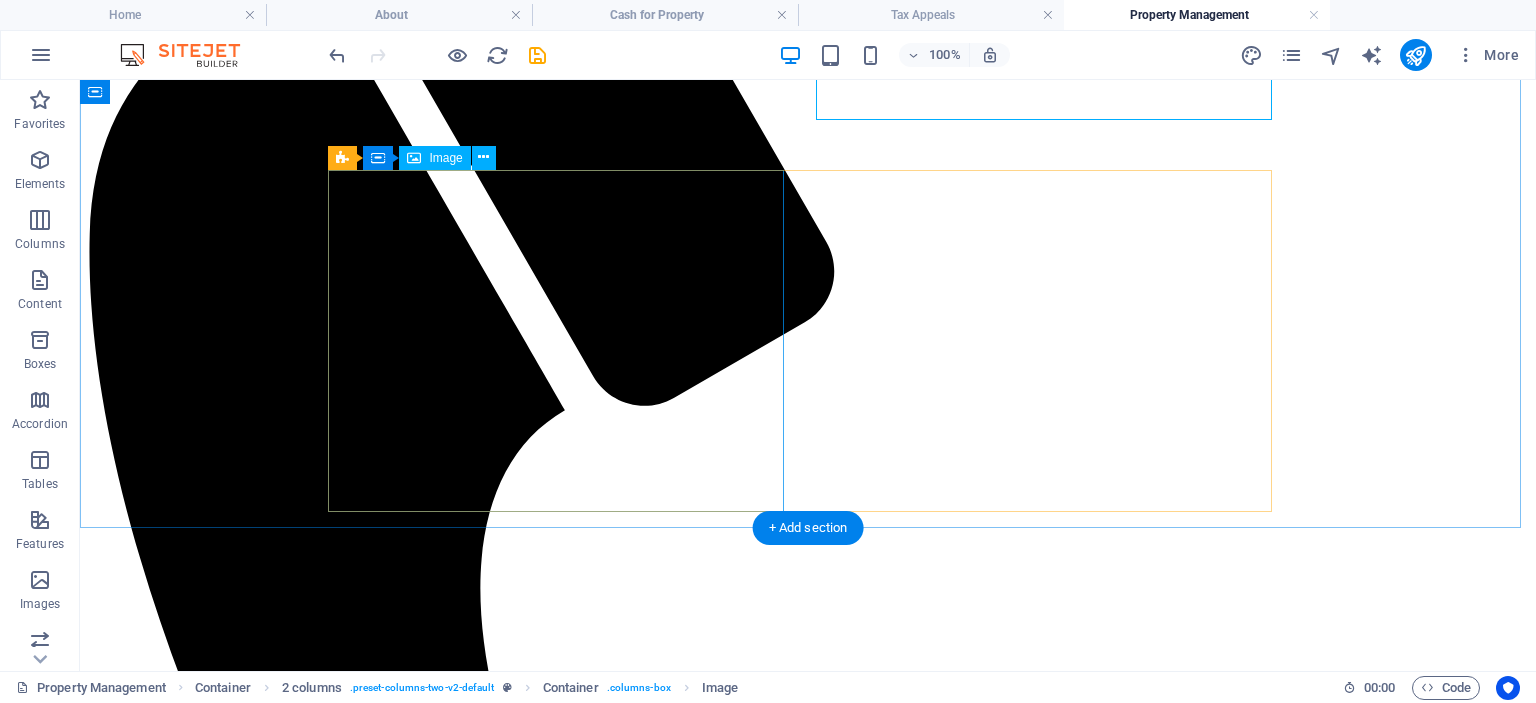 click at bounding box center [808, 3756] 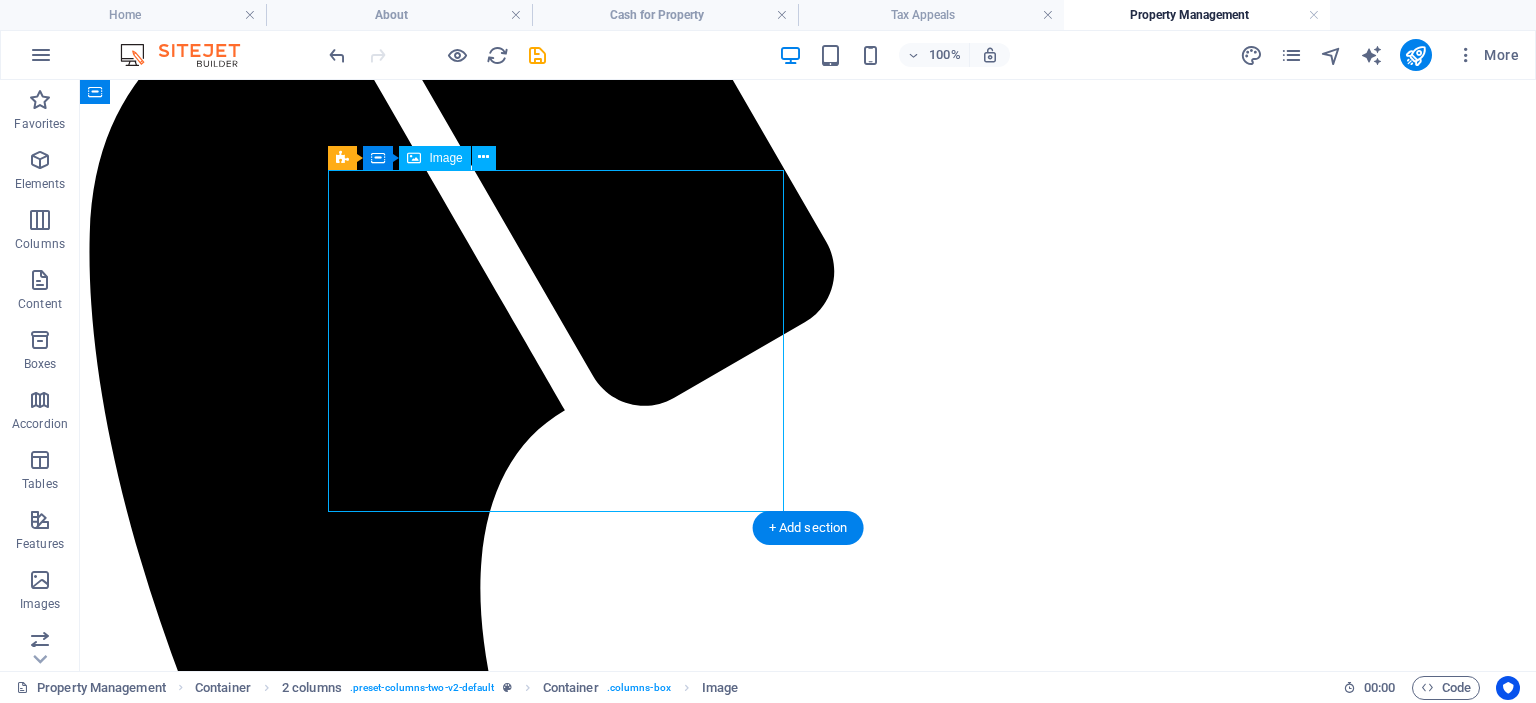 click at bounding box center (808, 3756) 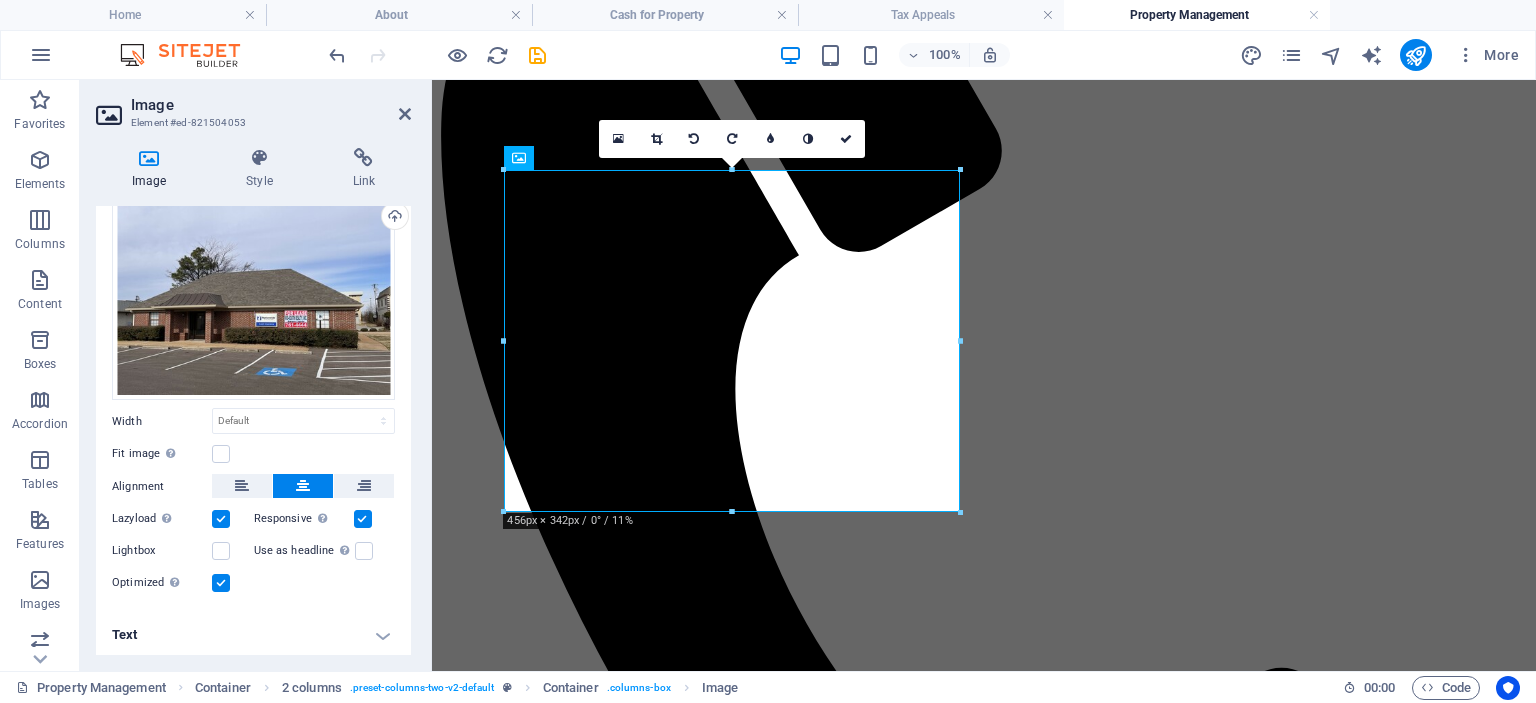 click on "Text" at bounding box center [253, 635] 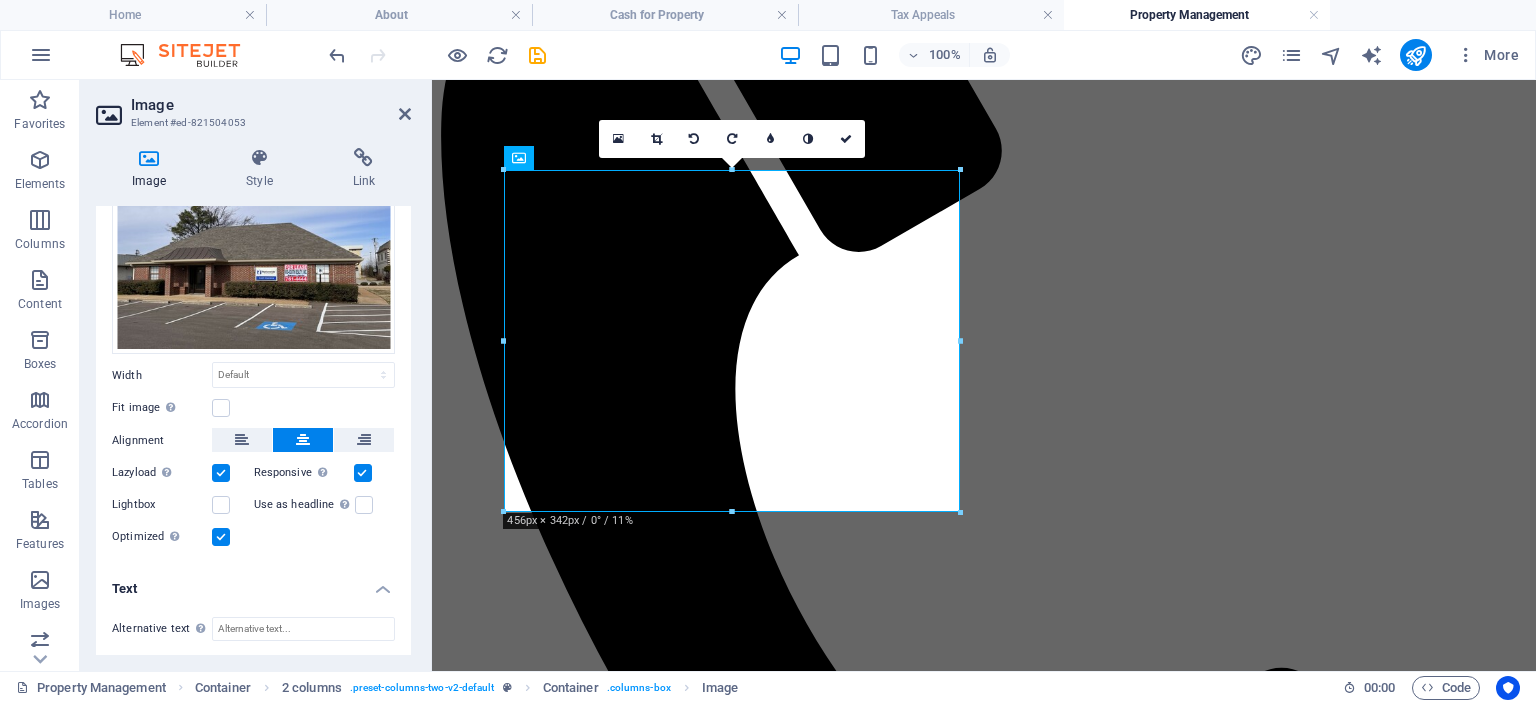 scroll, scrollTop: 260, scrollLeft: 0, axis: vertical 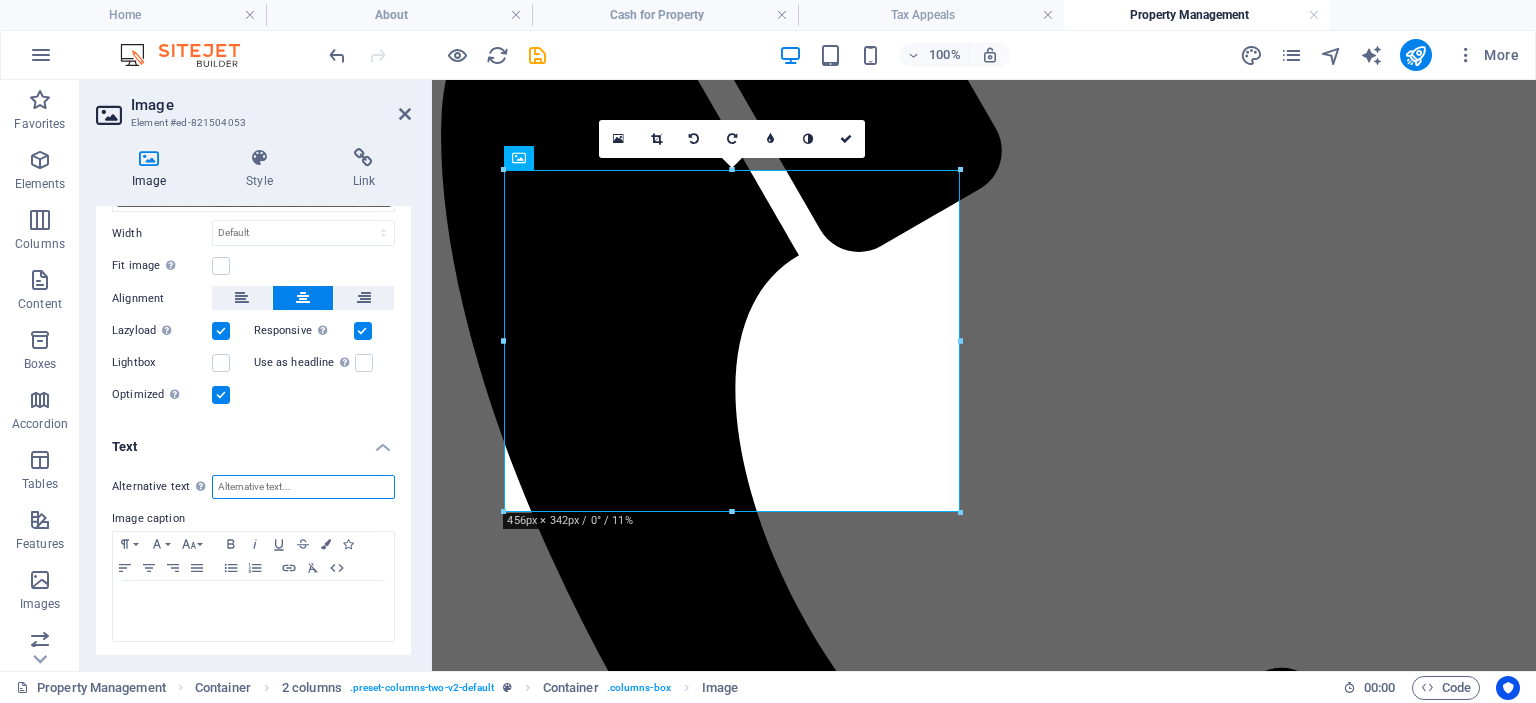 click on "Alternative text The alternative text is used by devices that cannot display images (e.g. image search engines) and should be added to every image to improve website accessibility." at bounding box center [303, 487] 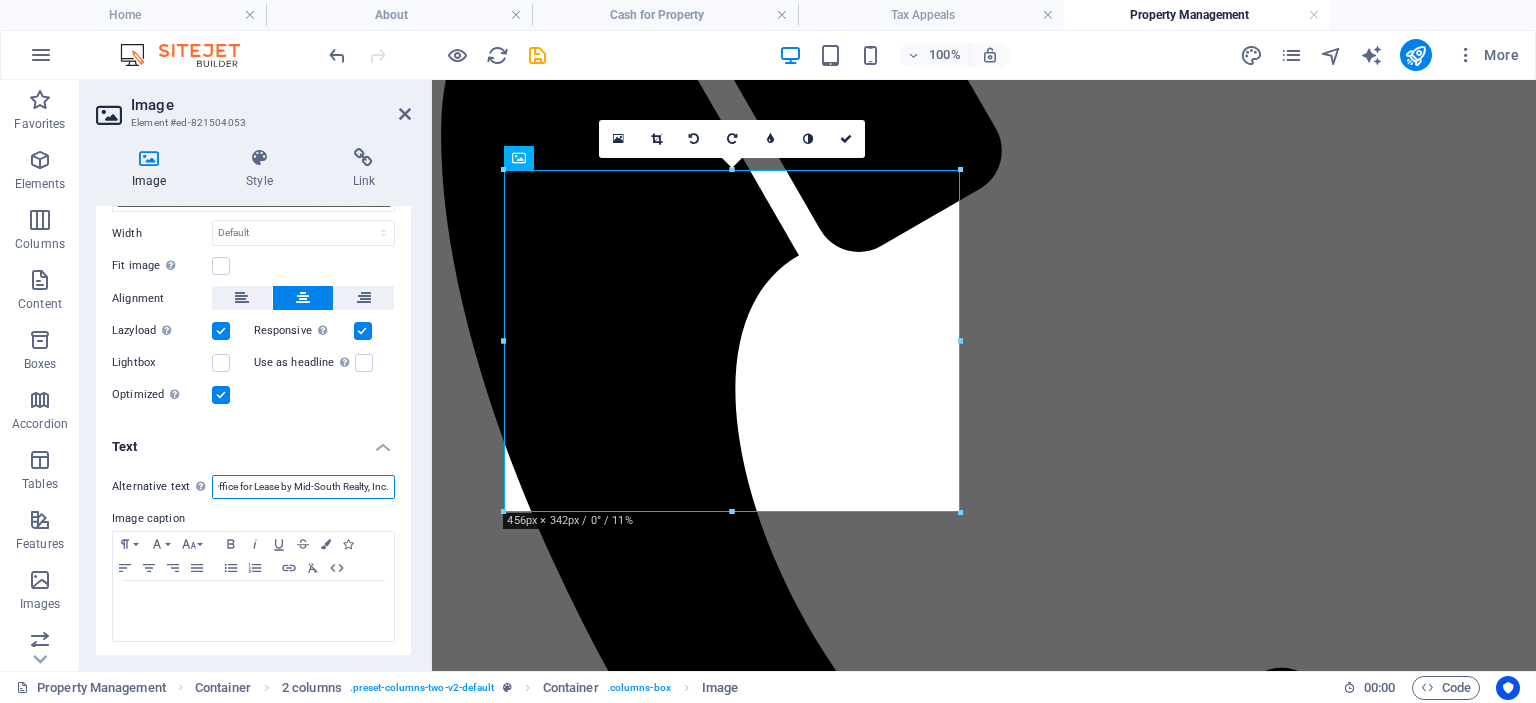 scroll, scrollTop: 0, scrollLeft: 69, axis: horizontal 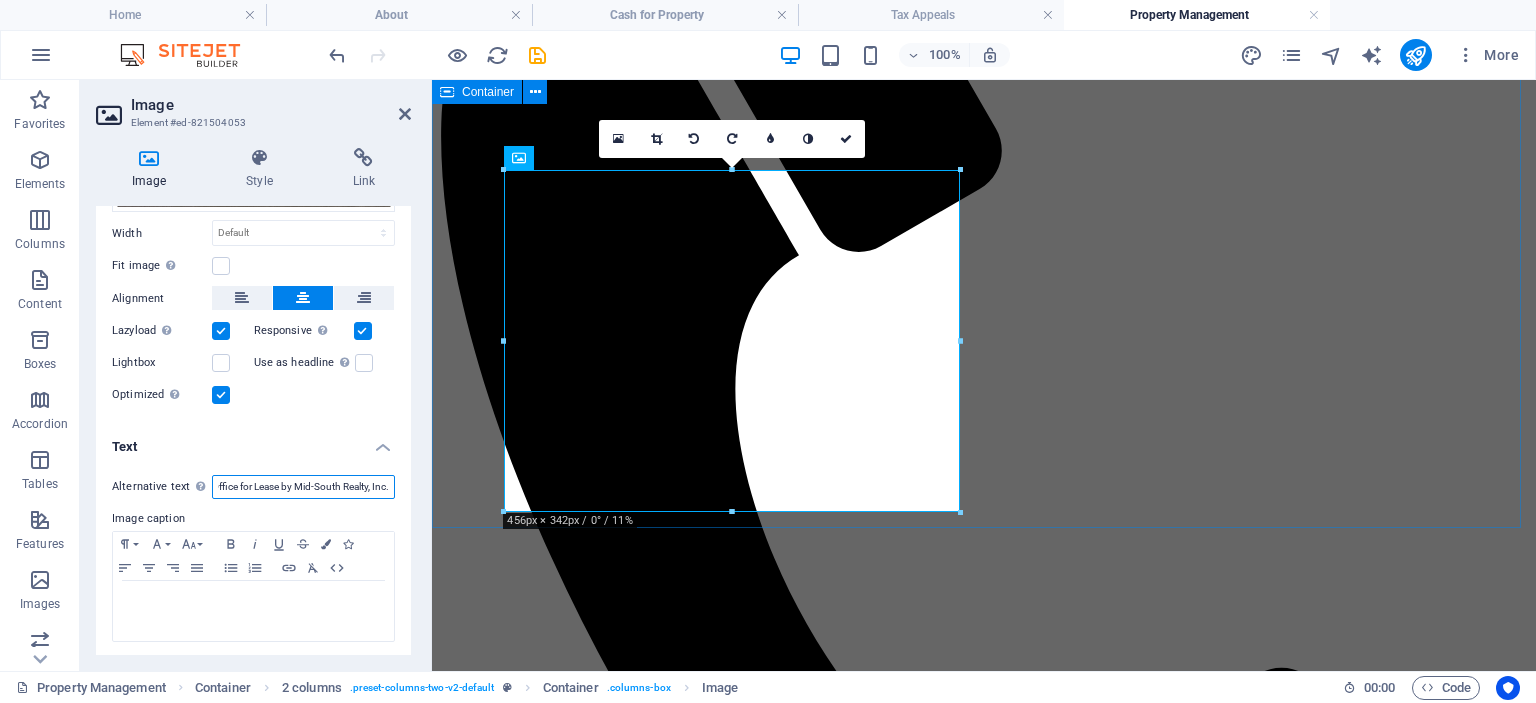 type on "Commercial Office for Lease by Mid-South Realty, Inc." 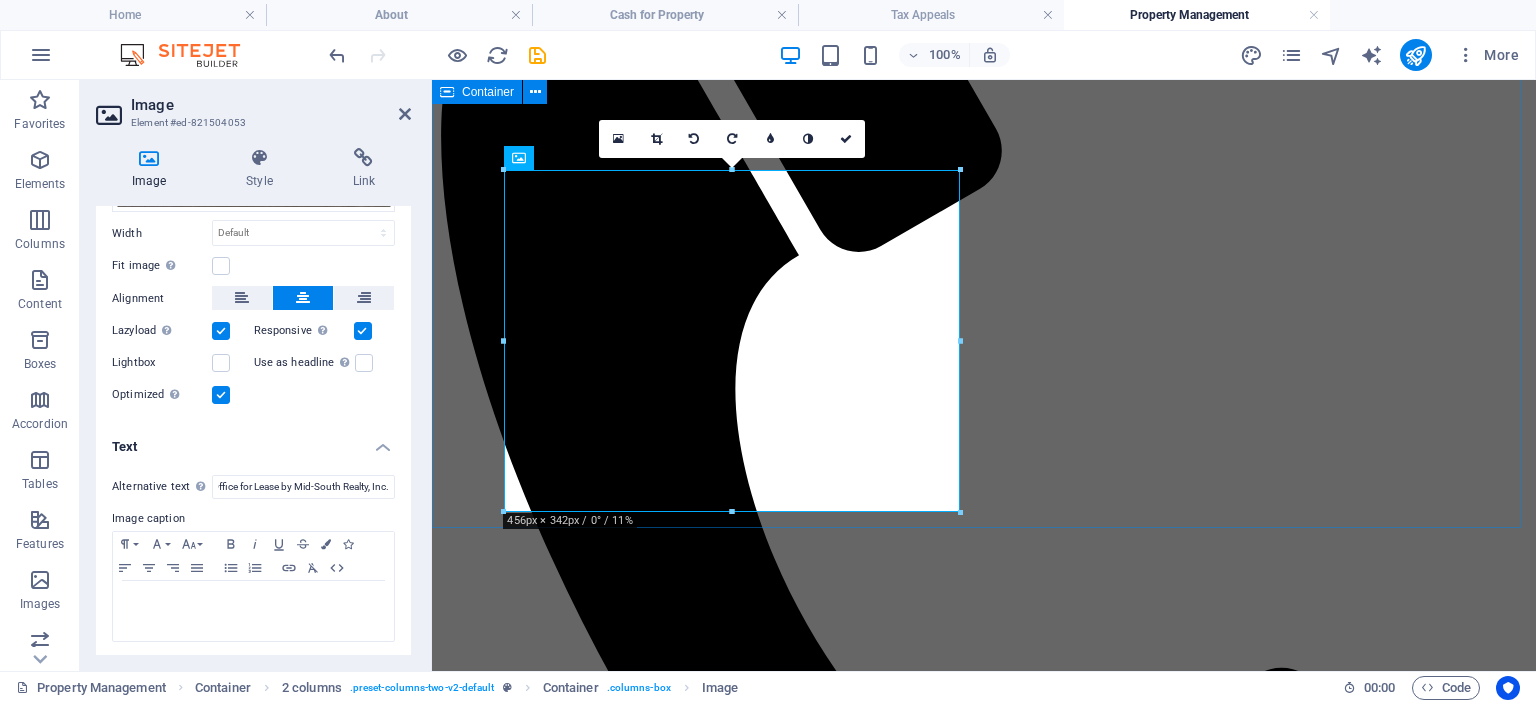 scroll, scrollTop: 0, scrollLeft: 0, axis: both 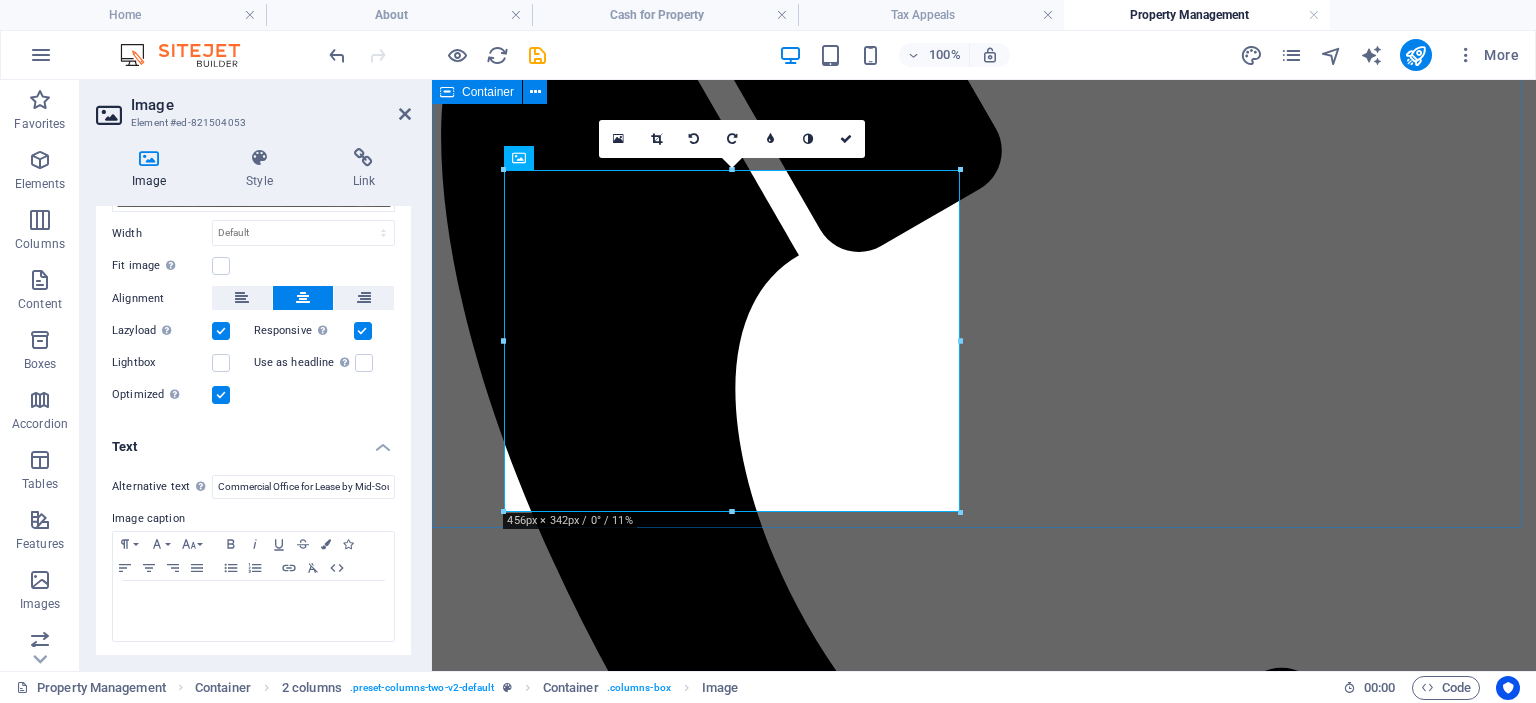 click on "property management We professionally lease and manage residential and commercial properties throughout the greater Memphis area. We handle all leasing, rental collections, repairs, and maintenance. Give us a call to see if we can help. 555-[PHONE]" at bounding box center (984, 2806) 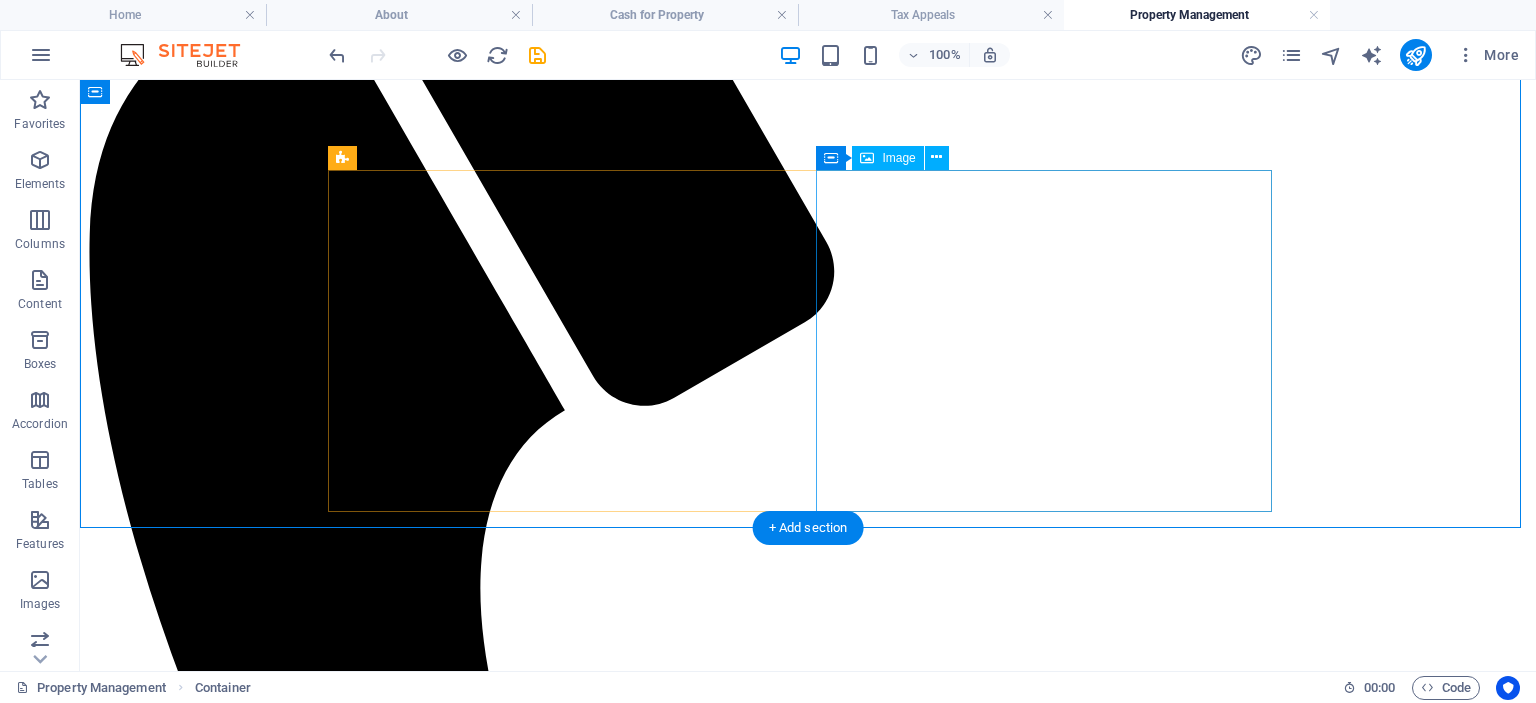 click at bounding box center (808, 4528) 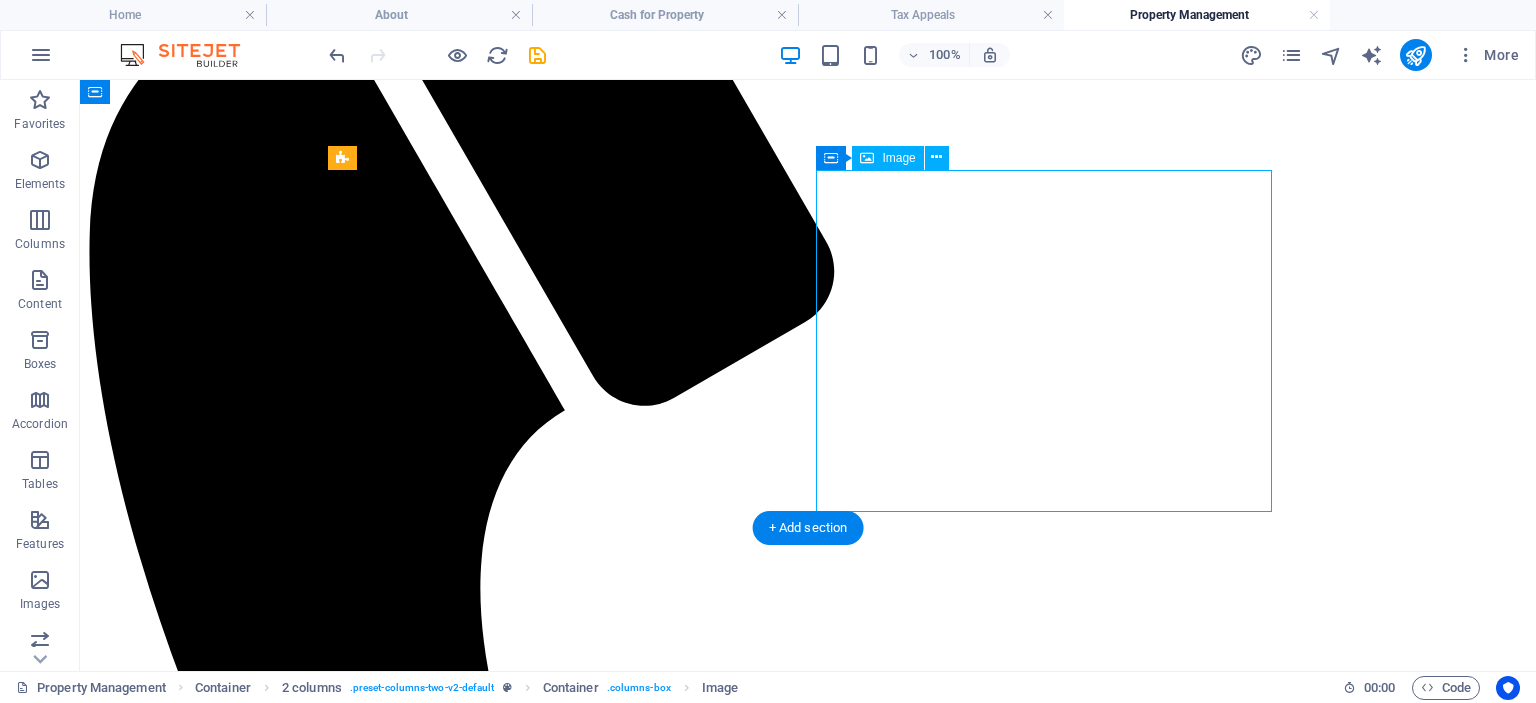 click at bounding box center (808, 4528) 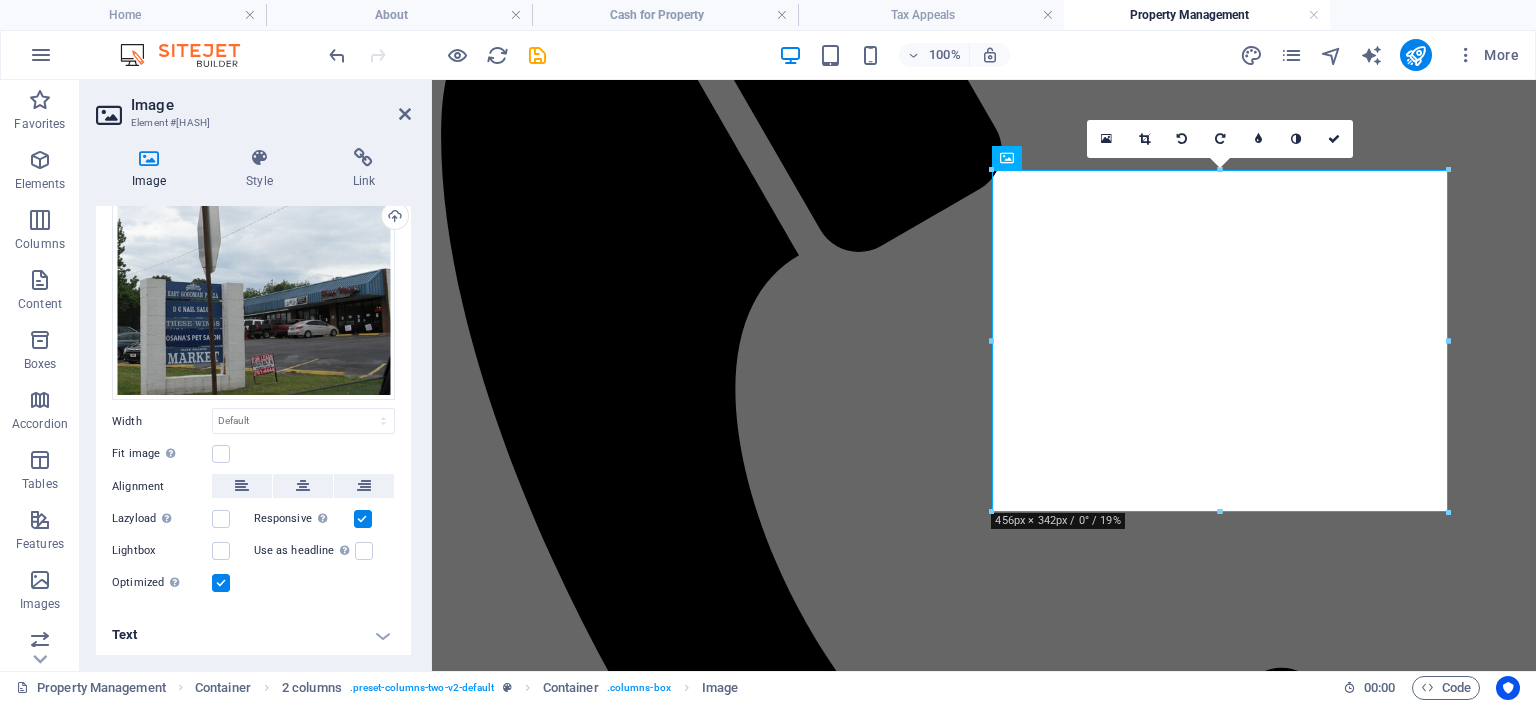 click on "Text" at bounding box center [253, 635] 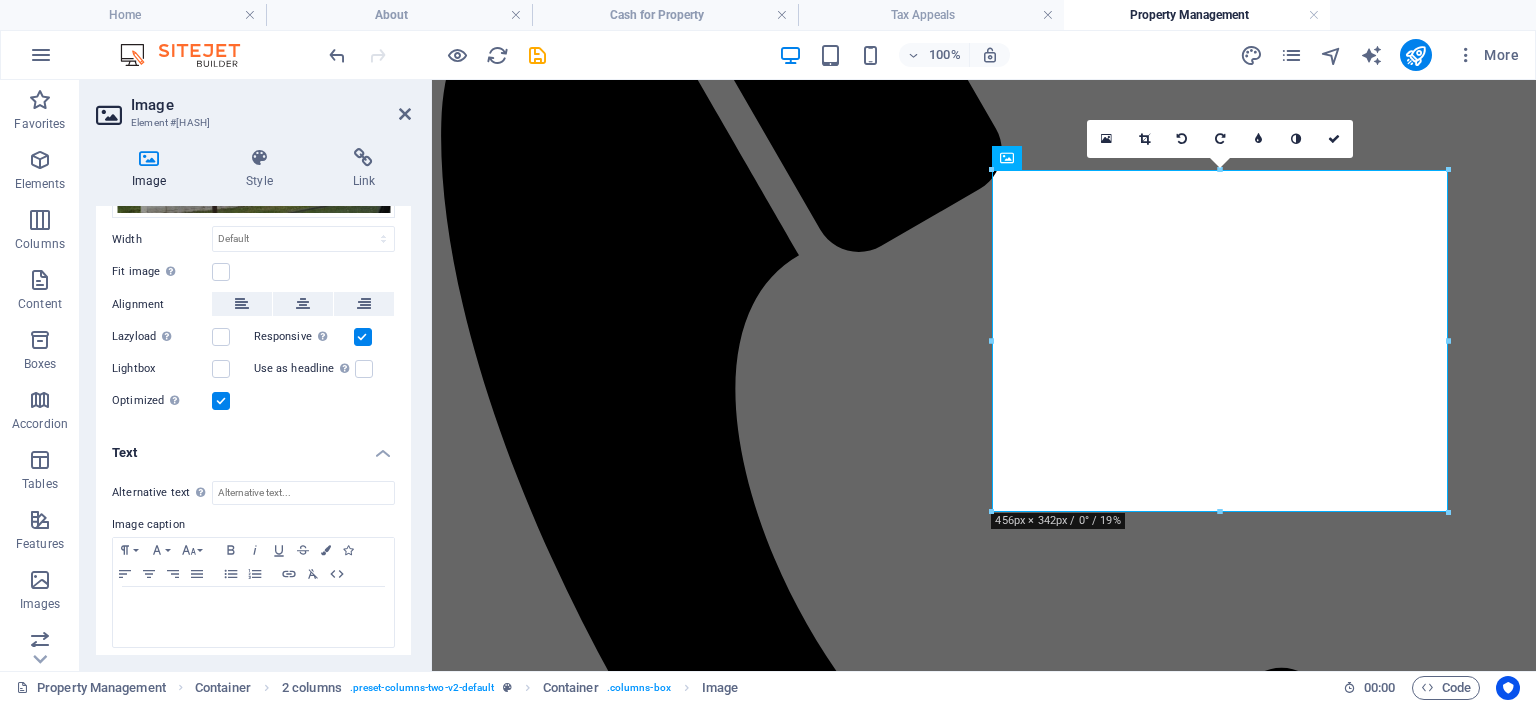 scroll, scrollTop: 260, scrollLeft: 0, axis: vertical 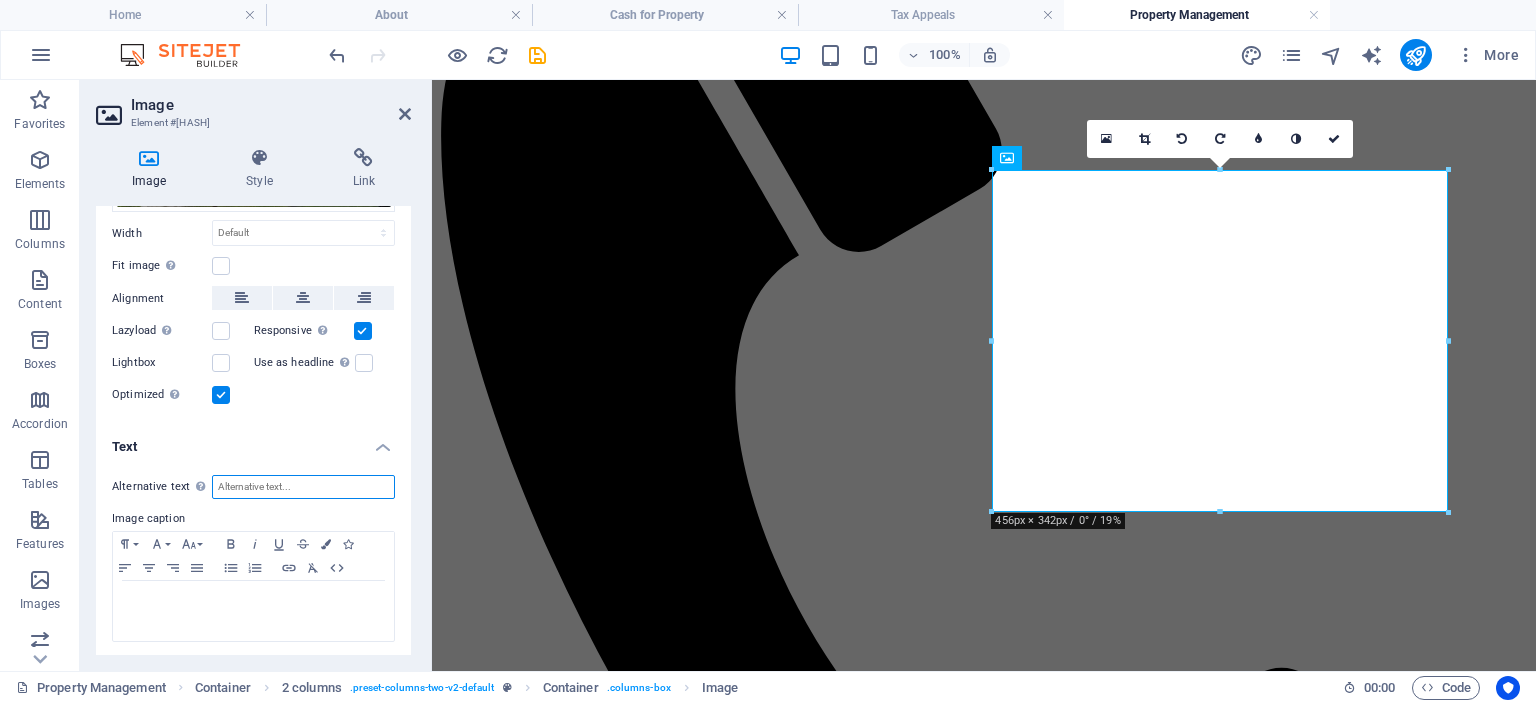 click on "Alternative text The alternative text is used by devices that cannot display images (e.g. image search engines) and should be added to every image to improve website accessibility." at bounding box center (303, 487) 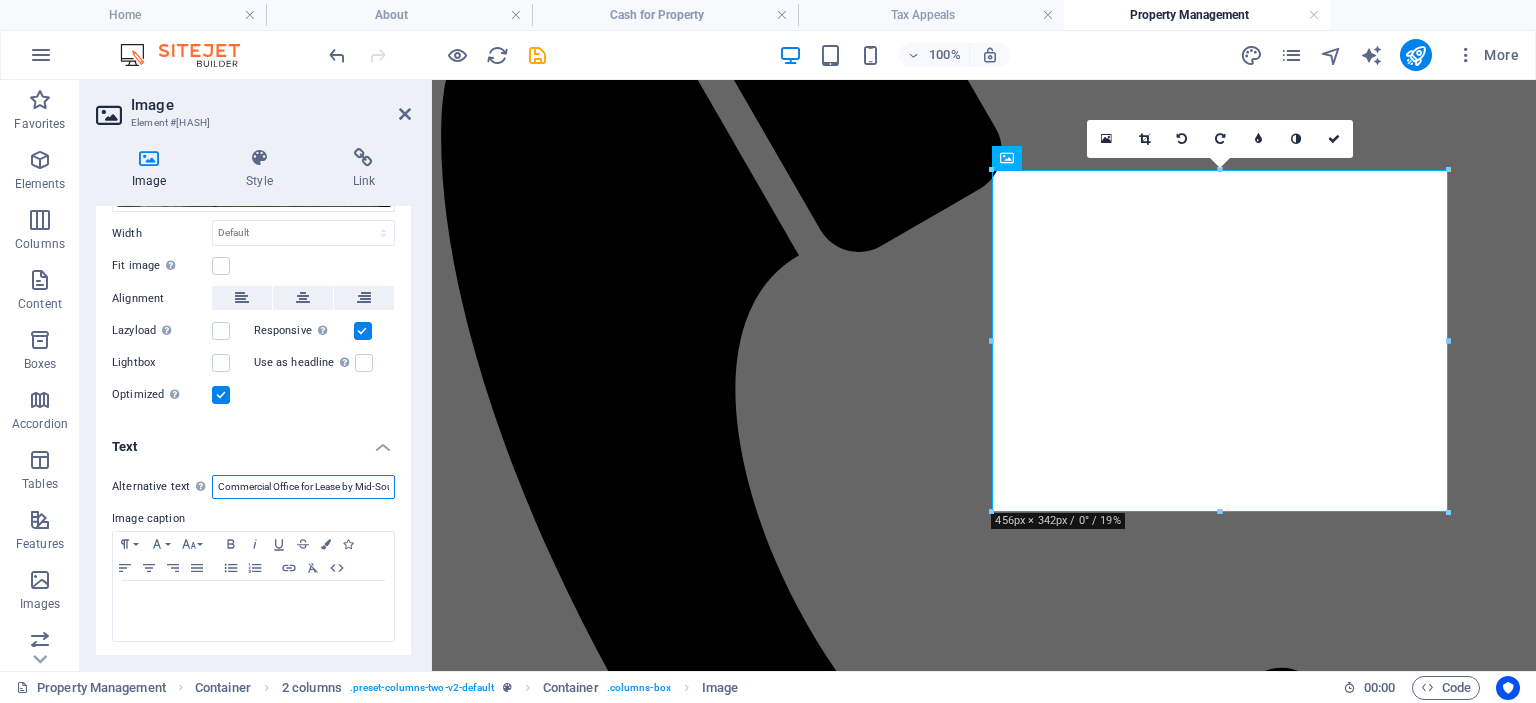scroll, scrollTop: 0, scrollLeft: 68, axis: horizontal 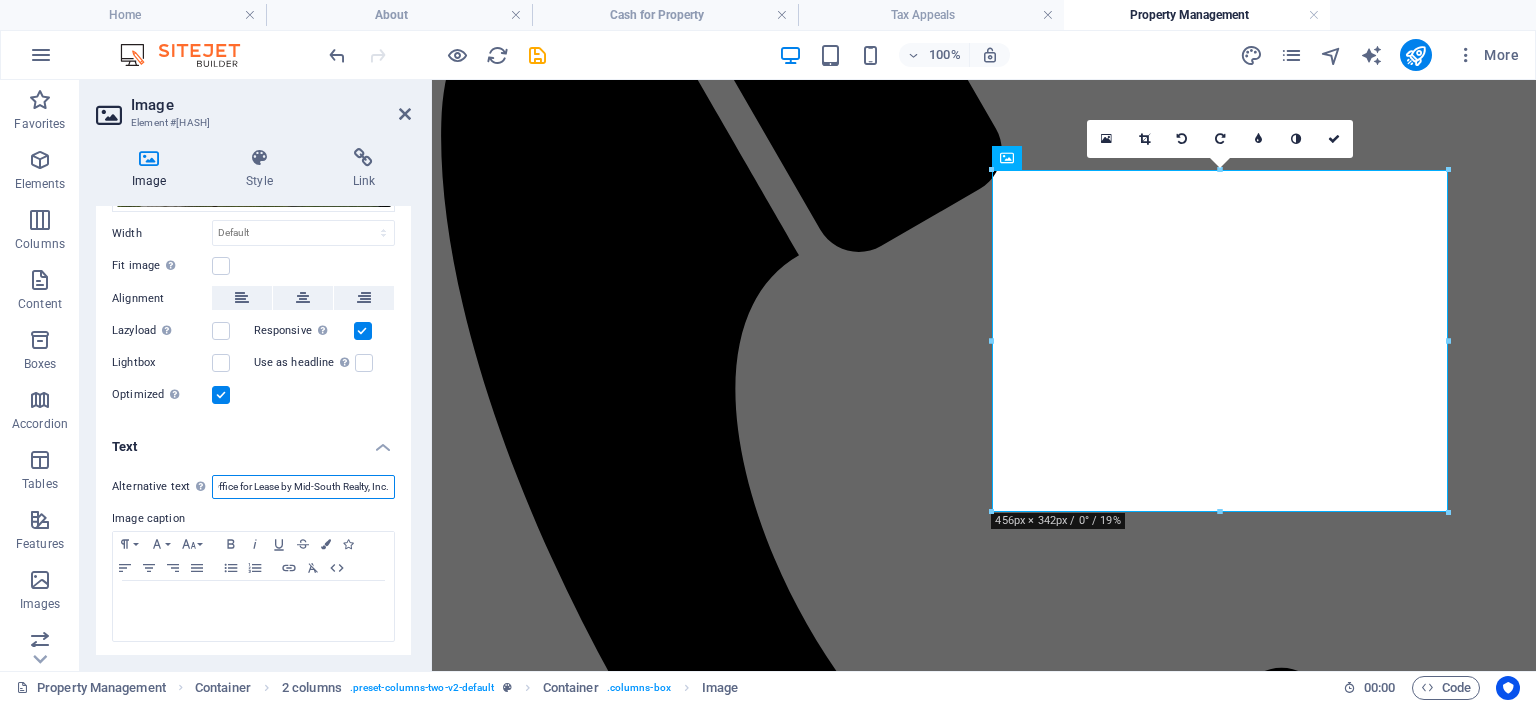 click on "Commercial Office for Lease by Mid-South Realty, Inc." at bounding box center (303, 487) 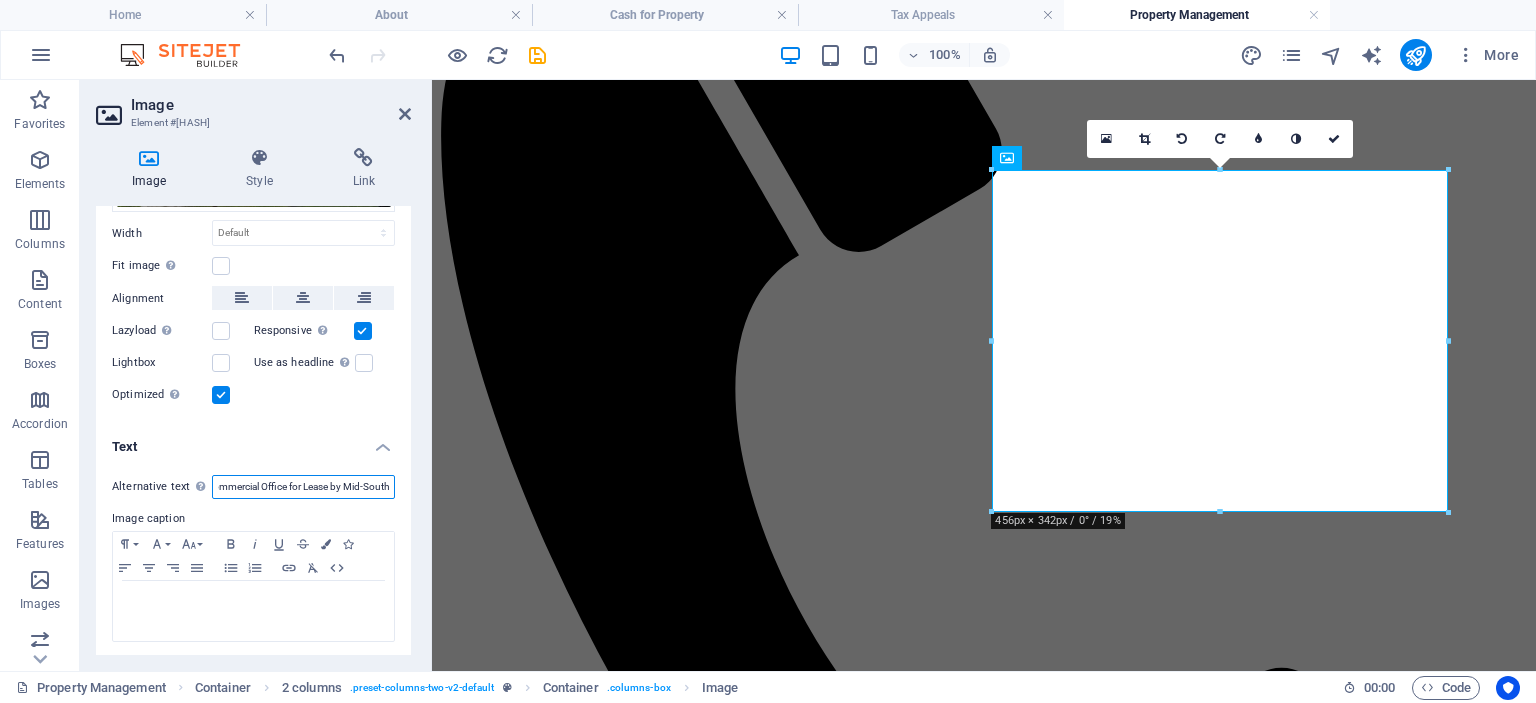 scroll, scrollTop: 0, scrollLeft: 4, axis: horizontal 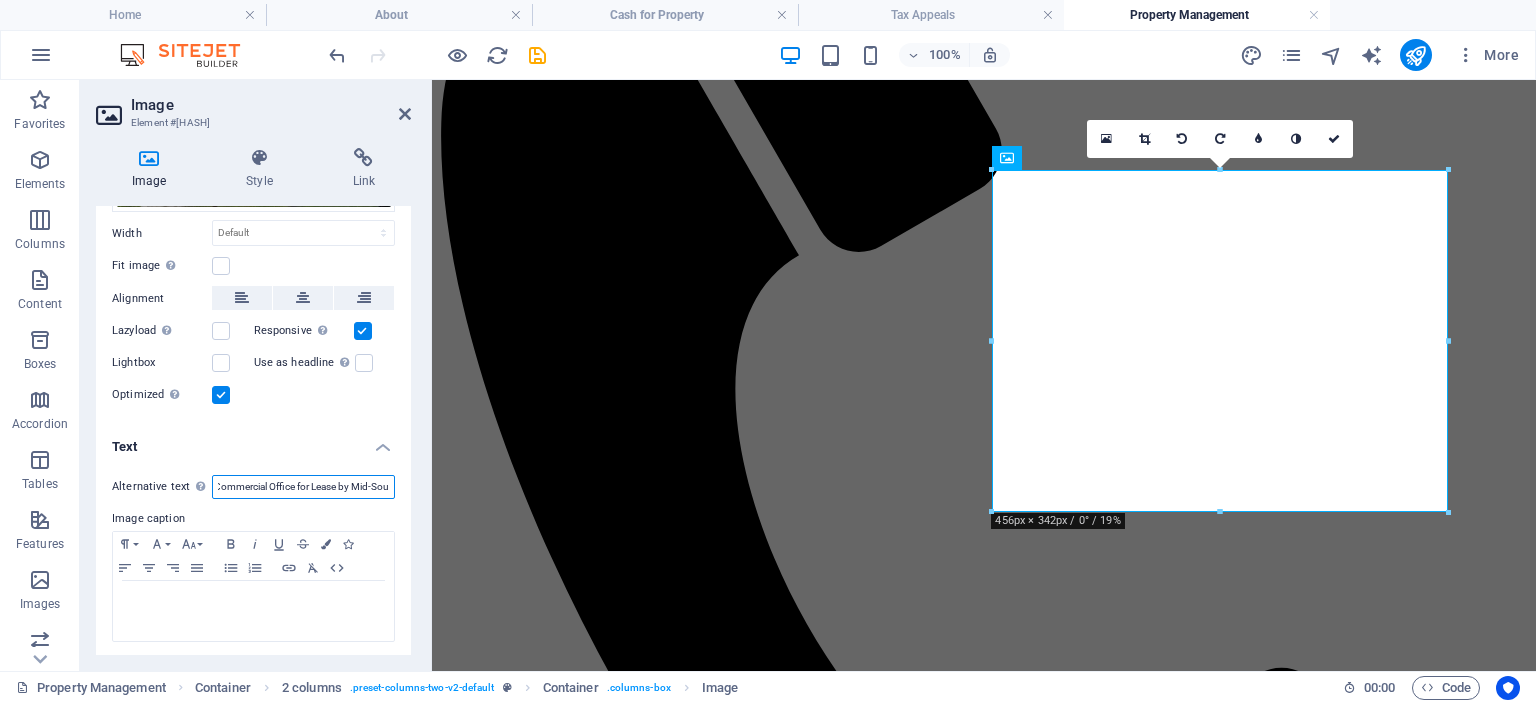 click on "Commercial Office for Lease by Mid-South Realty, Inc." at bounding box center [303, 487] 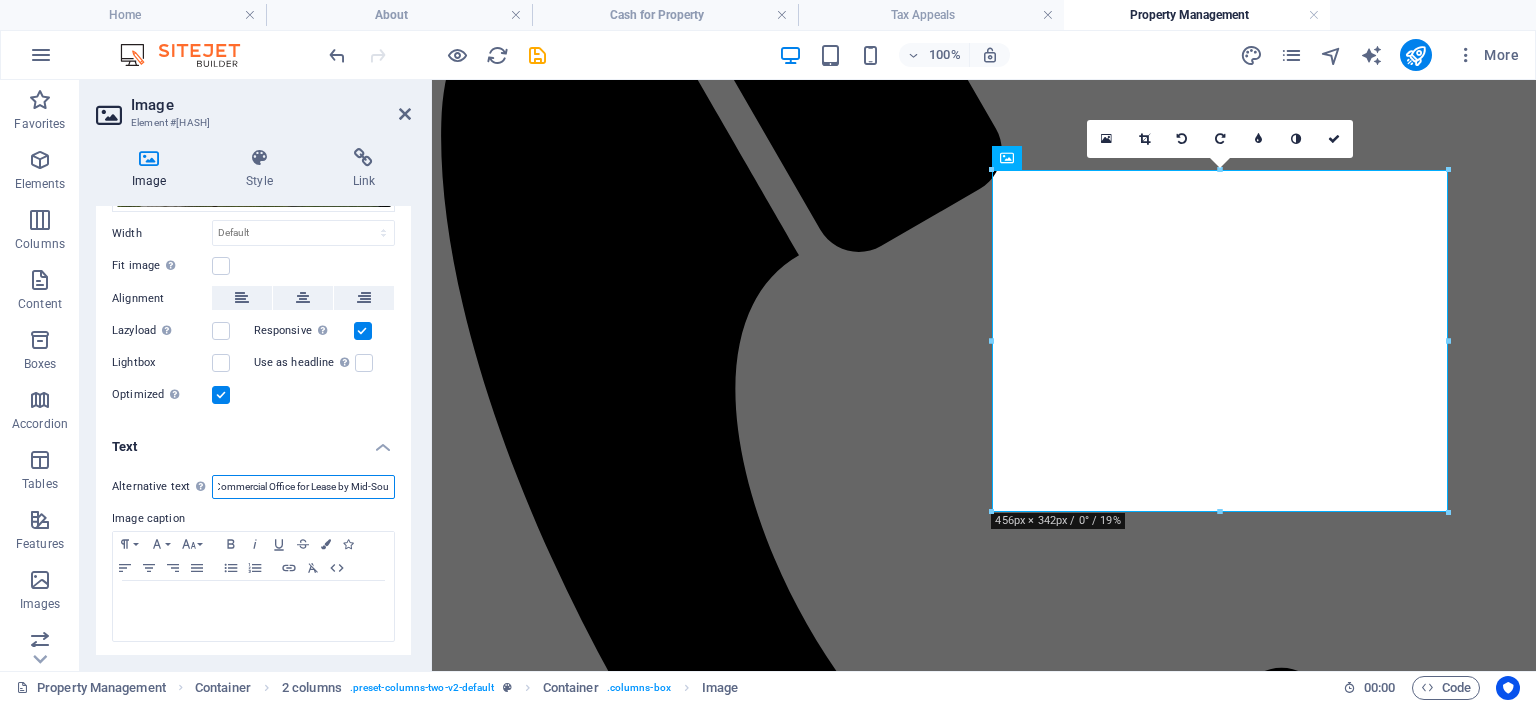 click on "Commercial Office for Lease by Mid-South Realty, Inc." at bounding box center [303, 487] 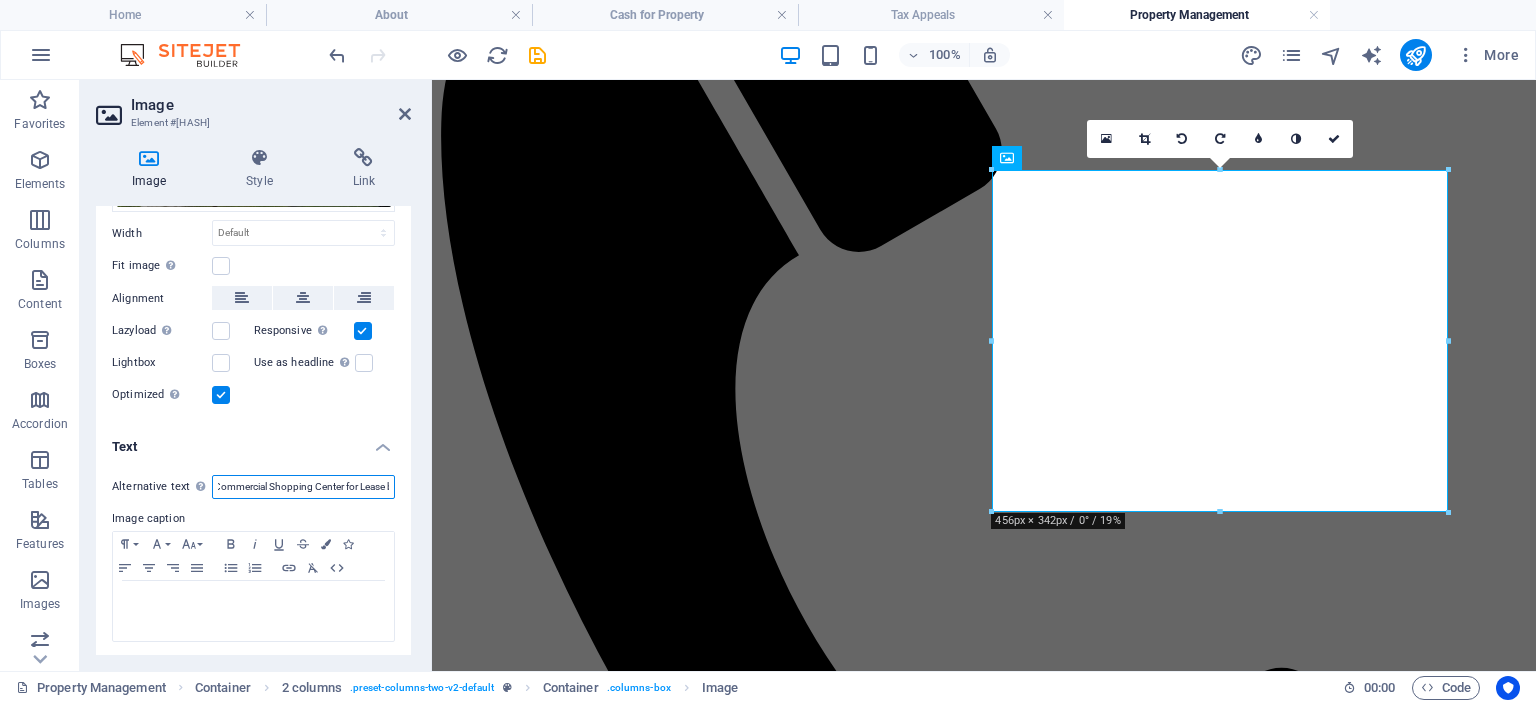 type on "Commercial Shopping Center for Lease by Mid-South Realty, Inc." 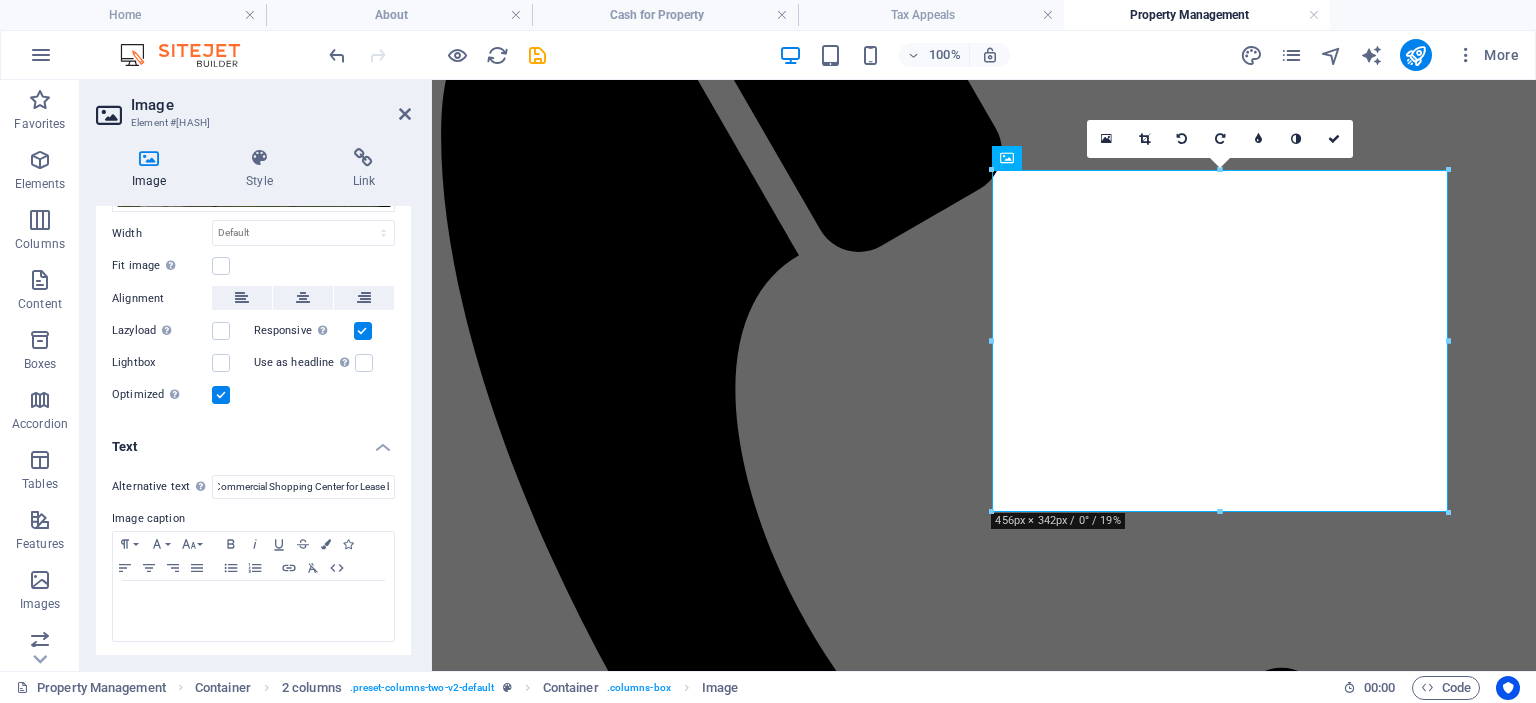 scroll, scrollTop: 0, scrollLeft: 0, axis: both 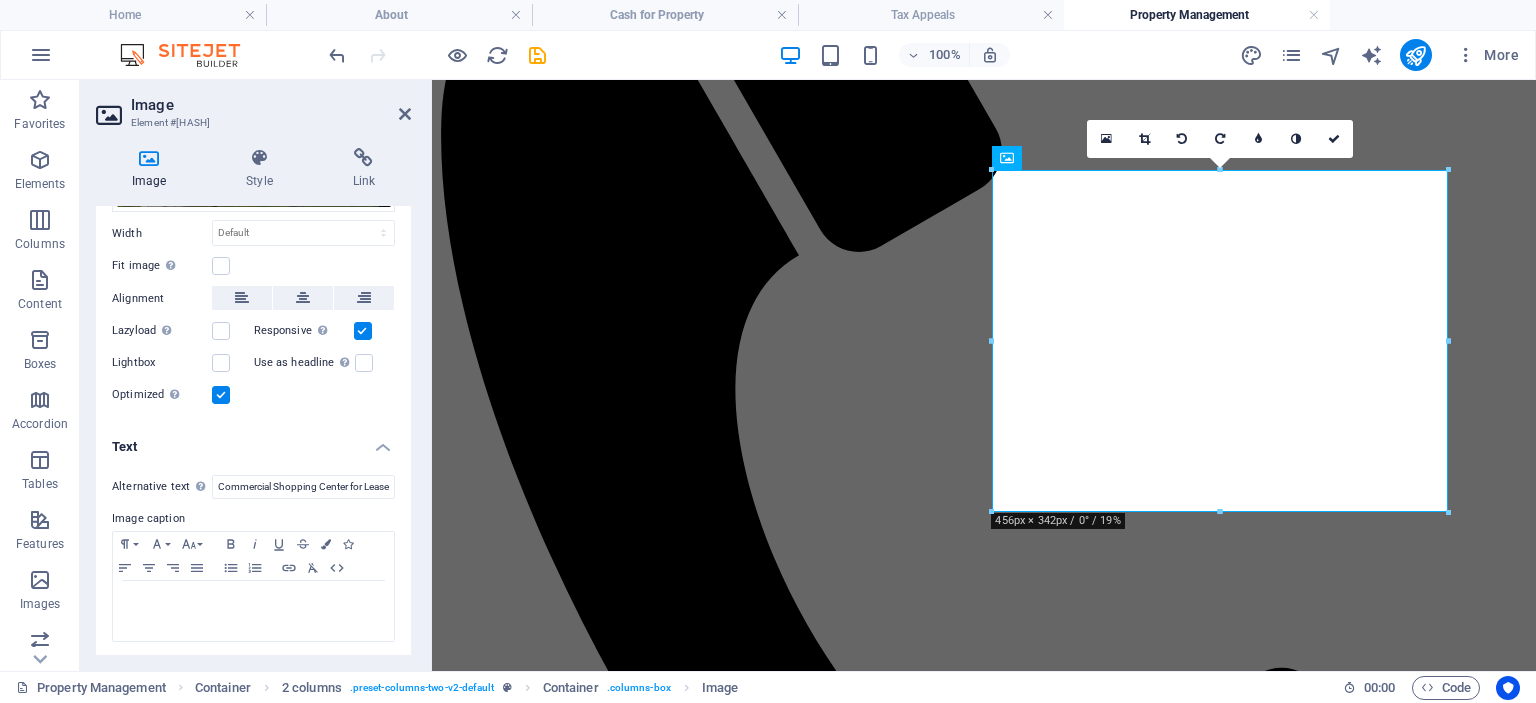 click on "Image" at bounding box center [271, 105] 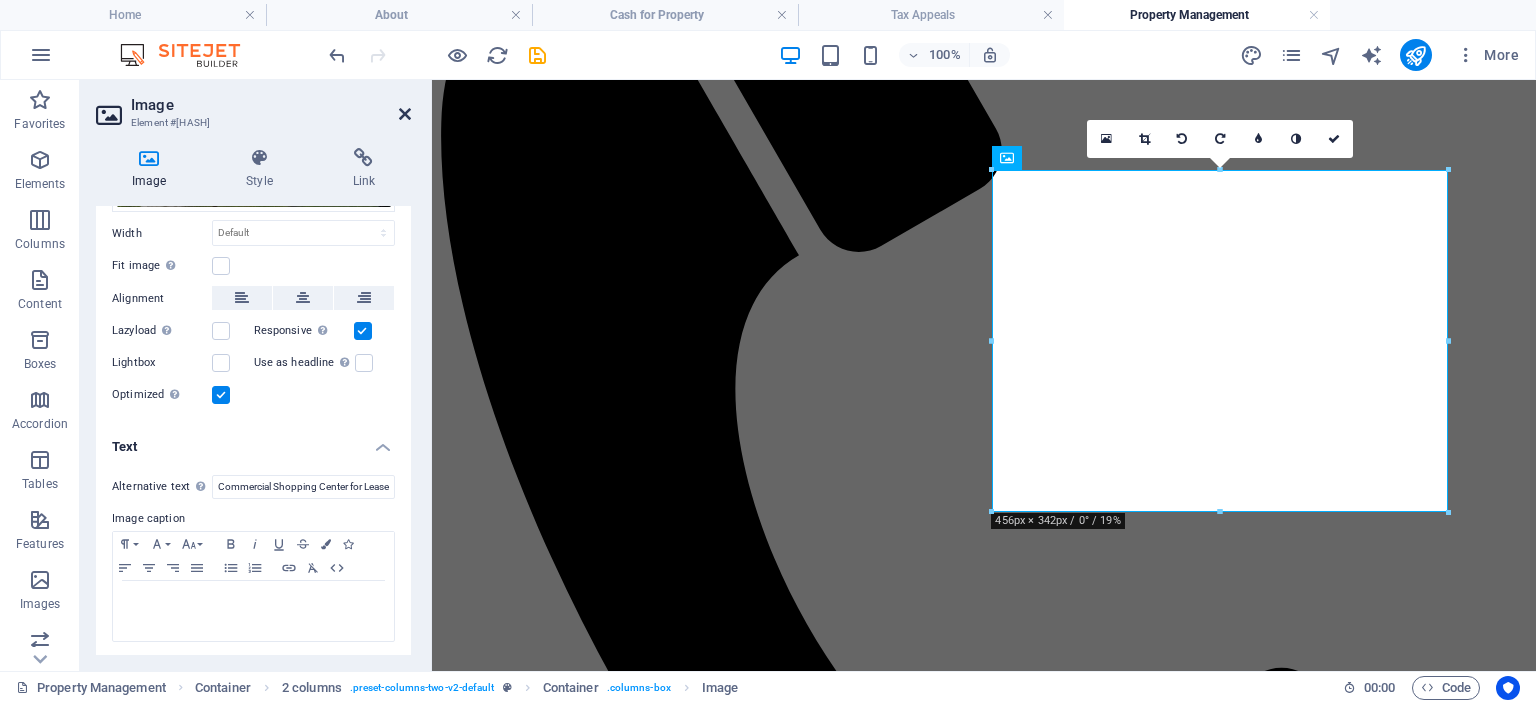 drag, startPoint x: 403, startPoint y: 107, endPoint x: 296, endPoint y: 116, distance: 107.37784 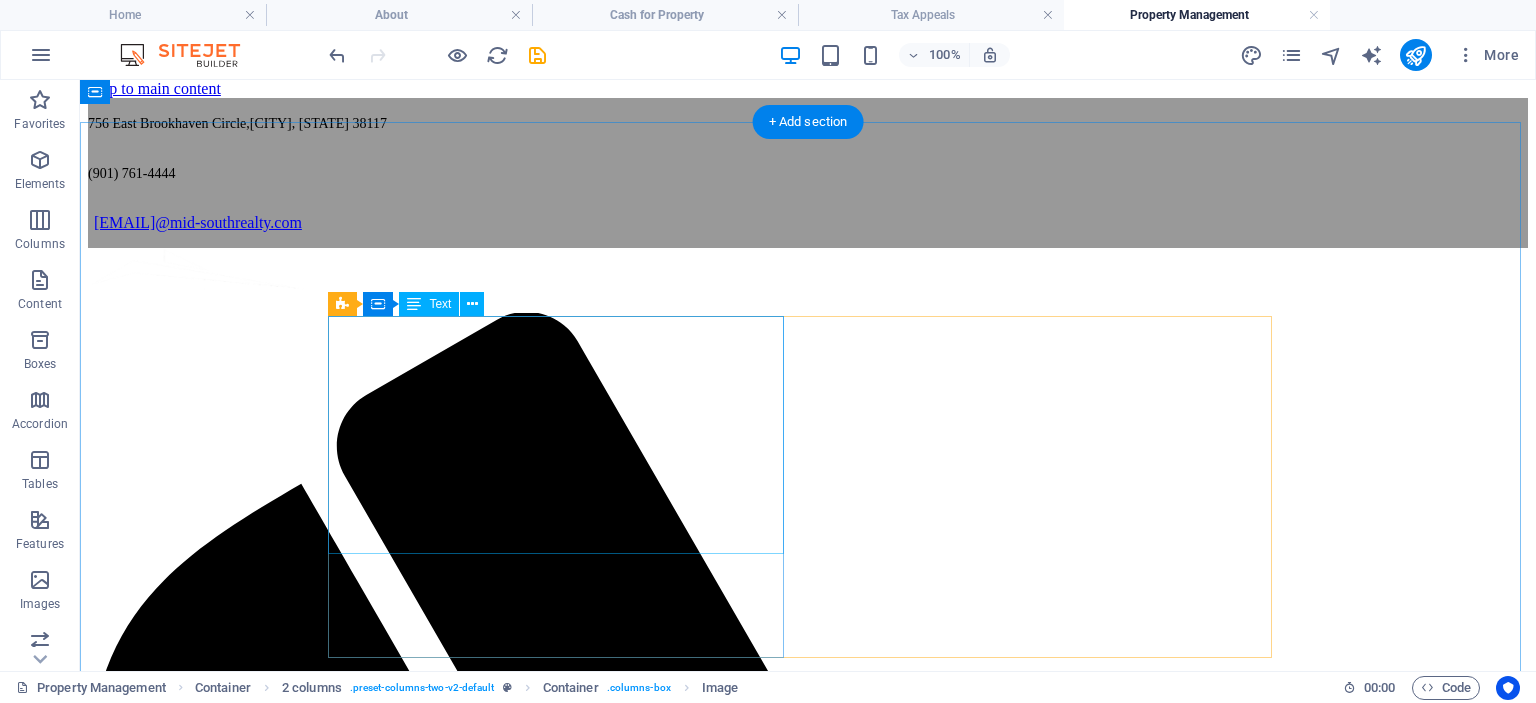 scroll, scrollTop: 0, scrollLeft: 0, axis: both 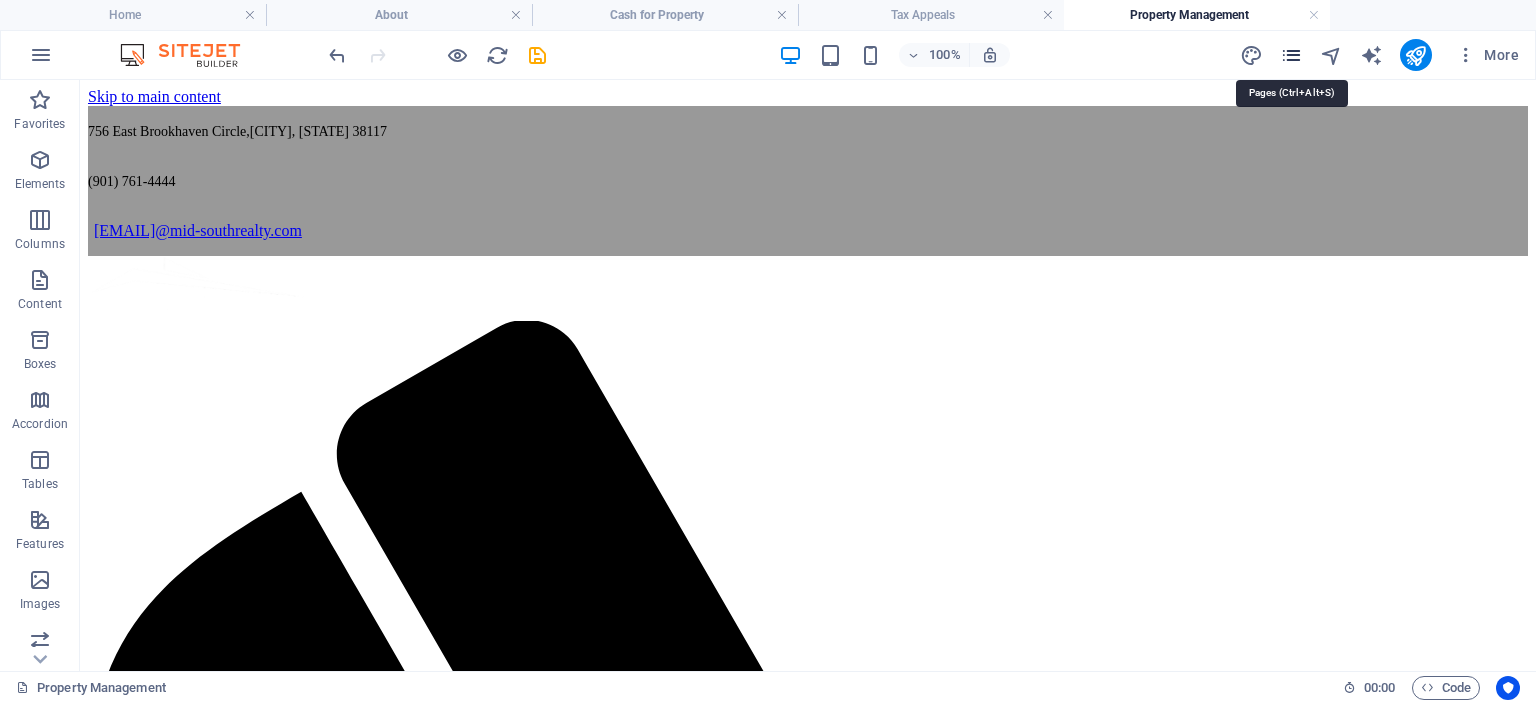 click at bounding box center (1291, 55) 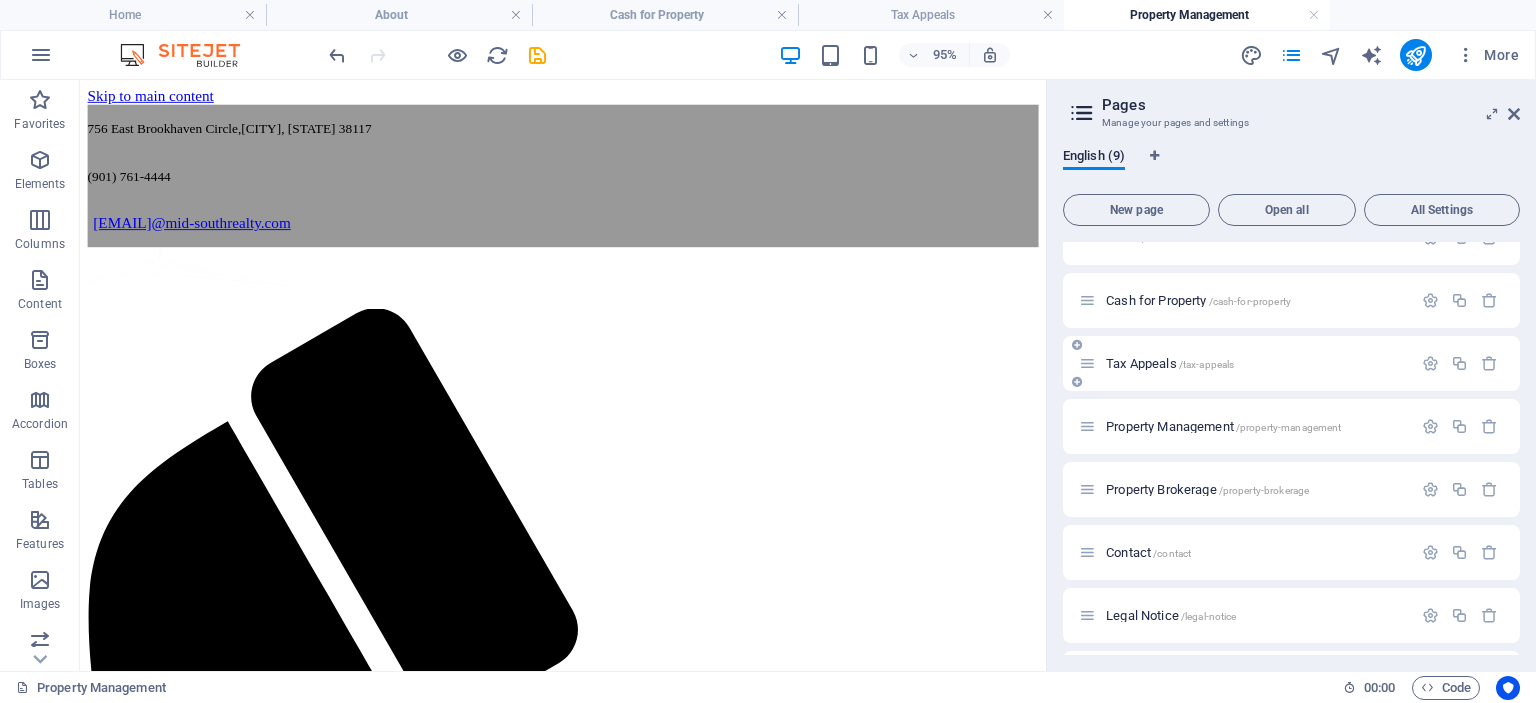scroll, scrollTop: 100, scrollLeft: 0, axis: vertical 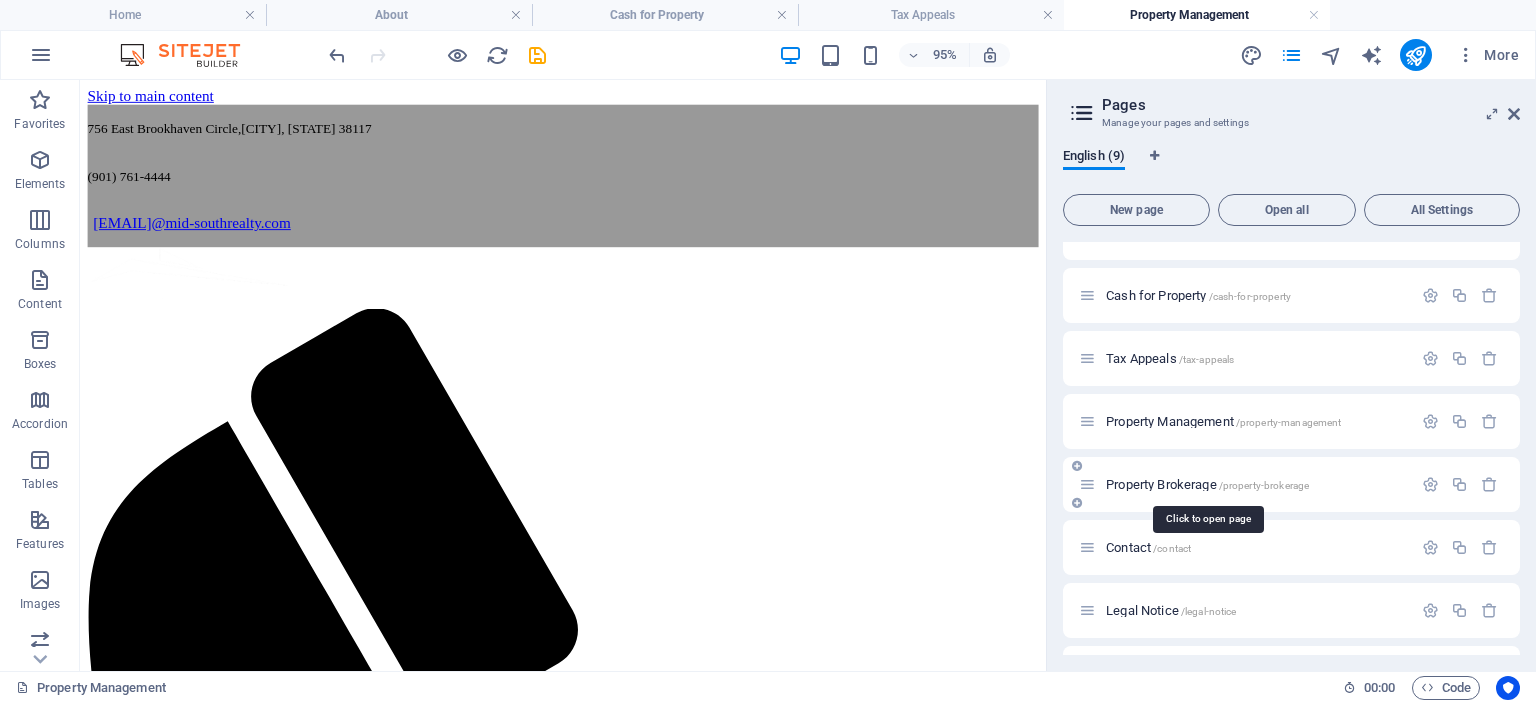 click on "Property Brokerage /property-brokerage" at bounding box center [1207, 484] 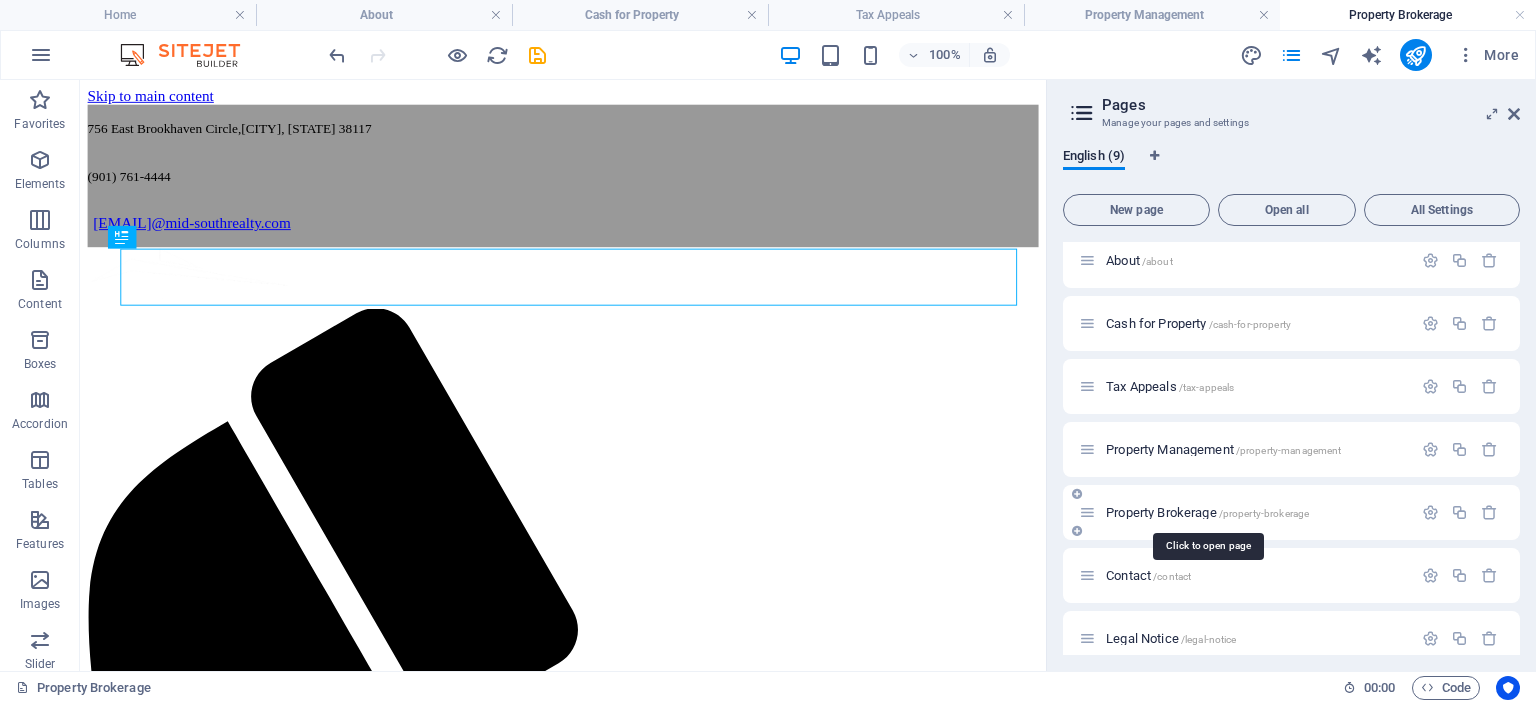 scroll, scrollTop: 0, scrollLeft: 0, axis: both 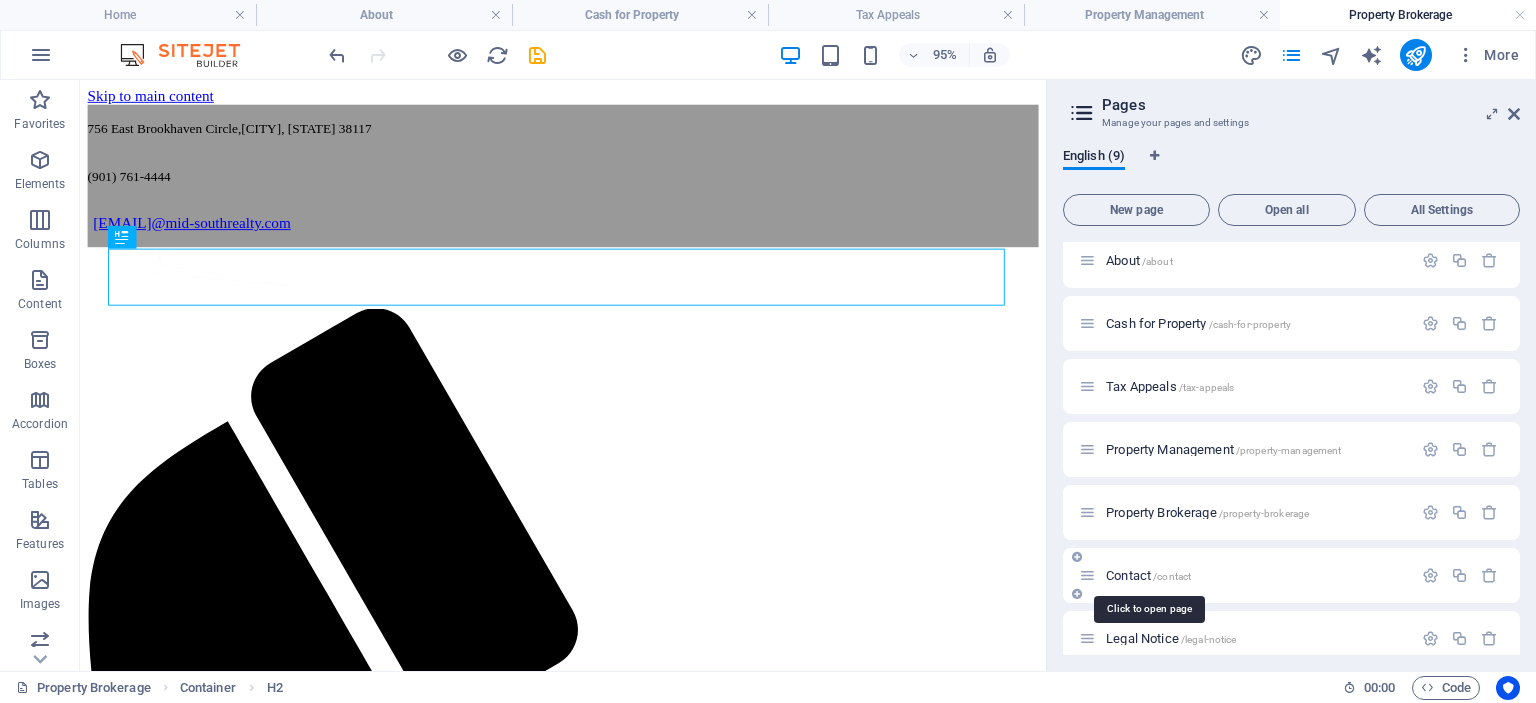 click on "Contact /contact" at bounding box center (1148, 575) 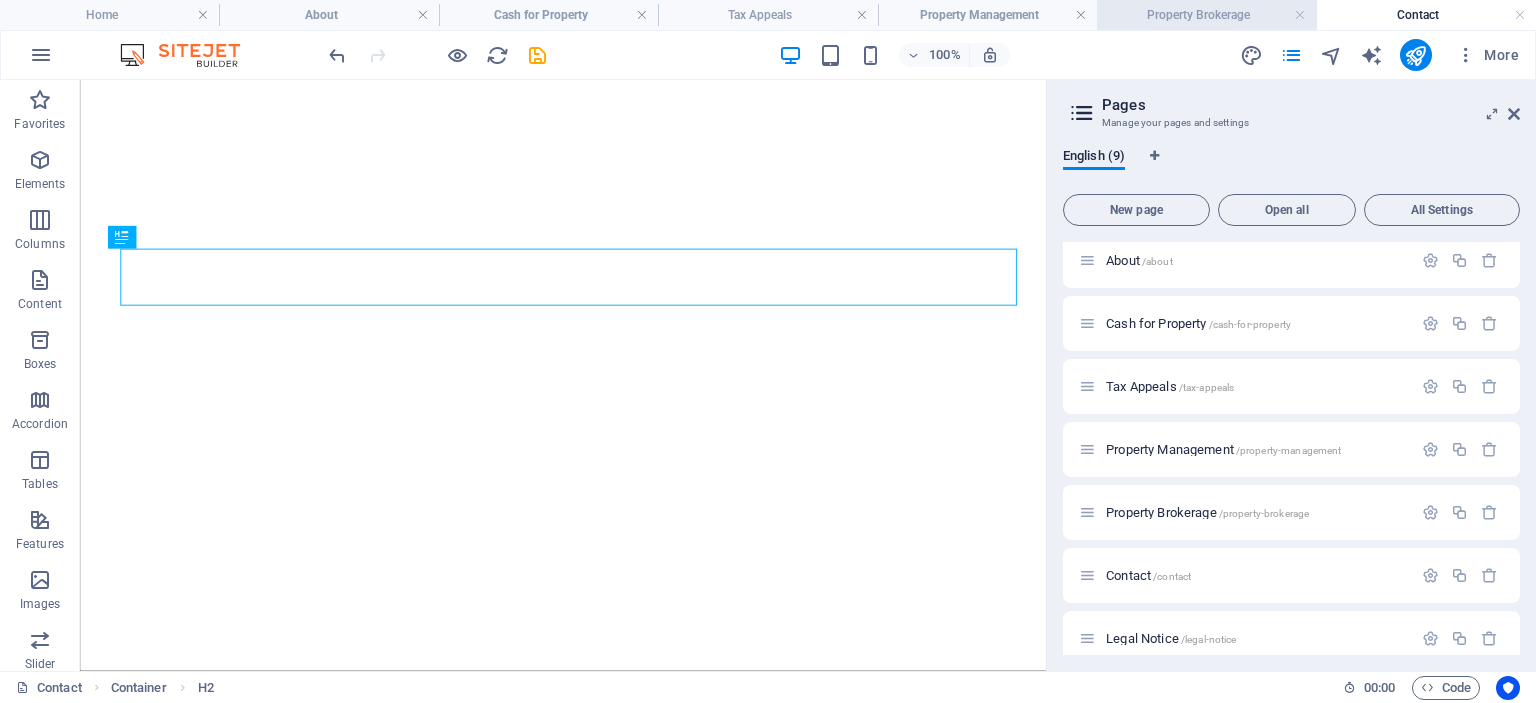 click on "Property Brokerage" at bounding box center (1206, 15) 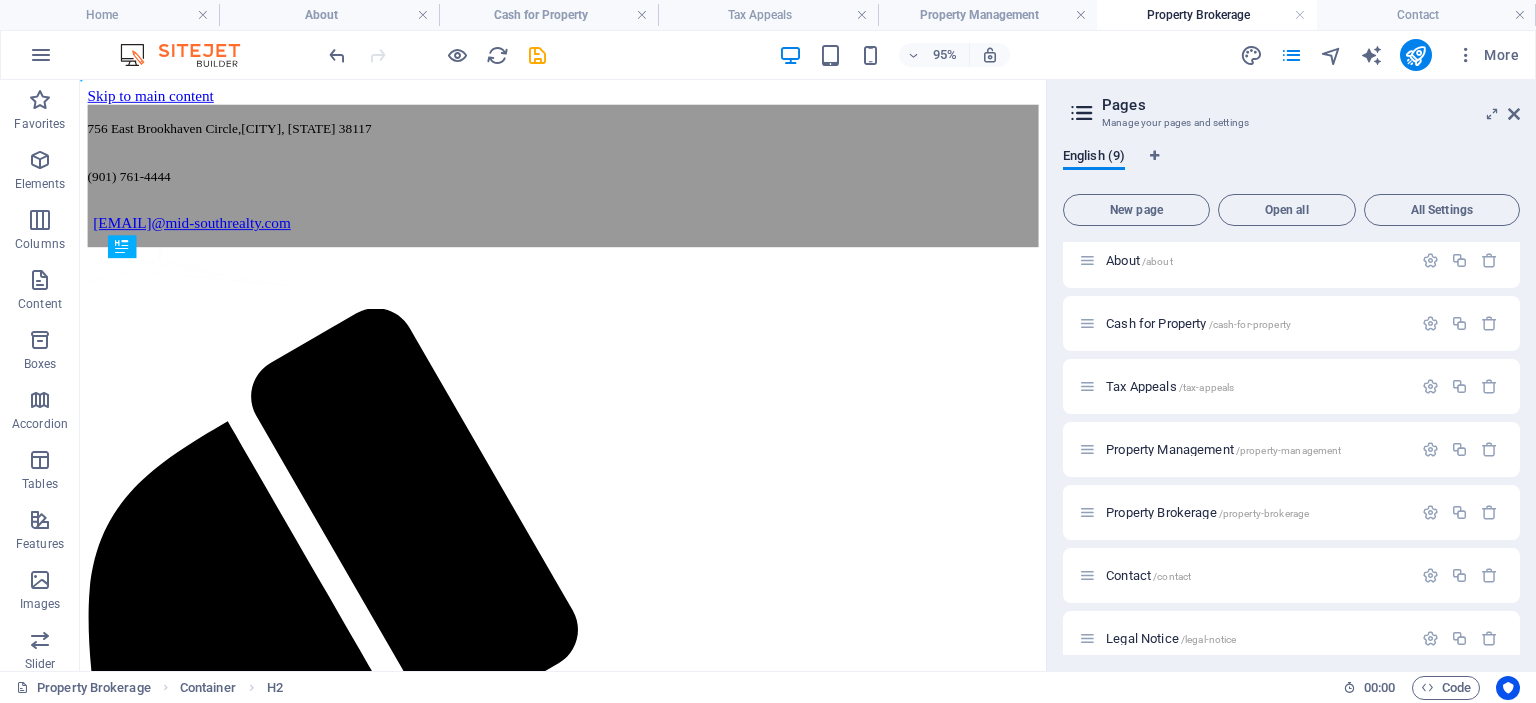 scroll, scrollTop: 0, scrollLeft: 0, axis: both 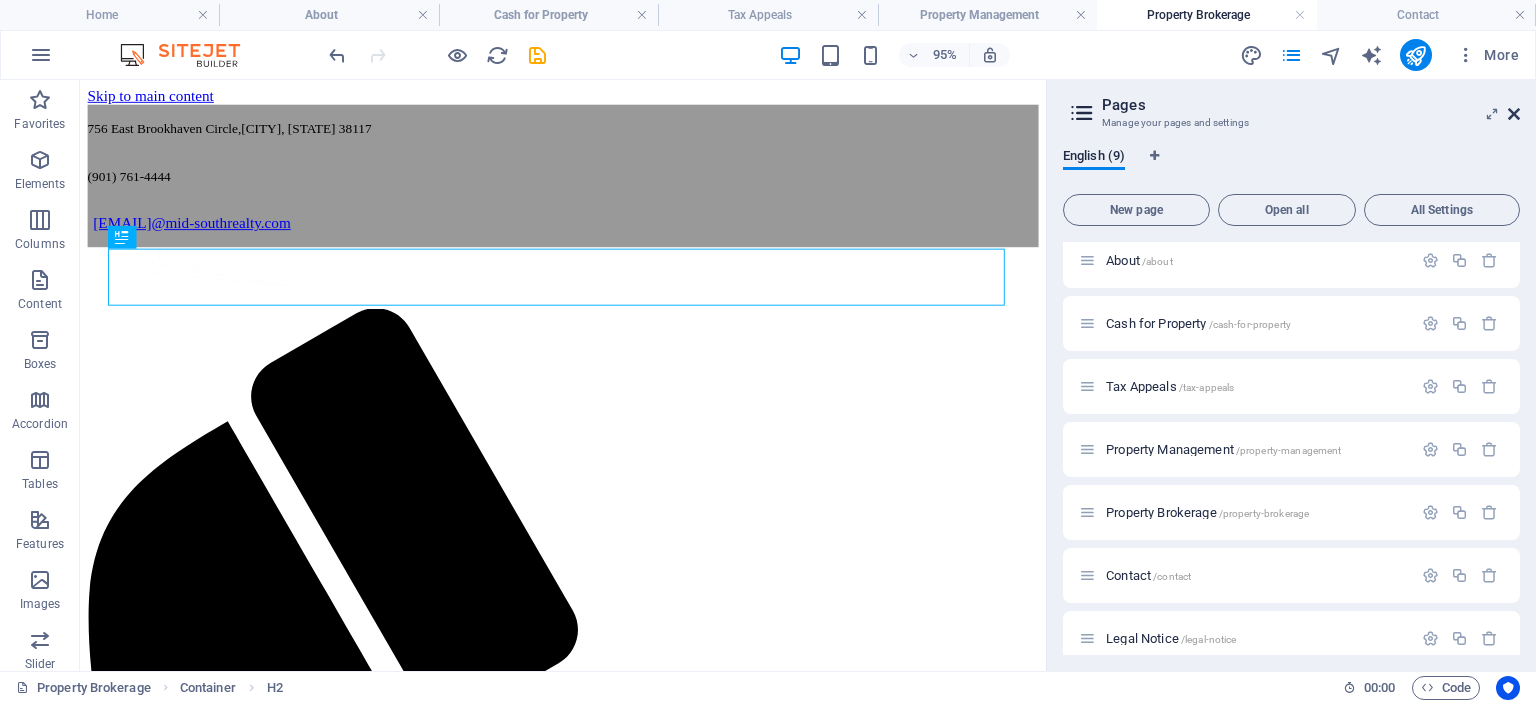 drag, startPoint x: 1516, startPoint y: 110, endPoint x: 1412, endPoint y: 44, distance: 123.174675 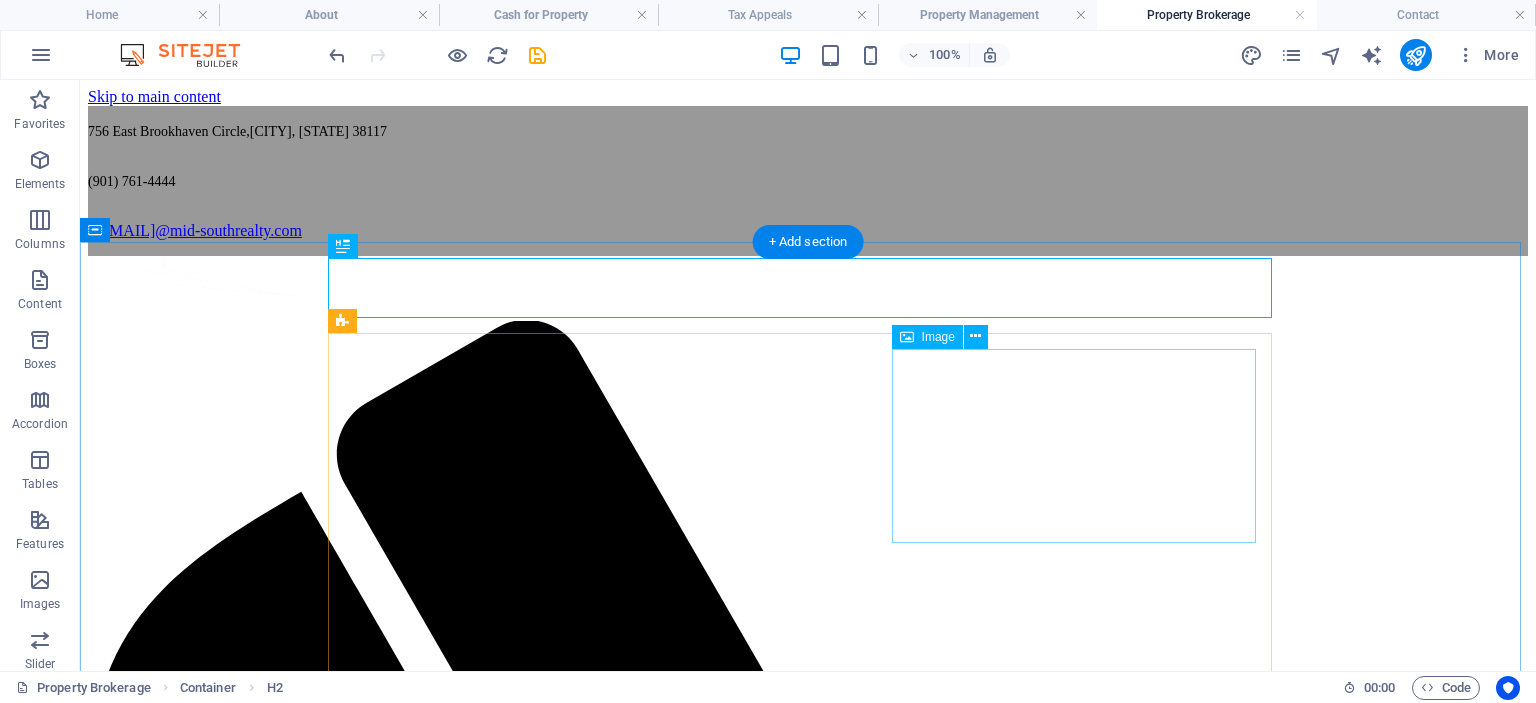 click at bounding box center (808, 2883) 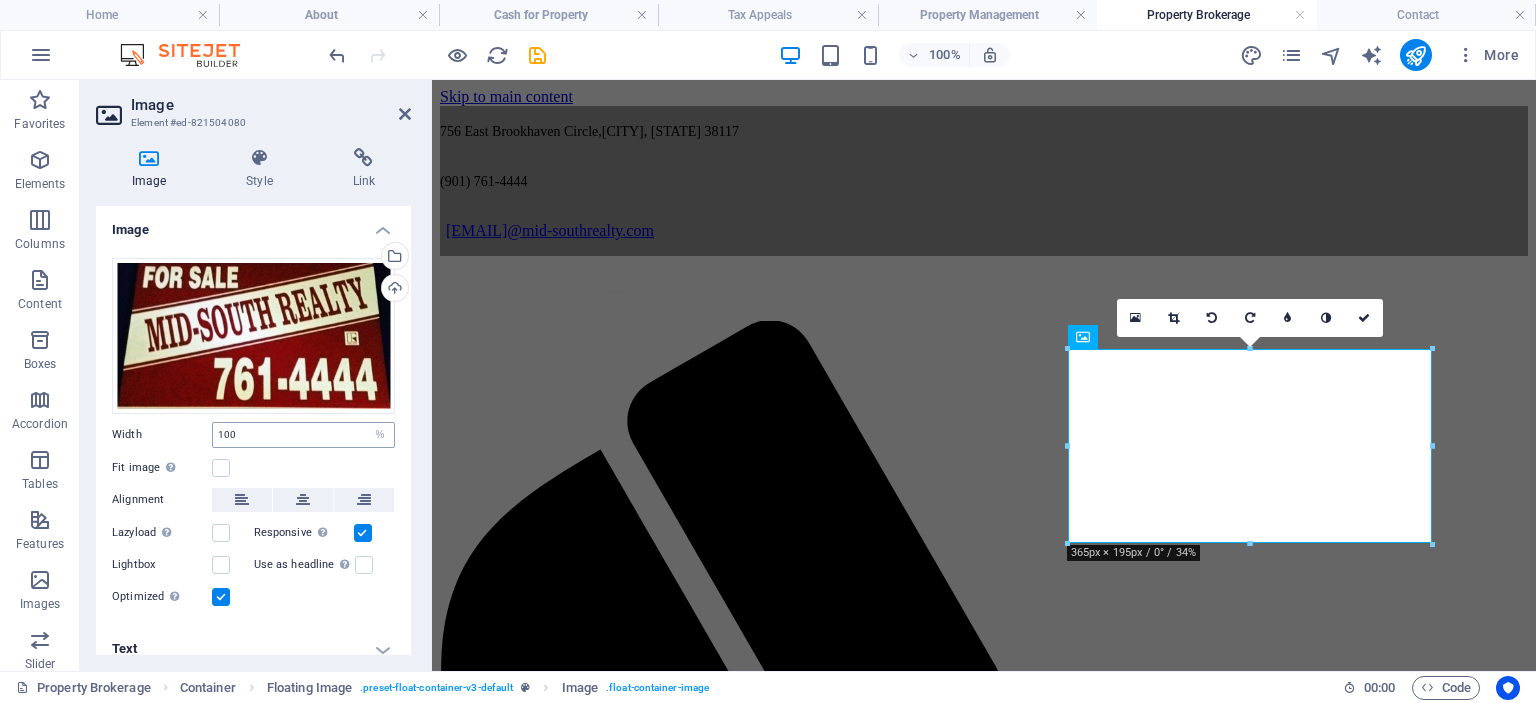 scroll, scrollTop: 15, scrollLeft: 0, axis: vertical 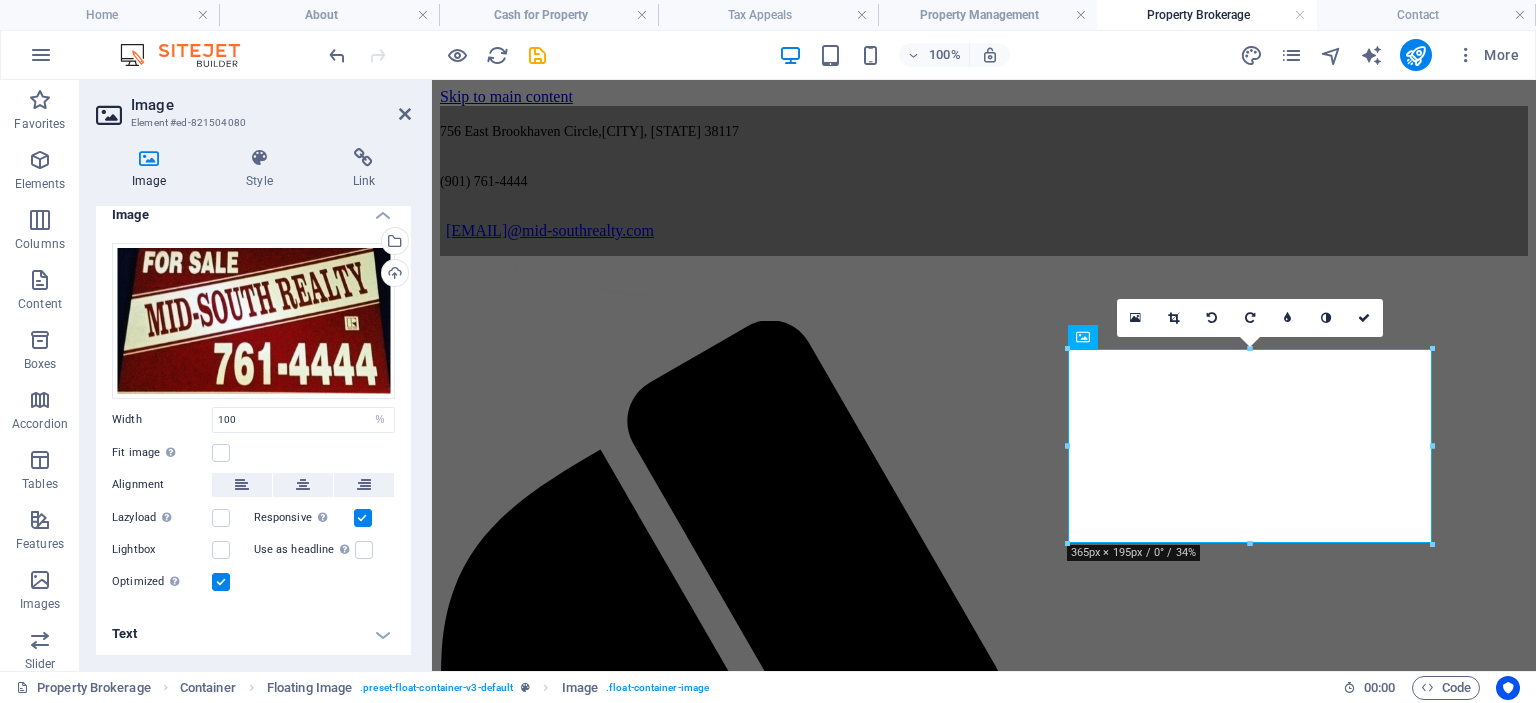 click on "Text" at bounding box center (253, 634) 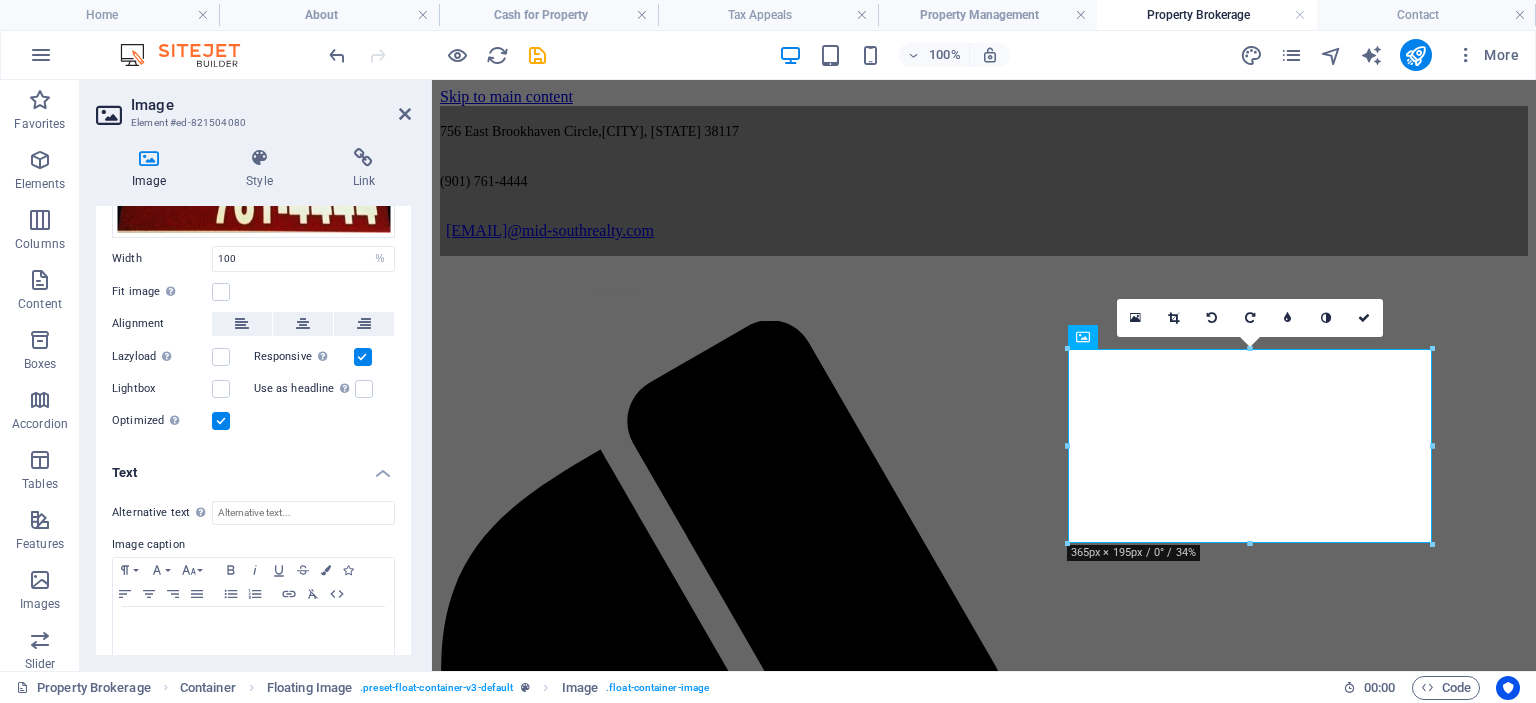 scroll, scrollTop: 202, scrollLeft: 0, axis: vertical 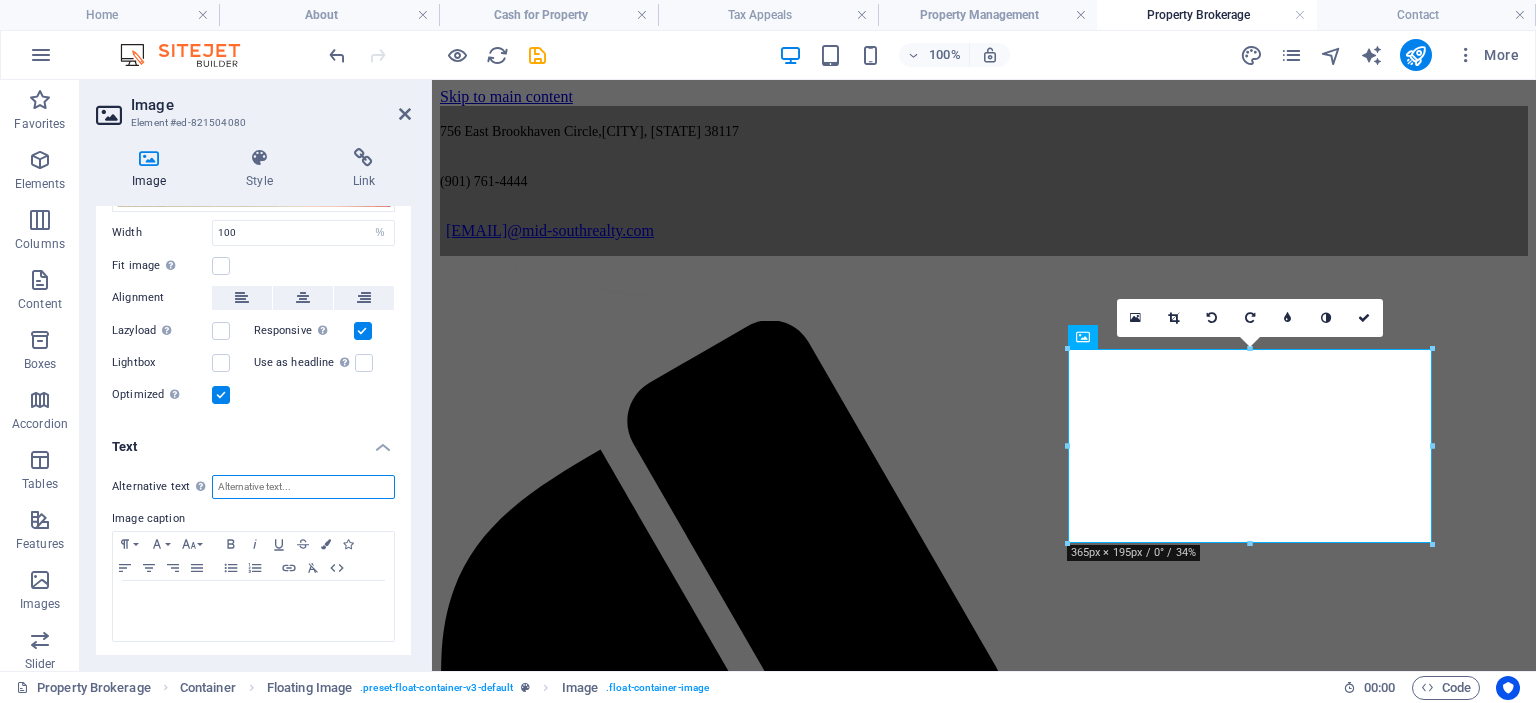 click on "Alternative text The alternative text is used by devices that cannot display images (e.g. image search engines) and should be added to every image to improve website accessibility." at bounding box center [303, 487] 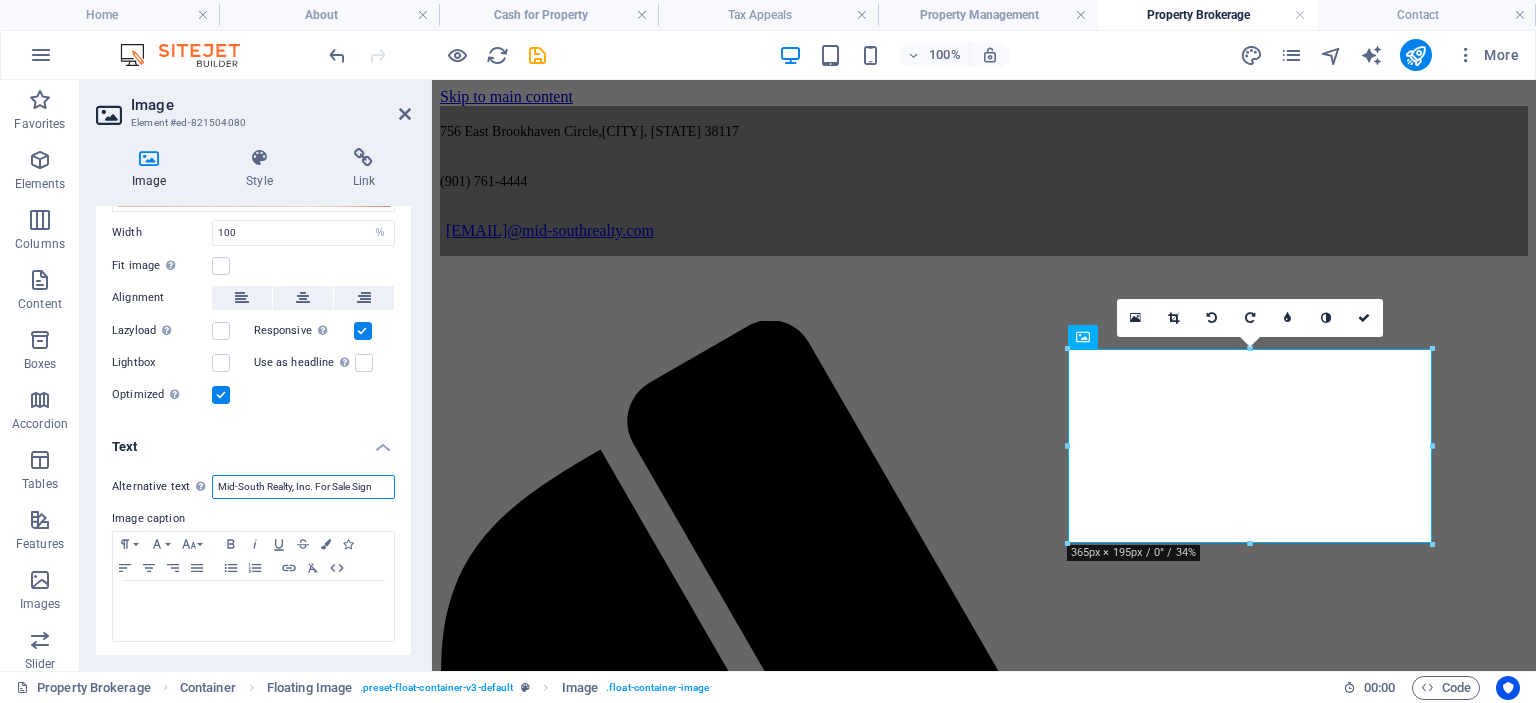 click on "Mid-South Realty, Inc. For Sale Sign" at bounding box center (303, 487) 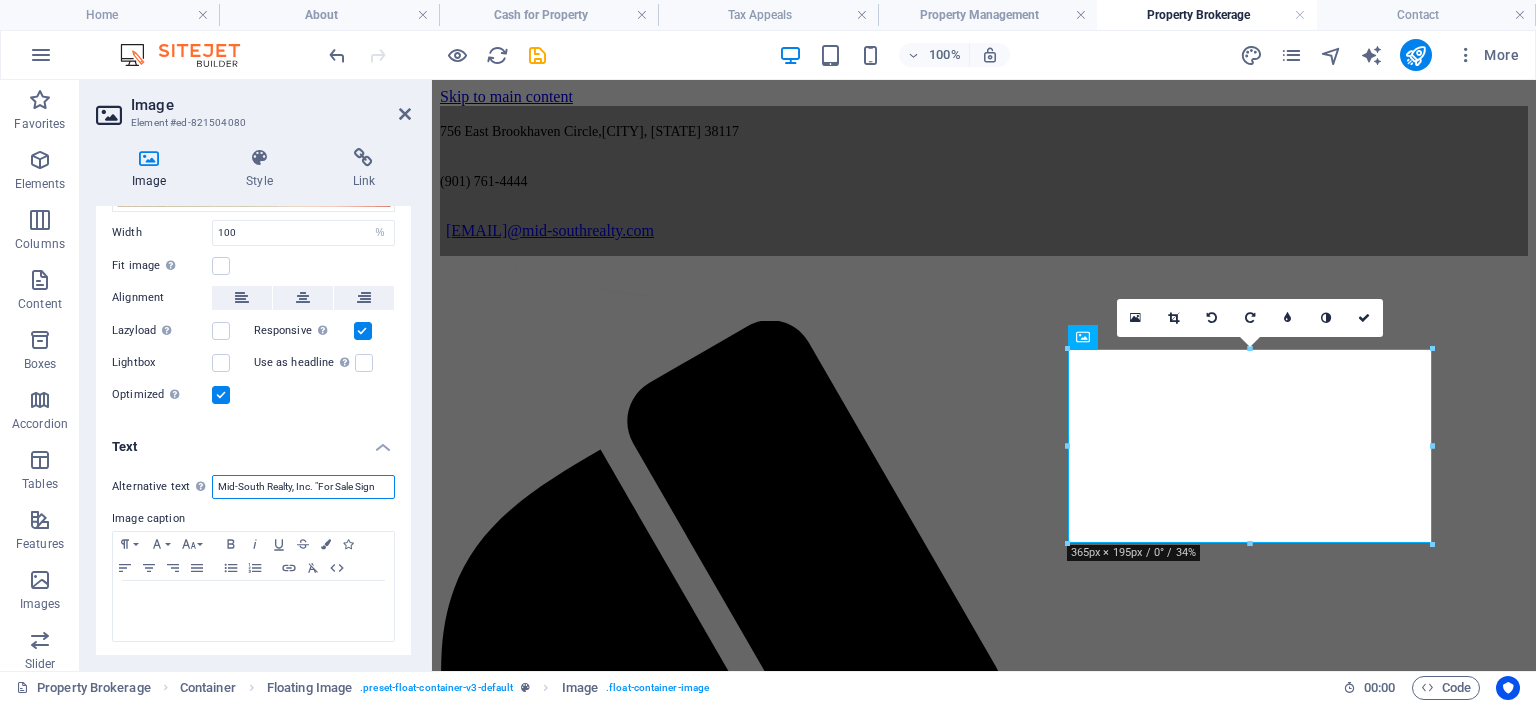 click on "Mid-South Realty, Inc. "For Sale Sign" at bounding box center [303, 487] 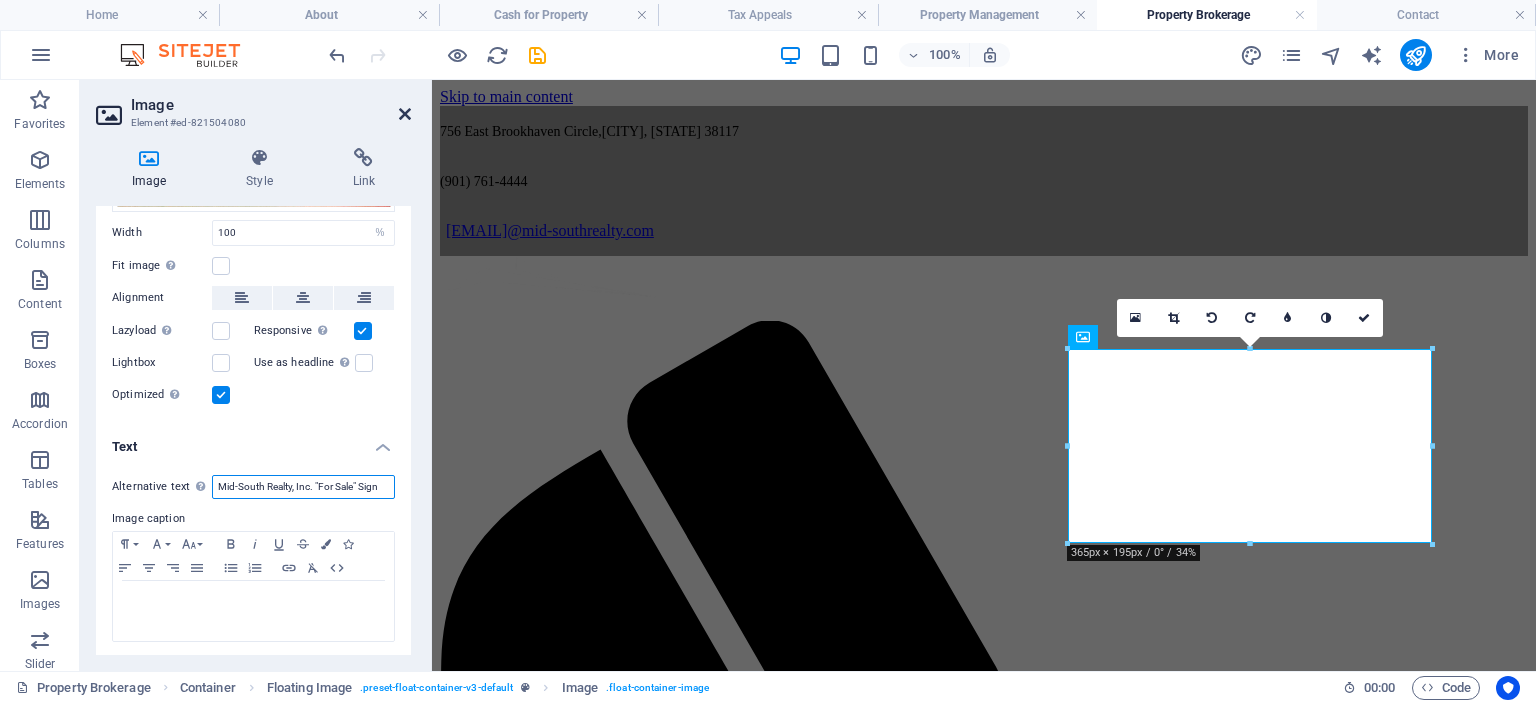 type on "Mid-South Realty, Inc. "For Sale" Sign" 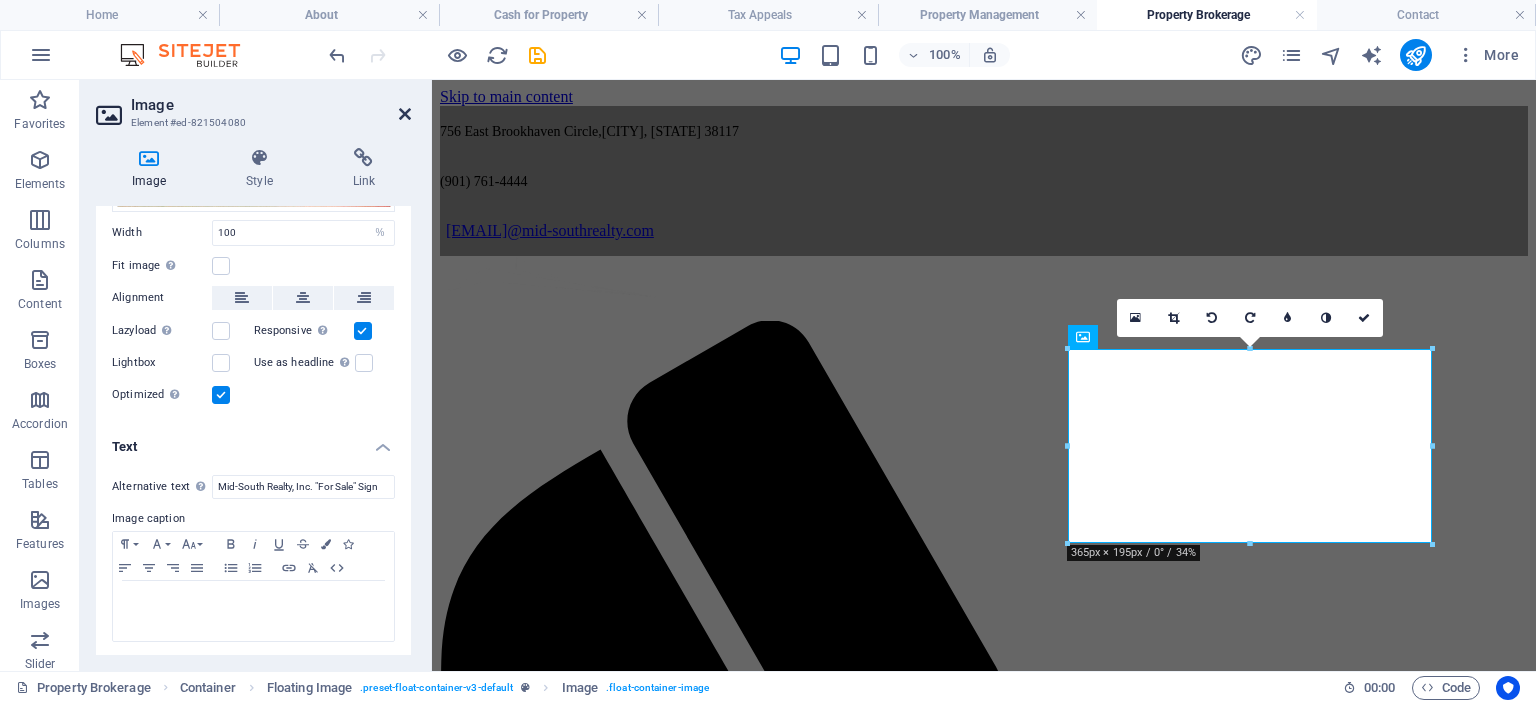 drag, startPoint x: 318, startPoint y: 33, endPoint x: 398, endPoint y: 113, distance: 113.137085 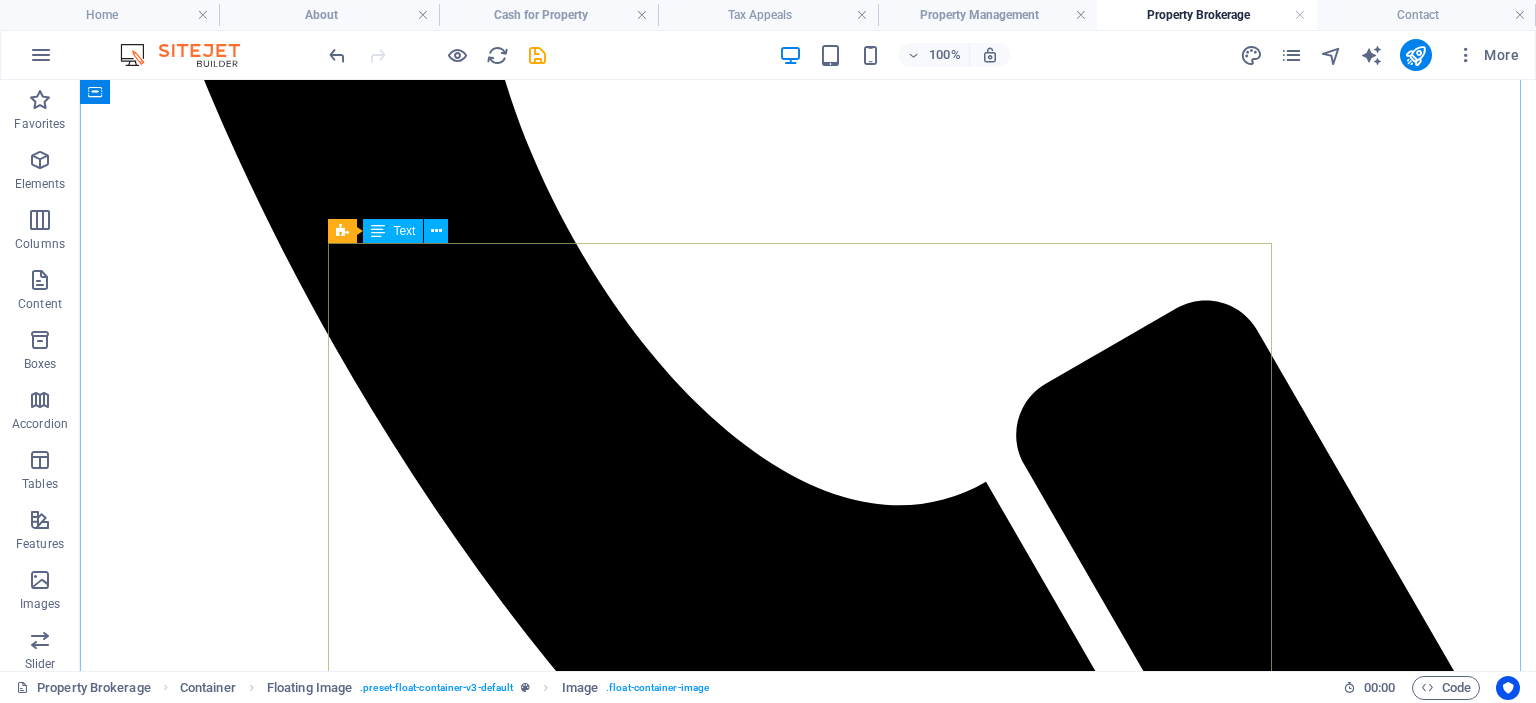 scroll, scrollTop: 1238, scrollLeft: 0, axis: vertical 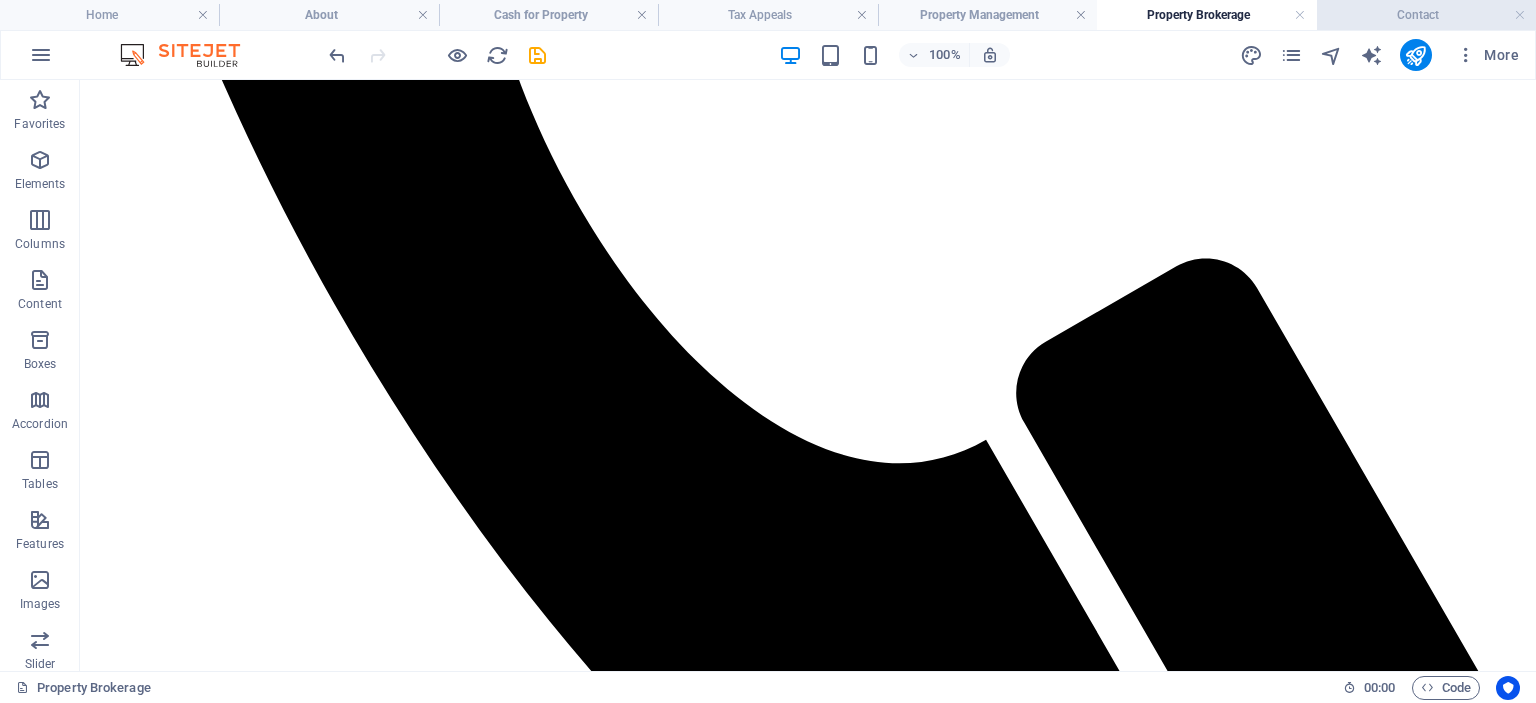 click on "Contact" at bounding box center (1426, 15) 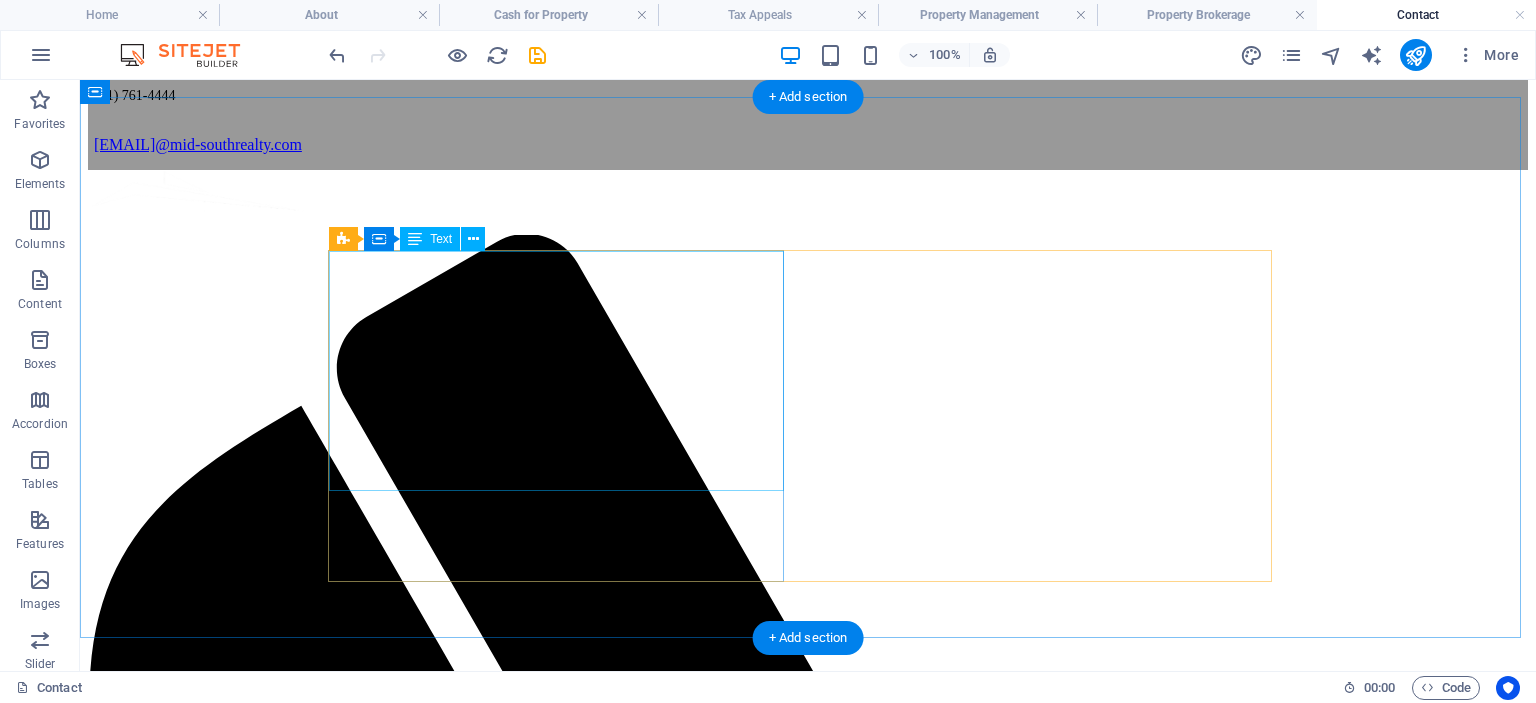 scroll, scrollTop: 0, scrollLeft: 0, axis: both 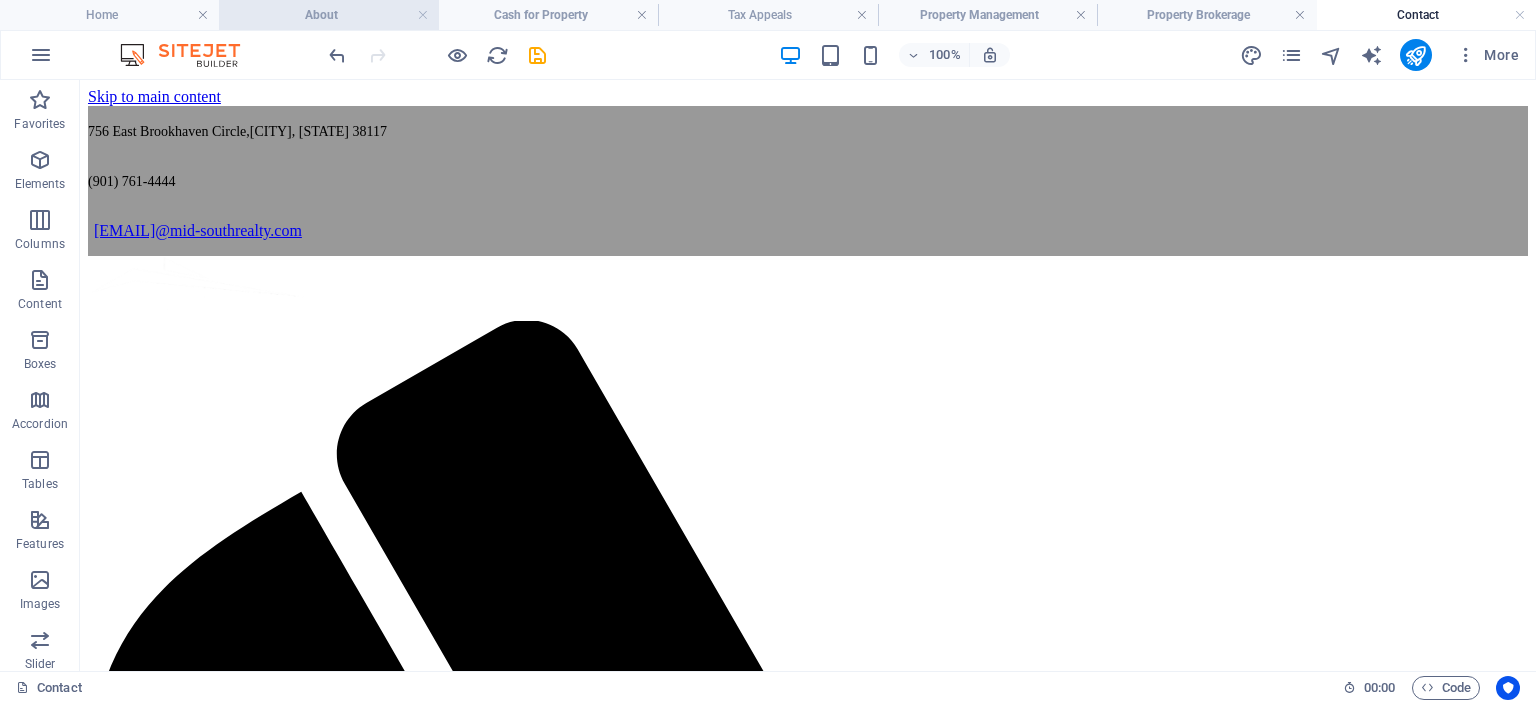 click on "About" at bounding box center [328, 15] 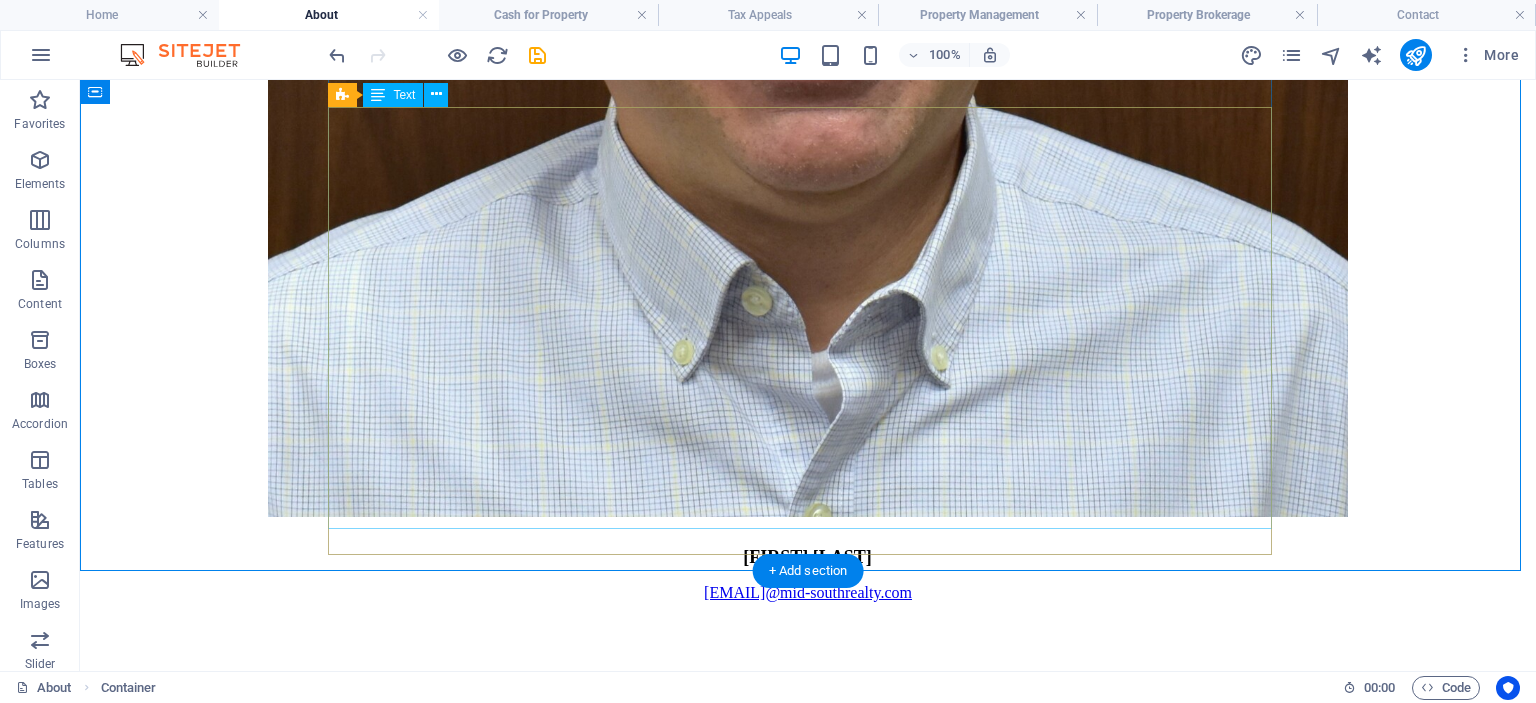 scroll, scrollTop: 3367, scrollLeft: 0, axis: vertical 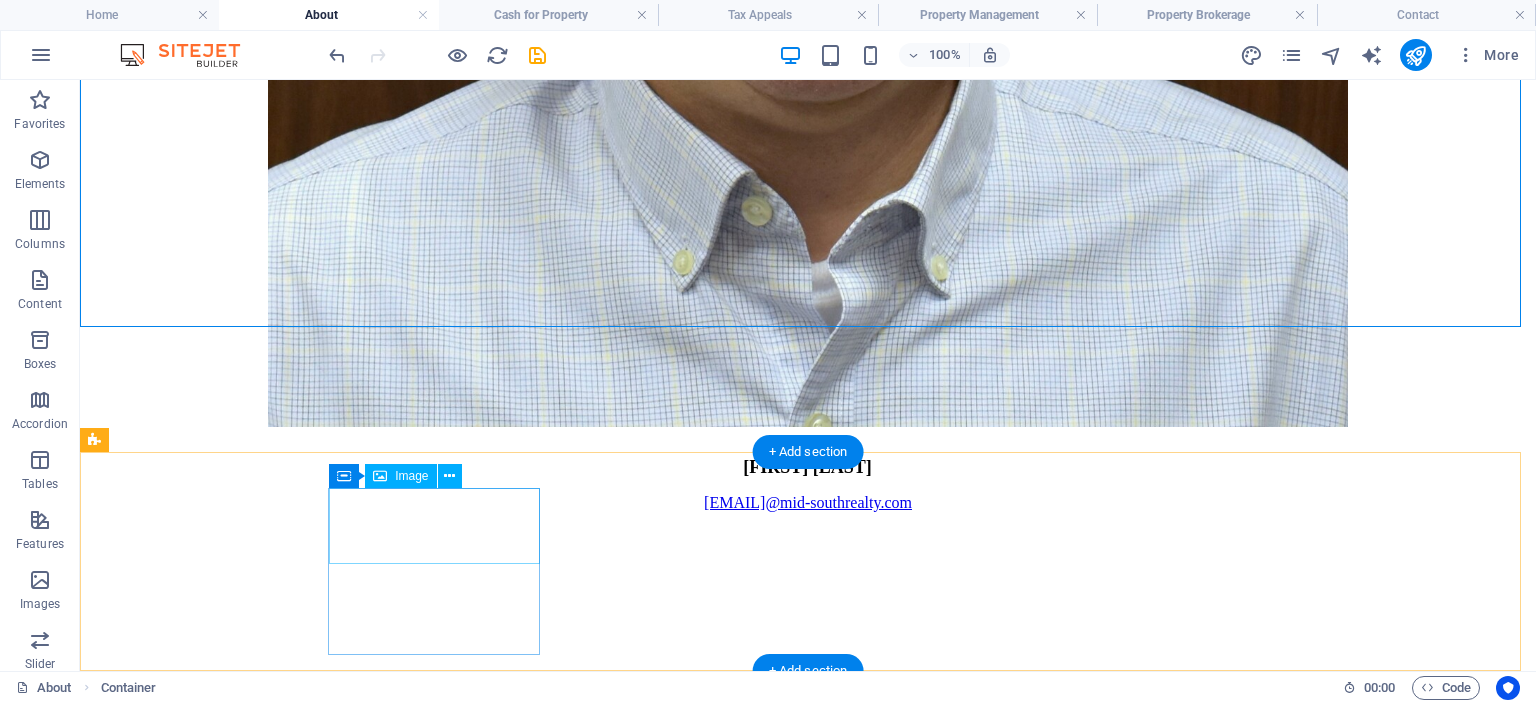 click at bounding box center (808, 5919) 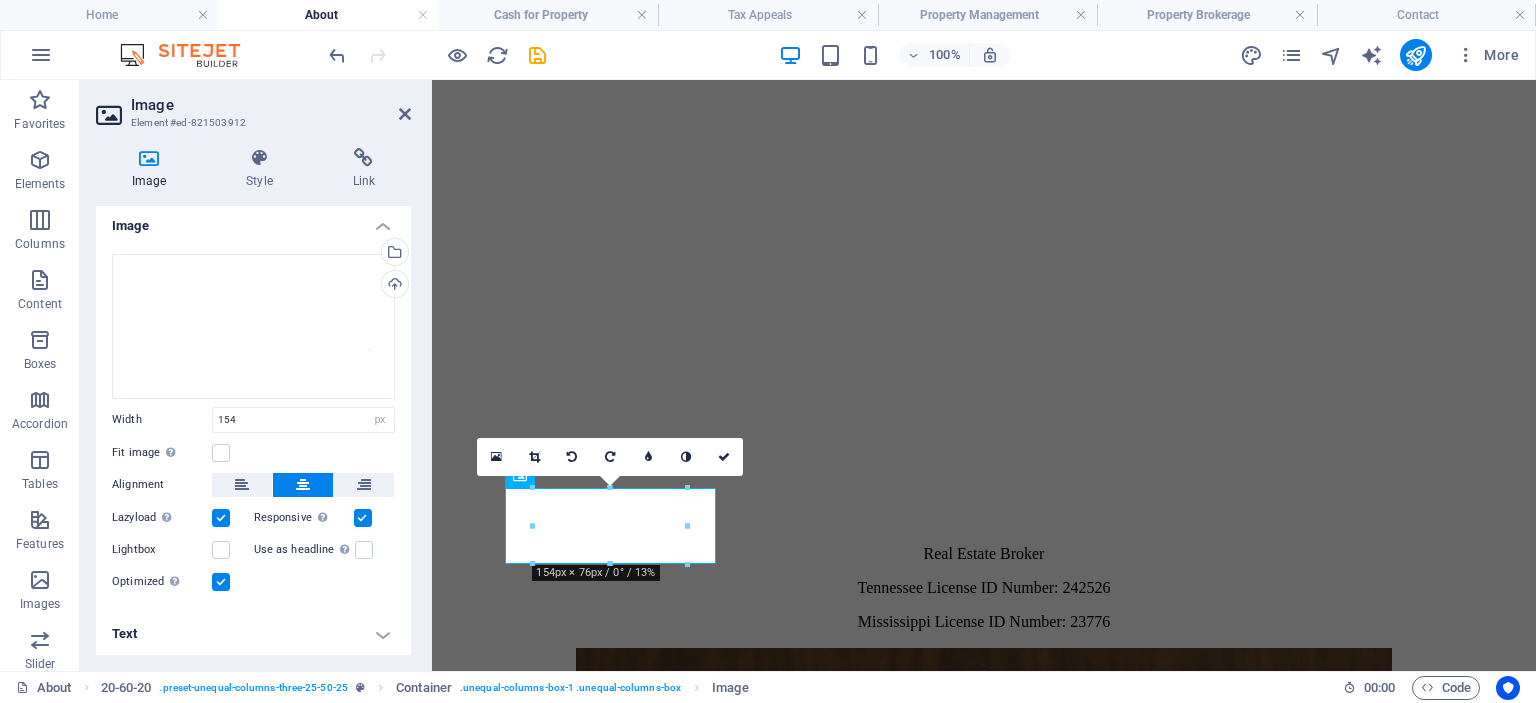 click on "Text" at bounding box center (253, 634) 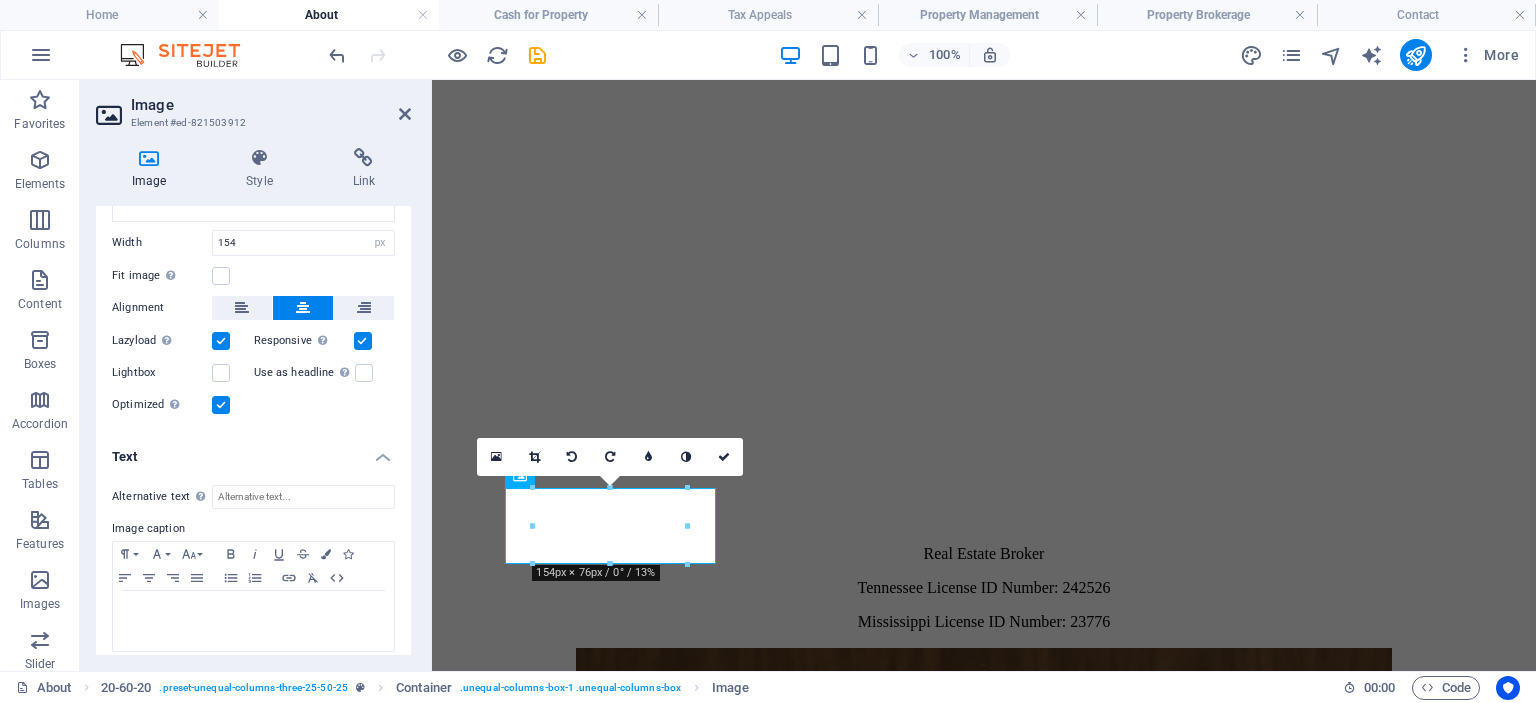 scroll, scrollTop: 192, scrollLeft: 0, axis: vertical 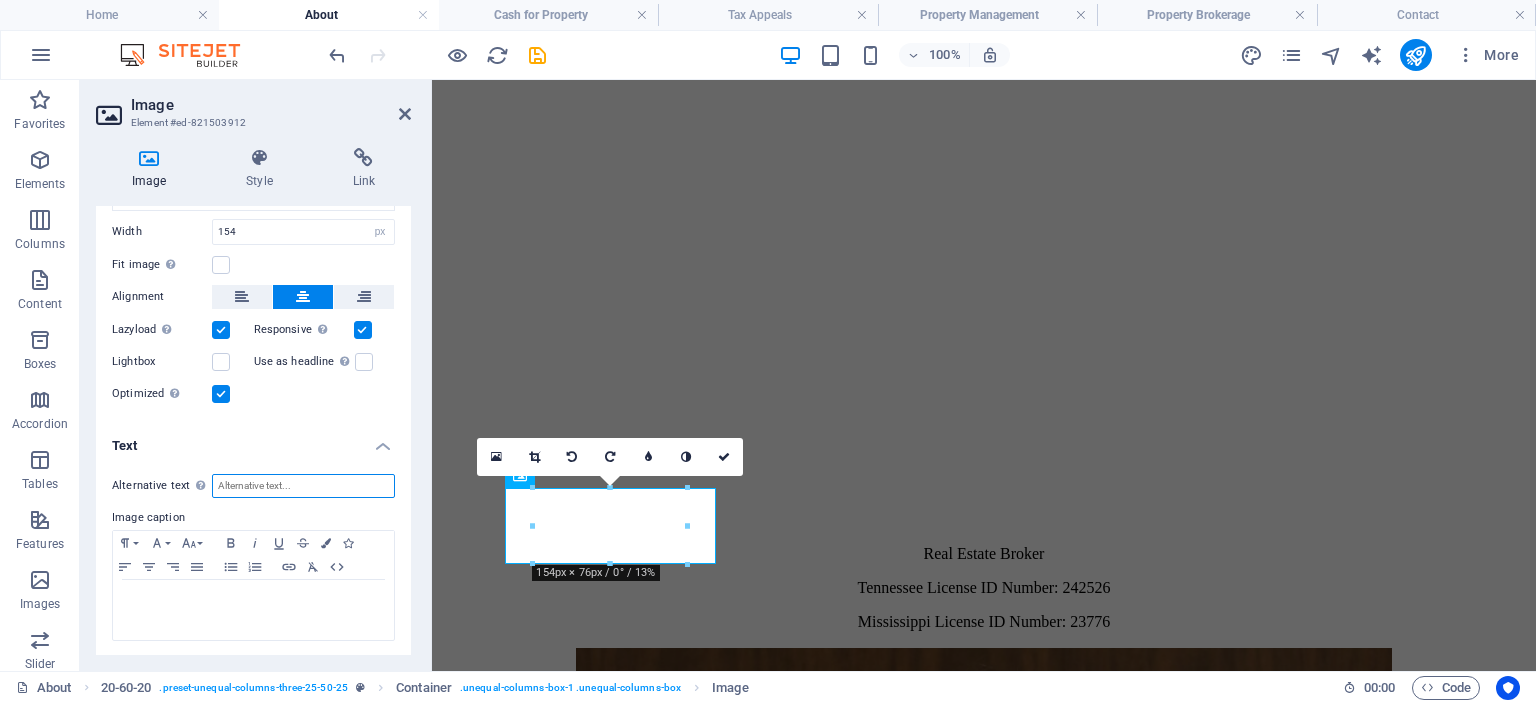 click on "Alternative text The alternative text is used by devices that cannot display images (e.g. image search engines) and should be added to every image to improve website accessibility." at bounding box center (303, 486) 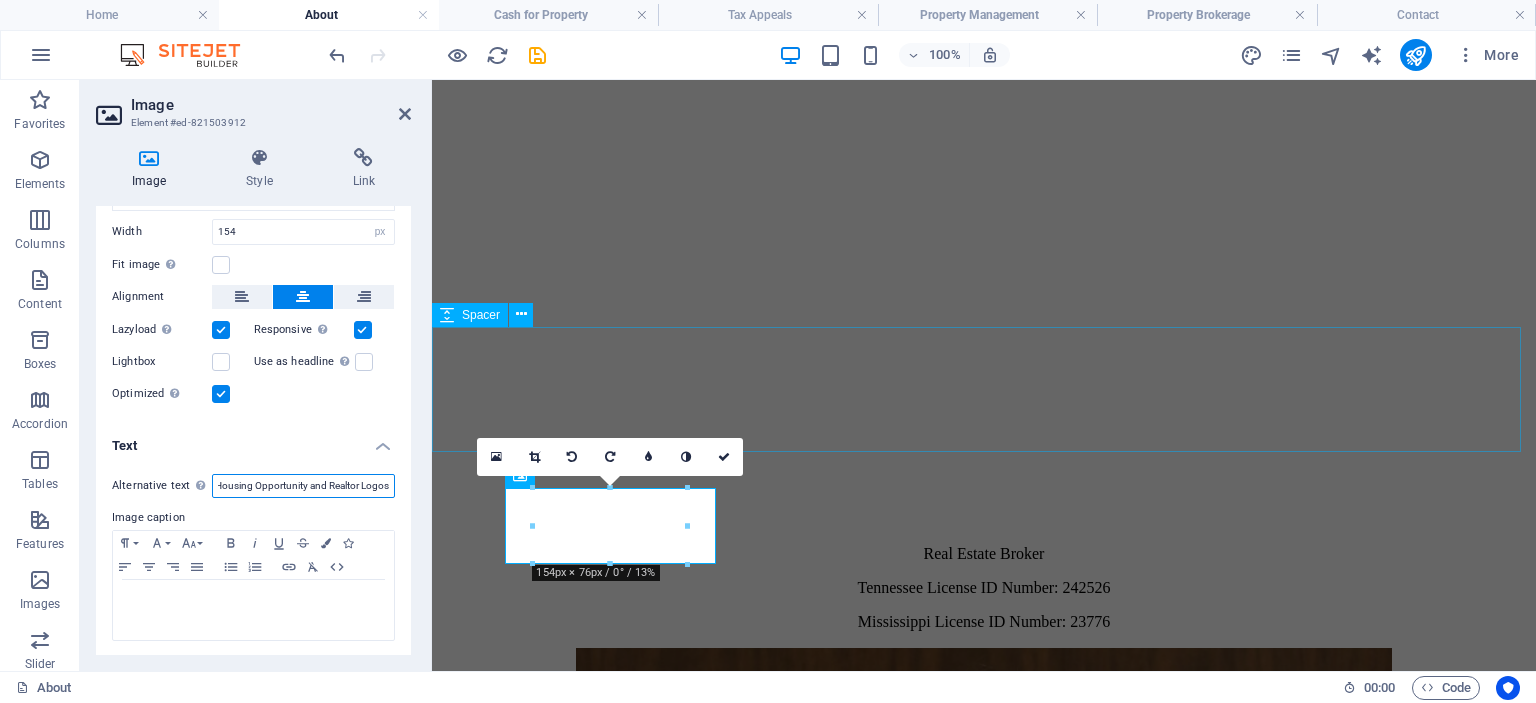 scroll, scrollTop: 0, scrollLeft: 35, axis: horizontal 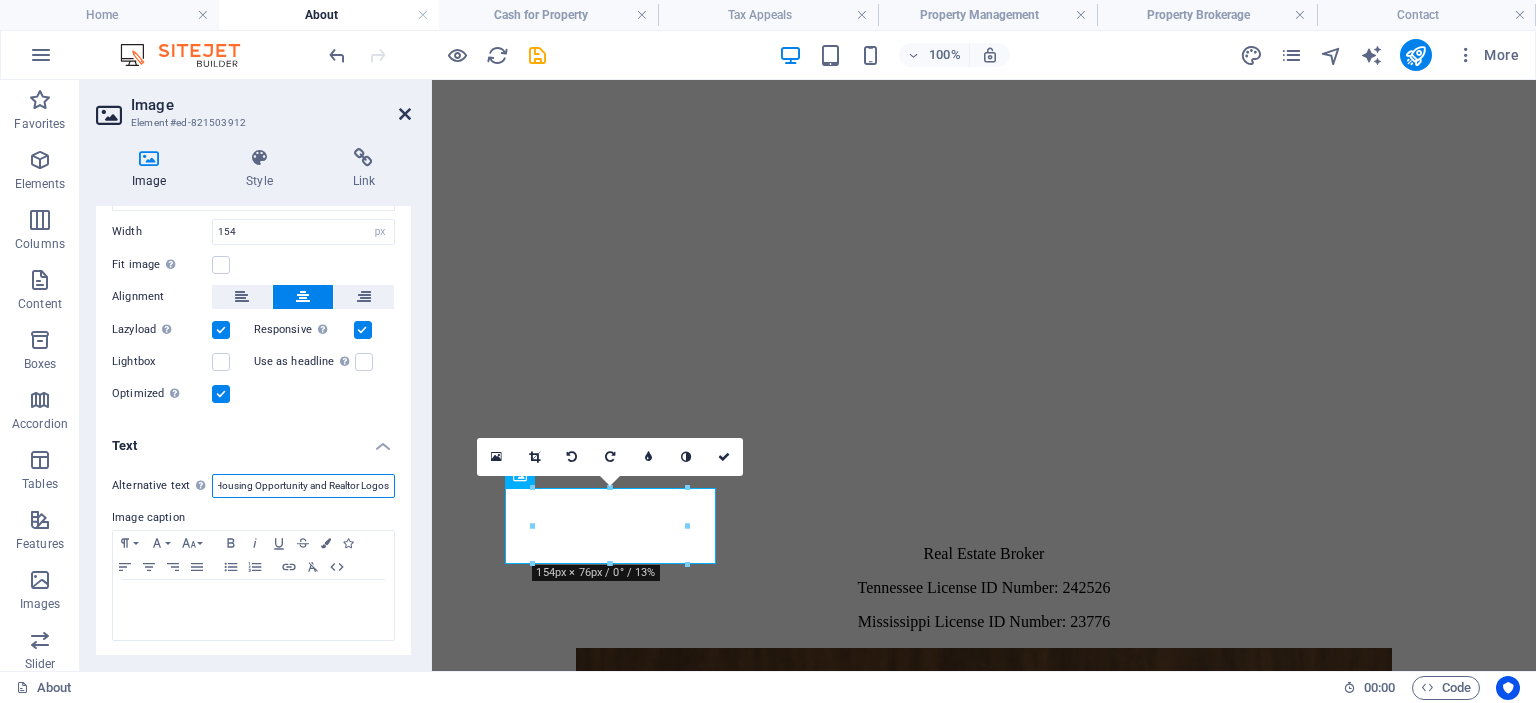 type on "Equal Housing Opportunity and Realtor Logos" 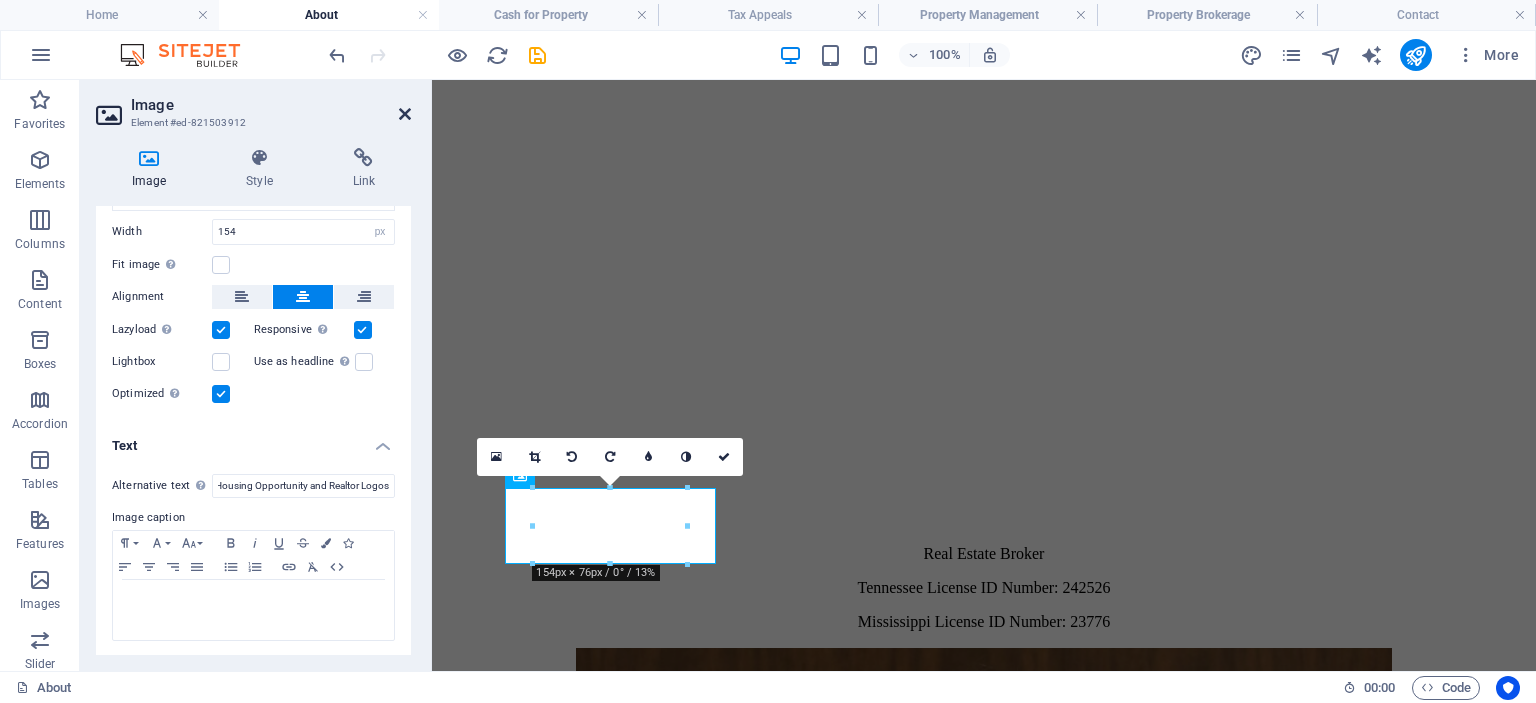 scroll, scrollTop: 0, scrollLeft: 0, axis: both 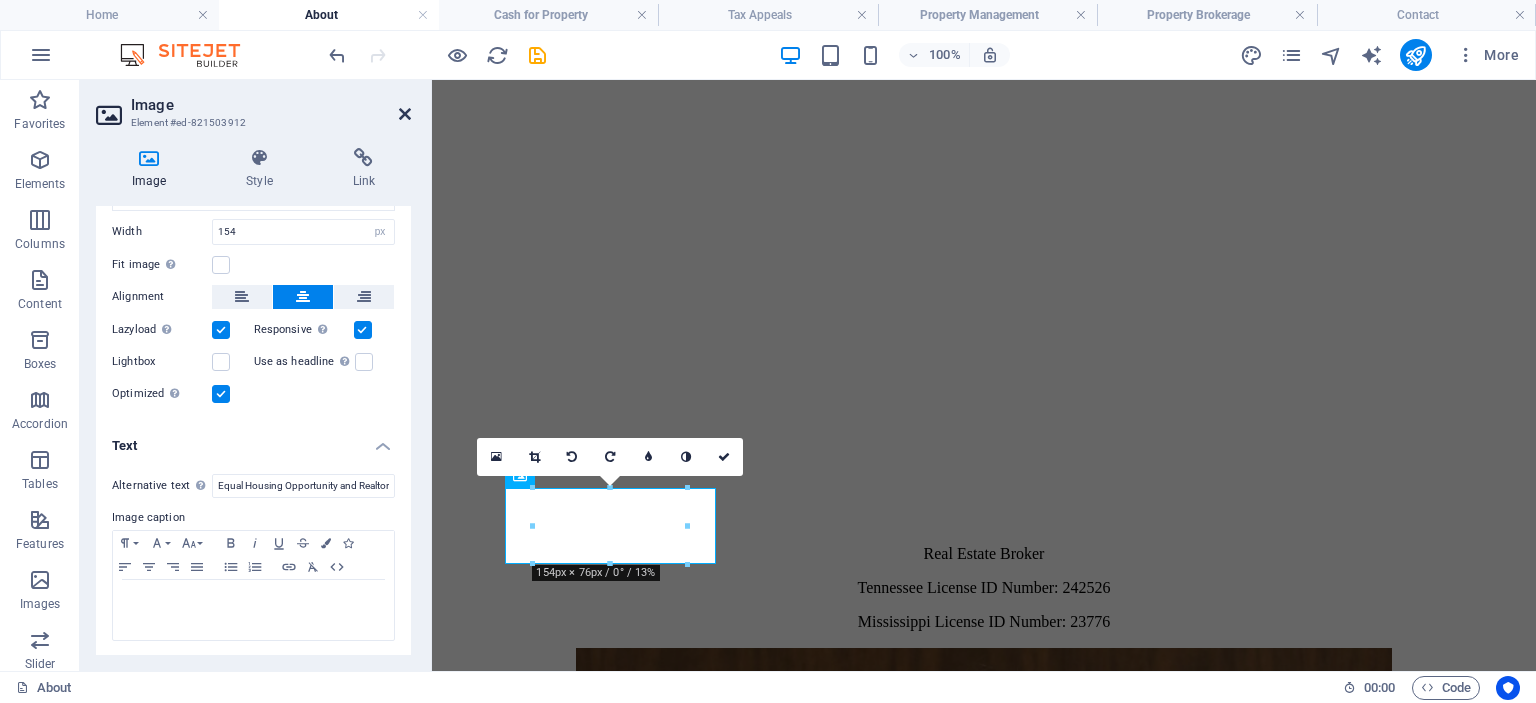 click at bounding box center (405, 114) 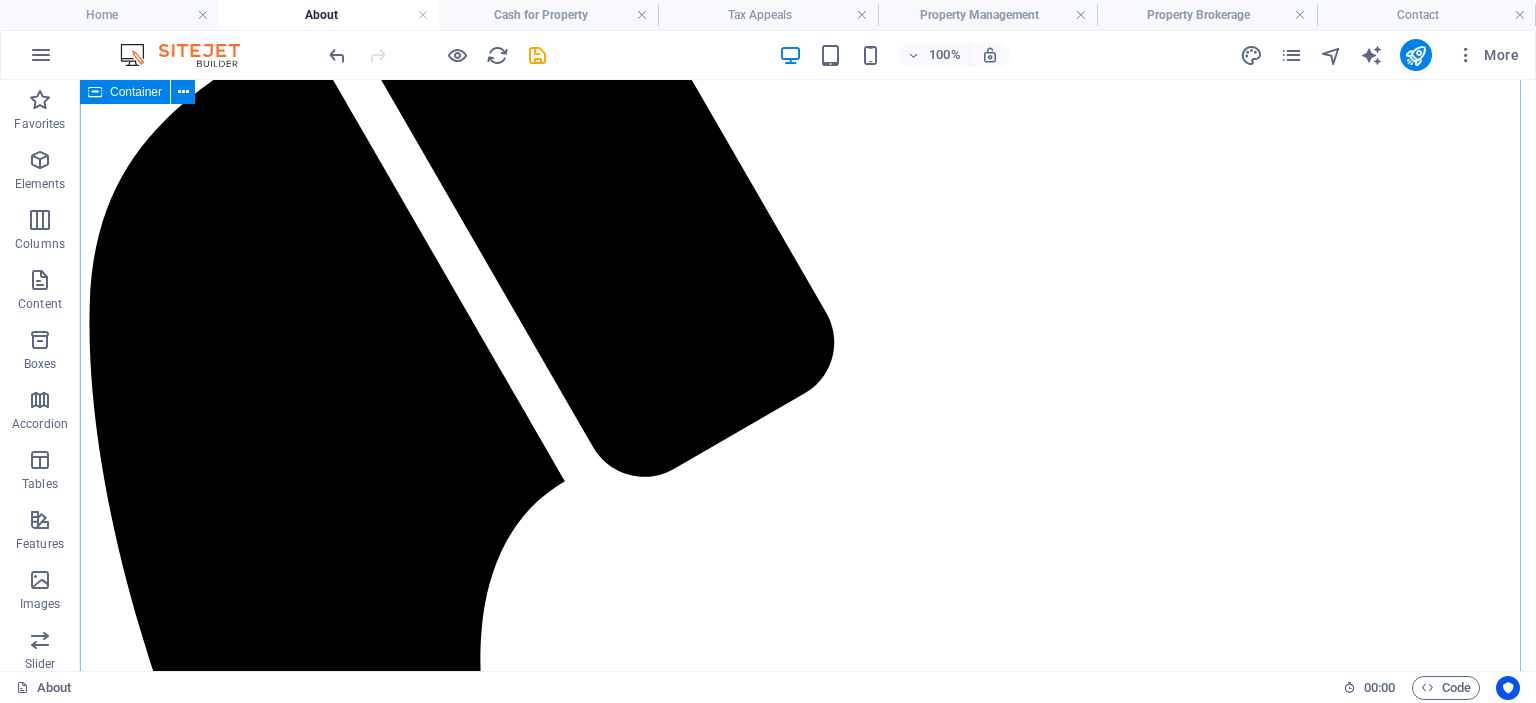 scroll, scrollTop: 67, scrollLeft: 0, axis: vertical 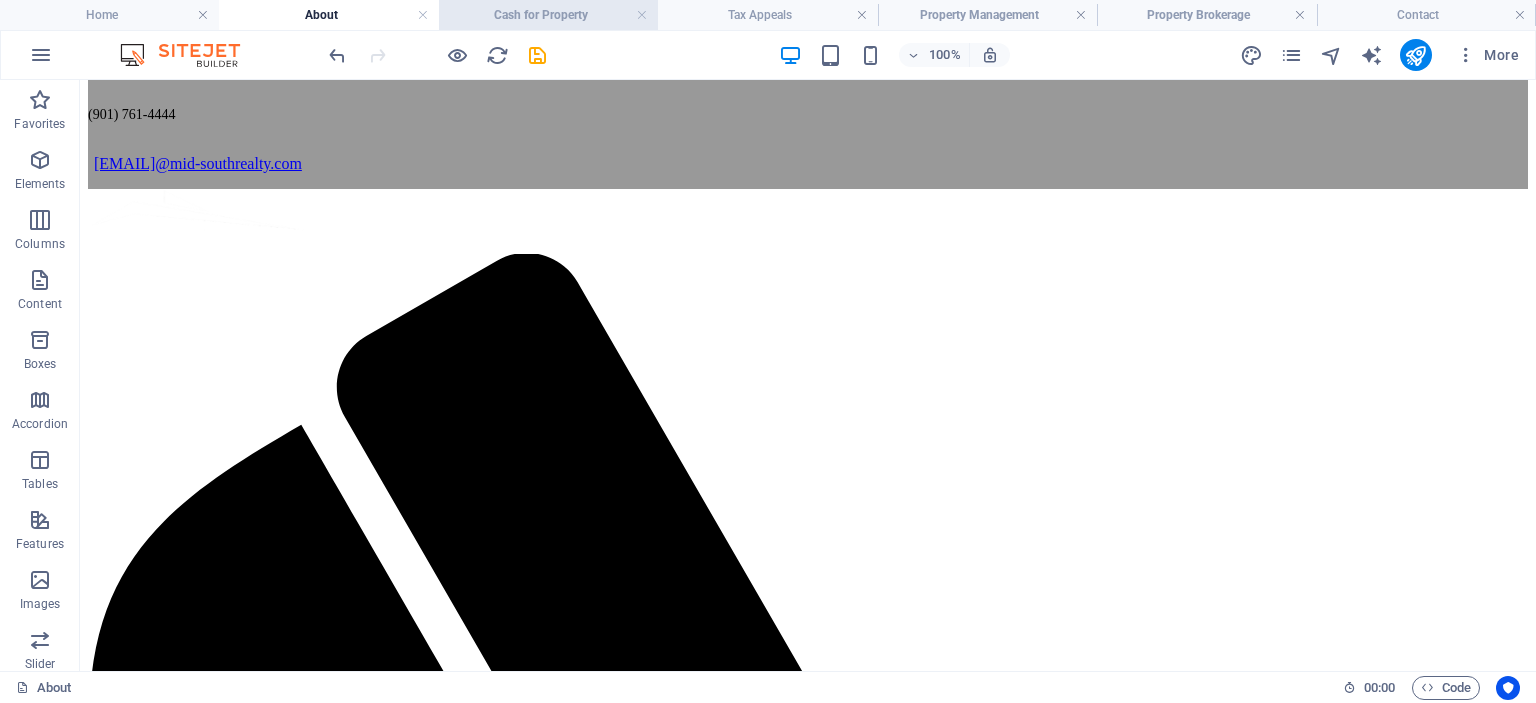 click on "Cash for Property" at bounding box center (548, 15) 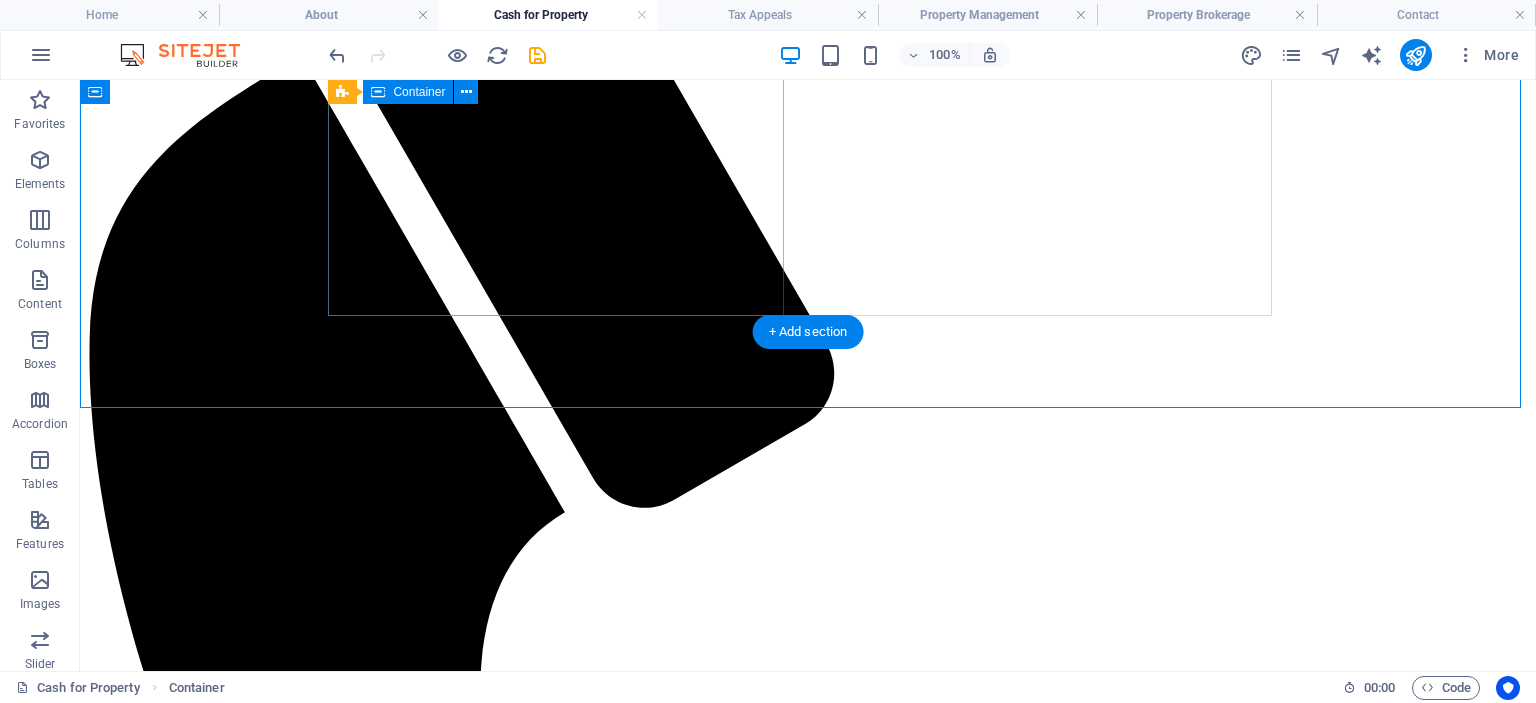 scroll, scrollTop: 438, scrollLeft: 0, axis: vertical 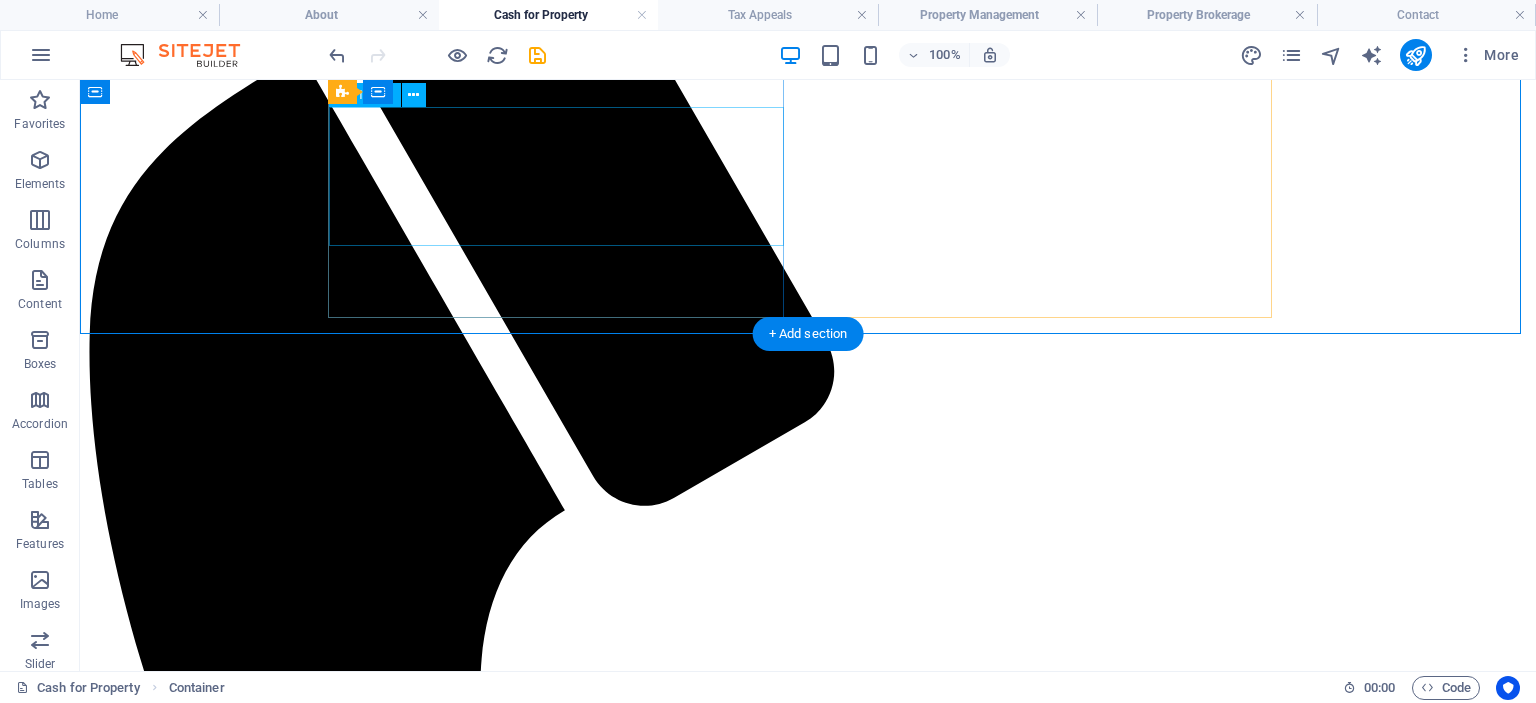 click at bounding box center (808, 2496) 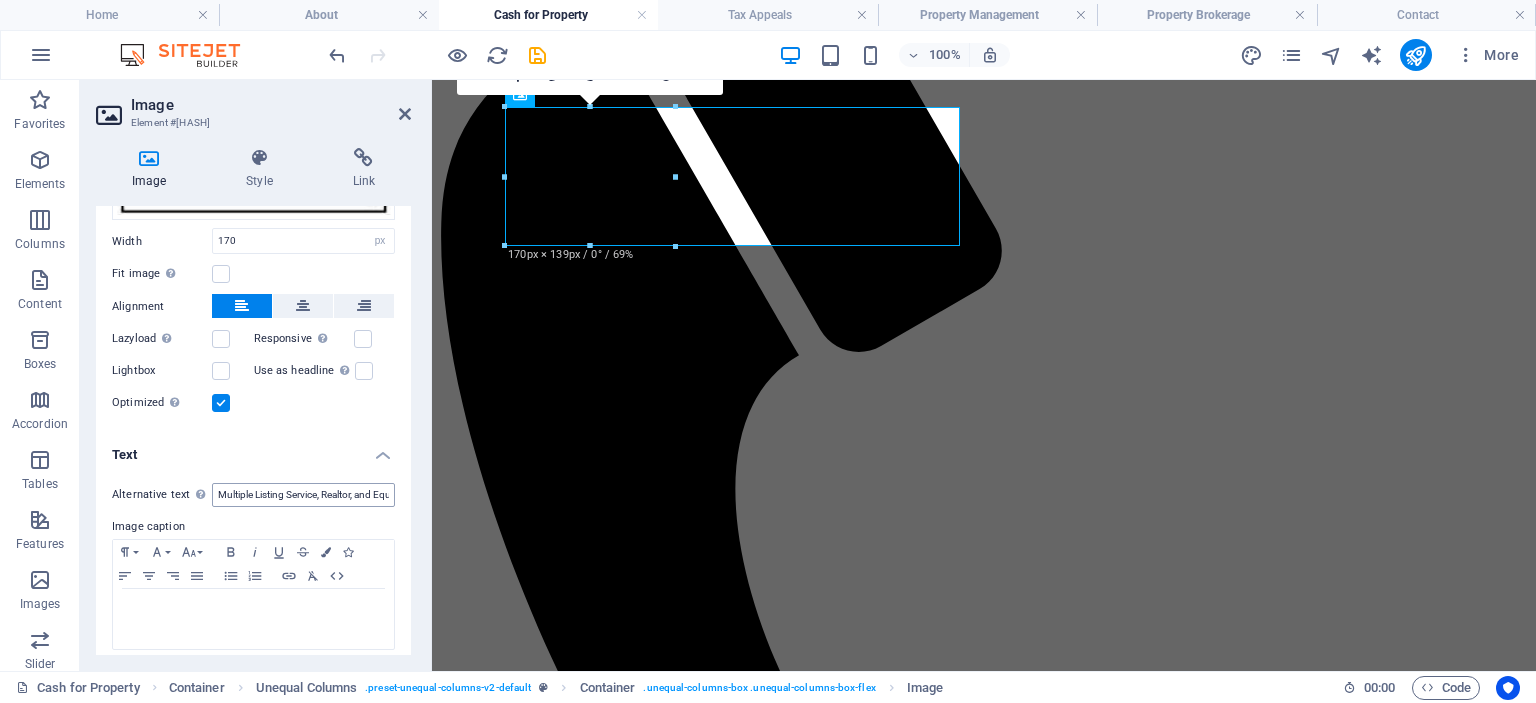 scroll, scrollTop: 279, scrollLeft: 0, axis: vertical 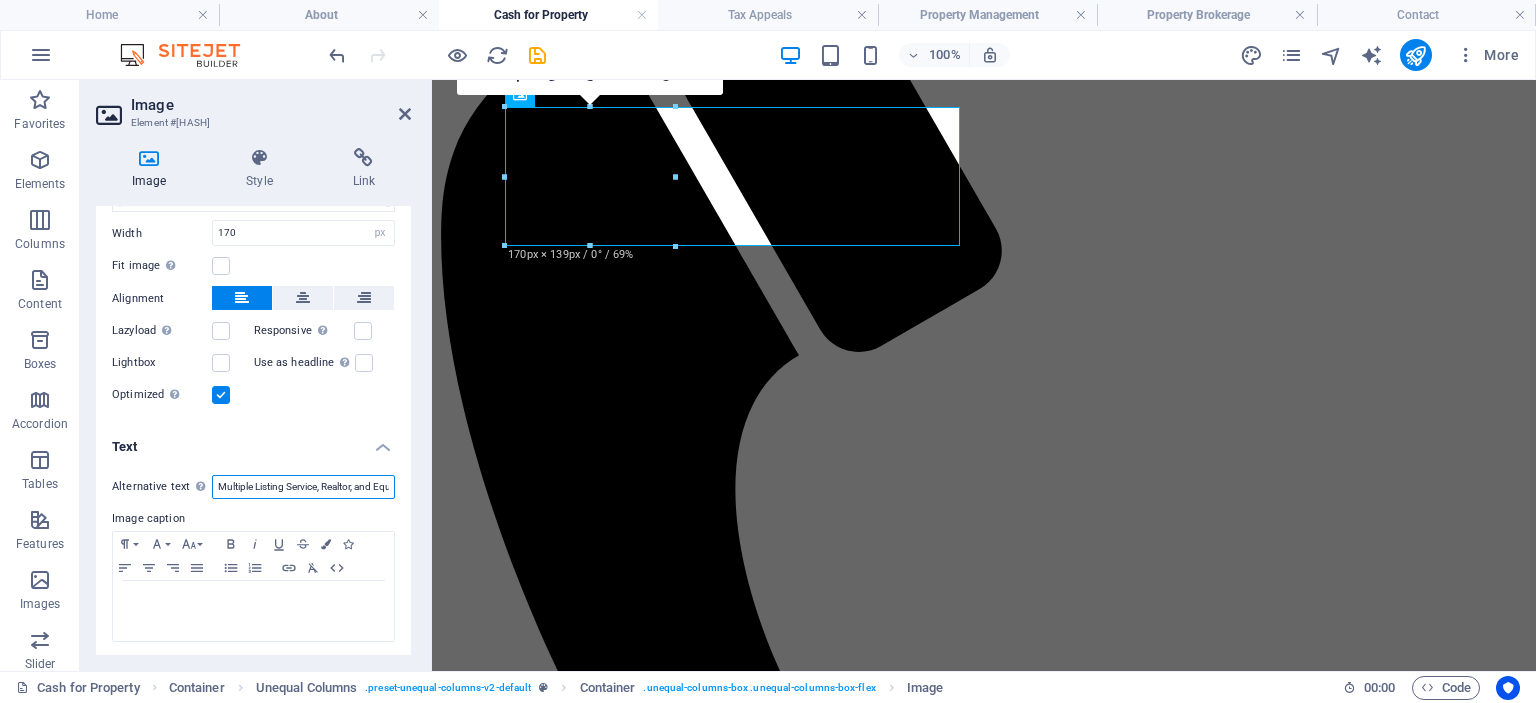 click on "Multiple Listing Service, Realtor, and Equal Housing Opportunity Logos" at bounding box center [303, 487] 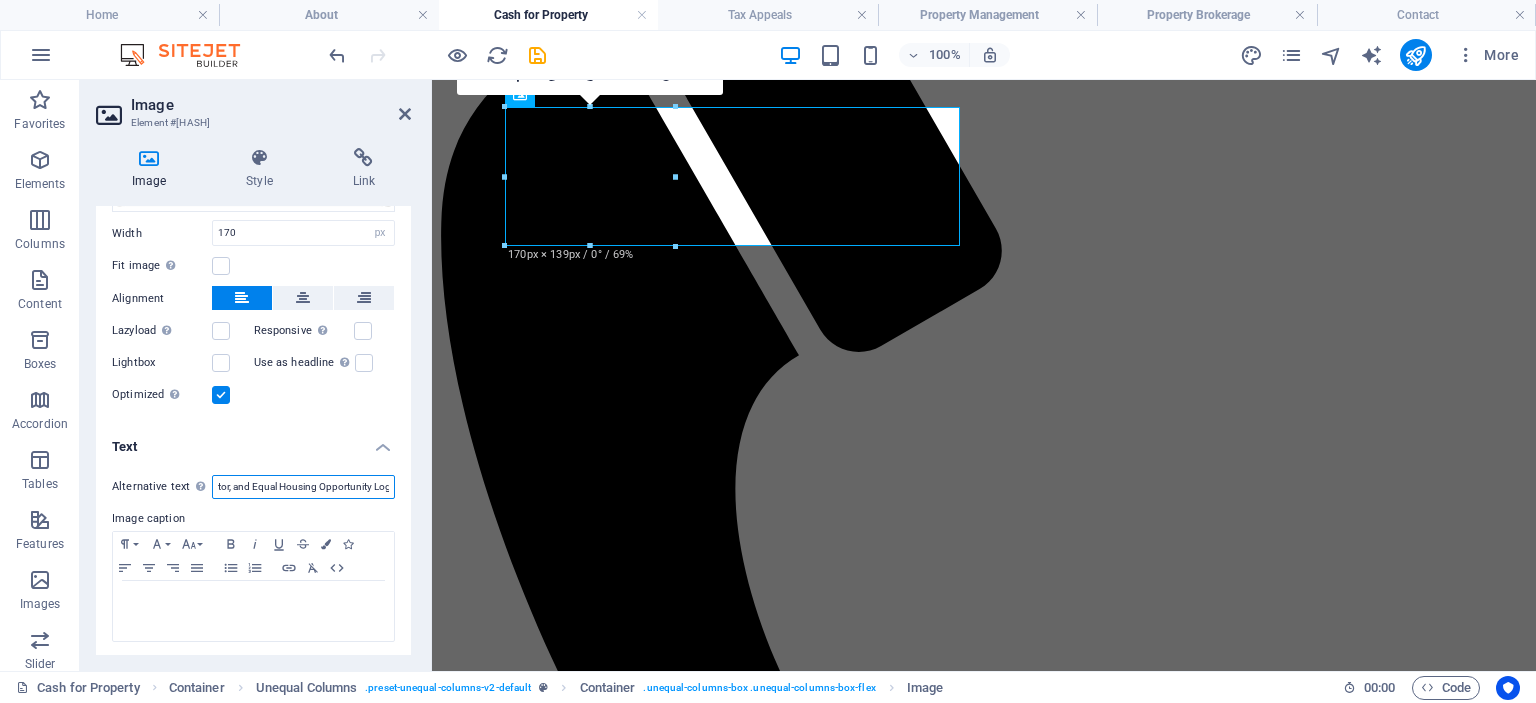 scroll, scrollTop: 0, scrollLeft: 143, axis: horizontal 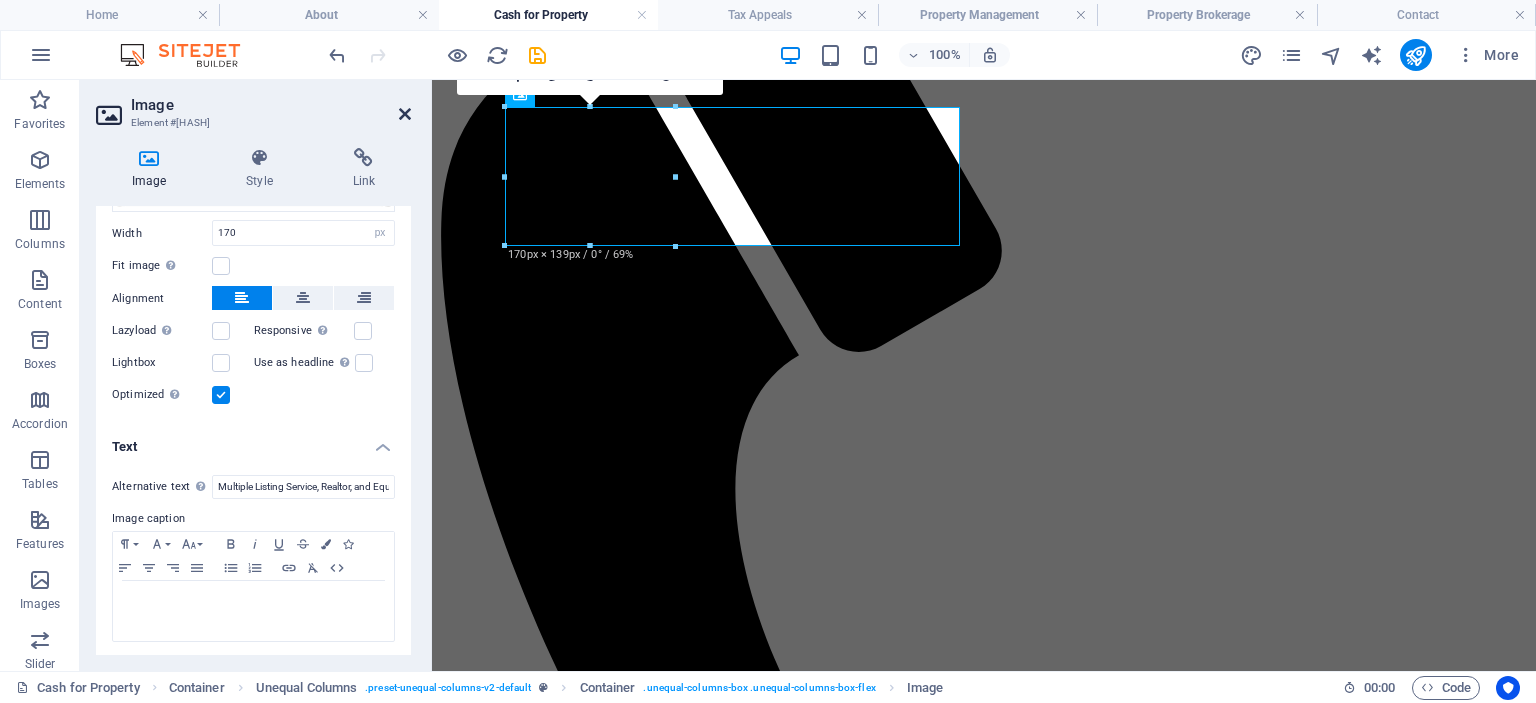 click at bounding box center [405, 114] 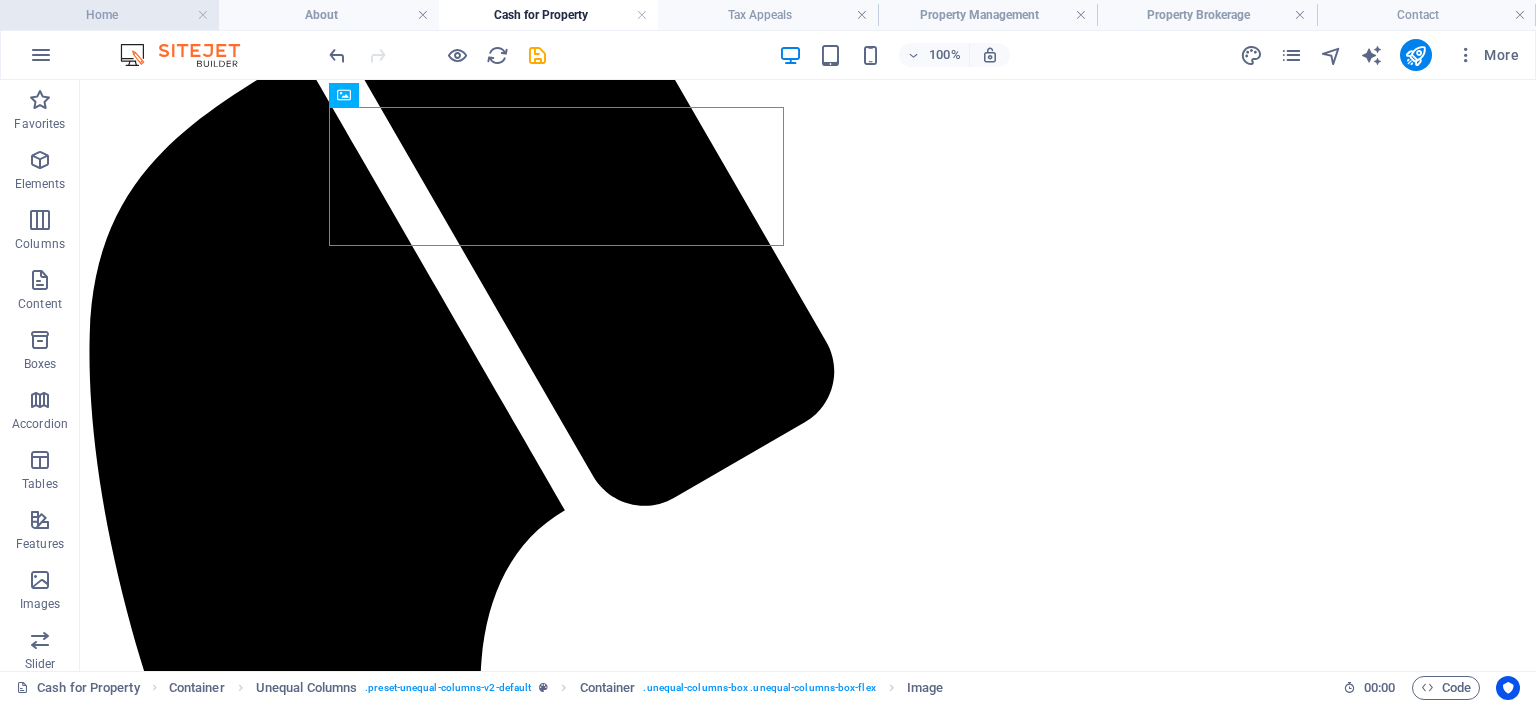 click on "Home" at bounding box center [109, 15] 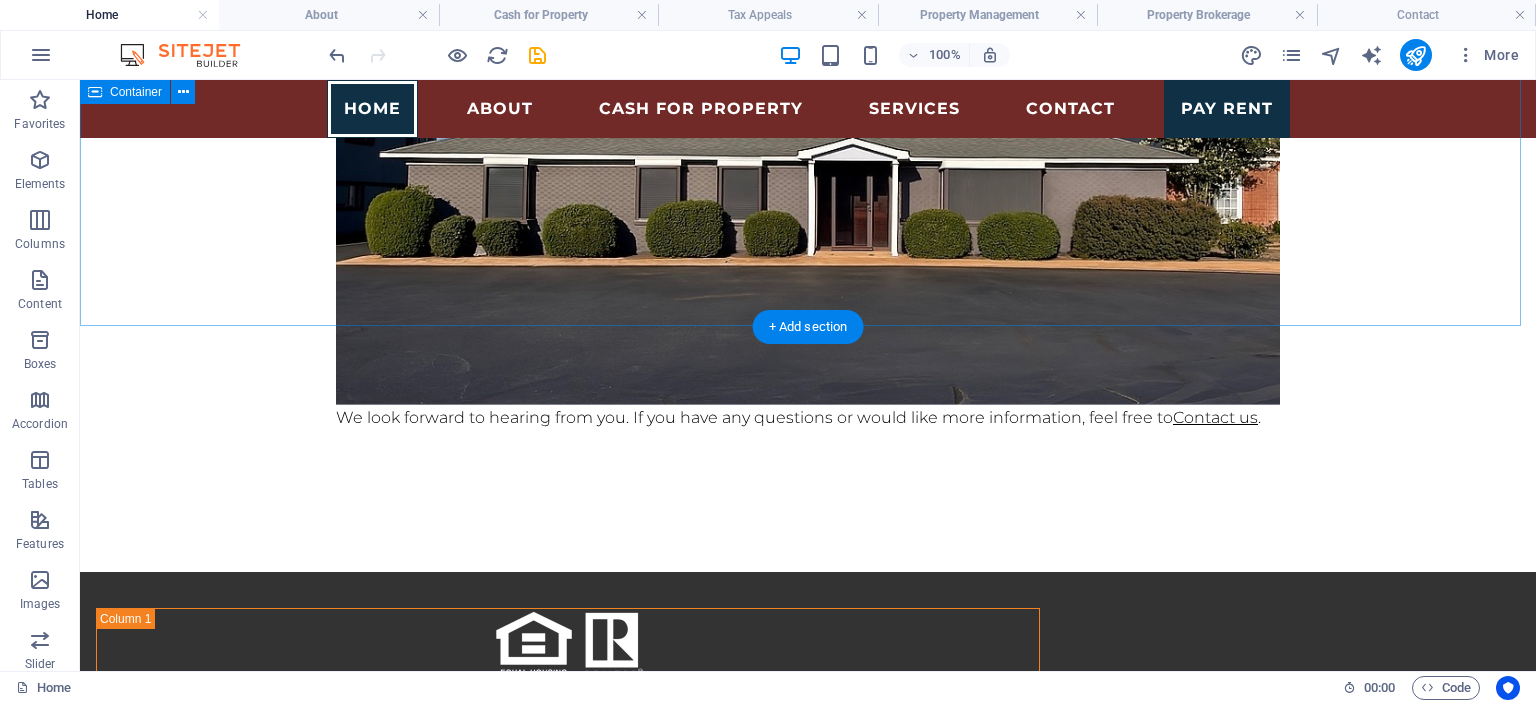 scroll, scrollTop: 0, scrollLeft: 0, axis: both 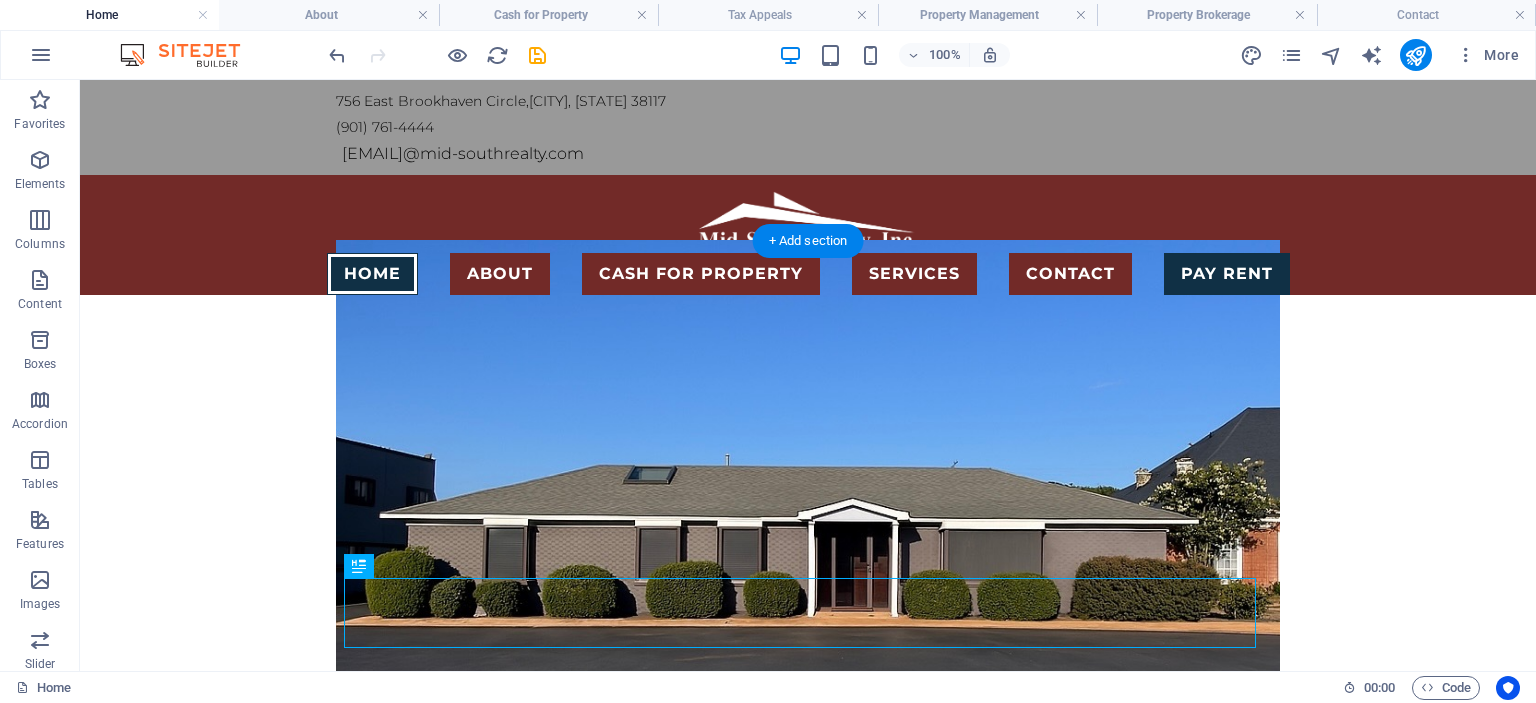 click at bounding box center (808, 502) 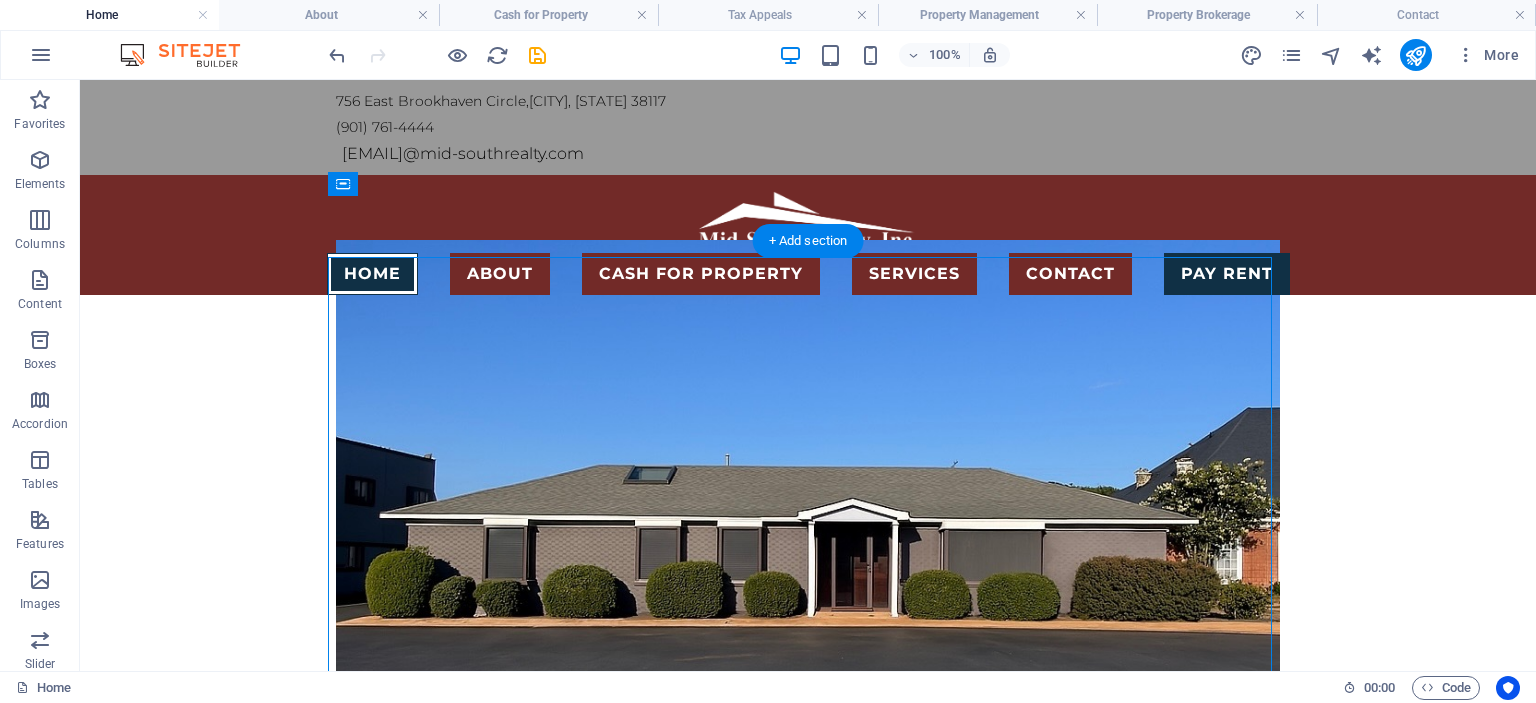 click at bounding box center (808, 502) 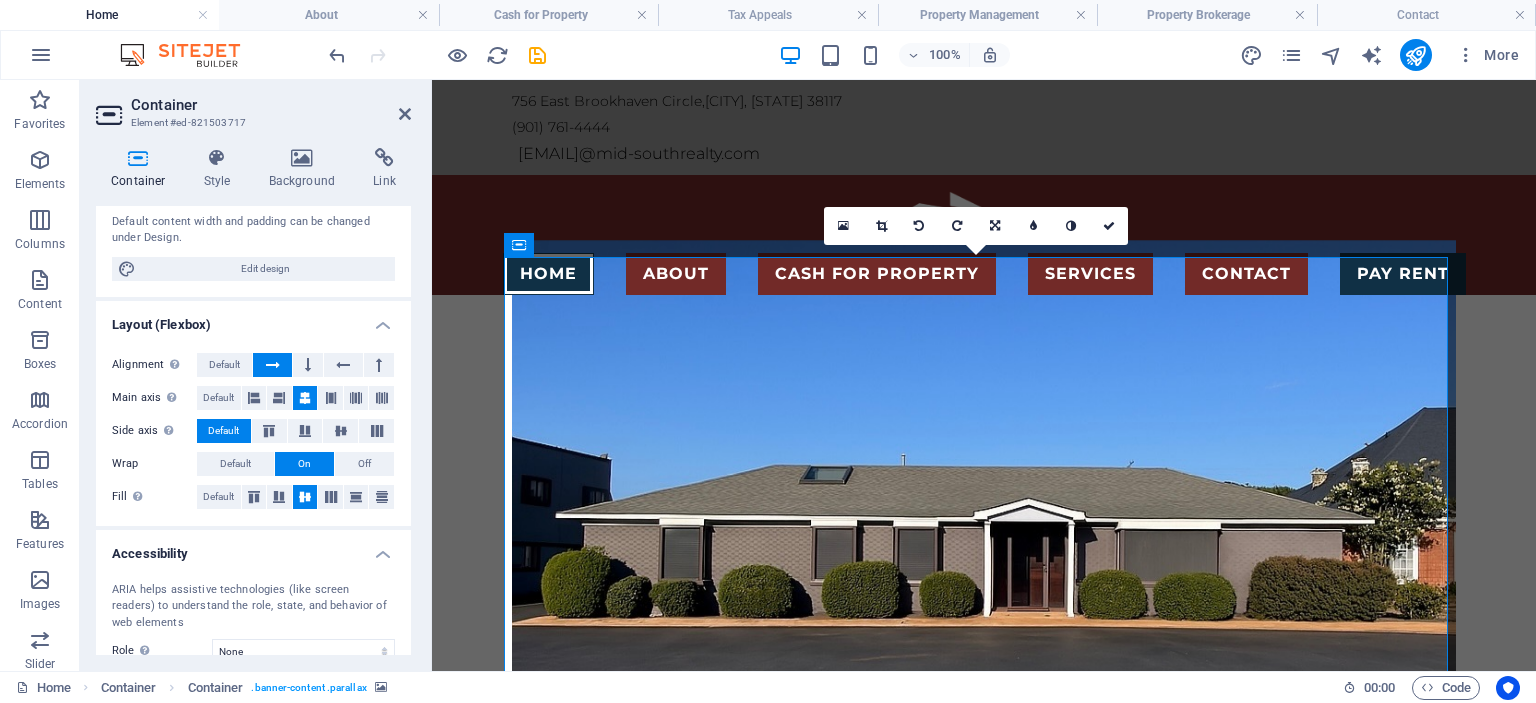 scroll, scrollTop: 0, scrollLeft: 0, axis: both 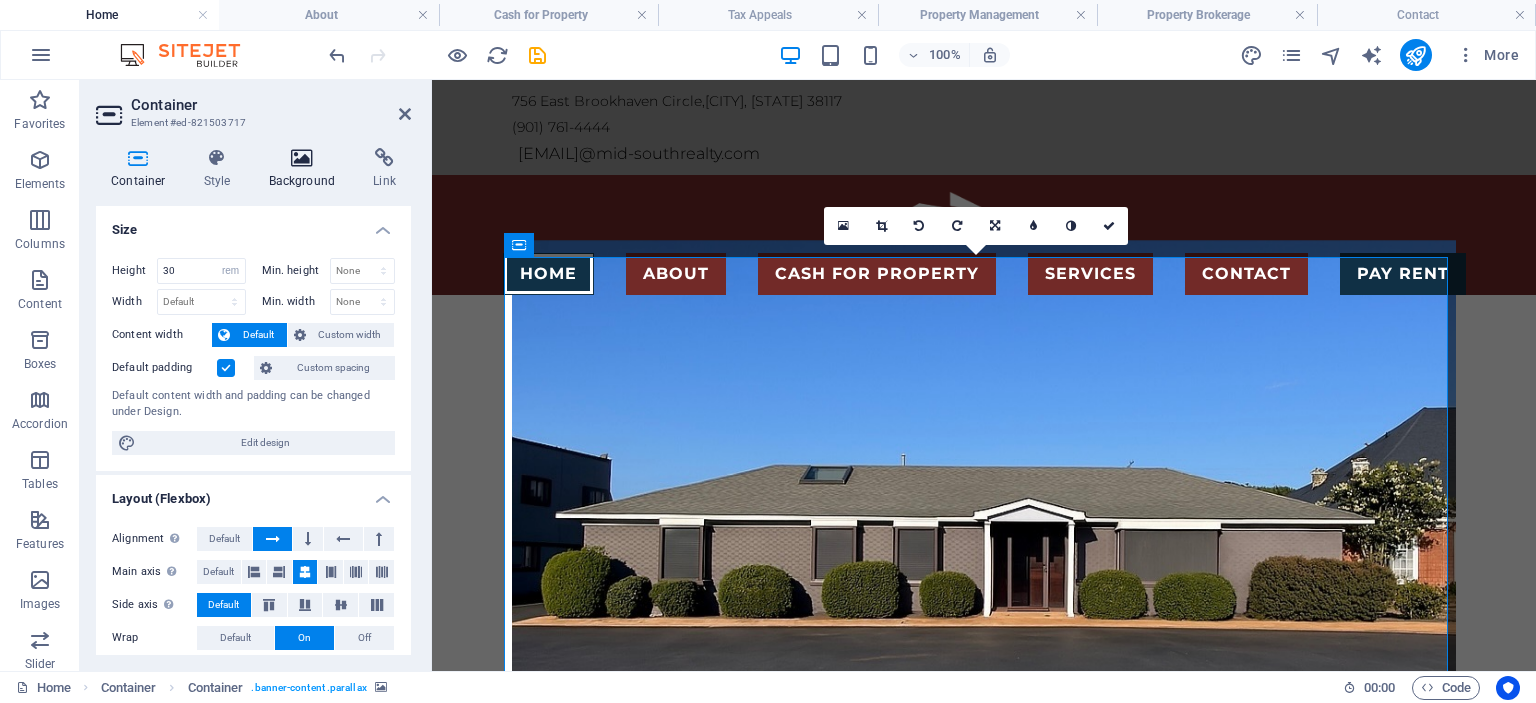 click at bounding box center (302, 158) 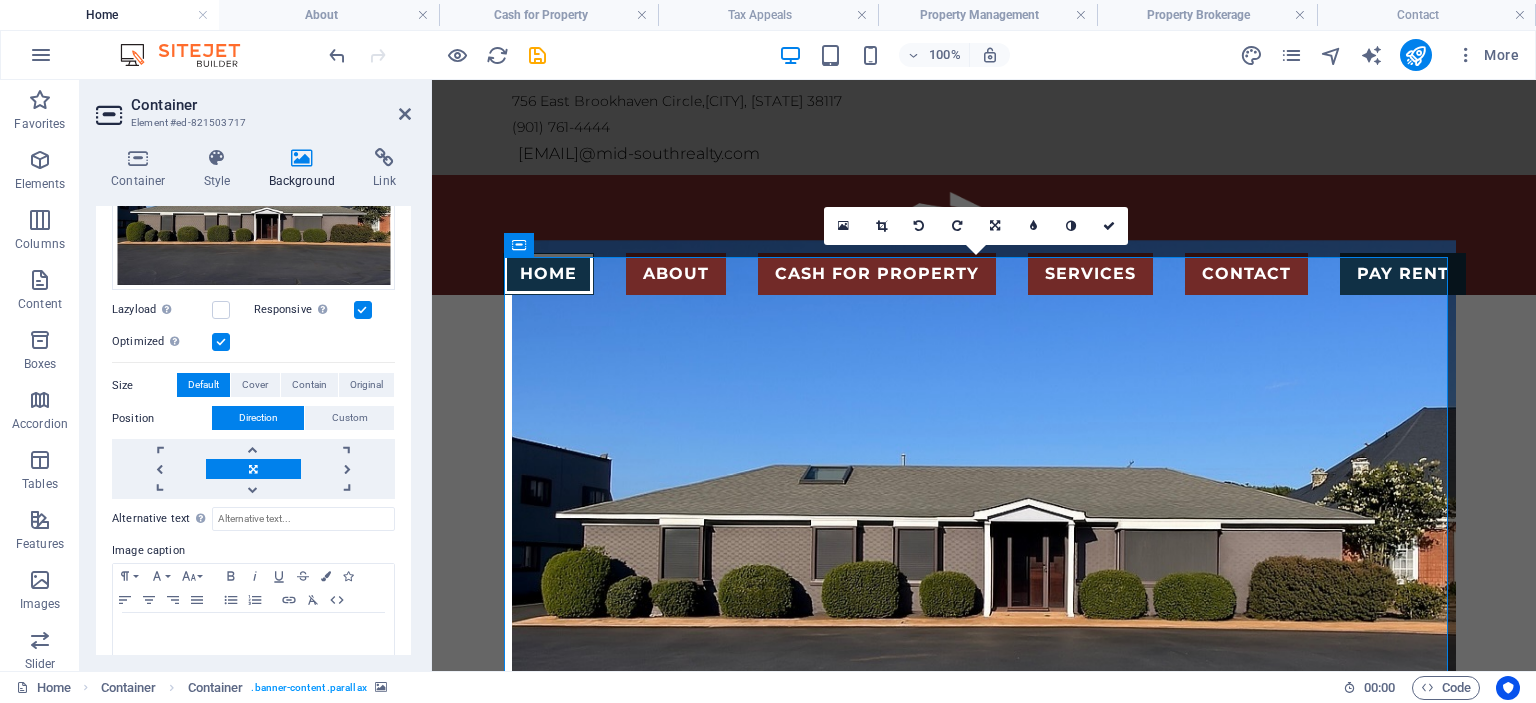 scroll, scrollTop: 288, scrollLeft: 0, axis: vertical 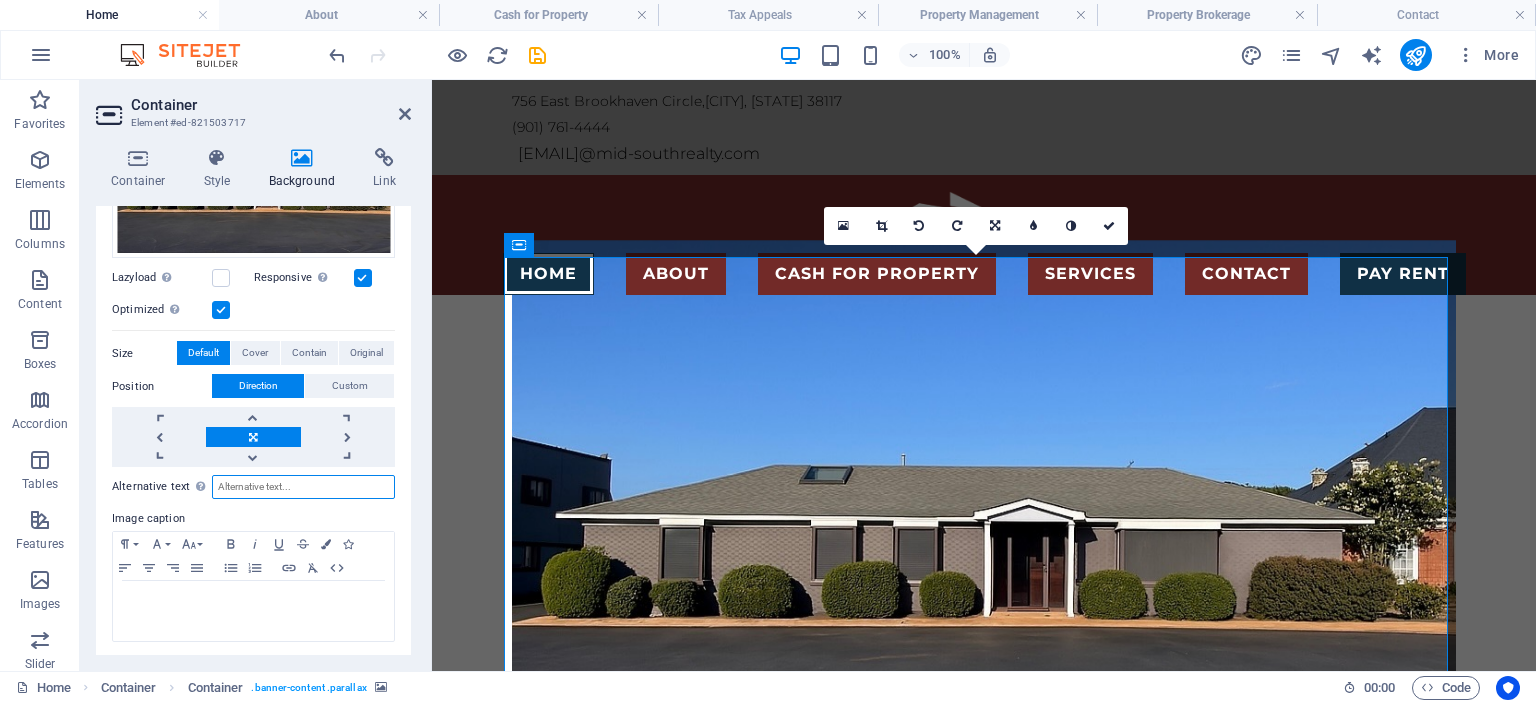 drag, startPoint x: 252, startPoint y: 488, endPoint x: 265, endPoint y: 467, distance: 24.698177 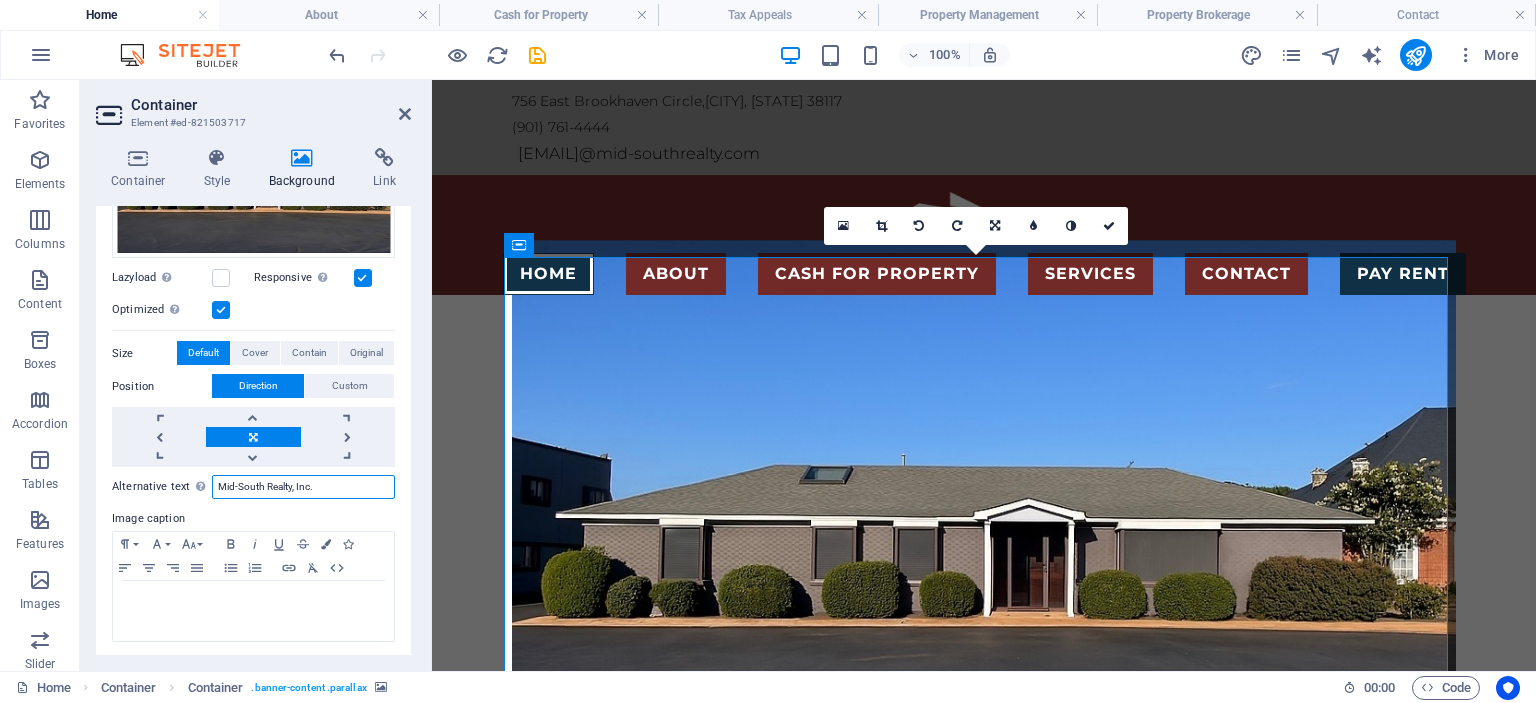 type on "Mid-South Realty, Inc." 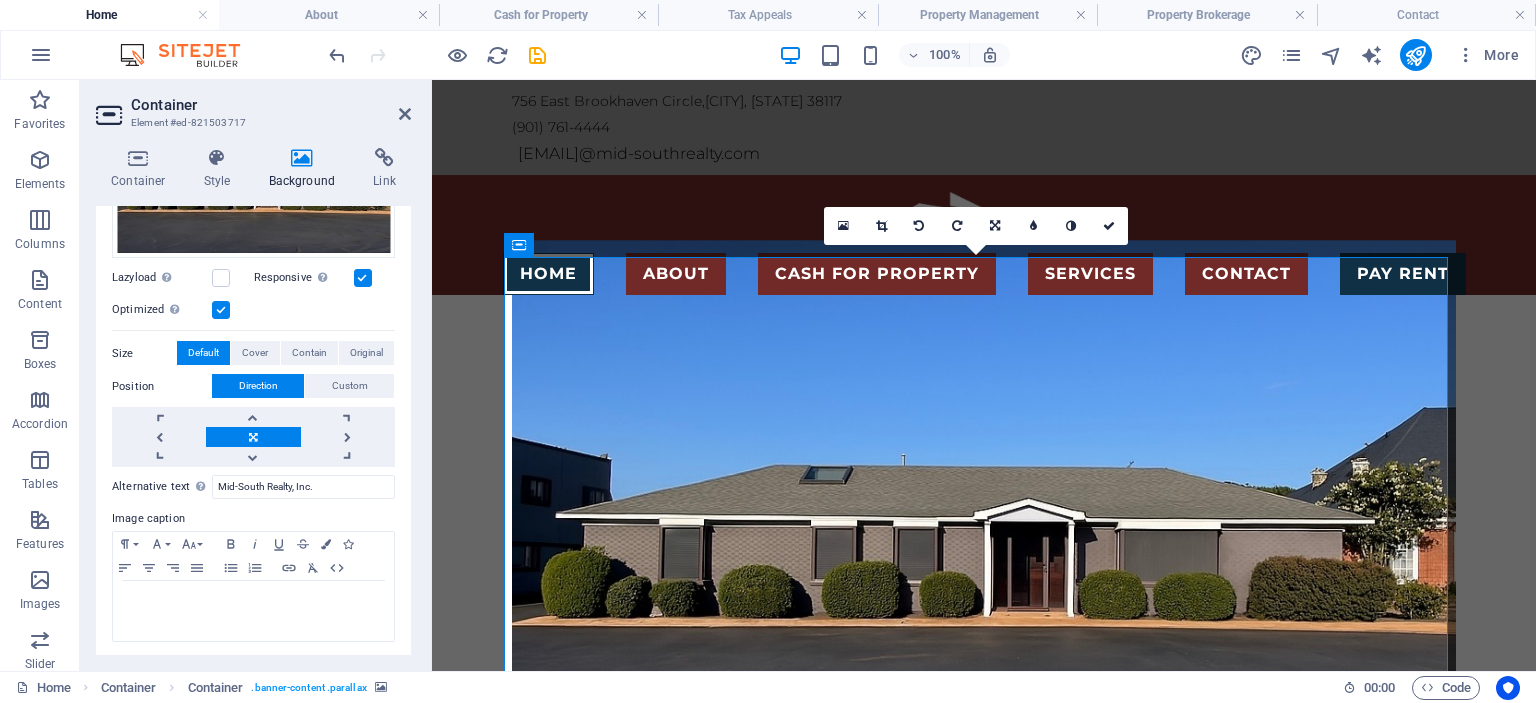 click on "None Color / Gradient Element Stretch background to full-width Color overlay Places an overlay over the background to colorize it Parallax 40 % Image Image slider Map Video YouTube Vimeo HTML Drag files here, click to choose files or select files from Files or our free stock photos & videos Select files from the file manager, stock photos, or upload file(s) Upload Lazyload Loading images after the page loads improves page speed. Responsive Automatically load retina image and smartphone optimized sizes. Optimized Images are compressed to improve page speed. Size Default Cover Contain Original Repeat Default Position Direction Custom X offset 50 px rem % vh vw Y offset 50 px rem % vh vw Alternative text The alternative text is used by devices that cannot display images (e.g. image search engines) and should be added to every image to improve website accessibility. Mid-South Realty, Inc. Image caption Paragraph Format Normal Heading 1 Heading 2 Heading 3 Heading 4 Heading 5 Heading 6 Code Font Family Arial 8 9" at bounding box center [253, 307] 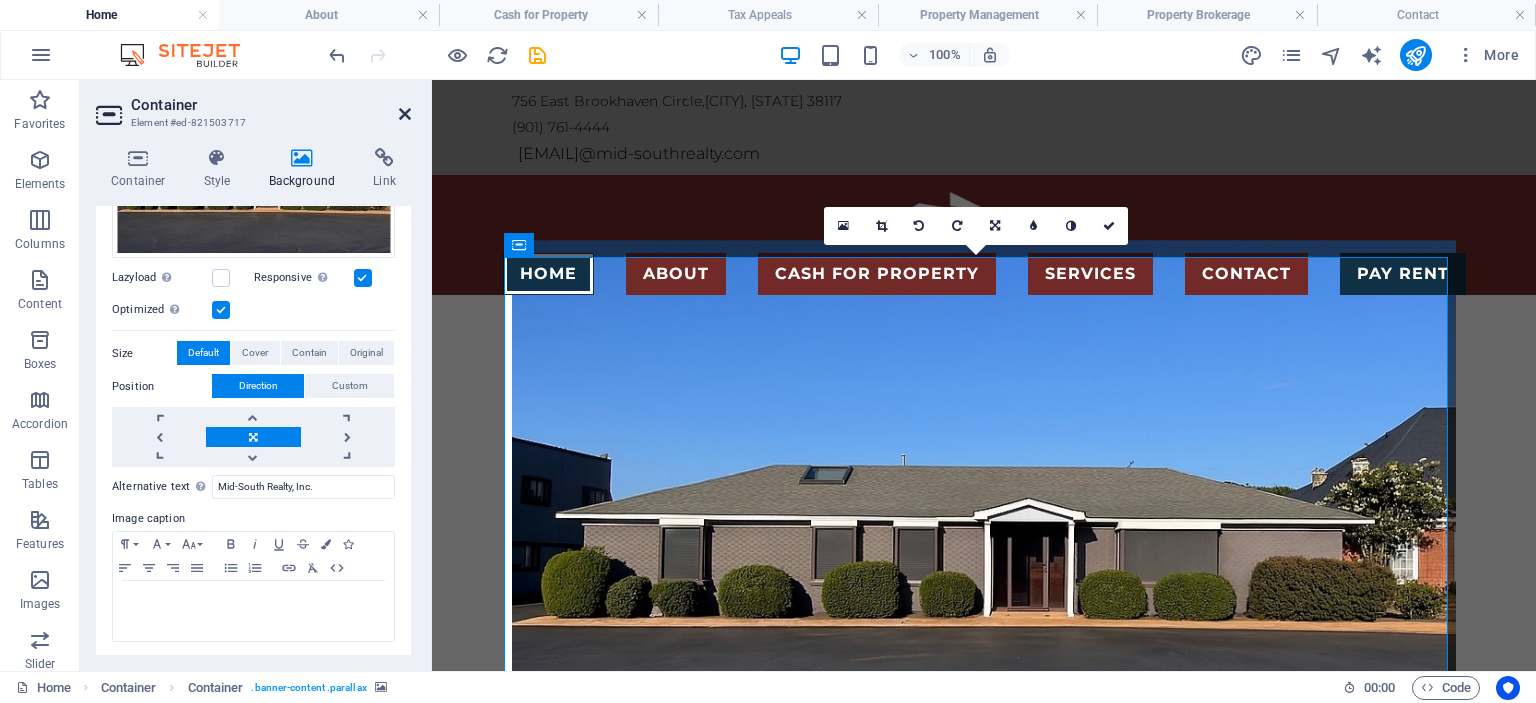 click at bounding box center (405, 114) 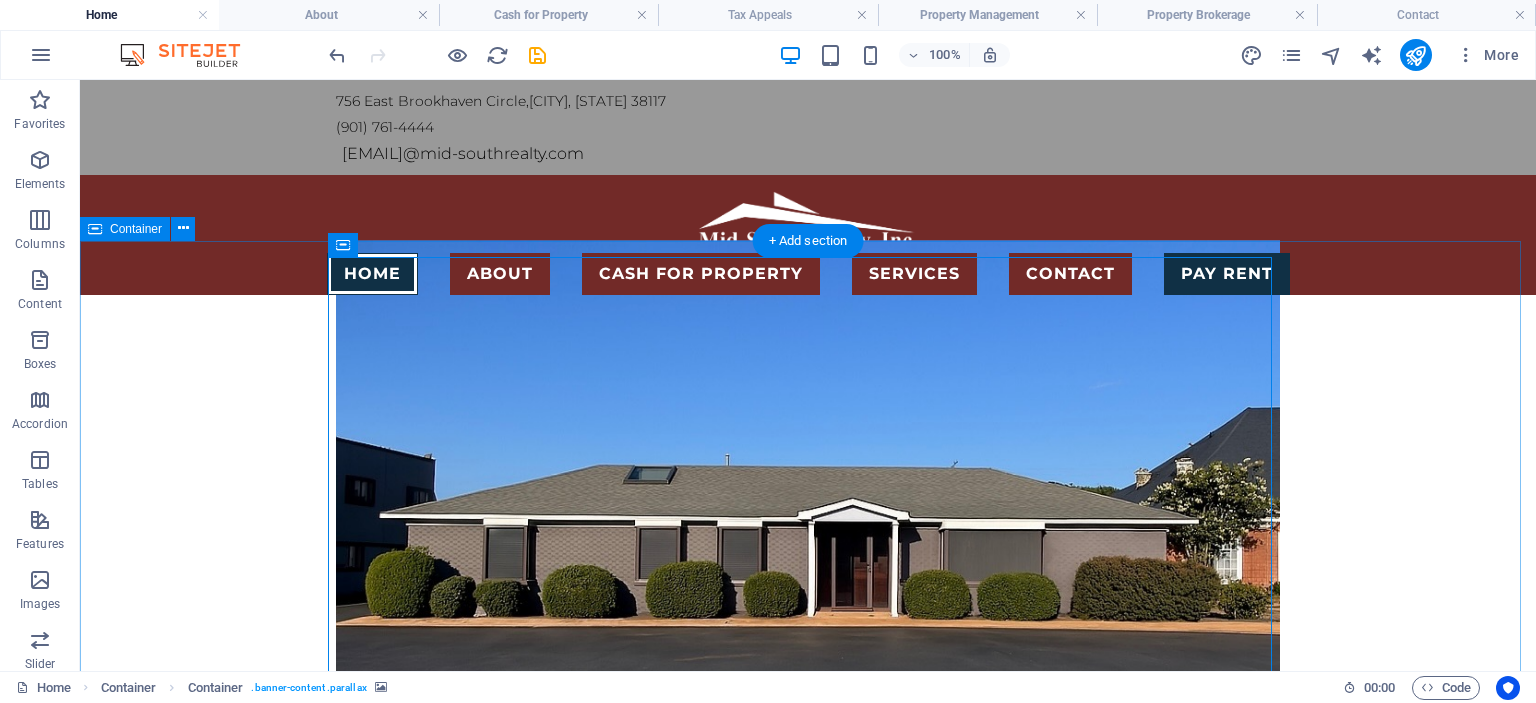 click on "SERVING THE MEMPHIS AREA SINCE 1992 555-[PHONE] Thank you for visiting our website. Our goal is to provide you with the exceptional service that thousands of customers have enjoyed for years. Our family-run business, which was established in 1992, has been responsible for providing outstanding service to our clients throughout Shelby County and the surrounding areas. We look forward to hearing from you. If you have any questions or would like more information, feel free to Contact us ." at bounding box center [808, 668] 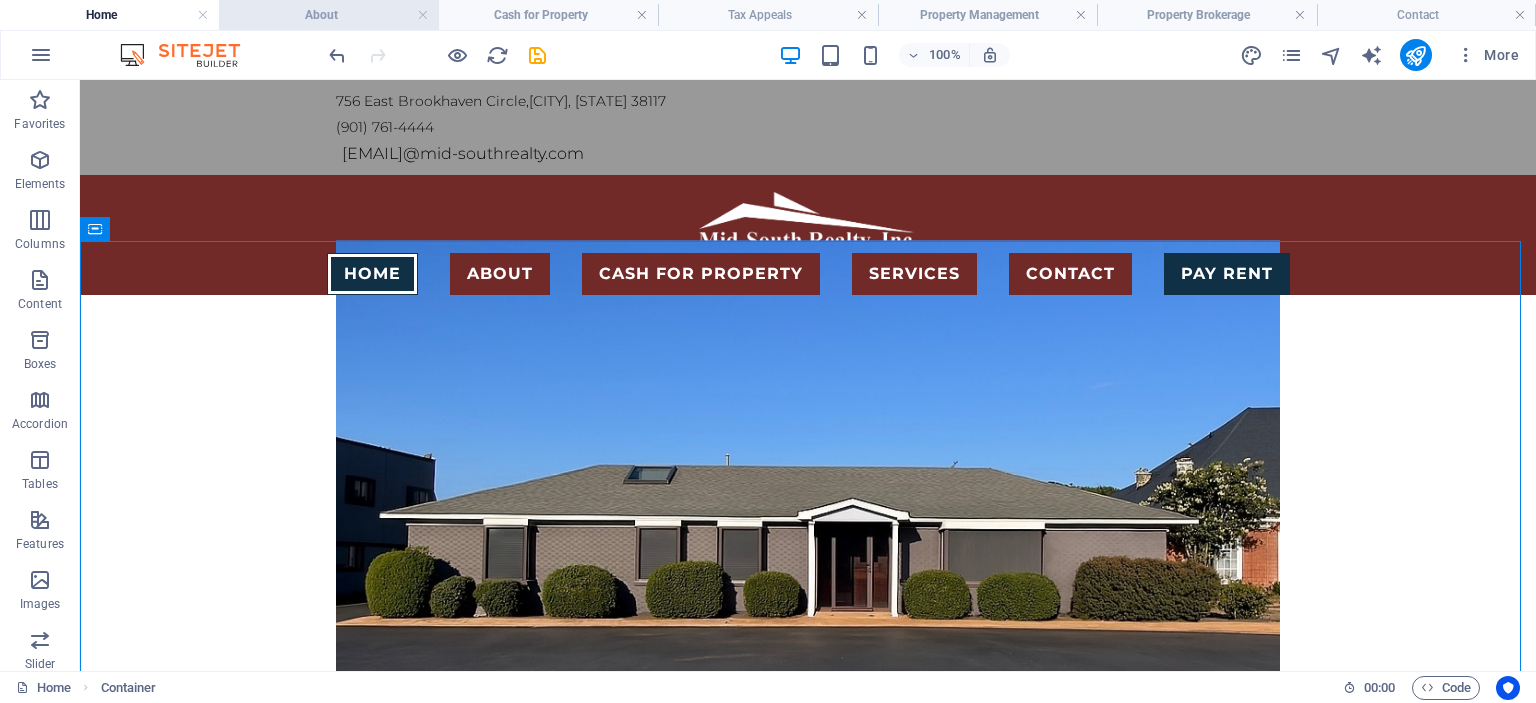 click on "About" at bounding box center [328, 15] 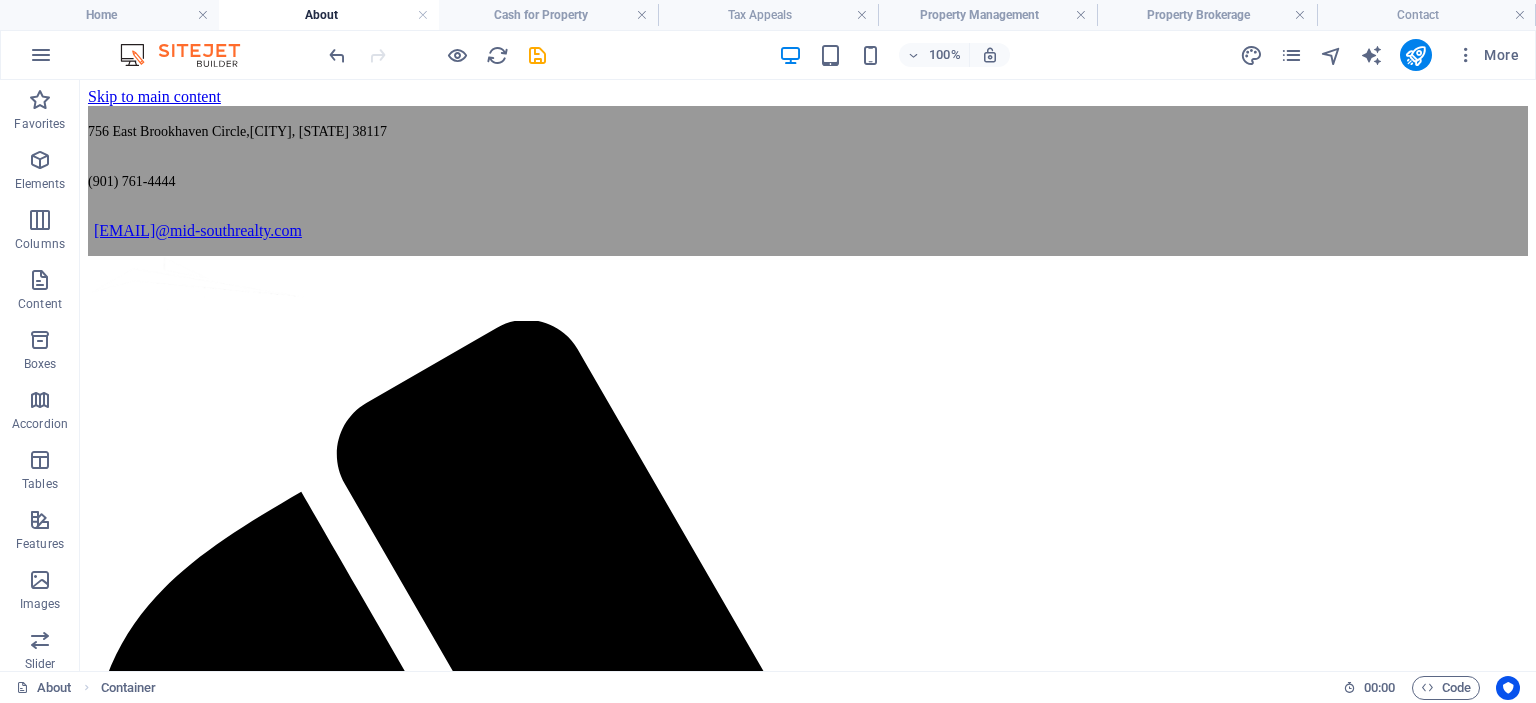 scroll, scrollTop: 0, scrollLeft: 0, axis: both 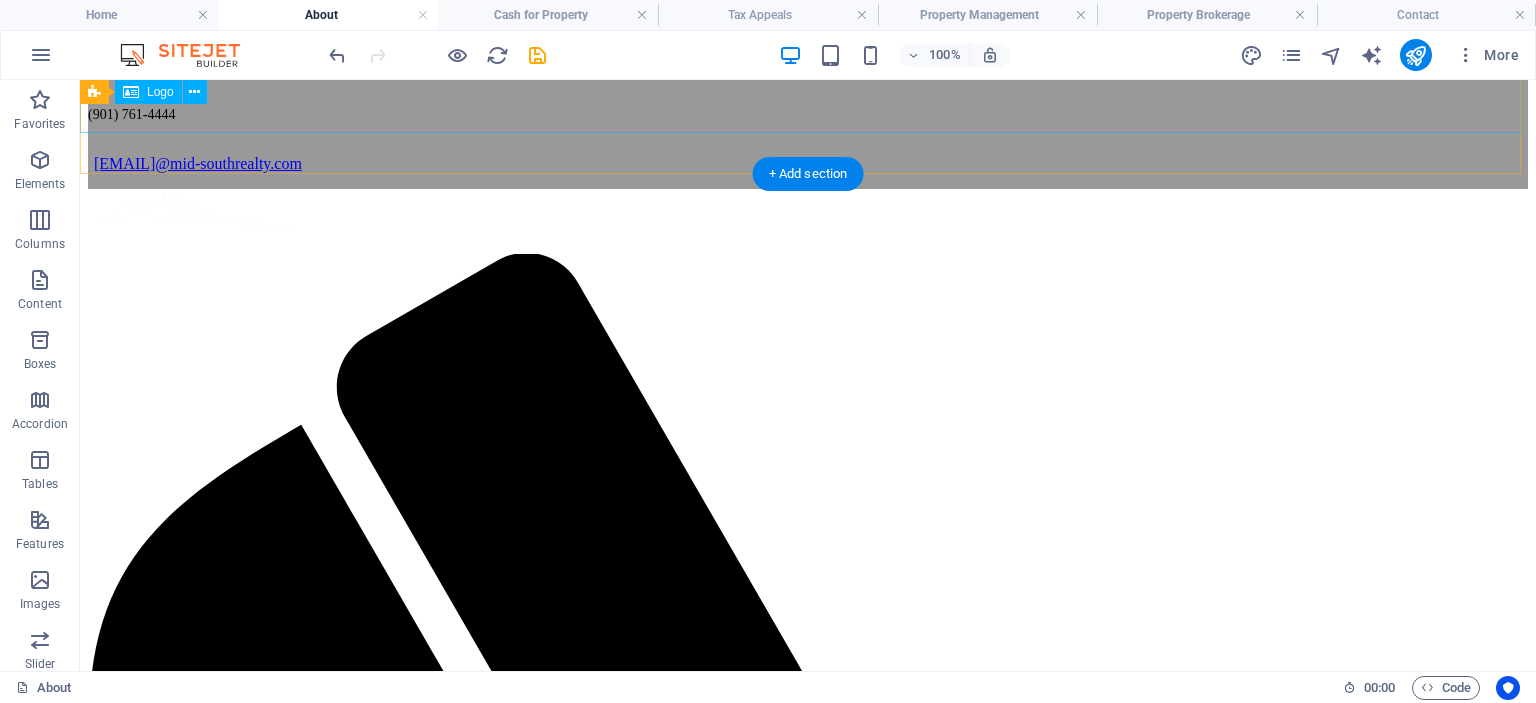 click at bounding box center (808, 221) 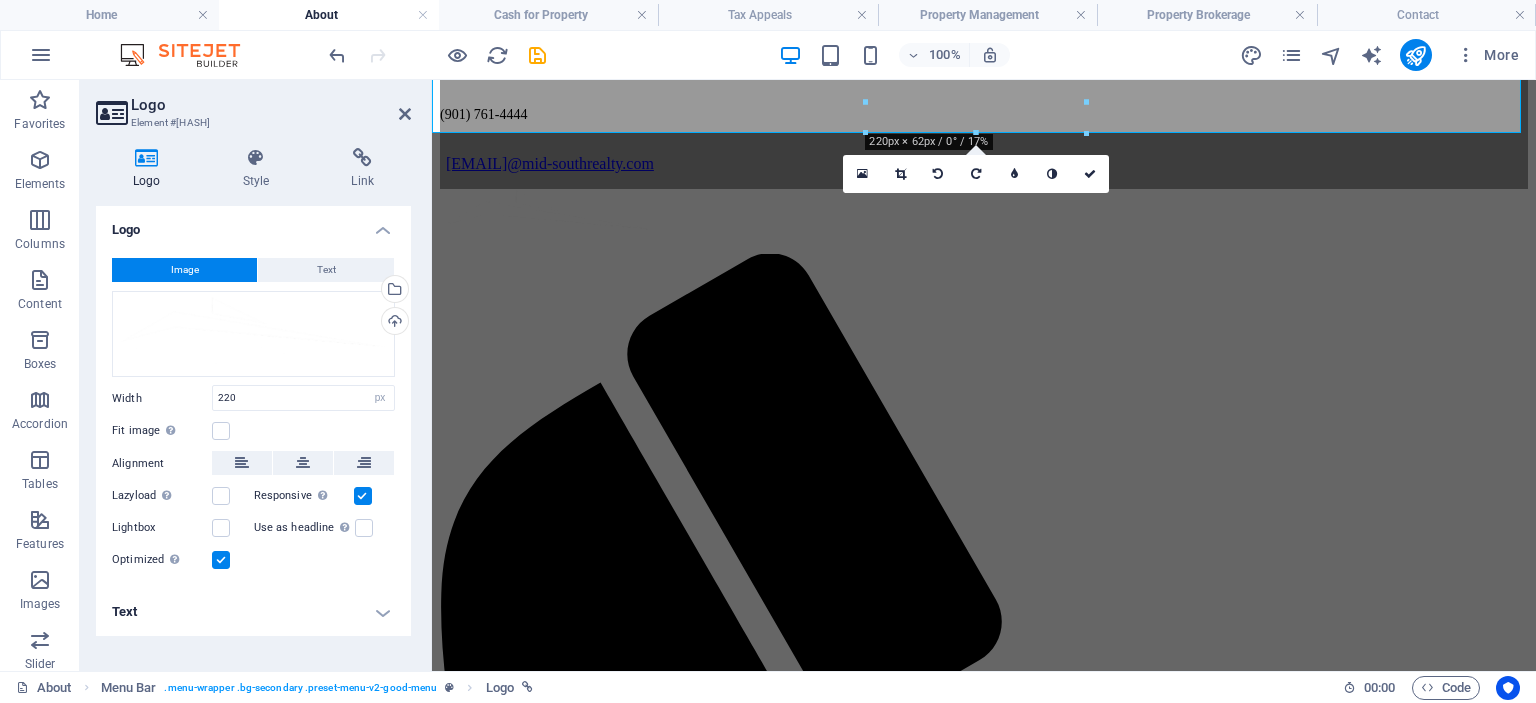 click on "Text" at bounding box center (253, 612) 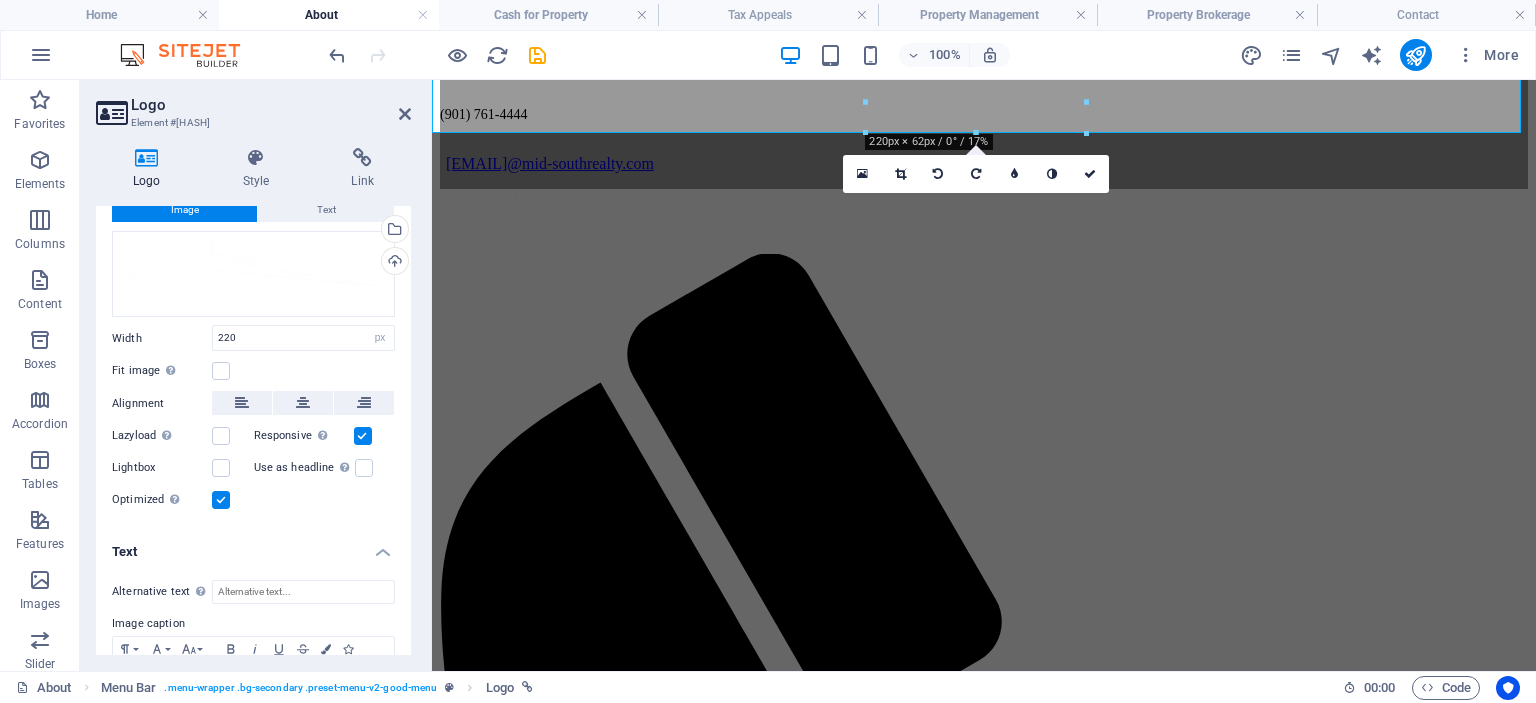 scroll, scrollTop: 167, scrollLeft: 0, axis: vertical 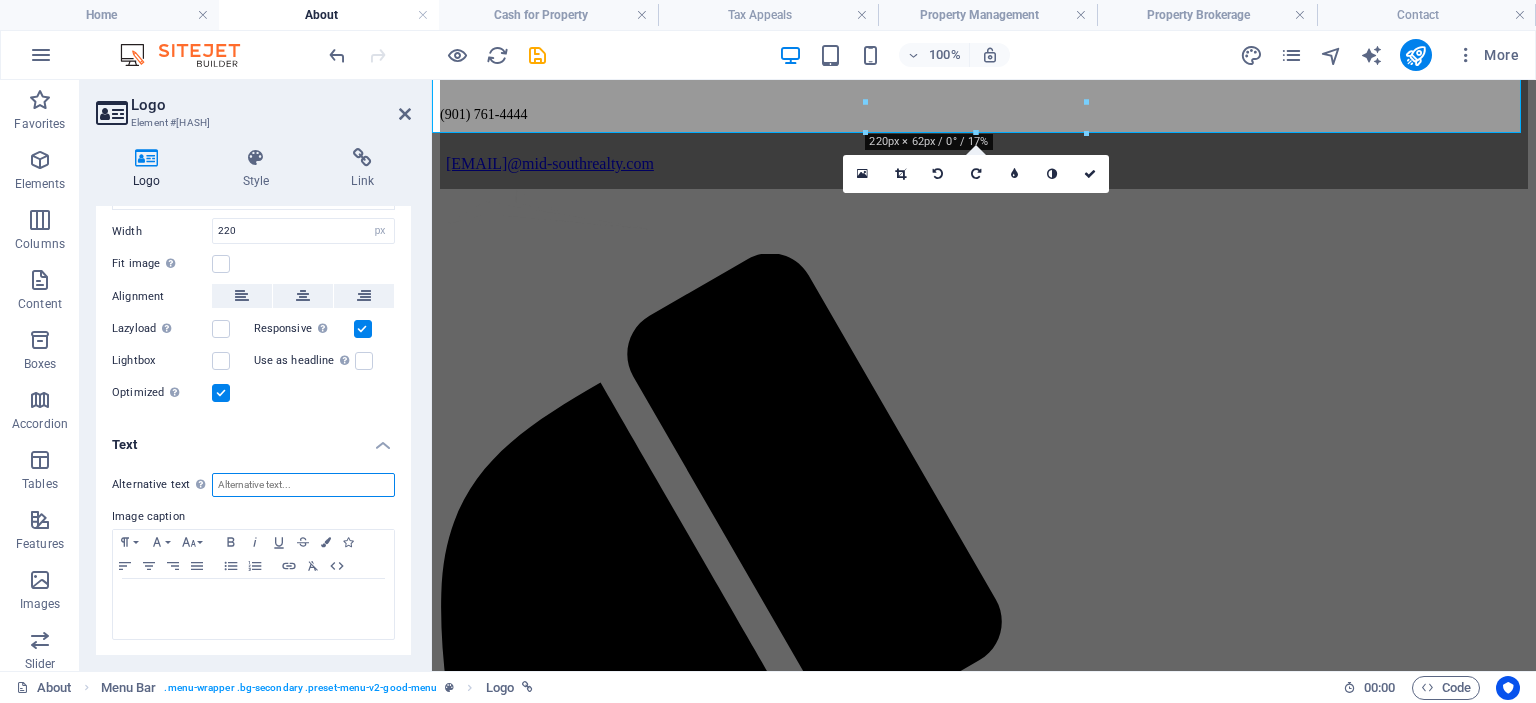 click on "Alternative text The alternative text is used by devices that cannot display images (e.g. image search engines) and should be added to every image to improve website accessibility." at bounding box center [303, 485] 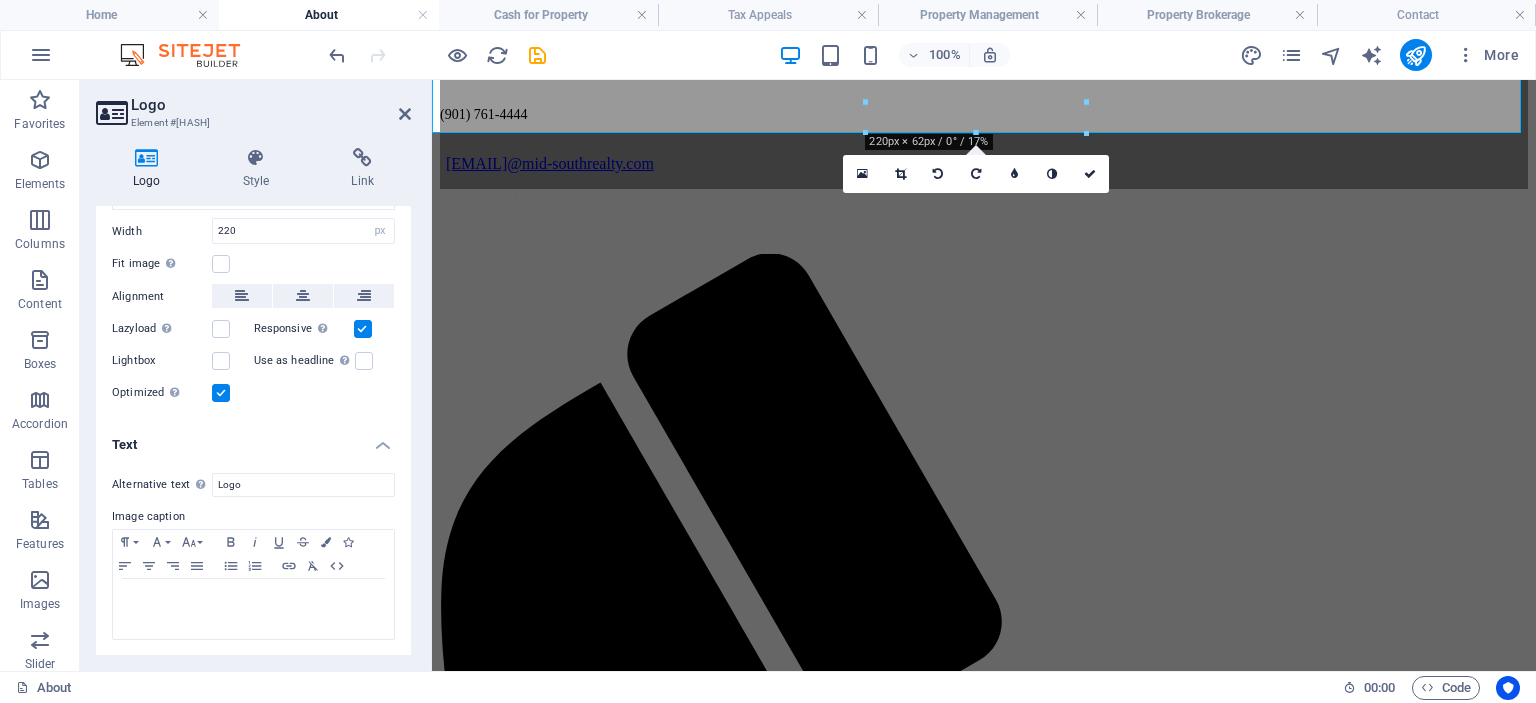 click on "Alternative text The alternative text is used by devices that cannot display images (e.g. image search engines) and should be added to every image to improve website accessibility. Logo Image caption Paragraph Format Normal Heading 1 Heading 2 Heading 3 Heading 4 Heading 5 Heading 6 Code Font Family Arial Georgia Impact Tahoma Times New Roman Verdana Font Size 8 9 10 11 12 14 18 24 30 36 48 60 72 96 Bold Italic Underline Strikethrough Colors Icons Align Left Align Center Align Right Align Justify Unordered List Ordered List Insert Link Clear Formatting HTML" at bounding box center (253, 557) 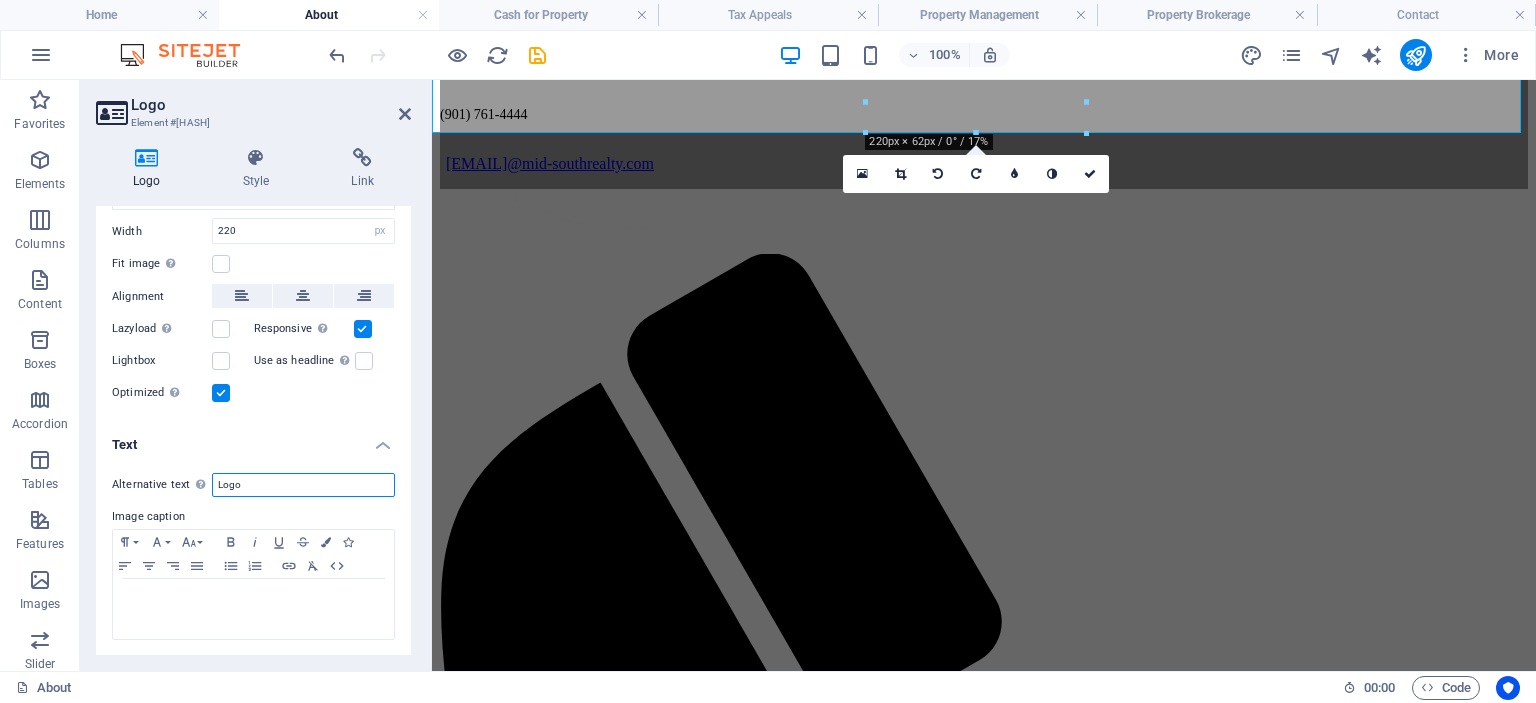 drag, startPoint x: 365, startPoint y: 479, endPoint x: 116, endPoint y: 450, distance: 250.68306 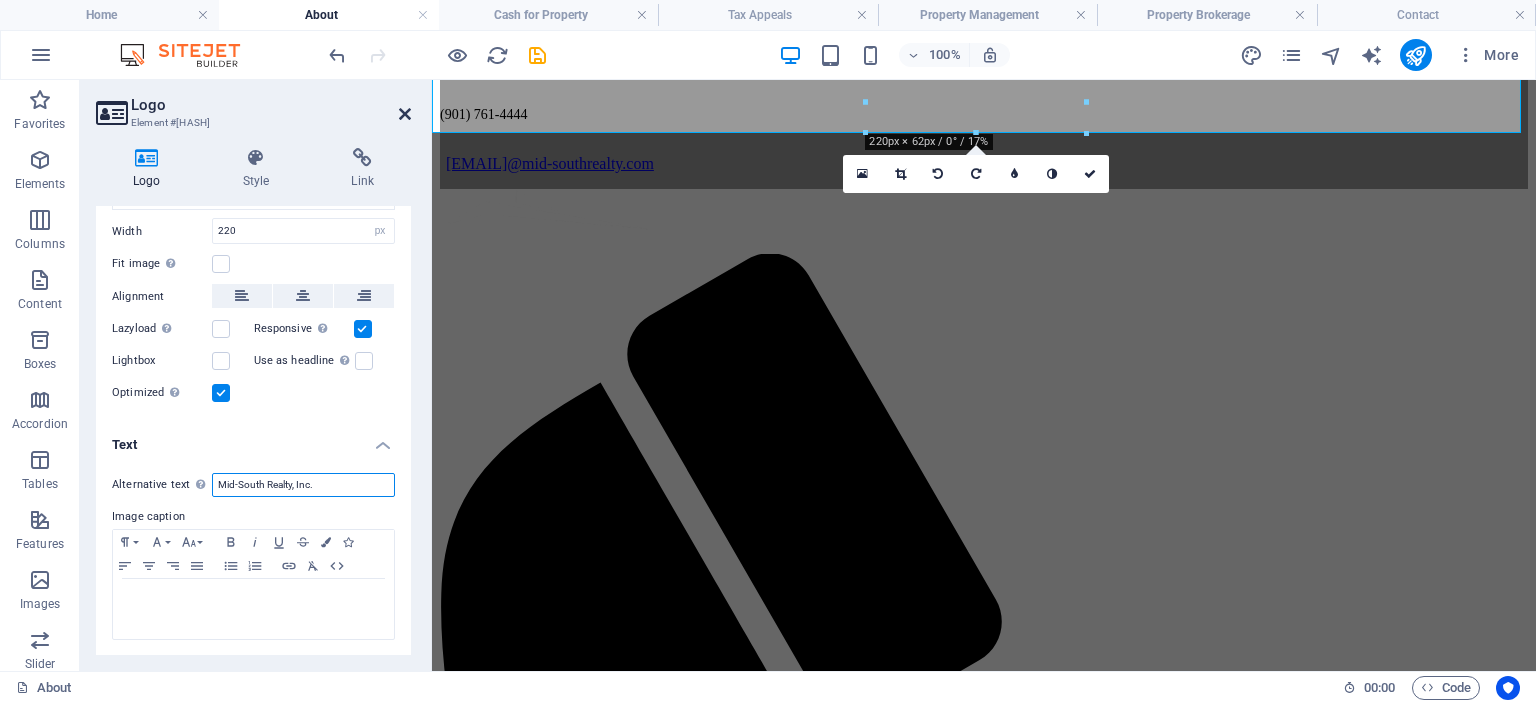 type on "Mid-South Realty, Inc." 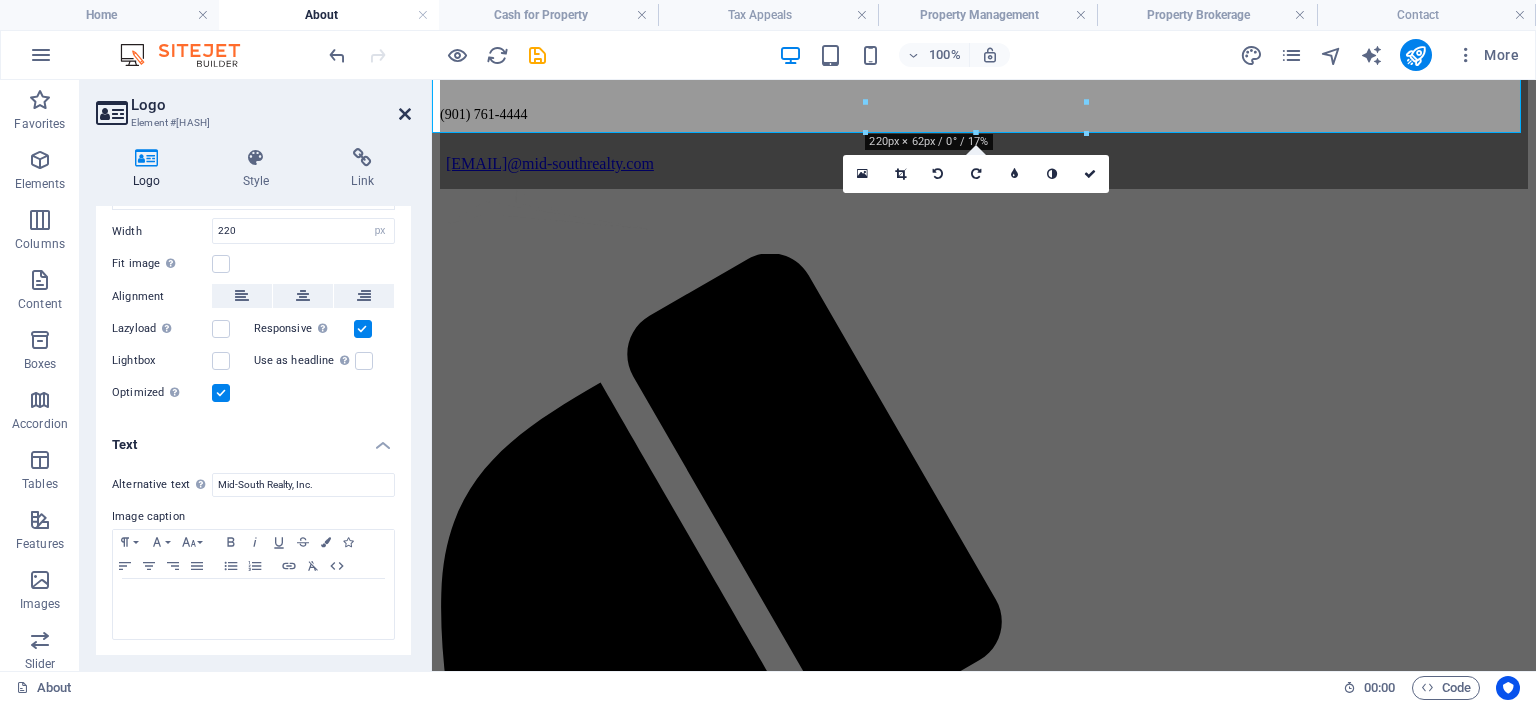 click at bounding box center (405, 114) 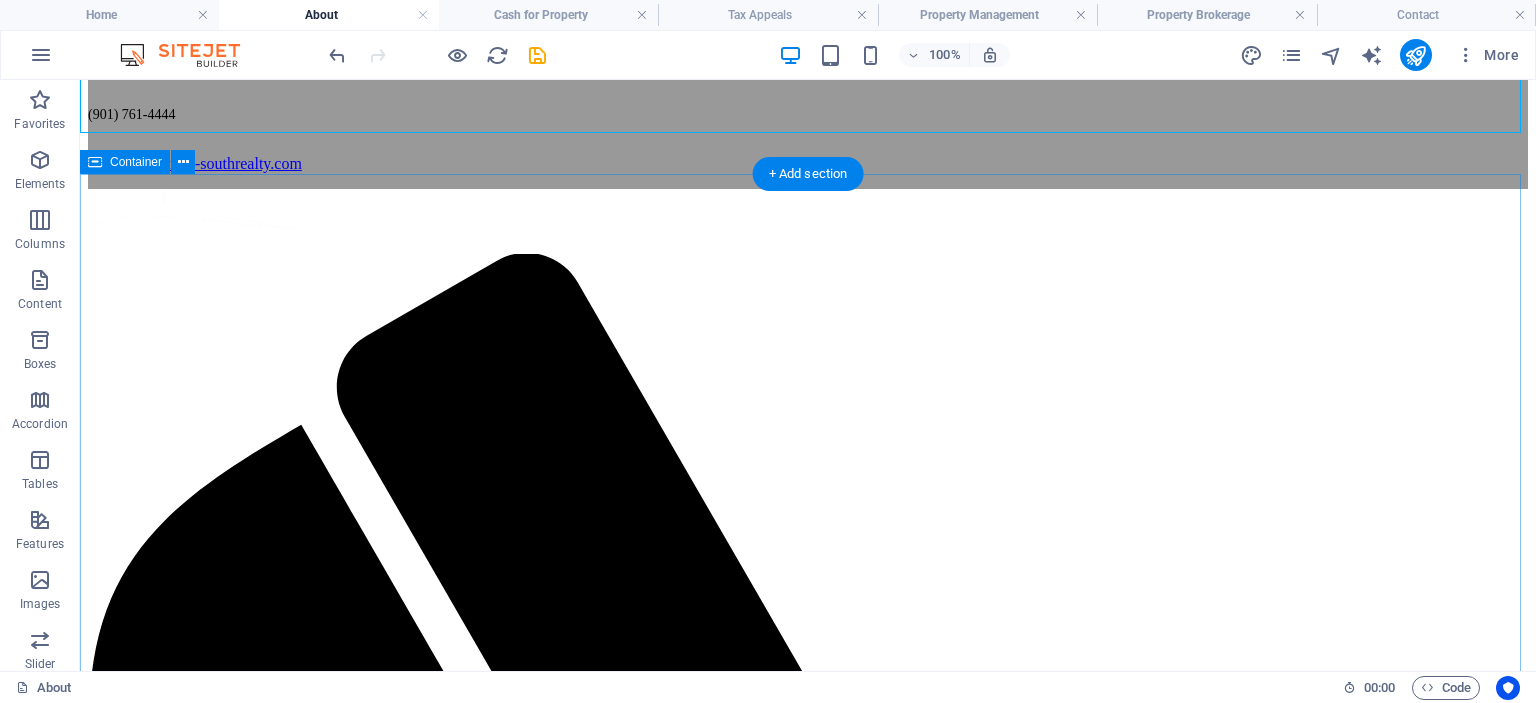 click on "About US           Founded in [MONTH], 1992,  Mid-South Realty, Inc.  is a full-service real estate agency that specializes in residential, investment, and commercial properties. Over the past three decades, we've assisted thousands of people in Shelby County to successfully achieve their personal and investment real estate goals.            Our dedicated, hardworking team offers unique knowledge in the local market and has many years of experience in selling both residential and commercial properties. Whether you need help buying or selling, managing investment properties, appealing property taxes, or even liquidating your home quickly, Mid-South Realty is your one-stop resource for your real estate goals. Our mission is simple: to deliver results-driven, honest, reliable, and personalized service and help you achieve your real estate goals with confidence. Meet the Brothers [FIRST] [LAST]   jerry@[DOMAIN].com Real Estate Broker Tennessee License ID Number: 242526 Real Estate Broker" at bounding box center (808, 5701) 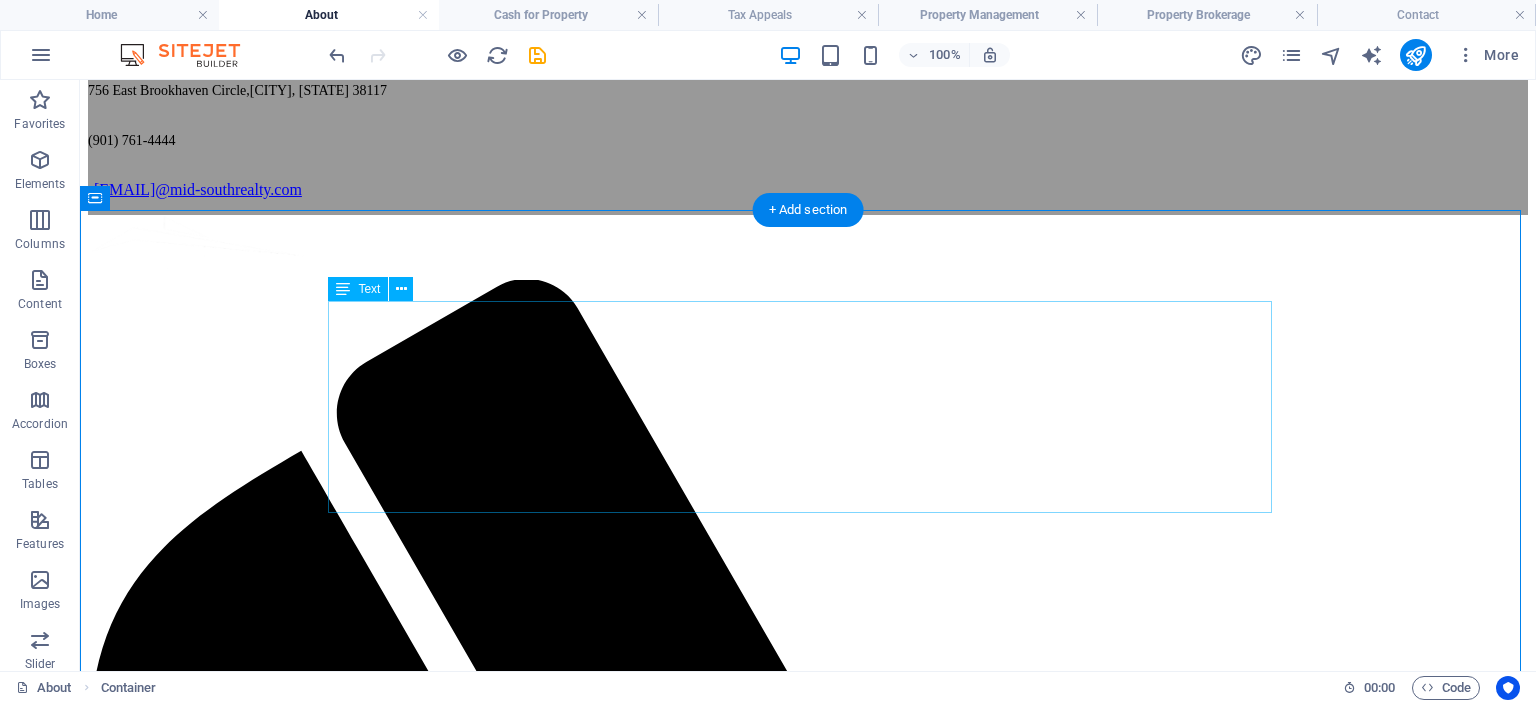 scroll, scrollTop: 0, scrollLeft: 0, axis: both 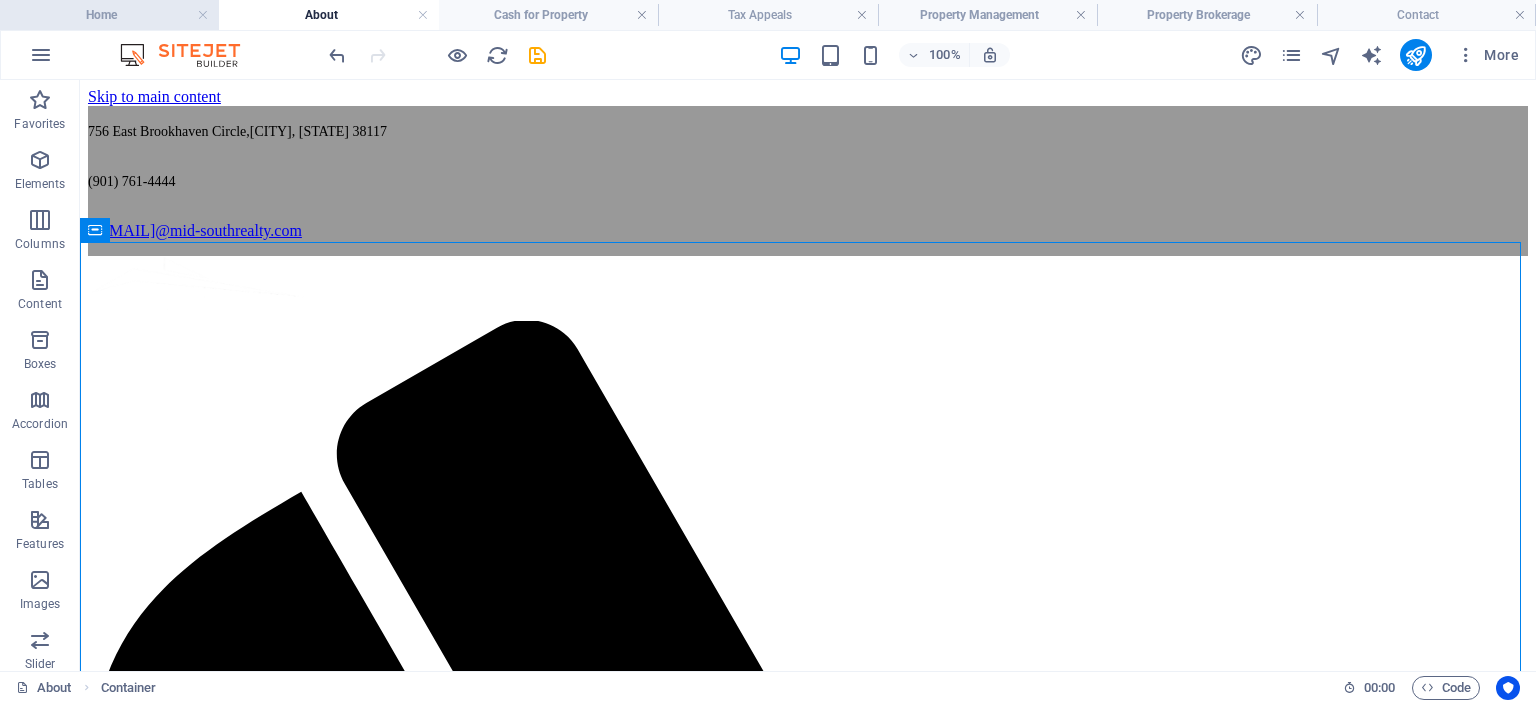 click on "Home" at bounding box center (109, 15) 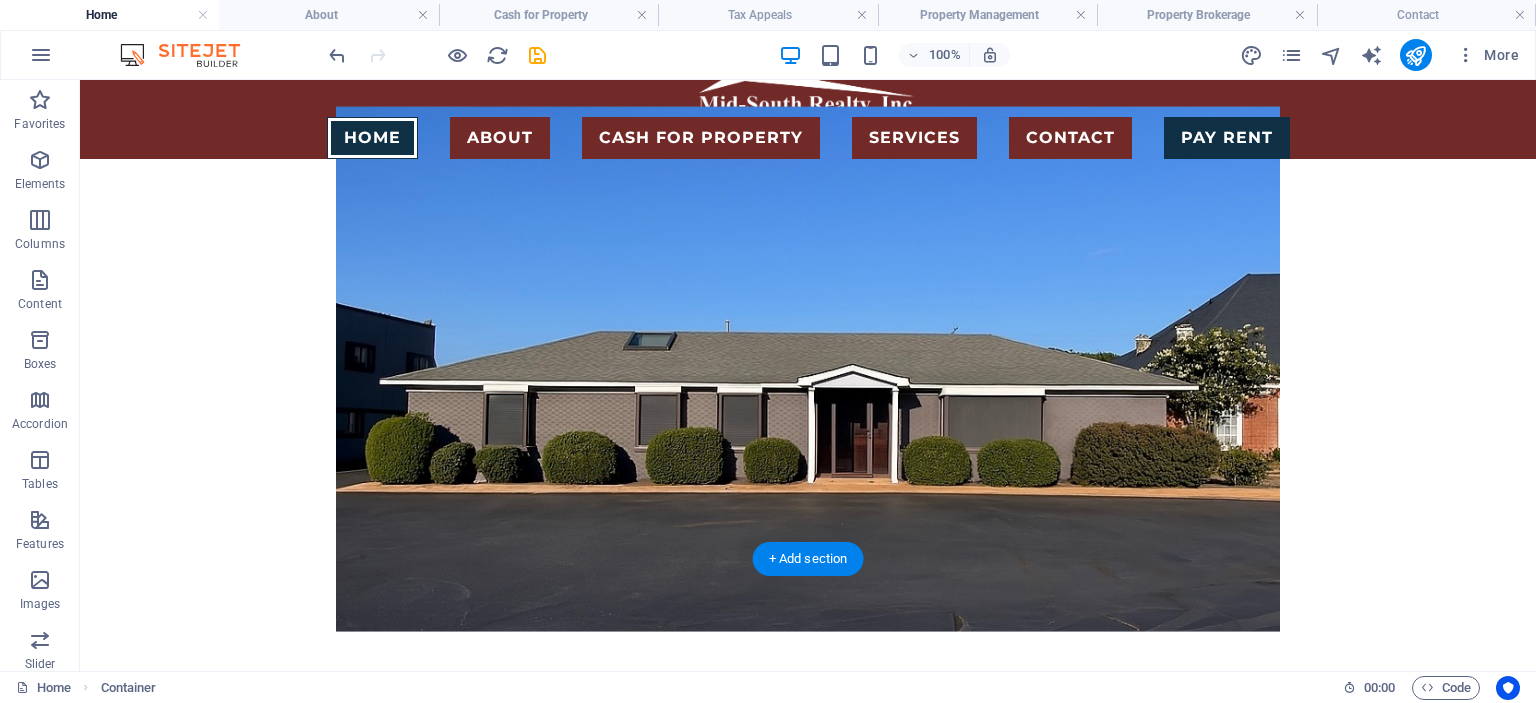 scroll, scrollTop: 0, scrollLeft: 0, axis: both 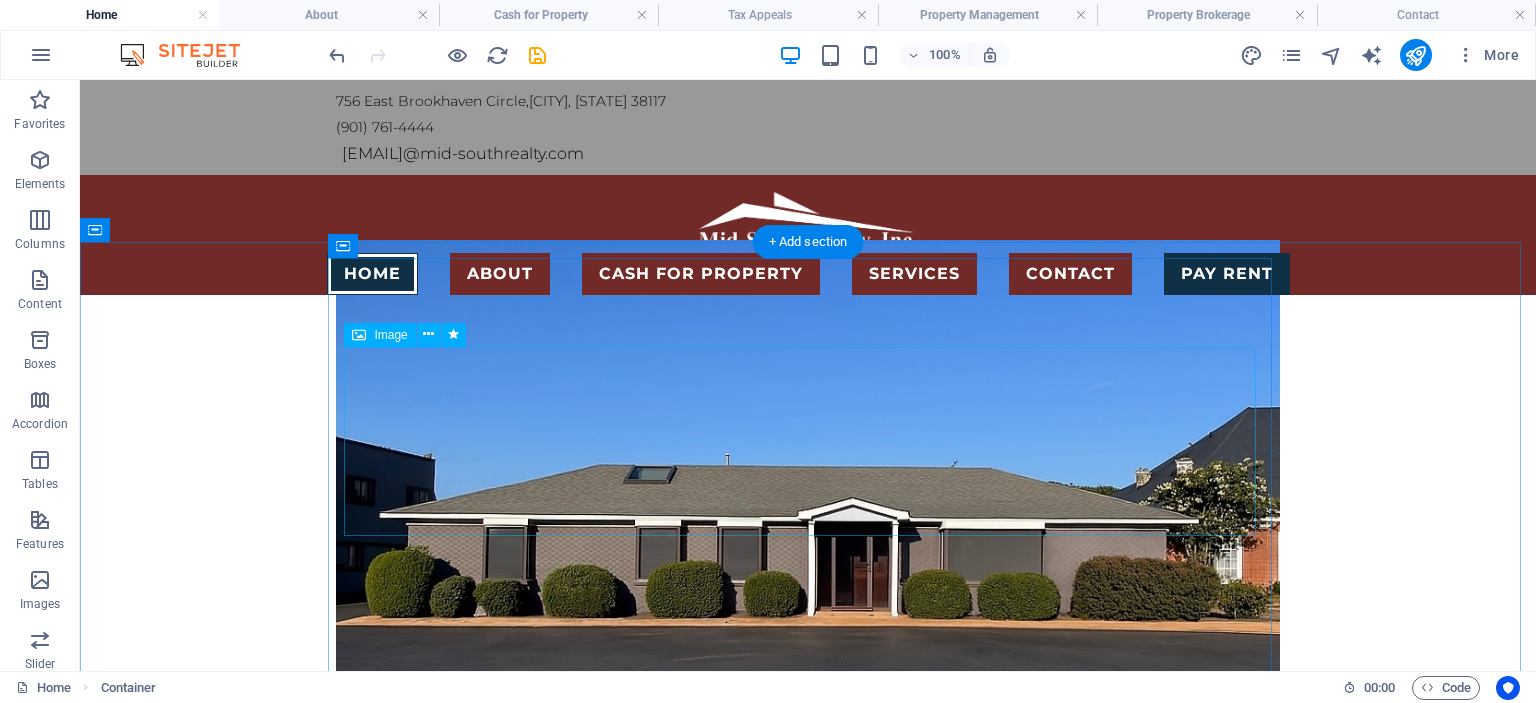 click at bounding box center [808, 946] 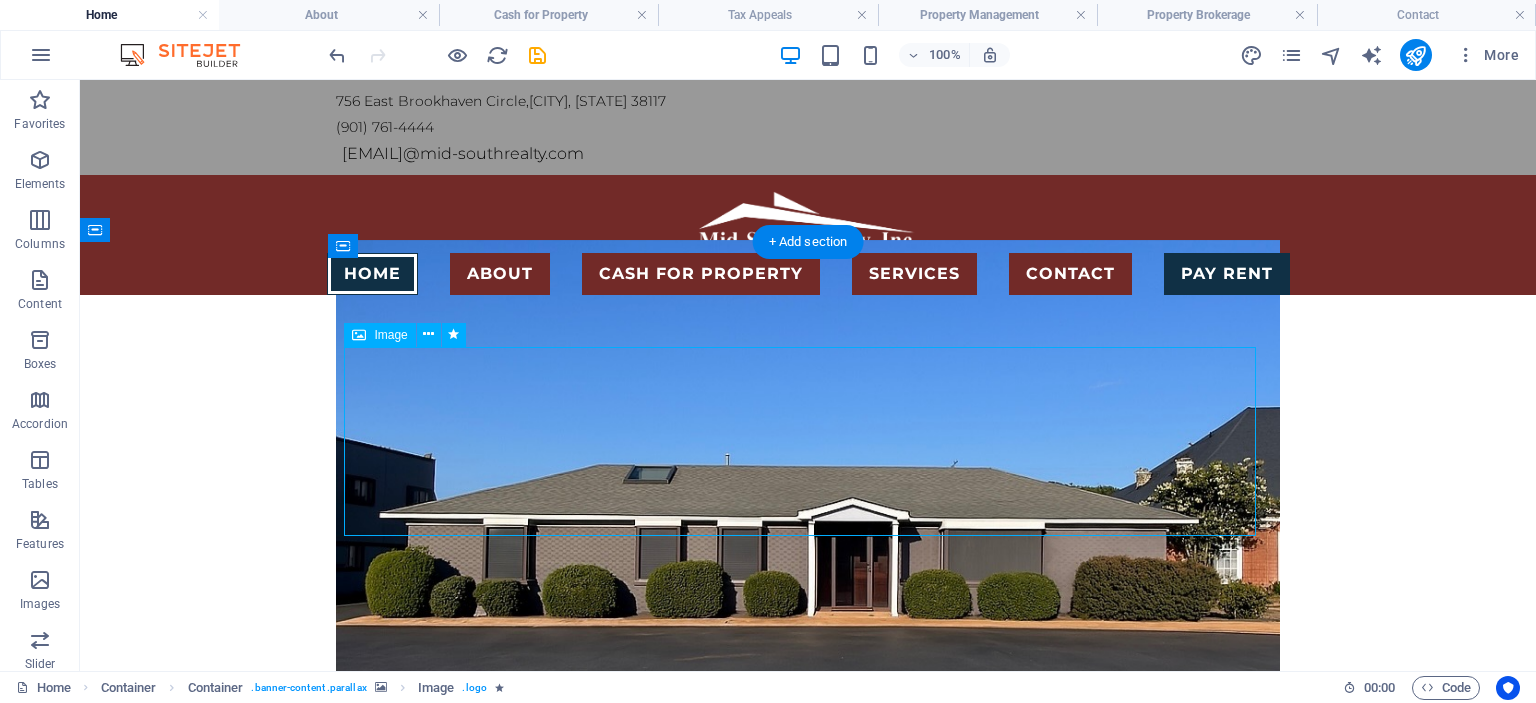 click at bounding box center (808, 946) 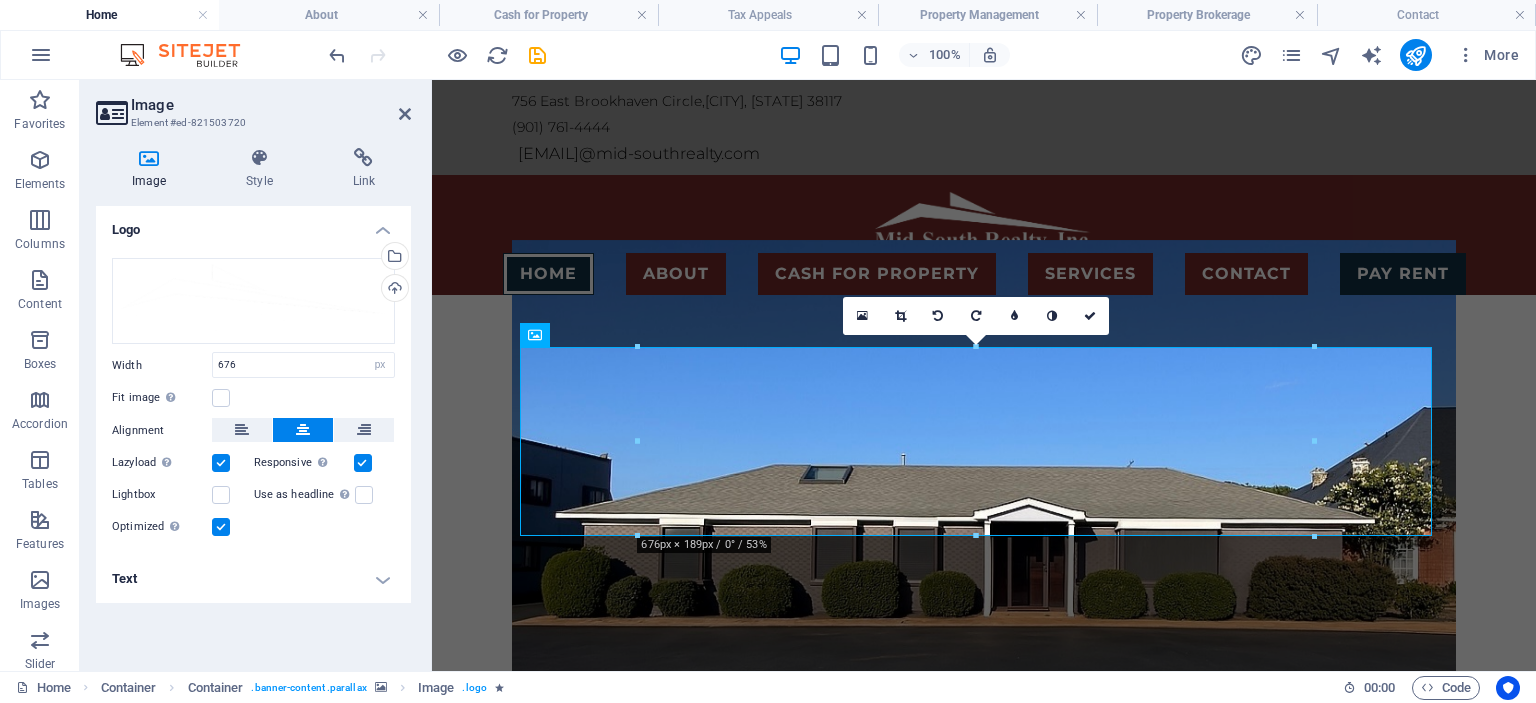 click on "Text" at bounding box center (253, 579) 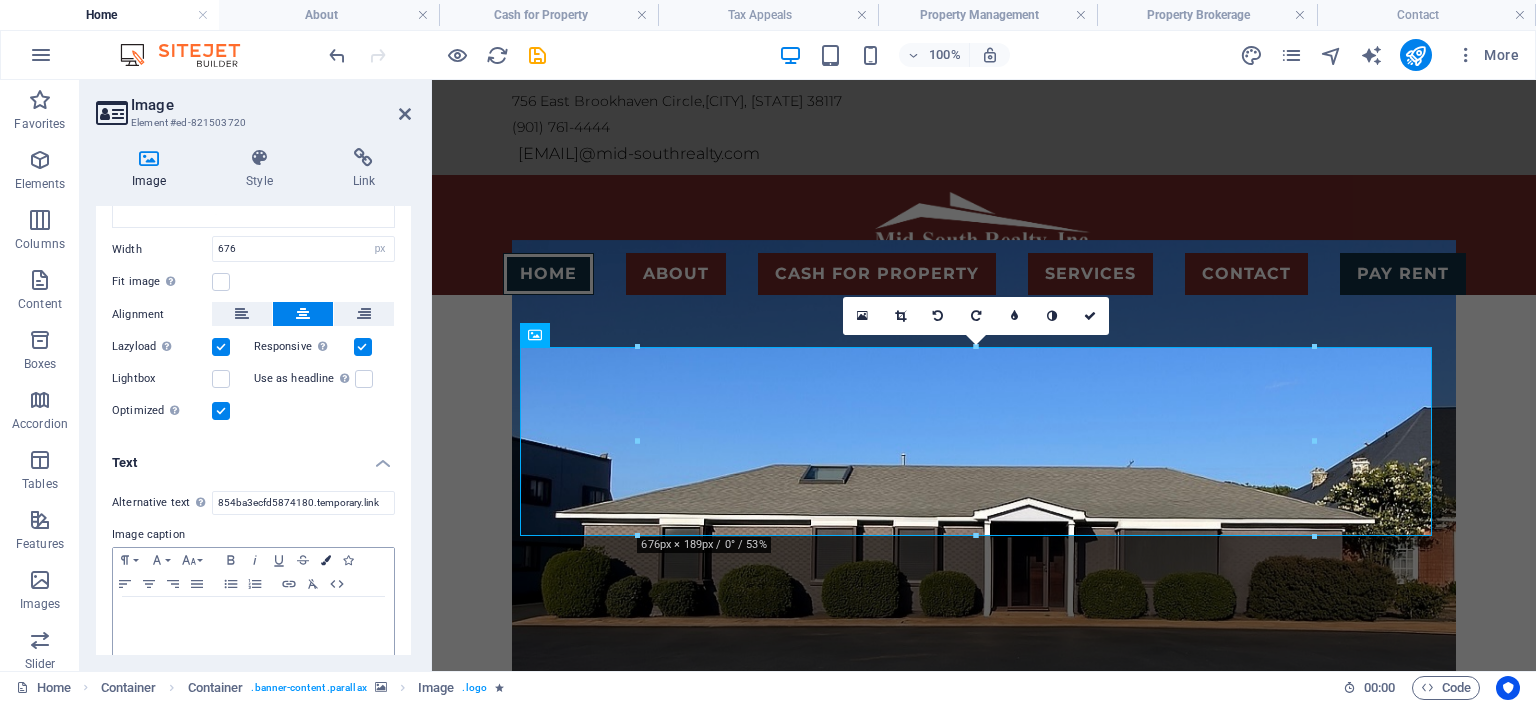 scroll, scrollTop: 133, scrollLeft: 0, axis: vertical 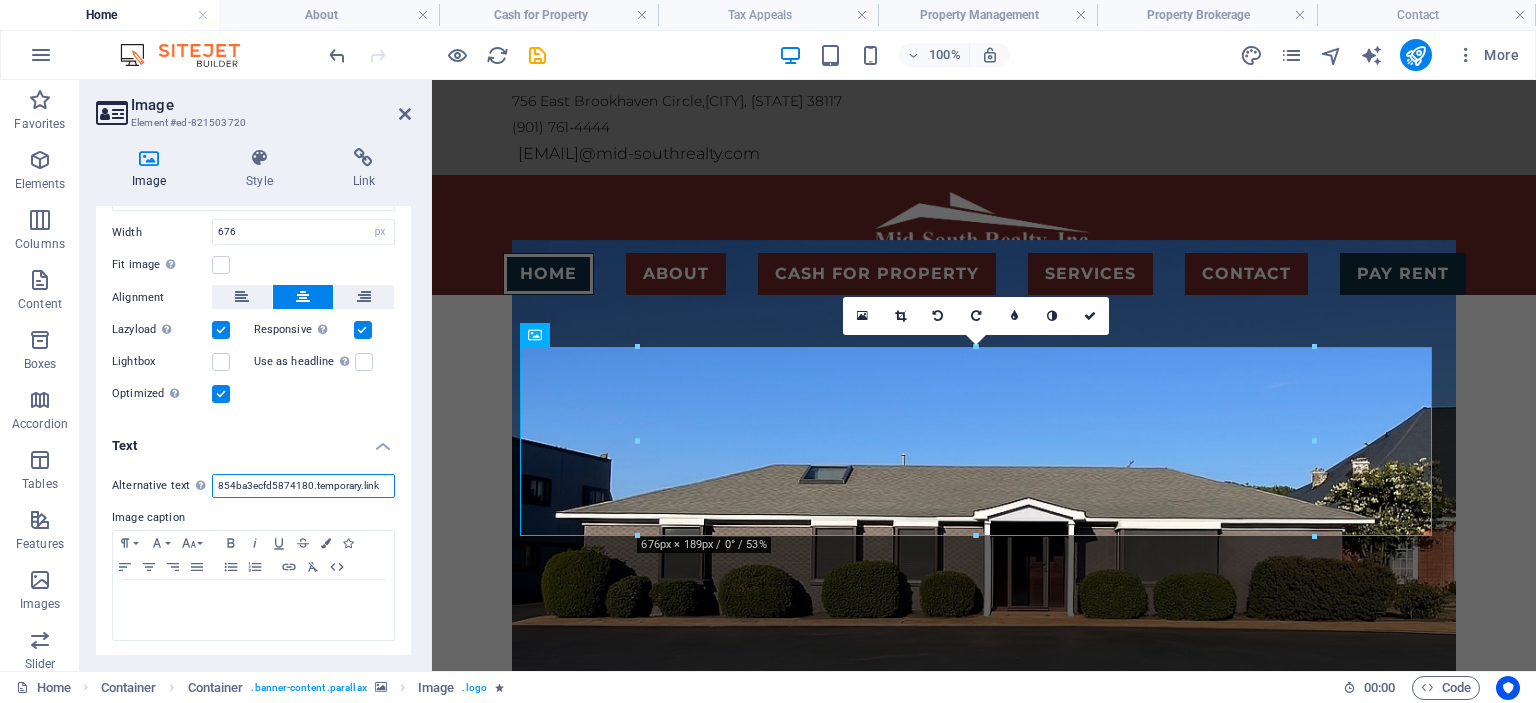 click on "854ba3ecfd5874180.temporary.link" at bounding box center [303, 486] 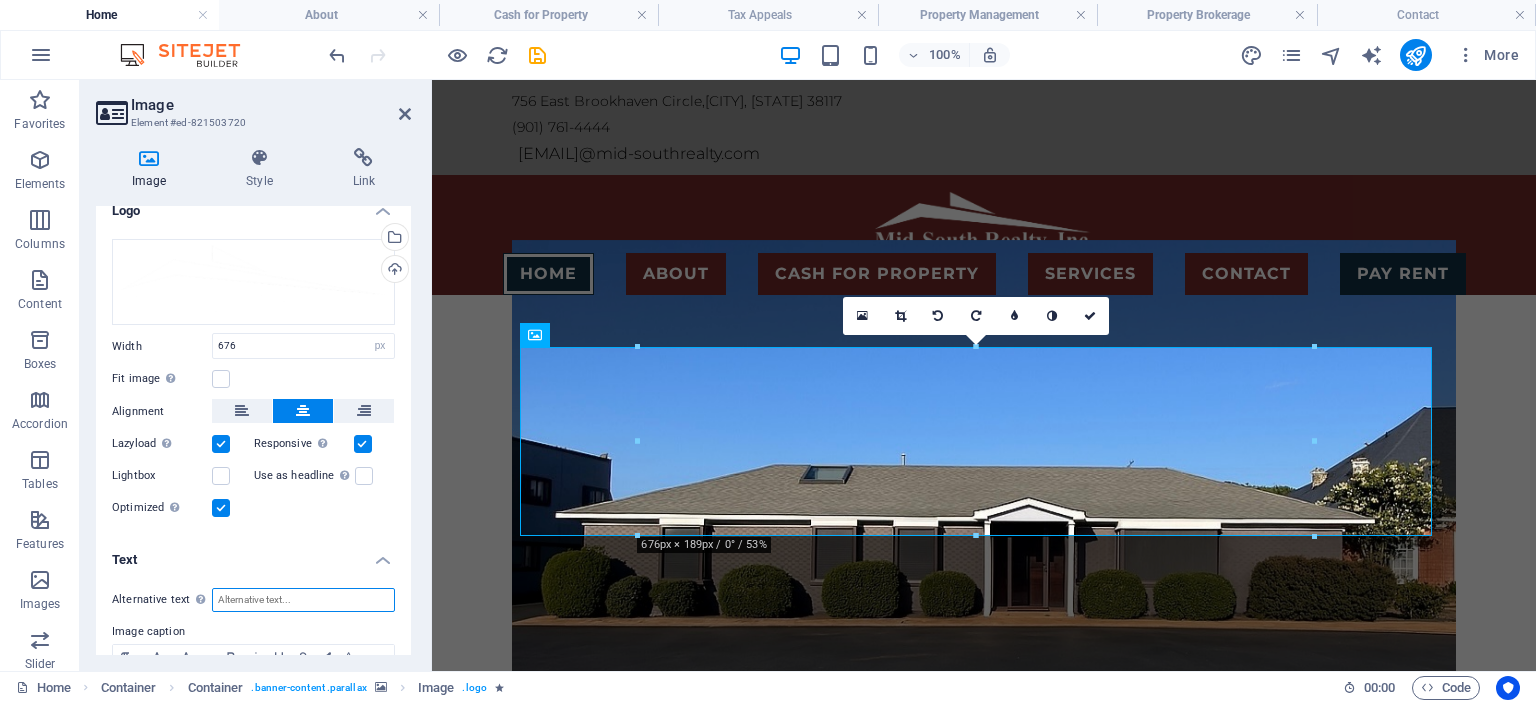 scroll, scrollTop: 0, scrollLeft: 0, axis: both 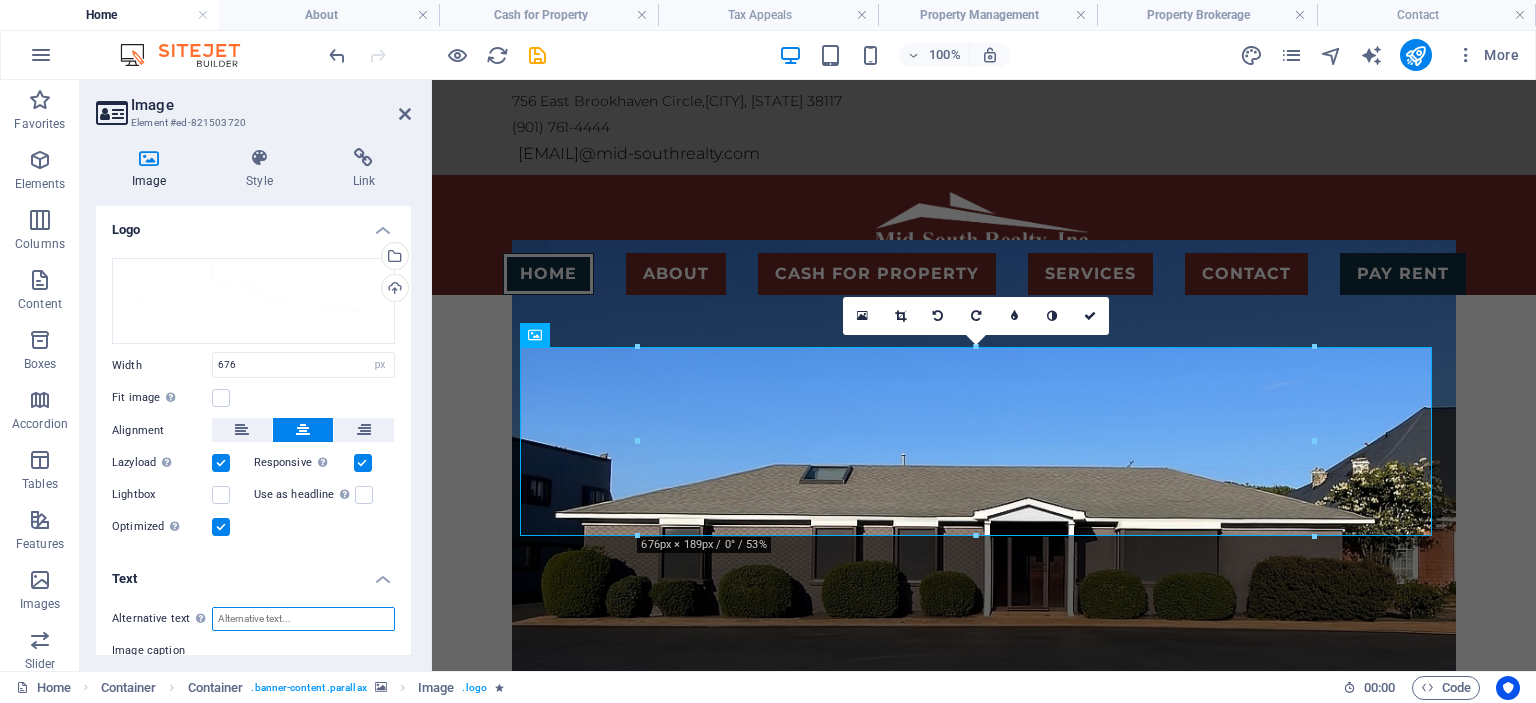 type on "854ba3ecfd5874180.temporary.link" 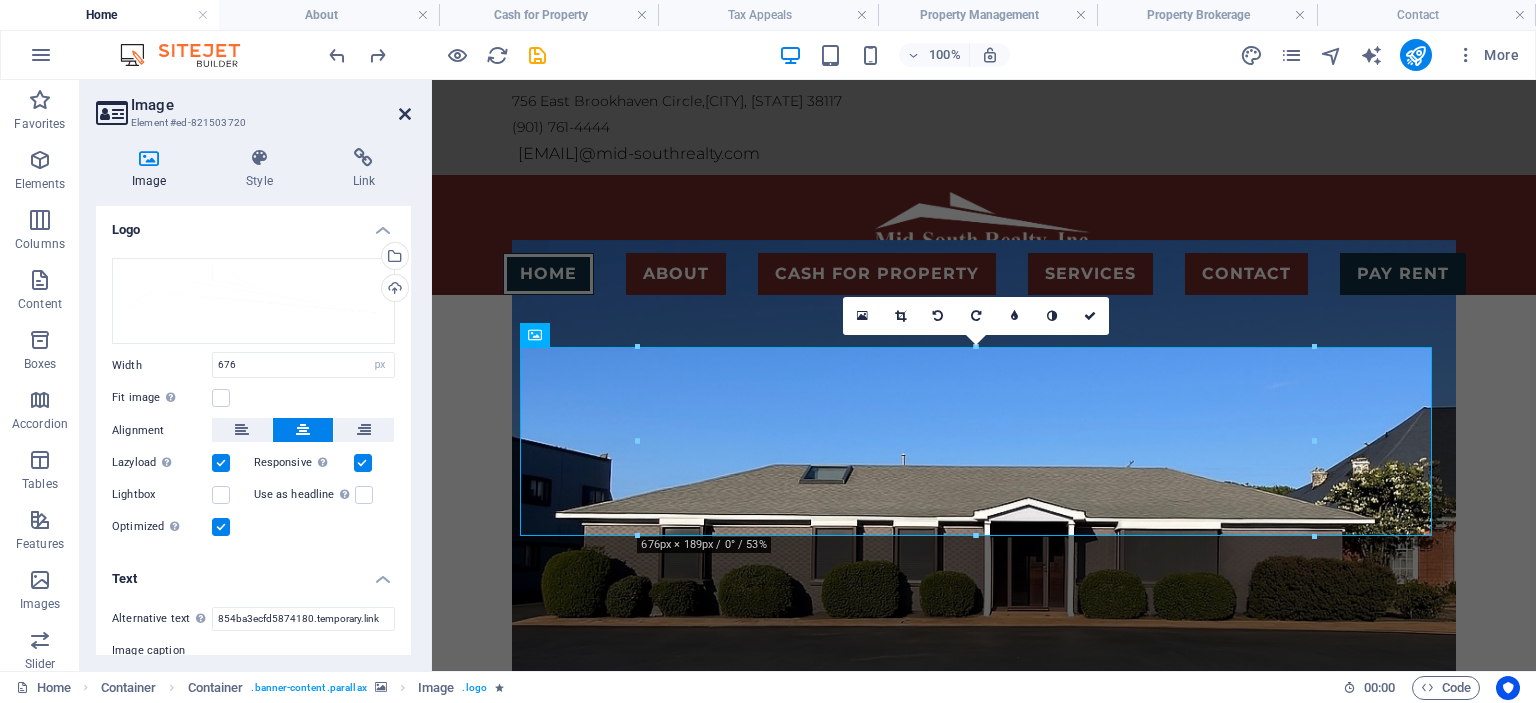 click at bounding box center [405, 114] 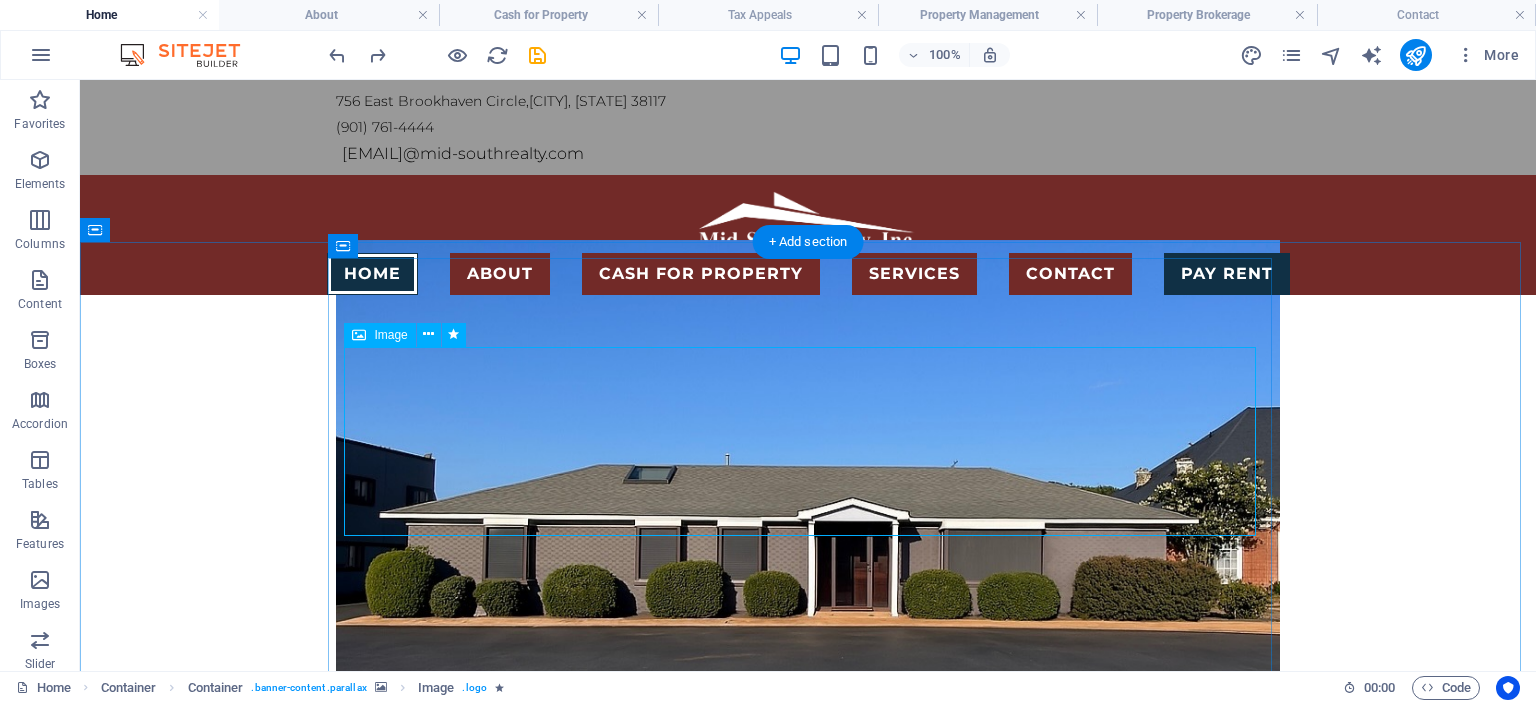 click at bounding box center [808, 946] 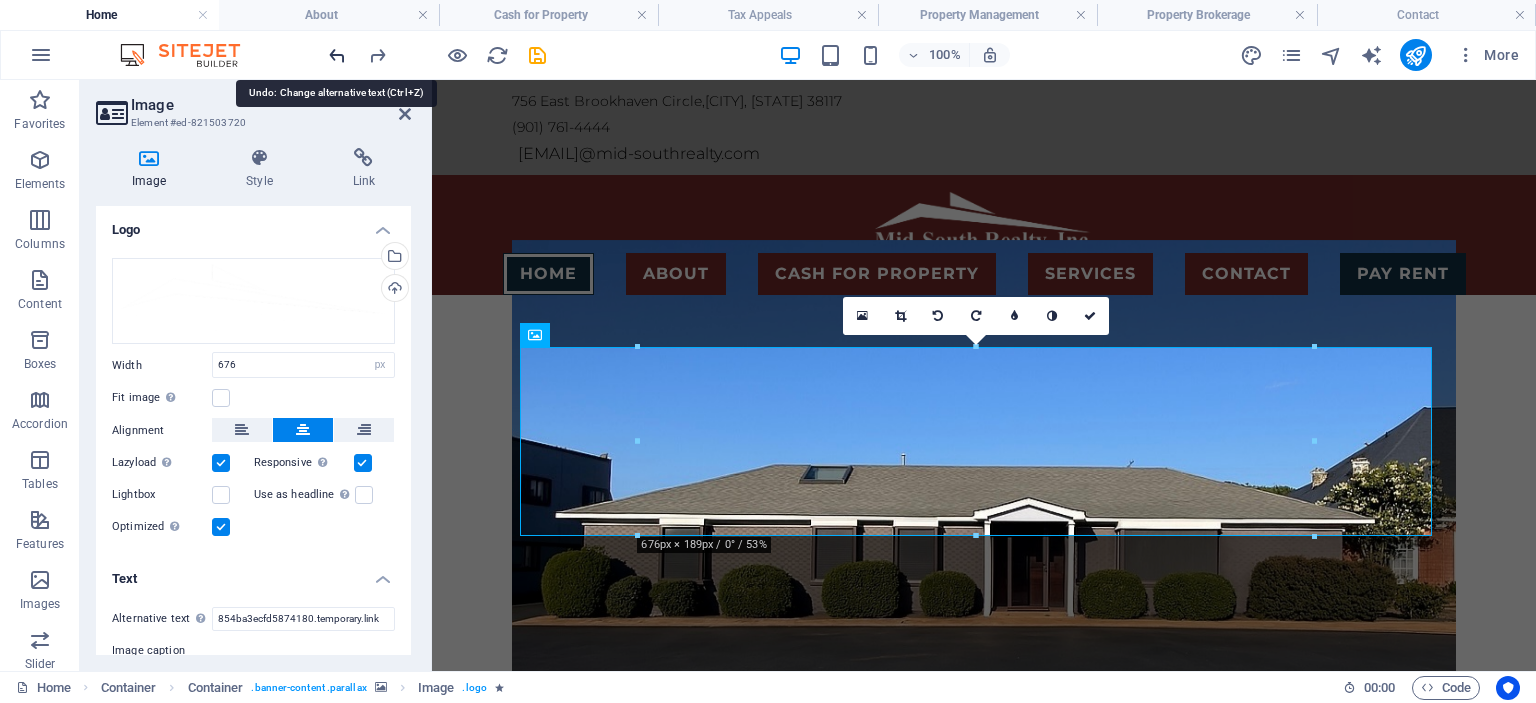 click at bounding box center (337, 55) 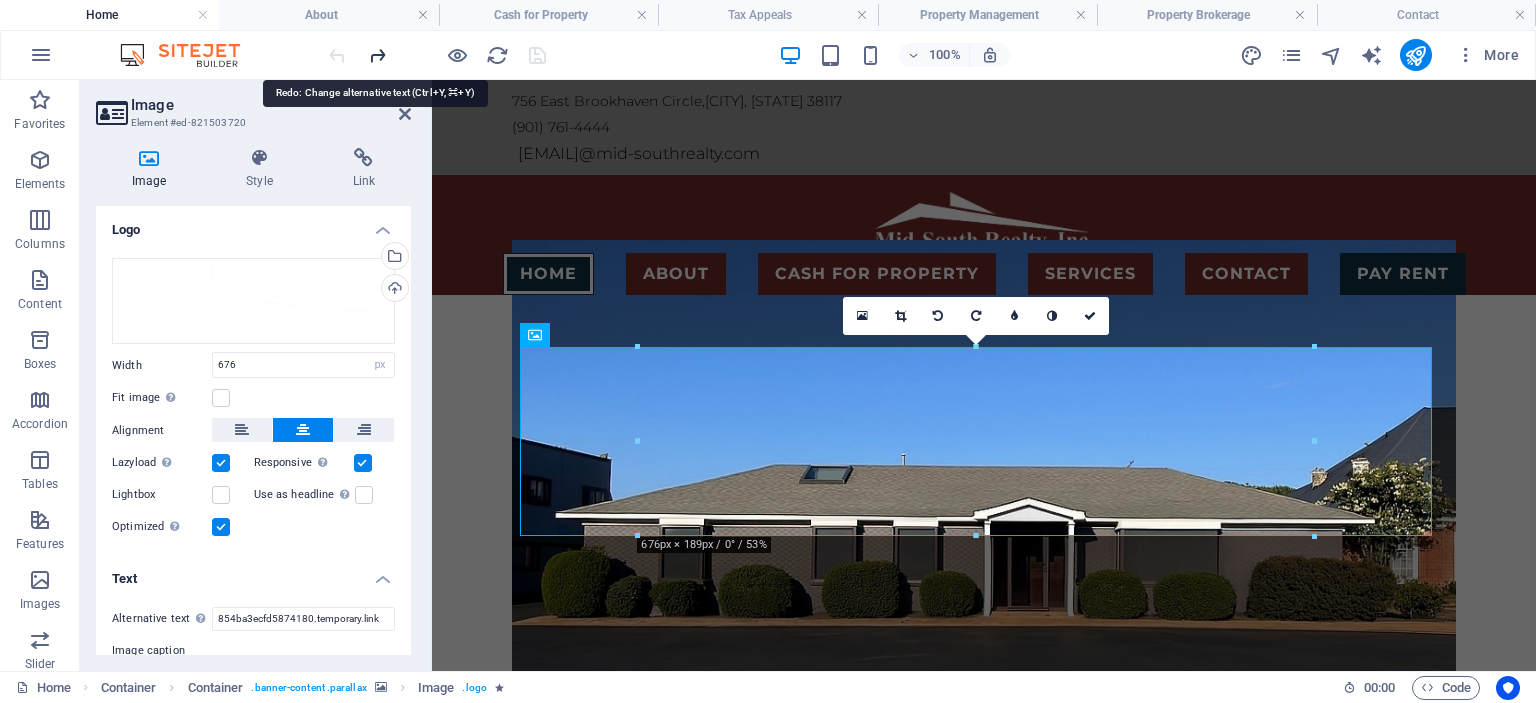 click at bounding box center [377, 55] 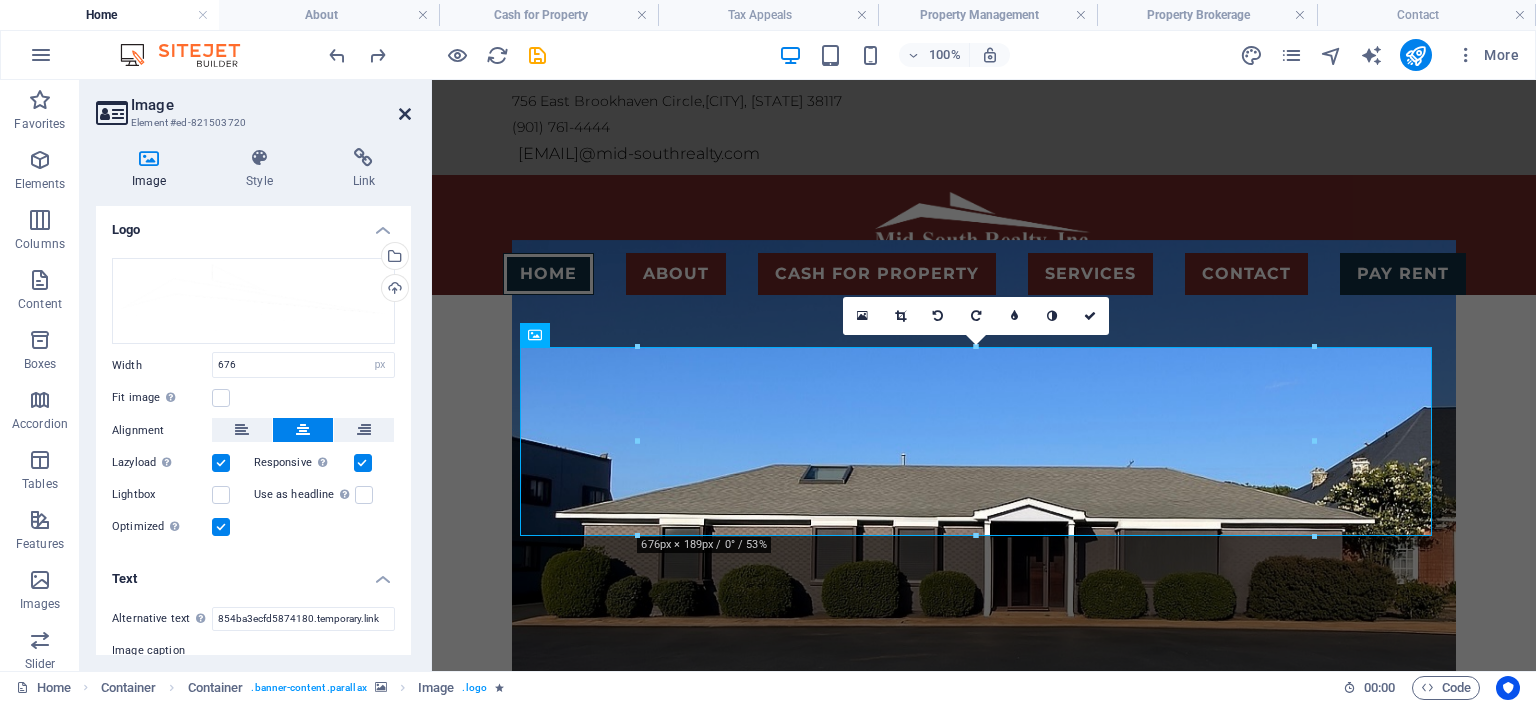click at bounding box center (405, 114) 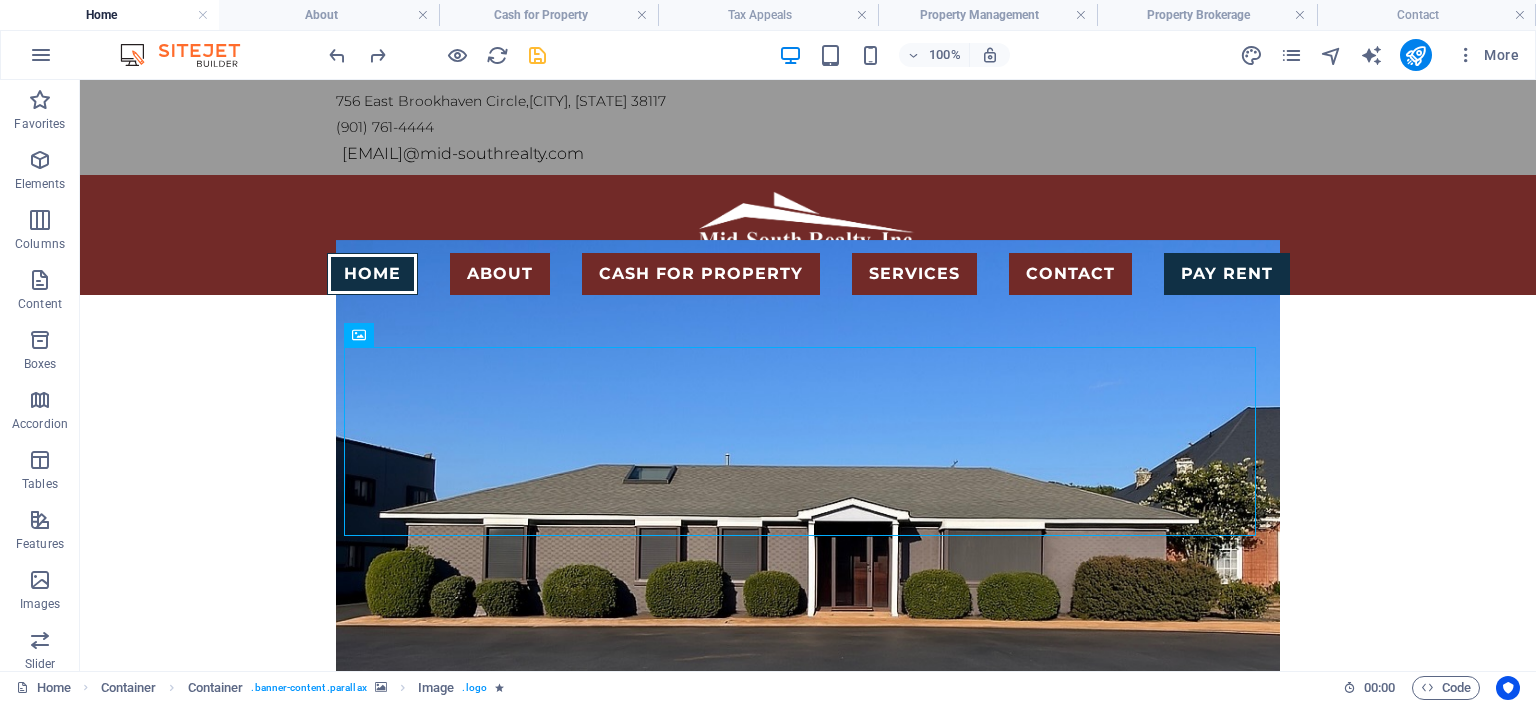 click at bounding box center [537, 55] 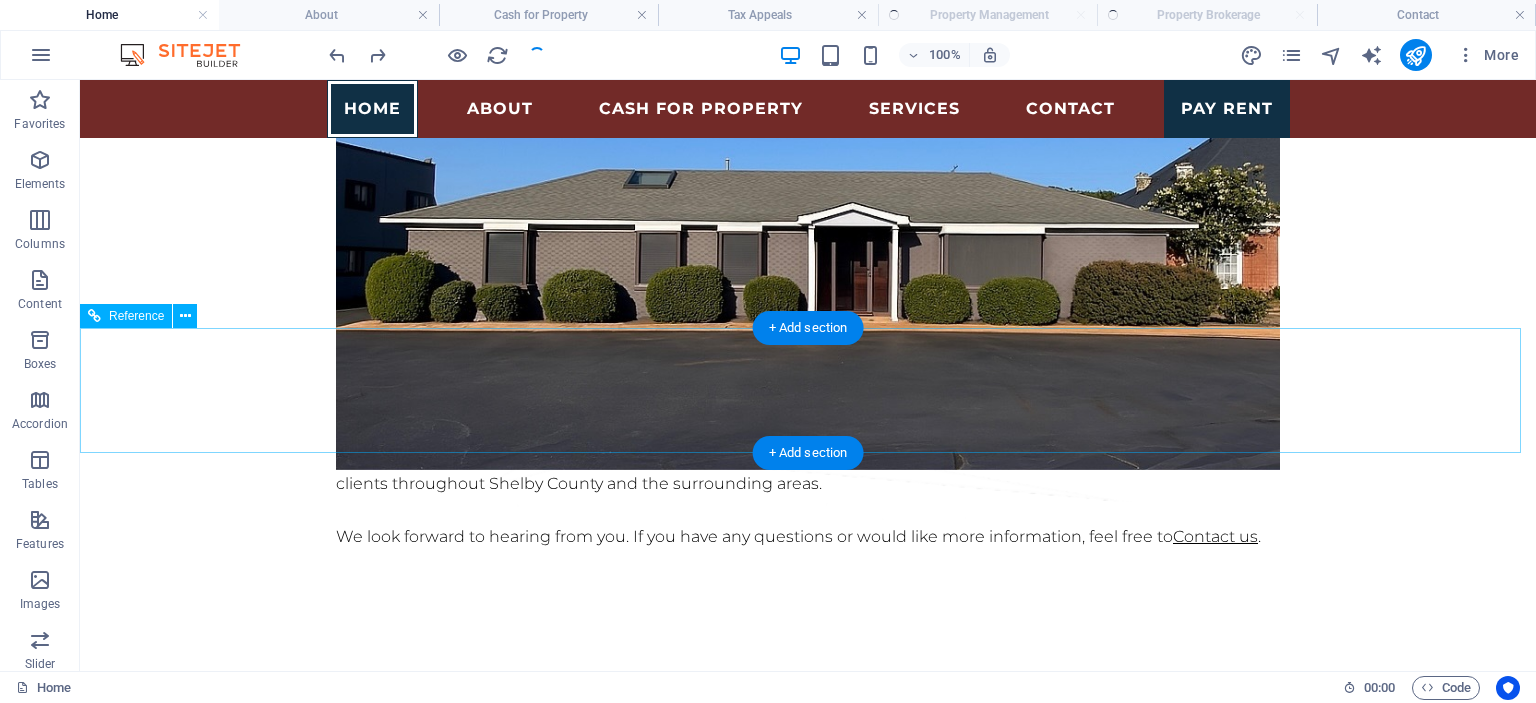 scroll, scrollTop: 0, scrollLeft: 0, axis: both 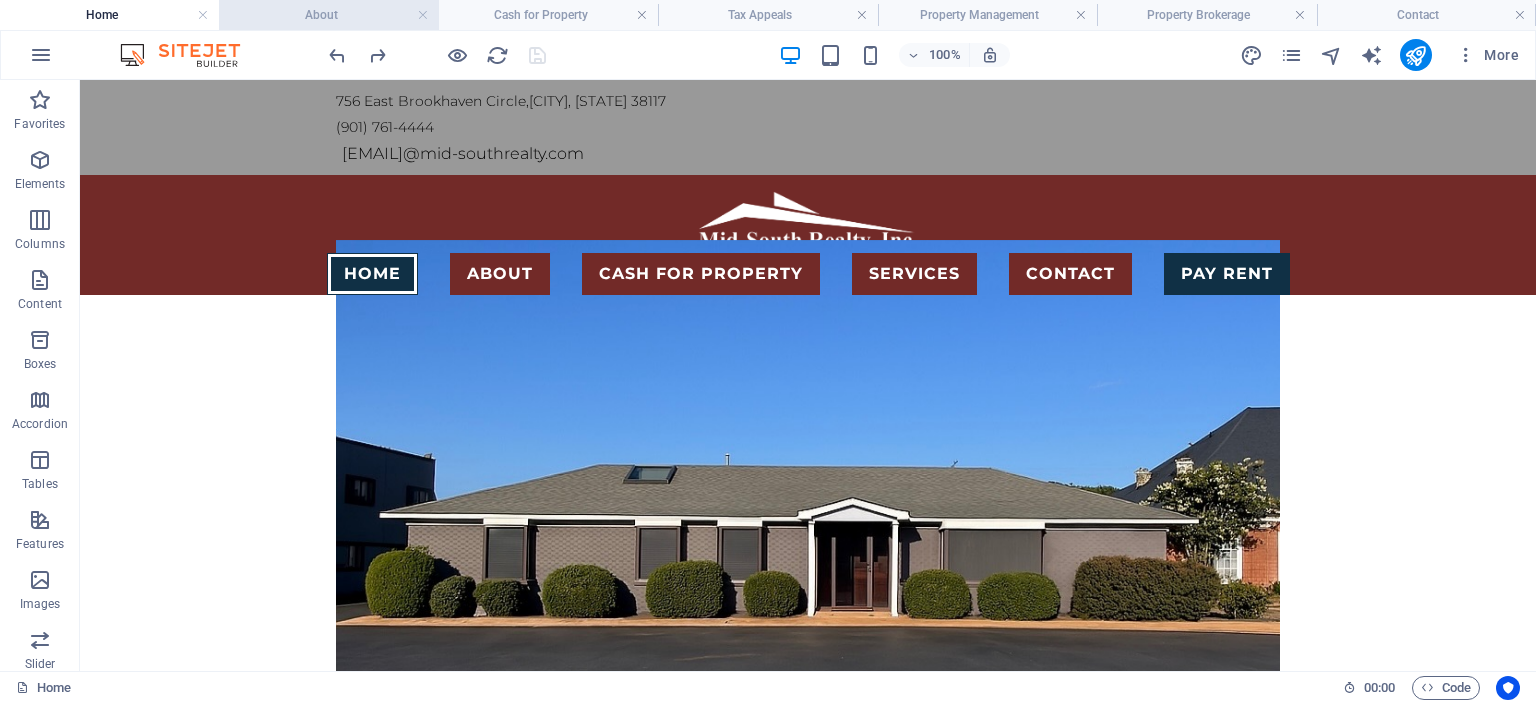 click on "About" at bounding box center (328, 15) 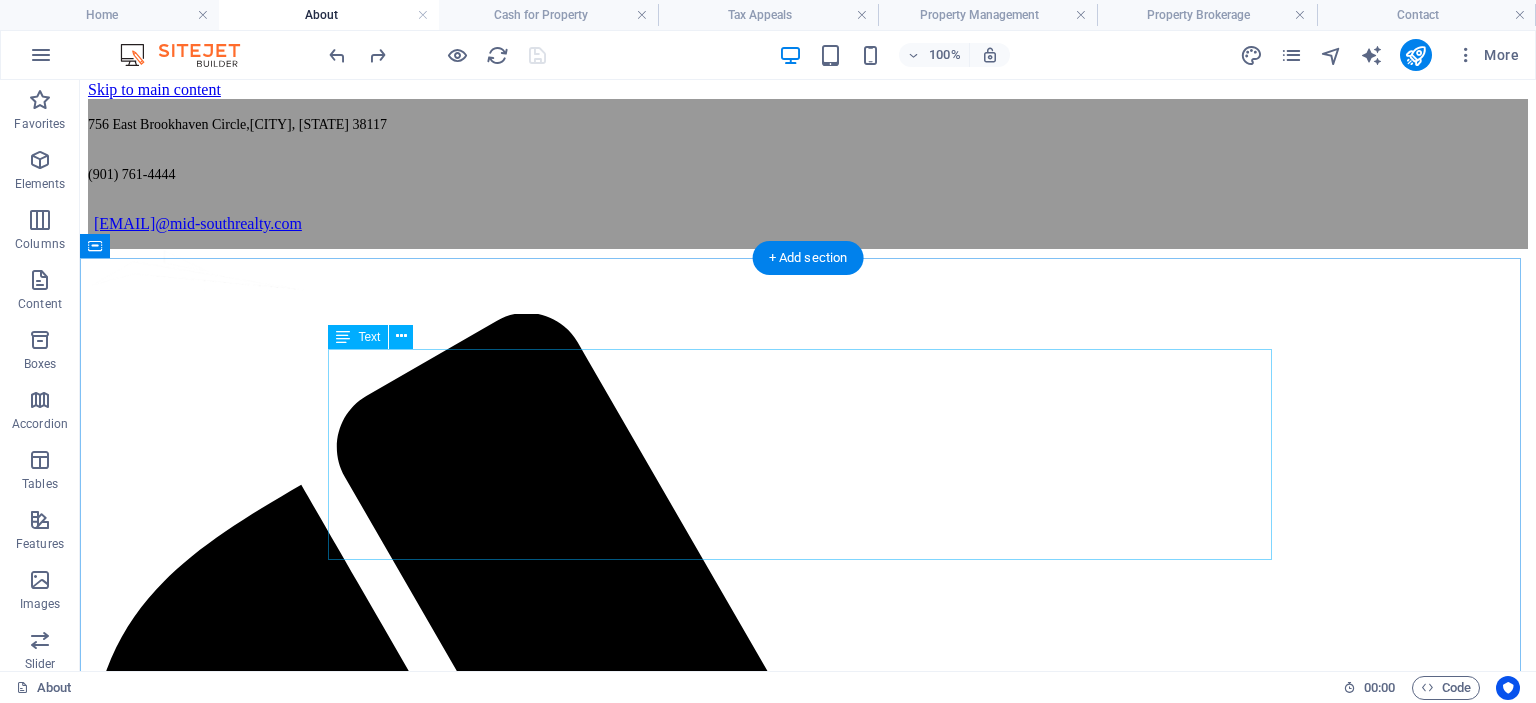 scroll, scrollTop: 0, scrollLeft: 0, axis: both 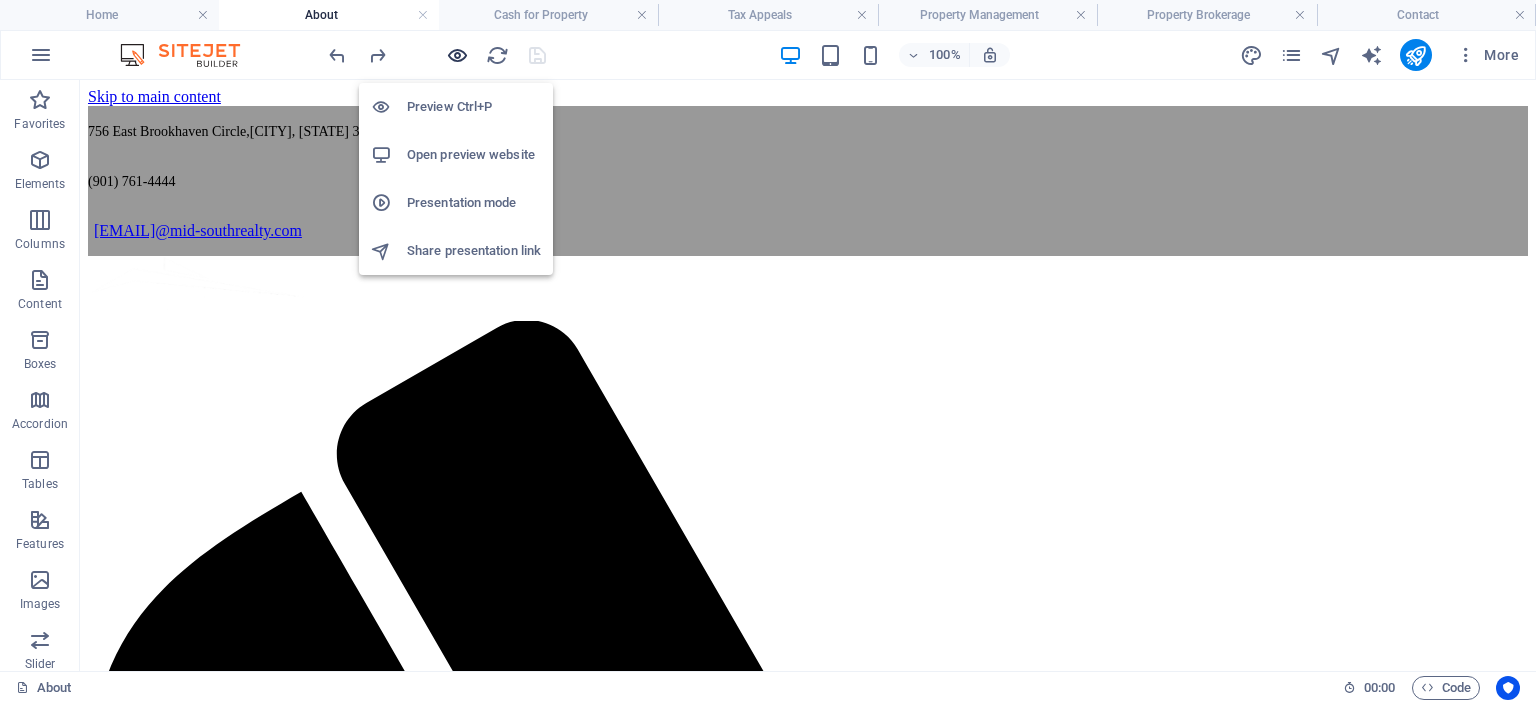 click at bounding box center (457, 55) 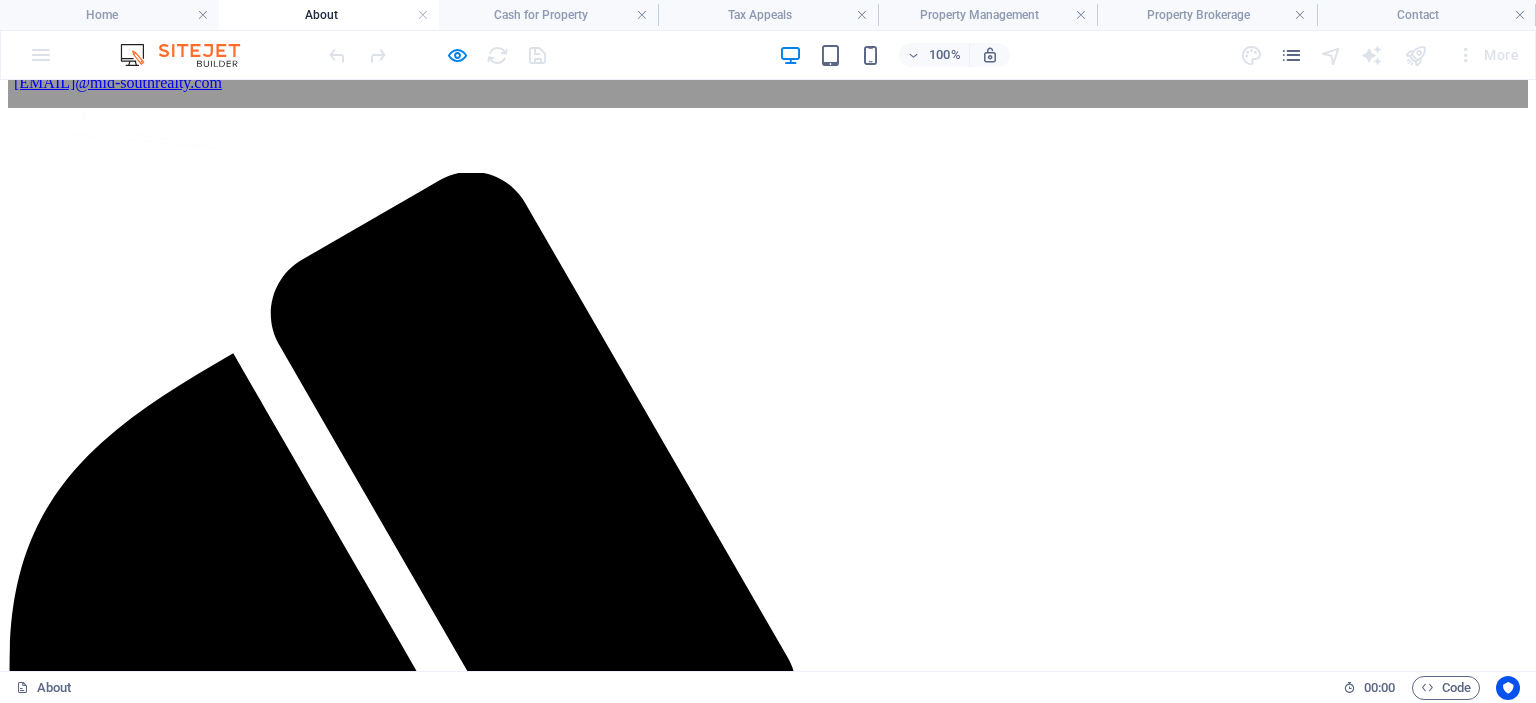 scroll, scrollTop: 0, scrollLeft: 0, axis: both 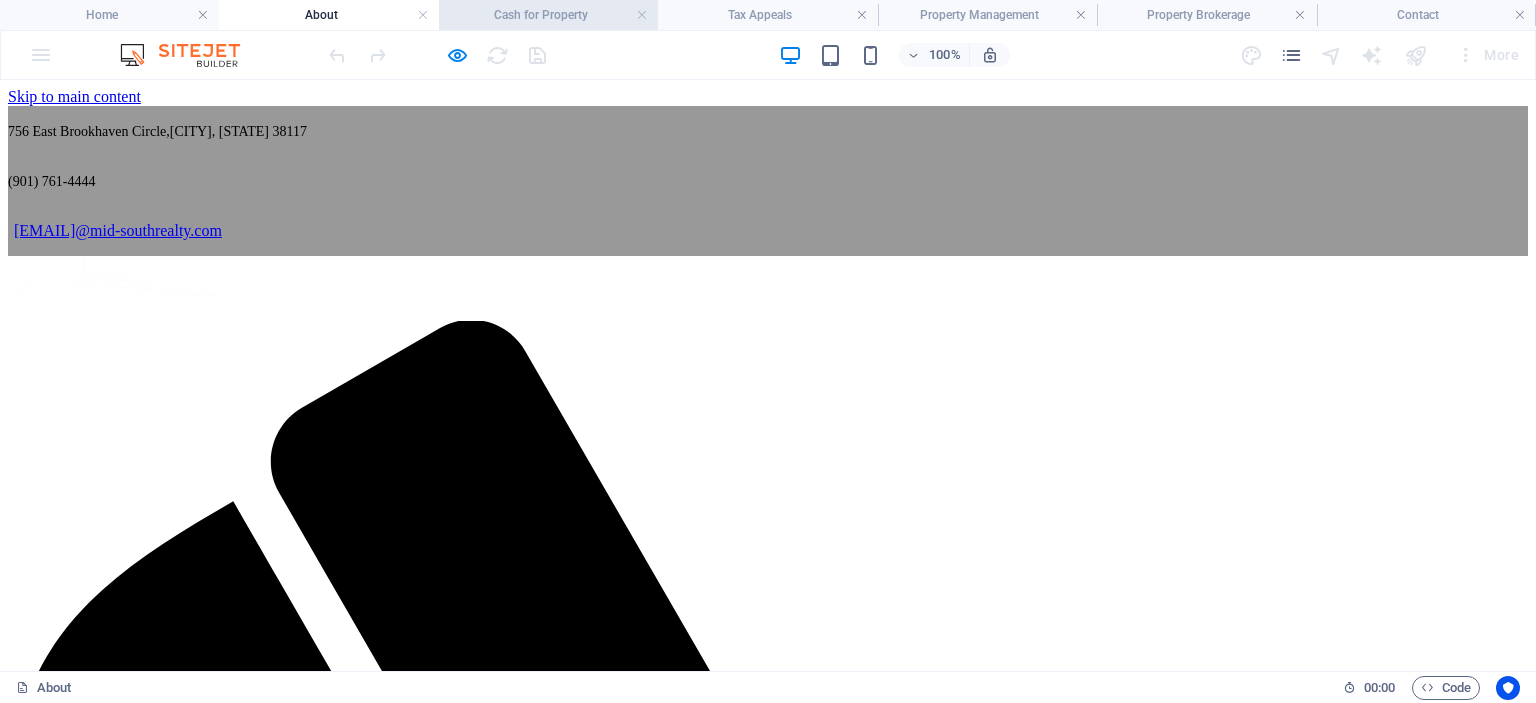 click on "Cash for Property" at bounding box center [548, 15] 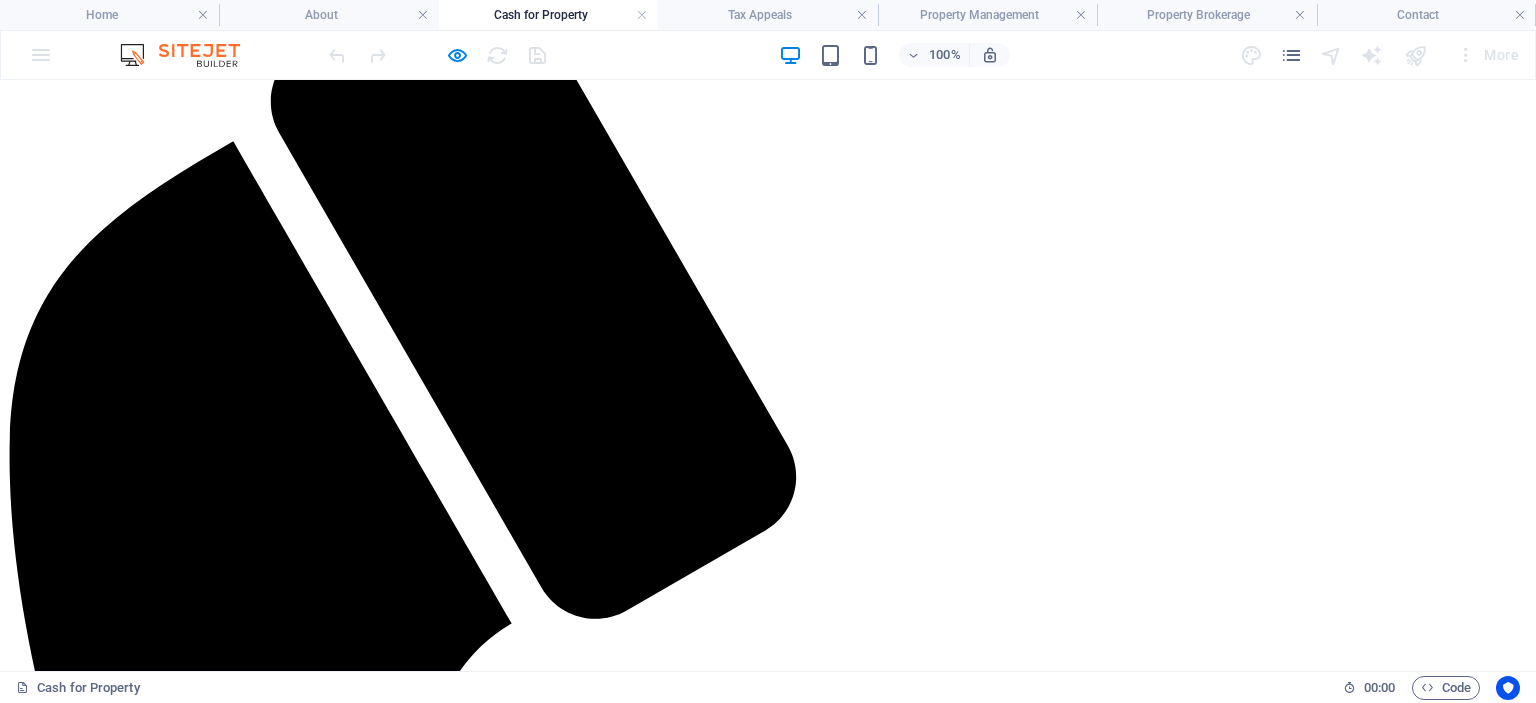 scroll, scrollTop: 0, scrollLeft: 0, axis: both 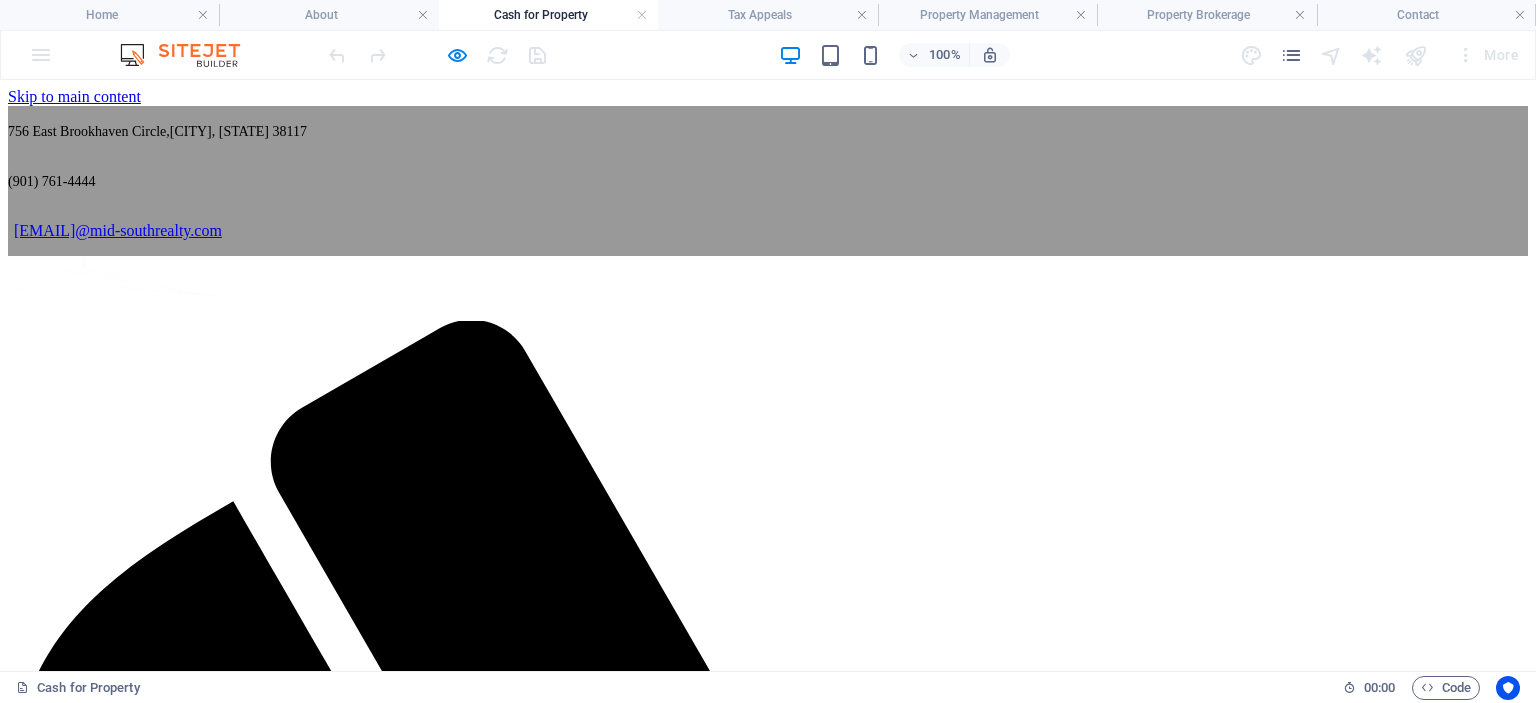 click on "Cash For Property" at bounding box center (106, 2403) 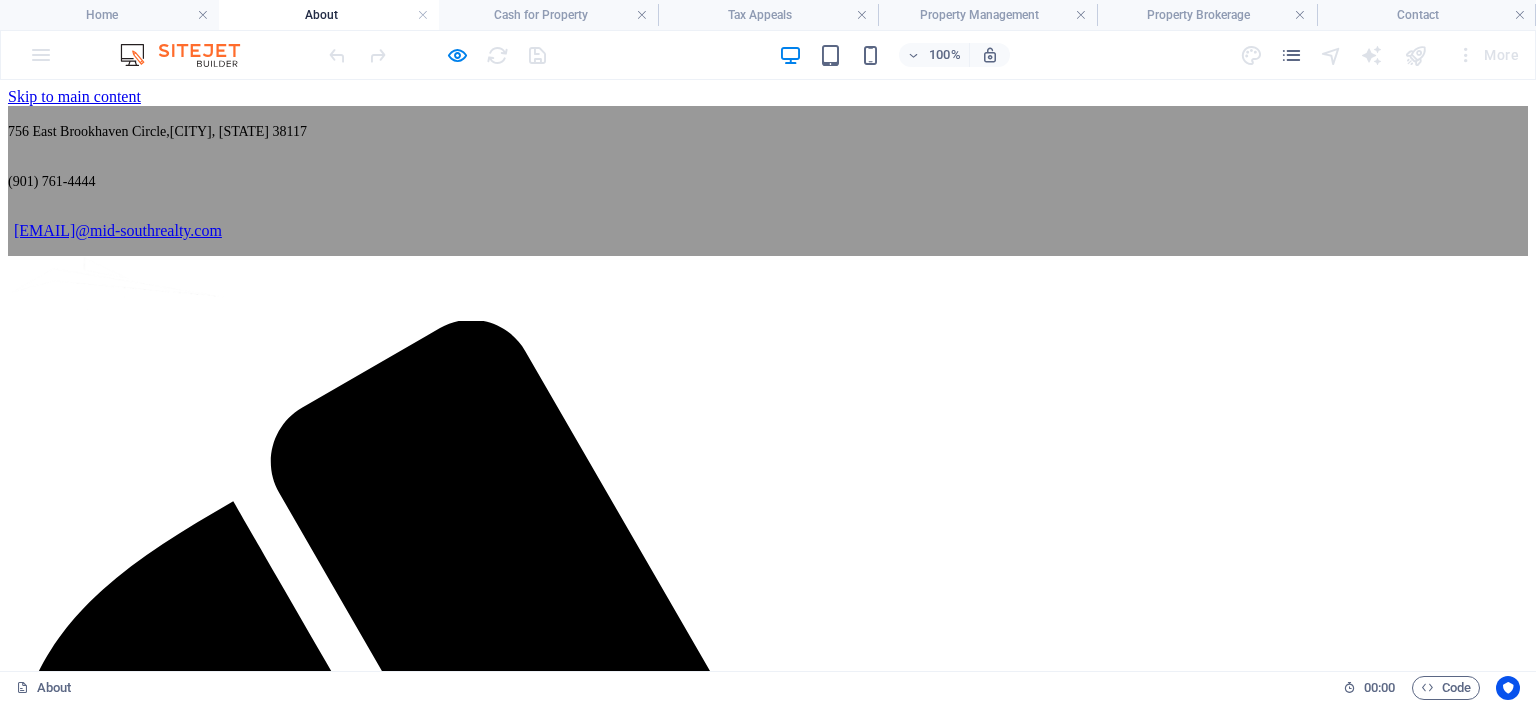 click on "Cash For Property" at bounding box center (106, 2403) 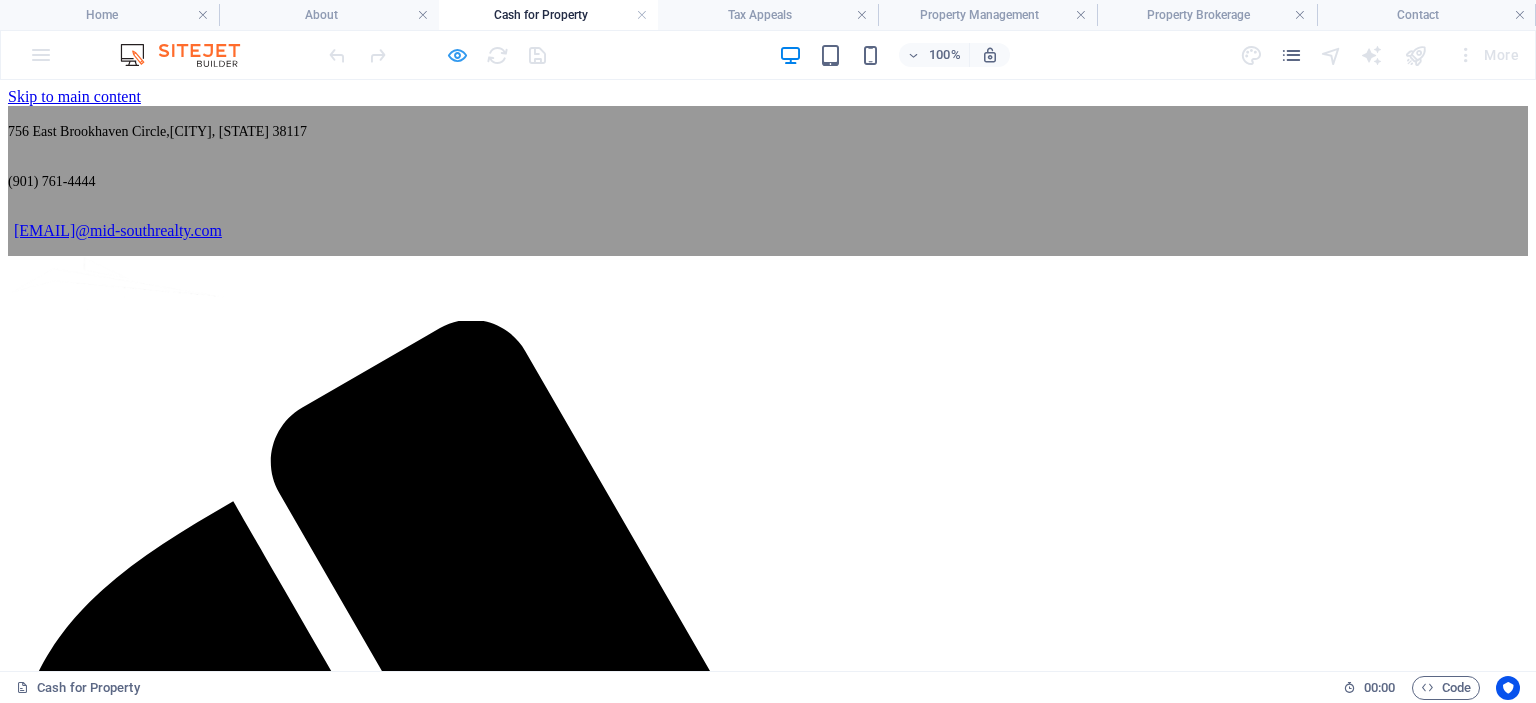 click at bounding box center [457, 55] 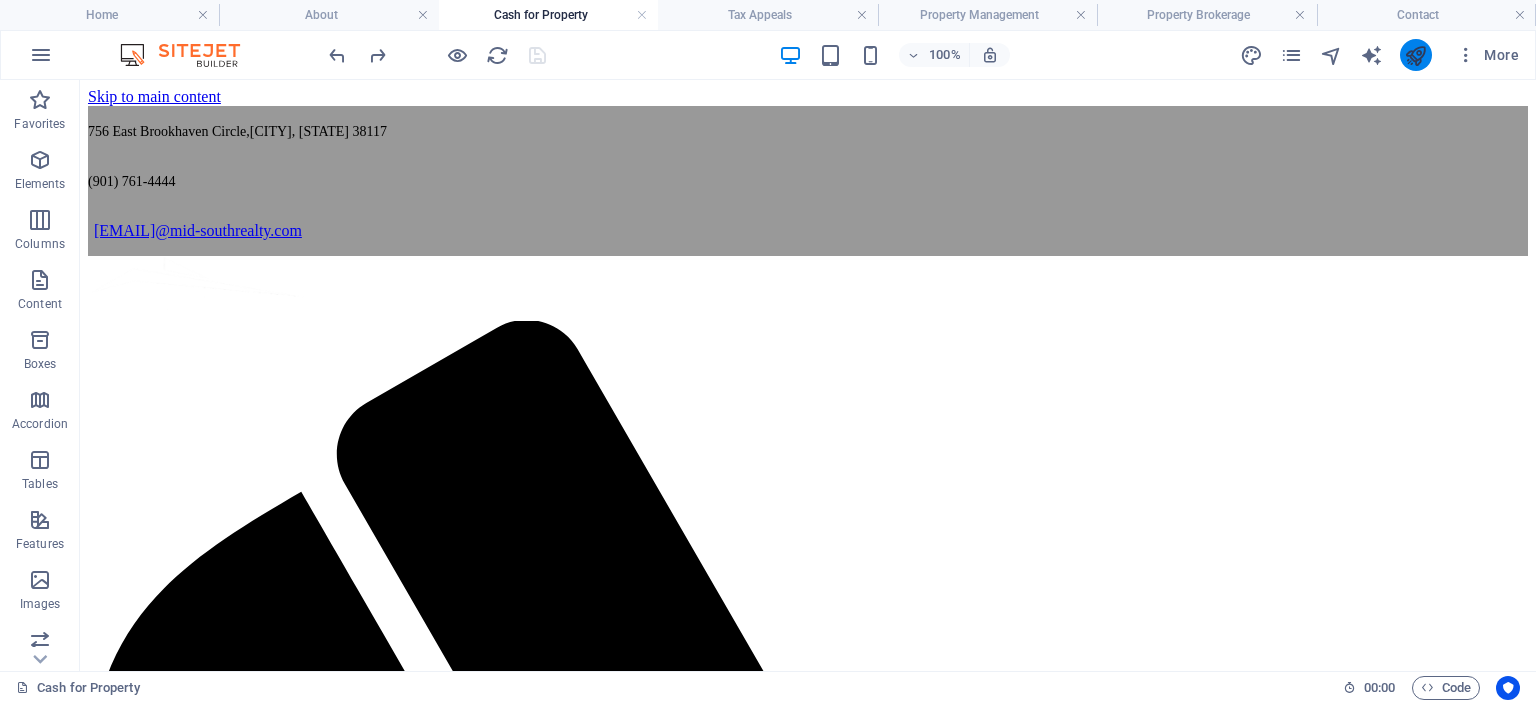 drag, startPoint x: 1427, startPoint y: 53, endPoint x: 1287, endPoint y: 113, distance: 152.31546 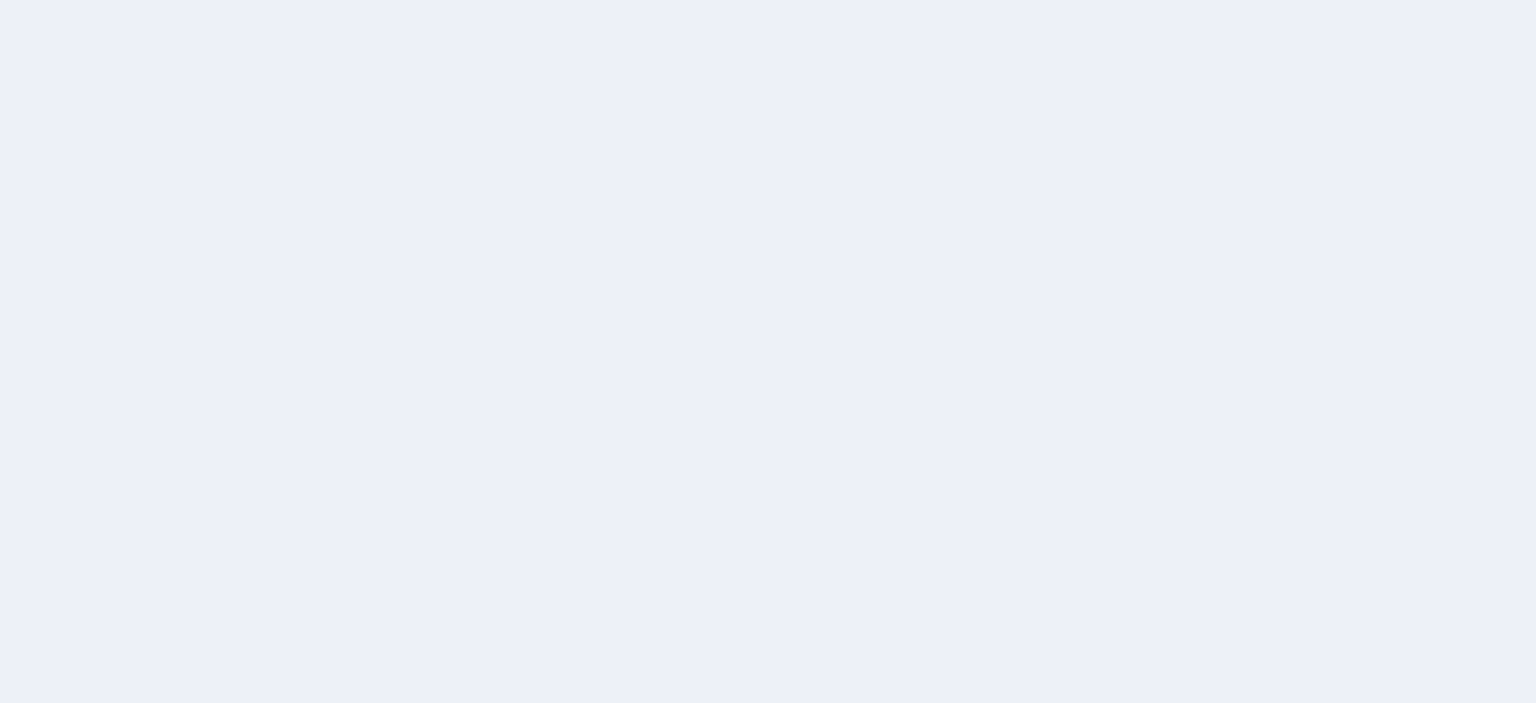 scroll, scrollTop: 0, scrollLeft: 0, axis: both 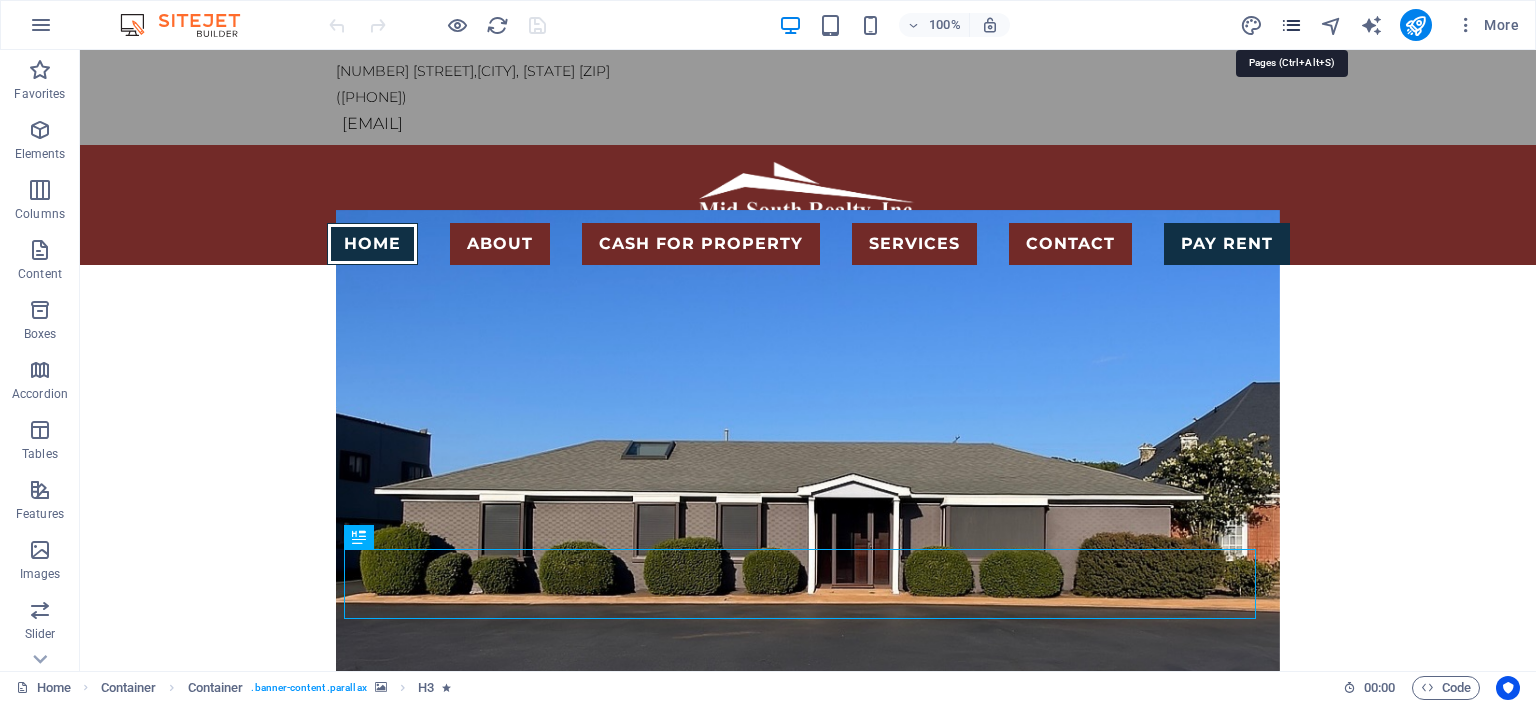 click at bounding box center (1291, 25) 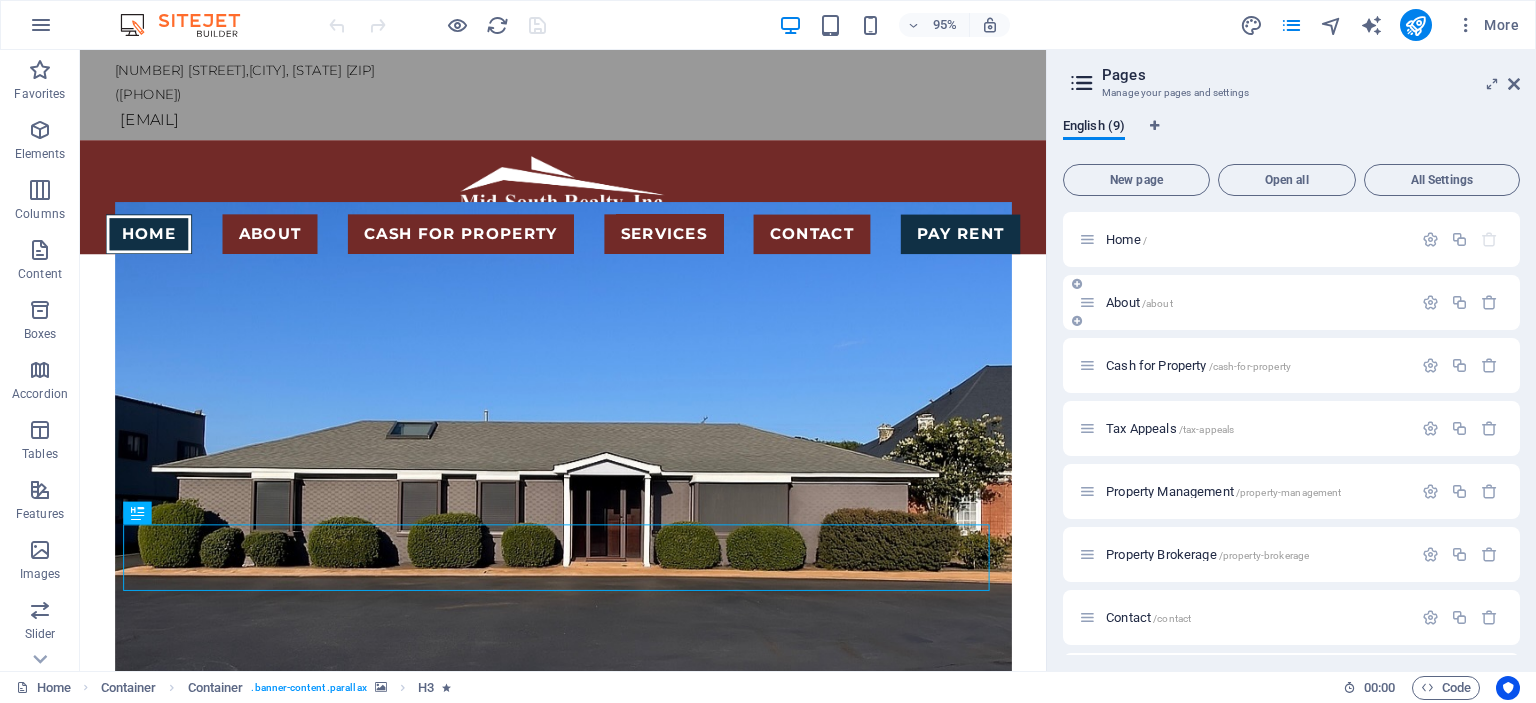 click on "About /about" at bounding box center (1139, 302) 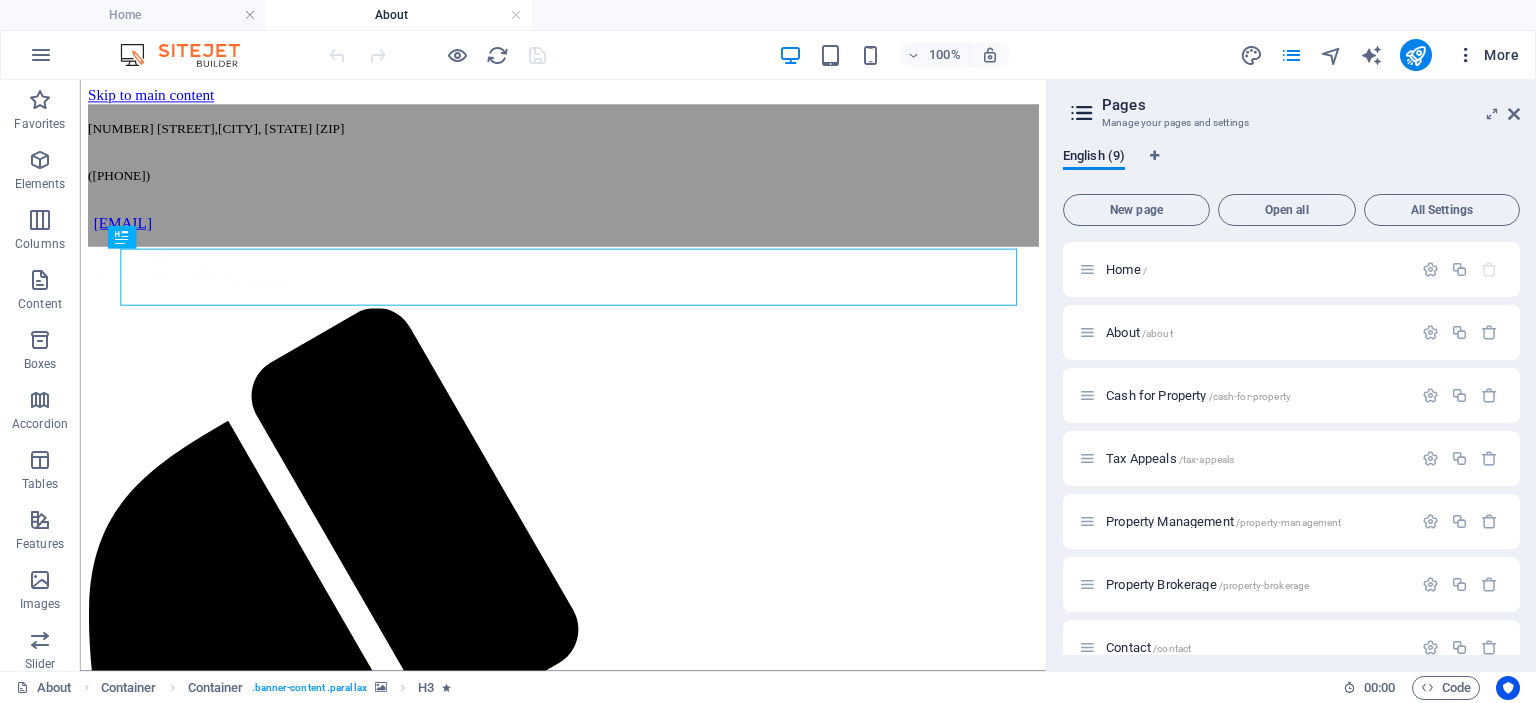 scroll, scrollTop: 0, scrollLeft: 0, axis: both 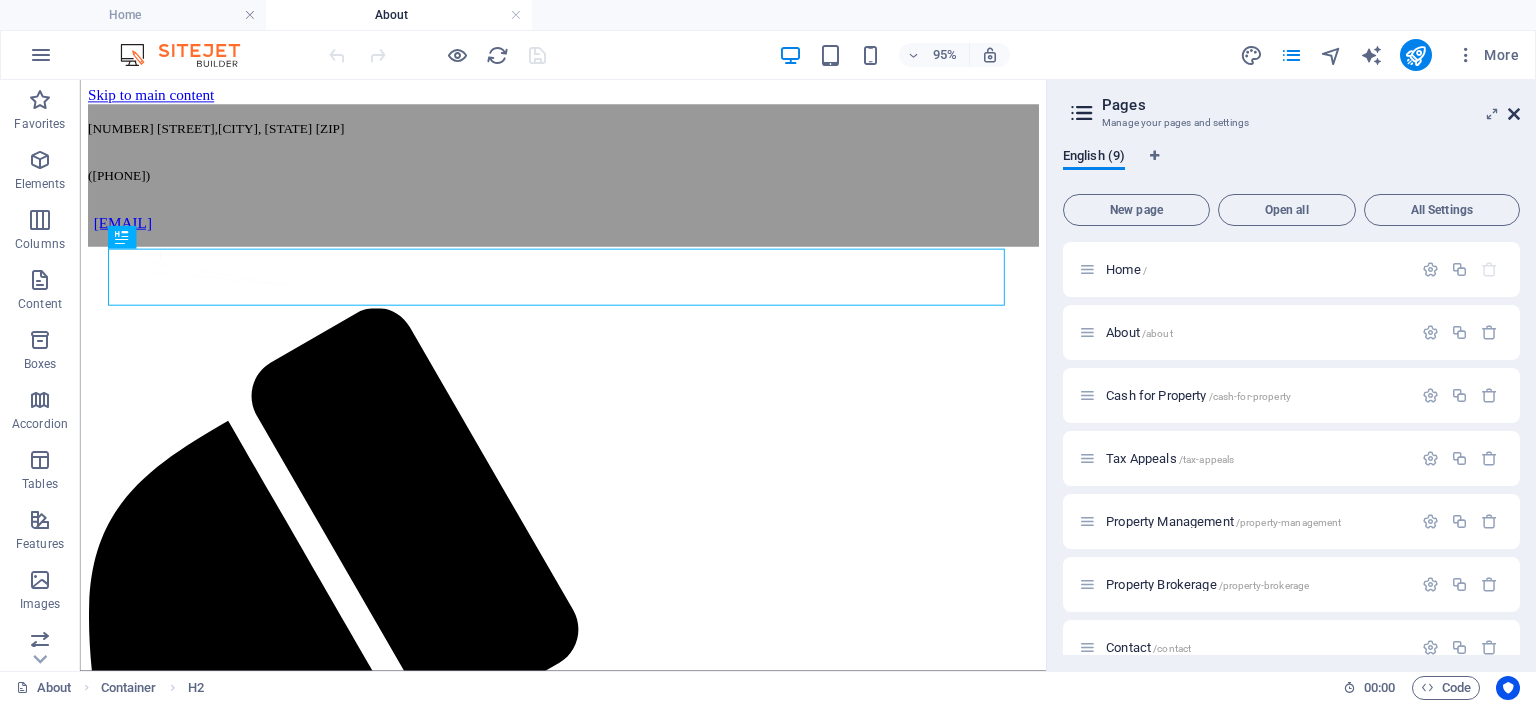 click at bounding box center [1514, 114] 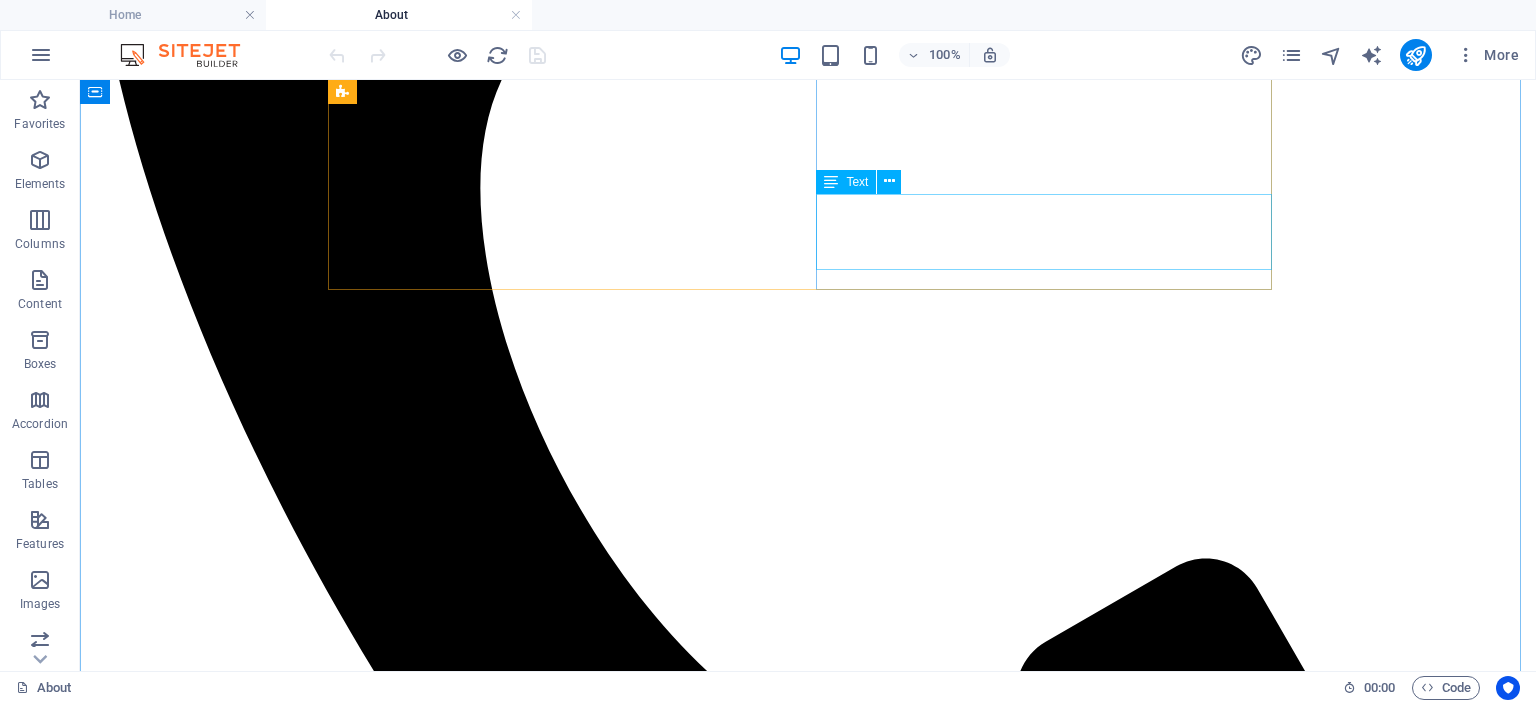 scroll, scrollTop: 939, scrollLeft: 0, axis: vertical 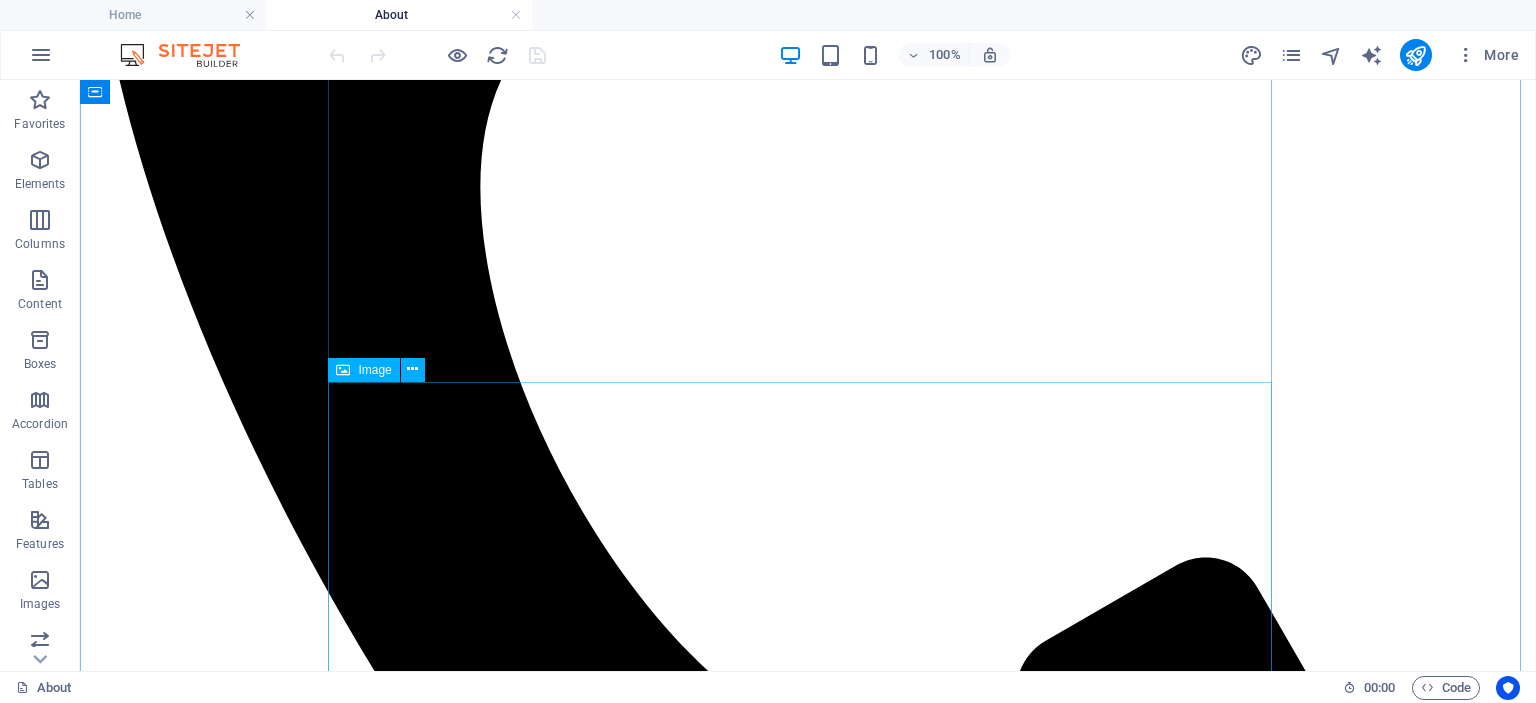 click at bounding box center [808, 5848] 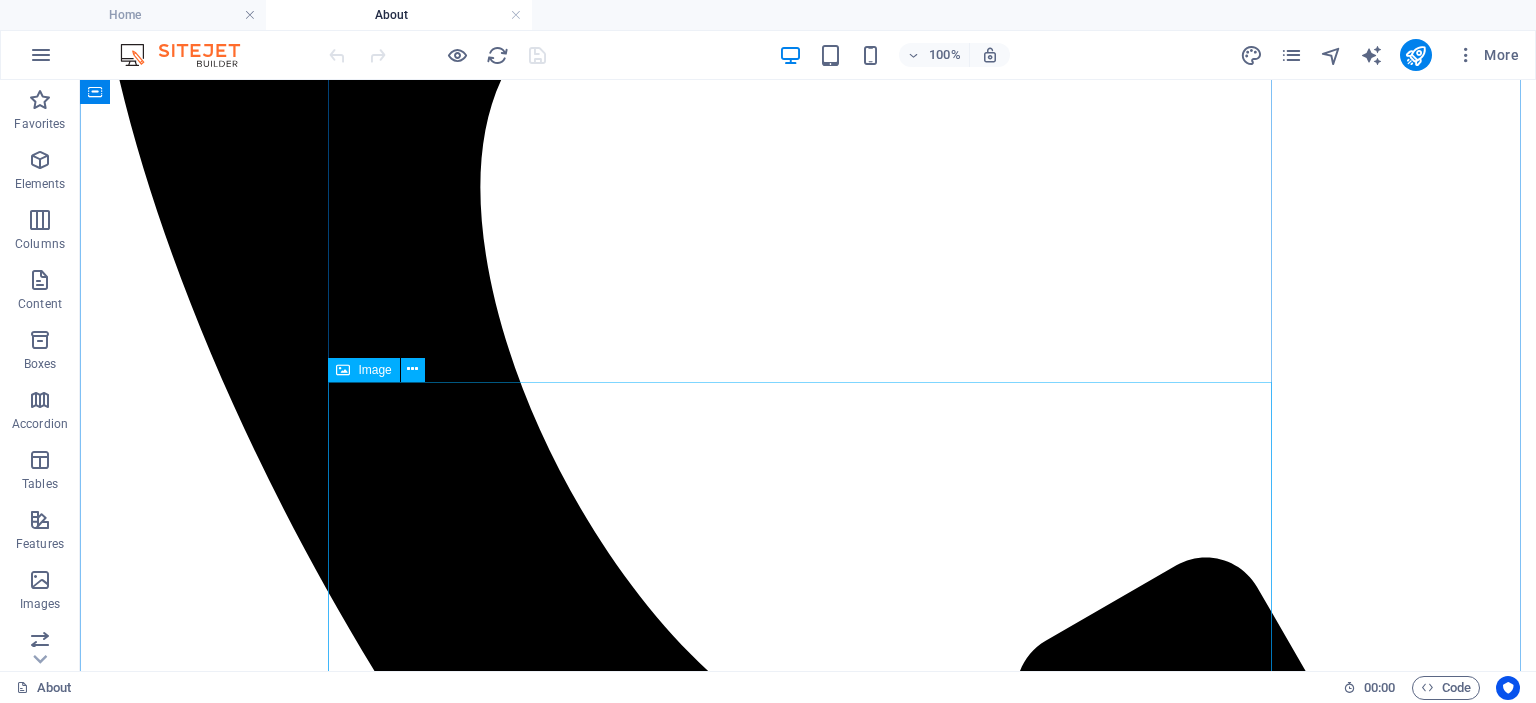 click at bounding box center [808, 5848] 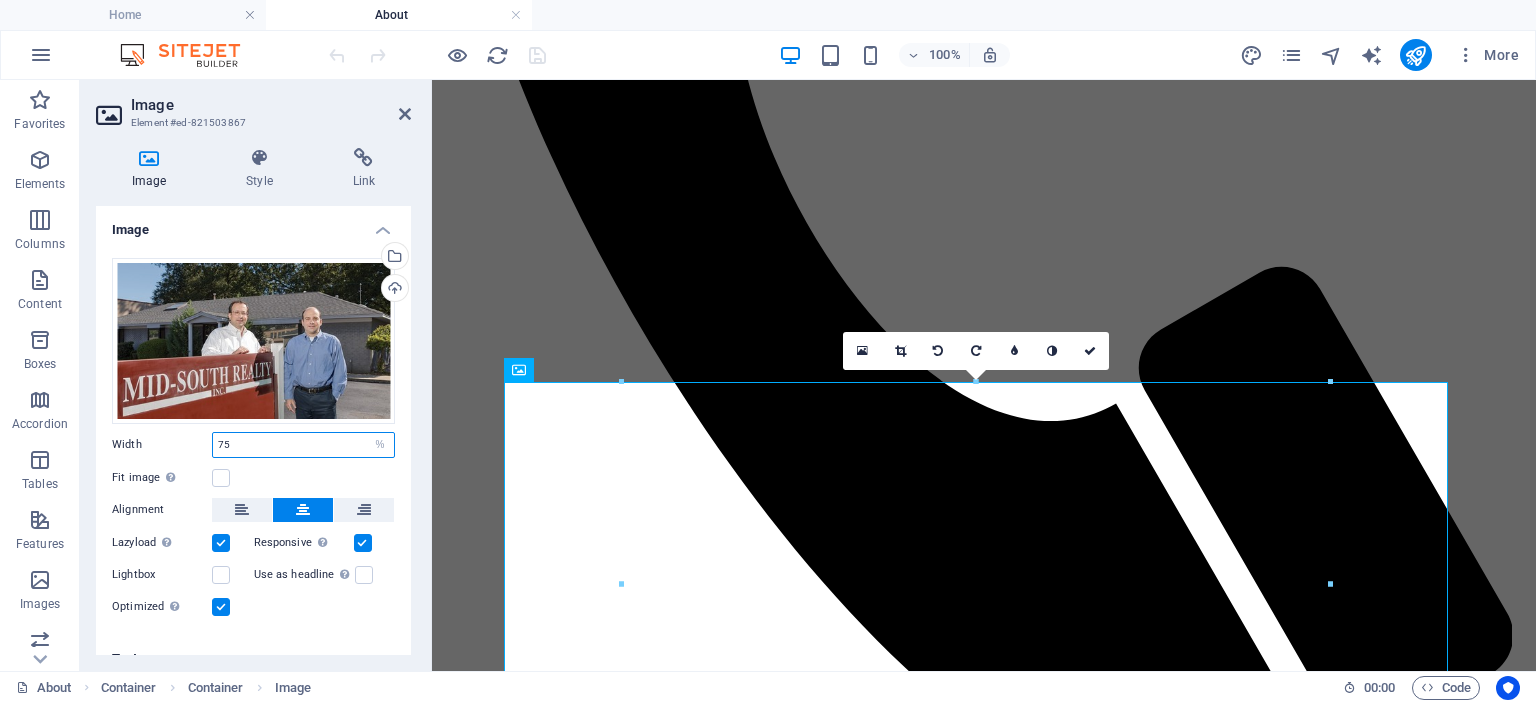 click on "75" at bounding box center [303, 445] 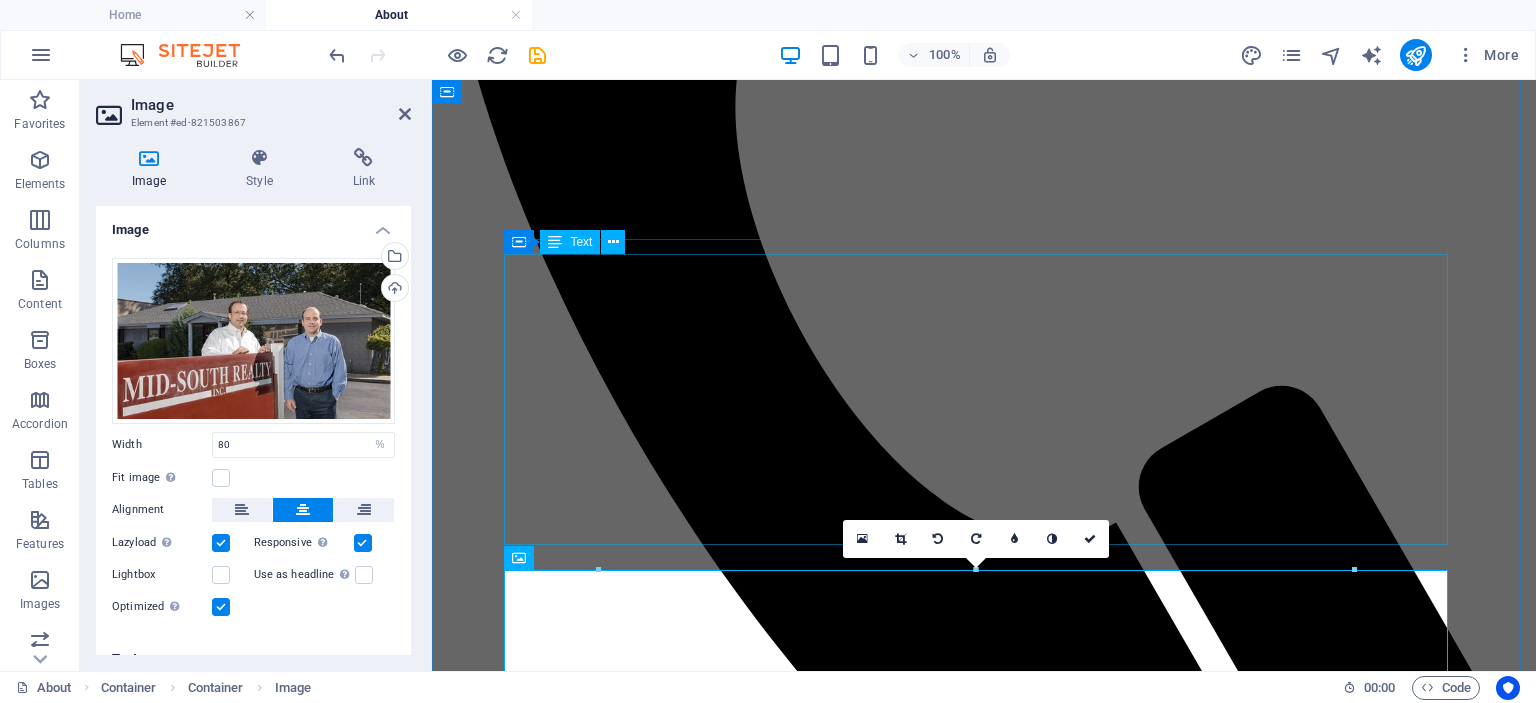 scroll, scrollTop: 839, scrollLeft: 0, axis: vertical 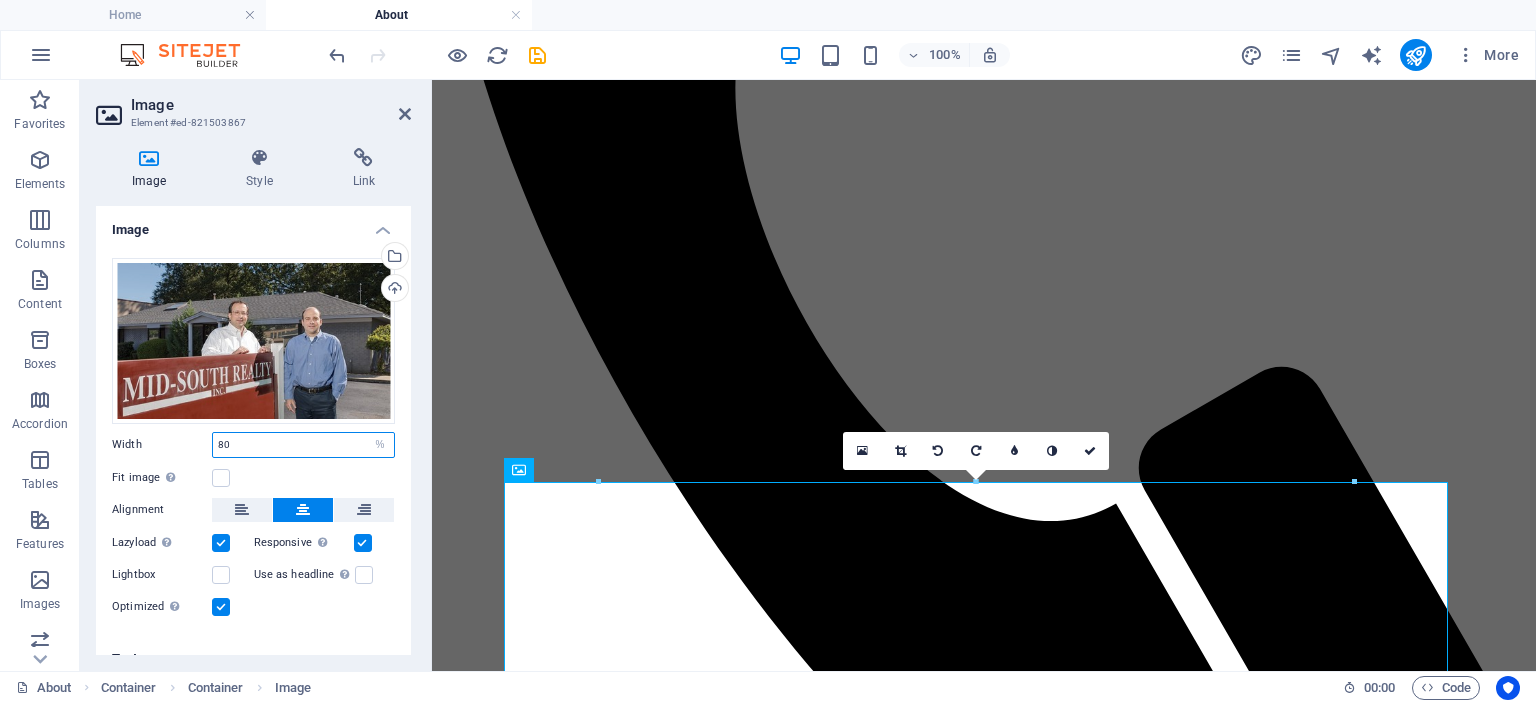 click on "80" at bounding box center [303, 445] 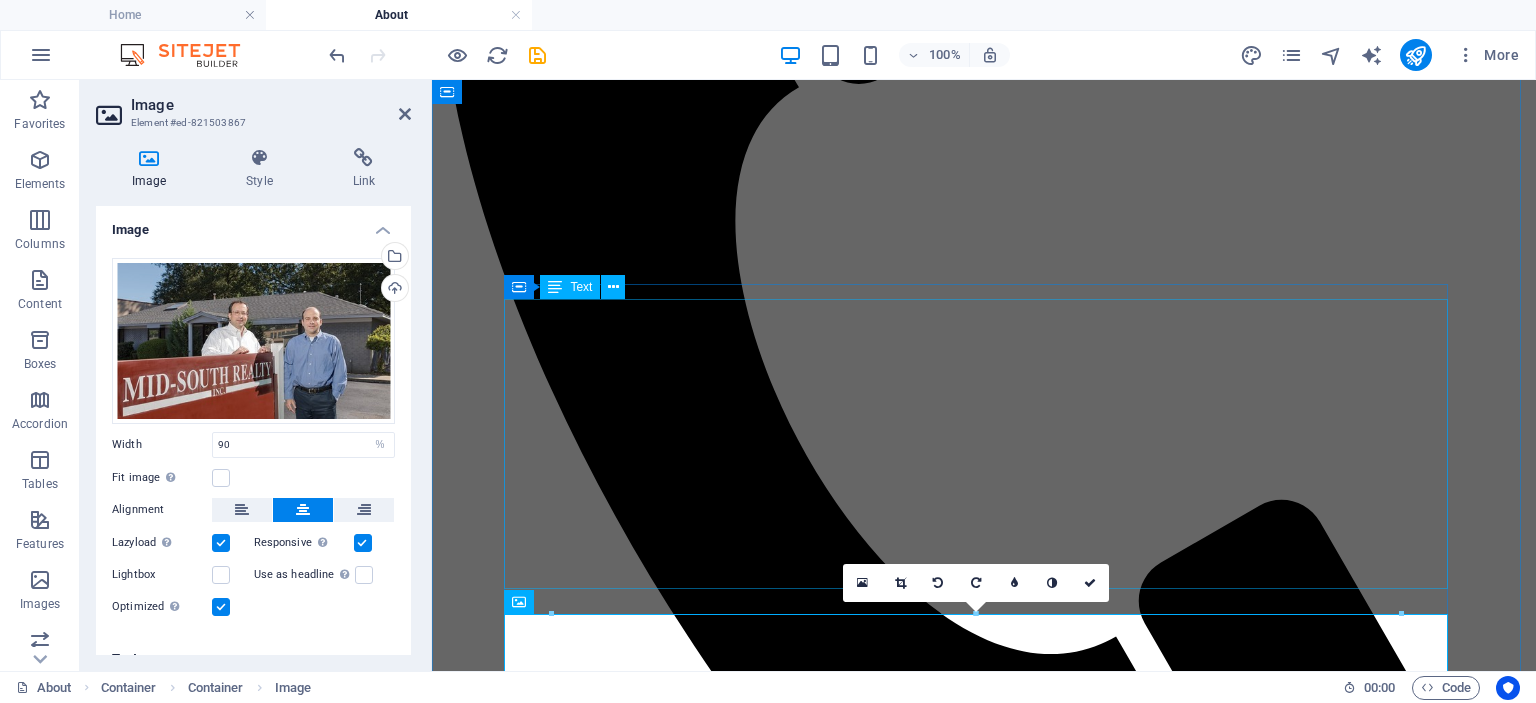 scroll, scrollTop: 939, scrollLeft: 0, axis: vertical 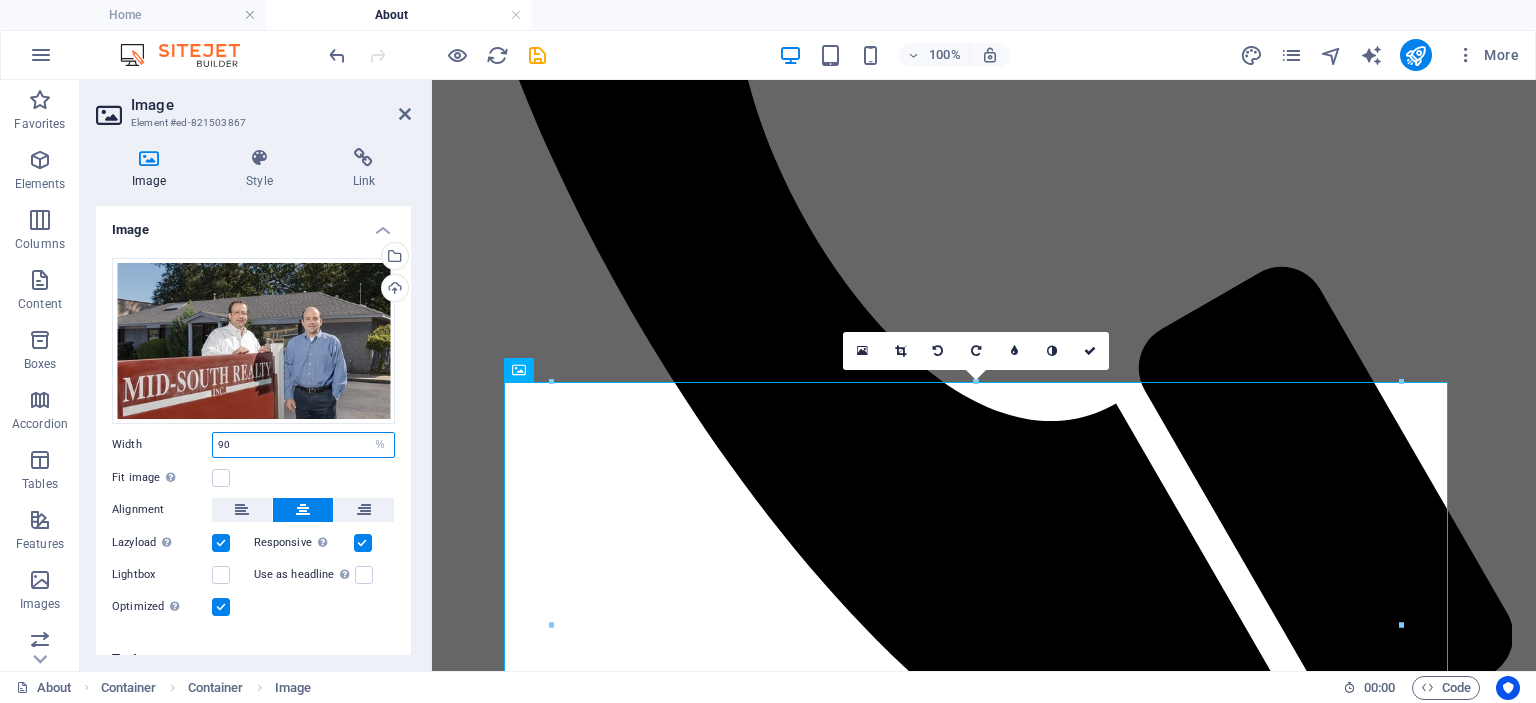 drag, startPoint x: 352, startPoint y: 450, endPoint x: 164, endPoint y: 440, distance: 188.26576 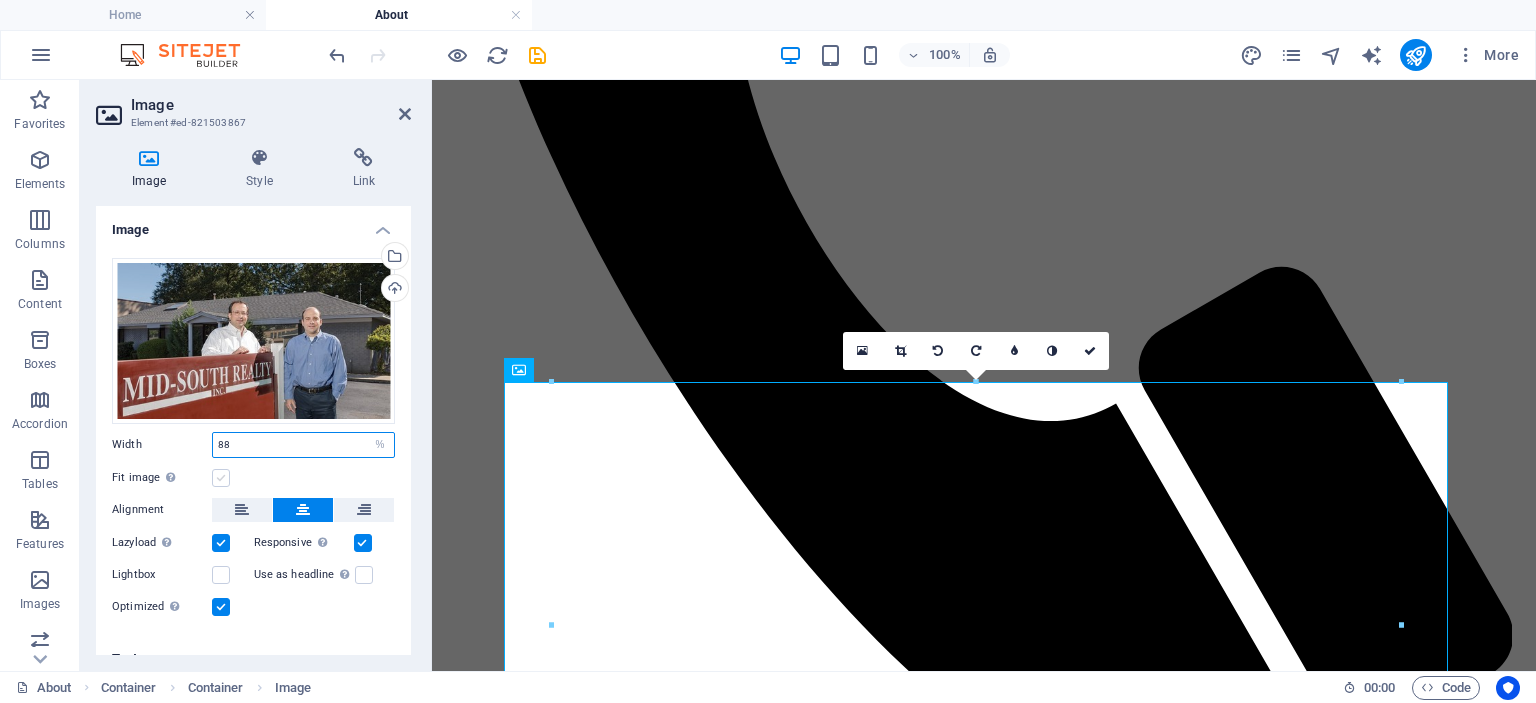 type on "88" 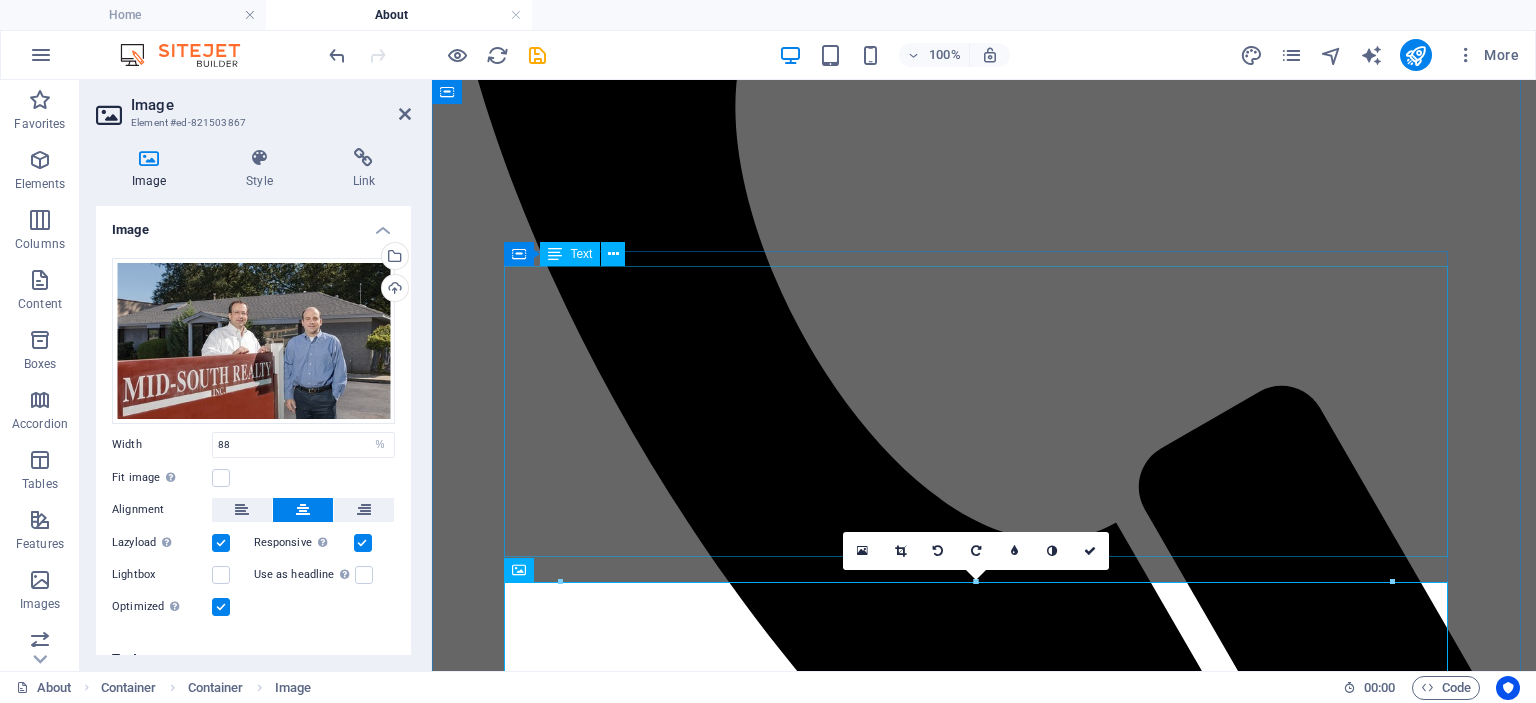 scroll, scrollTop: 839, scrollLeft: 0, axis: vertical 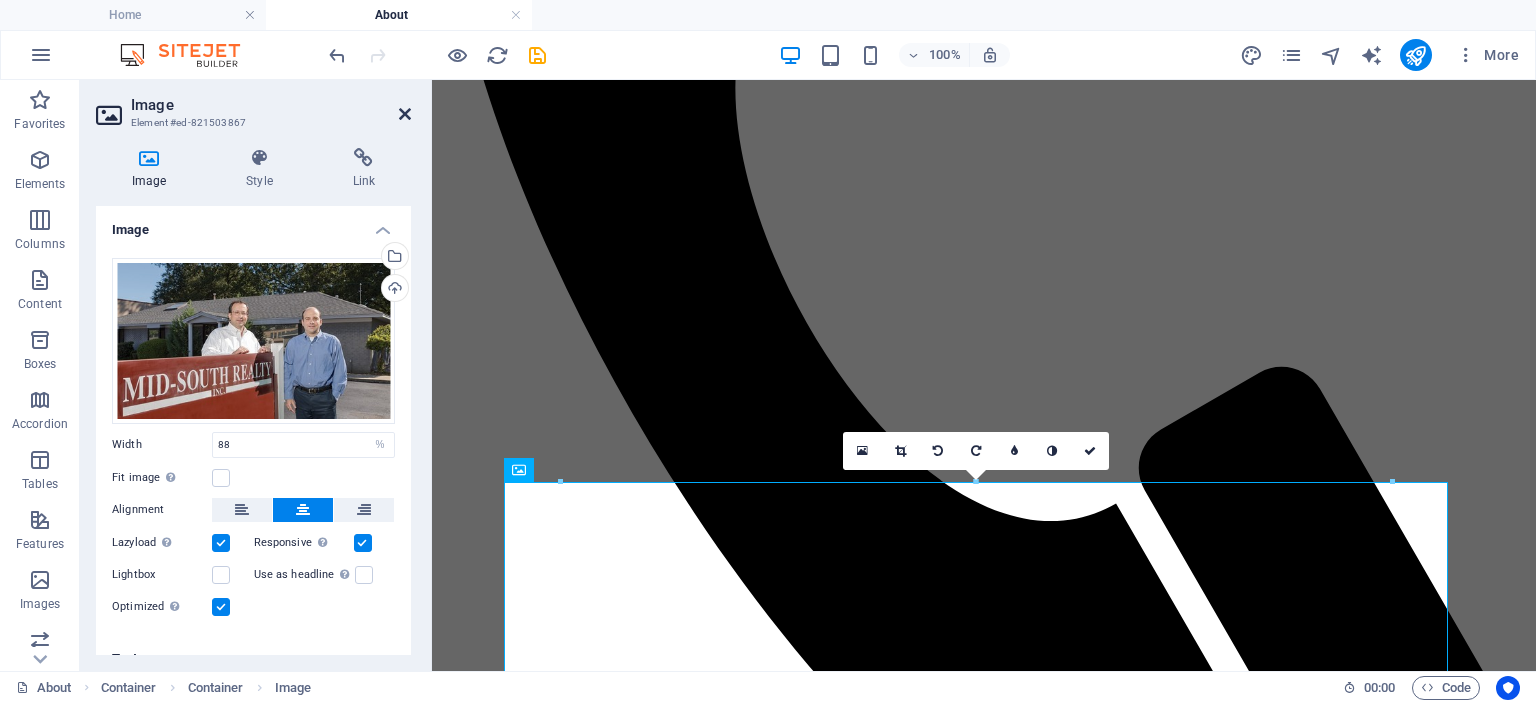 drag, startPoint x: 401, startPoint y: 111, endPoint x: 330, endPoint y: 45, distance: 96.938126 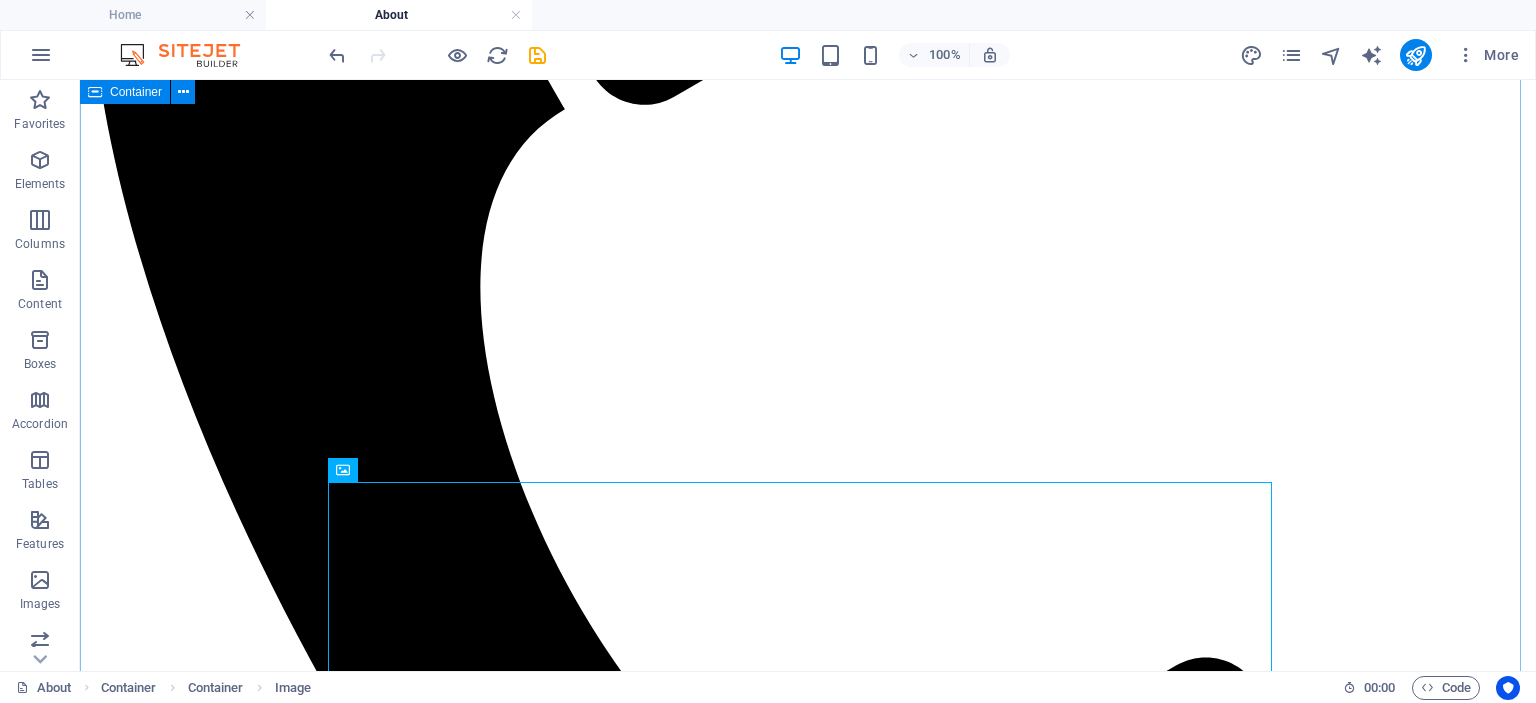 click on "About US           Founded in [MONTH], 1992,  Mid-South Realty, Inc.  is a full-service real estate agency that specializes in residential, investment, and commercial properties. Over the past three decades, we've assisted thousands of people in Shelby County to successfully achieve their personal and investment real estate goals.            Our dedicated, hardworking team offers unique knowledge in the local market and has many years of experience in selling both residential and commercial properties. Whether you need help buying or selling, managing investment properties, appealing property taxes, or even liquidating your home quickly, Mid-South Realty is your one-stop resource for your real estate goals. Our mission is simple: to deliver results-driven, honest, reliable, and personalized service and help you achieve your real estate goals with confidence. Meet the Brothers [FIRST] [LAST]   jerry@[DOMAIN].com Real Estate Broker Tennessee License ID Number: 242526 Real Estate Broker" at bounding box center (808, 4982) 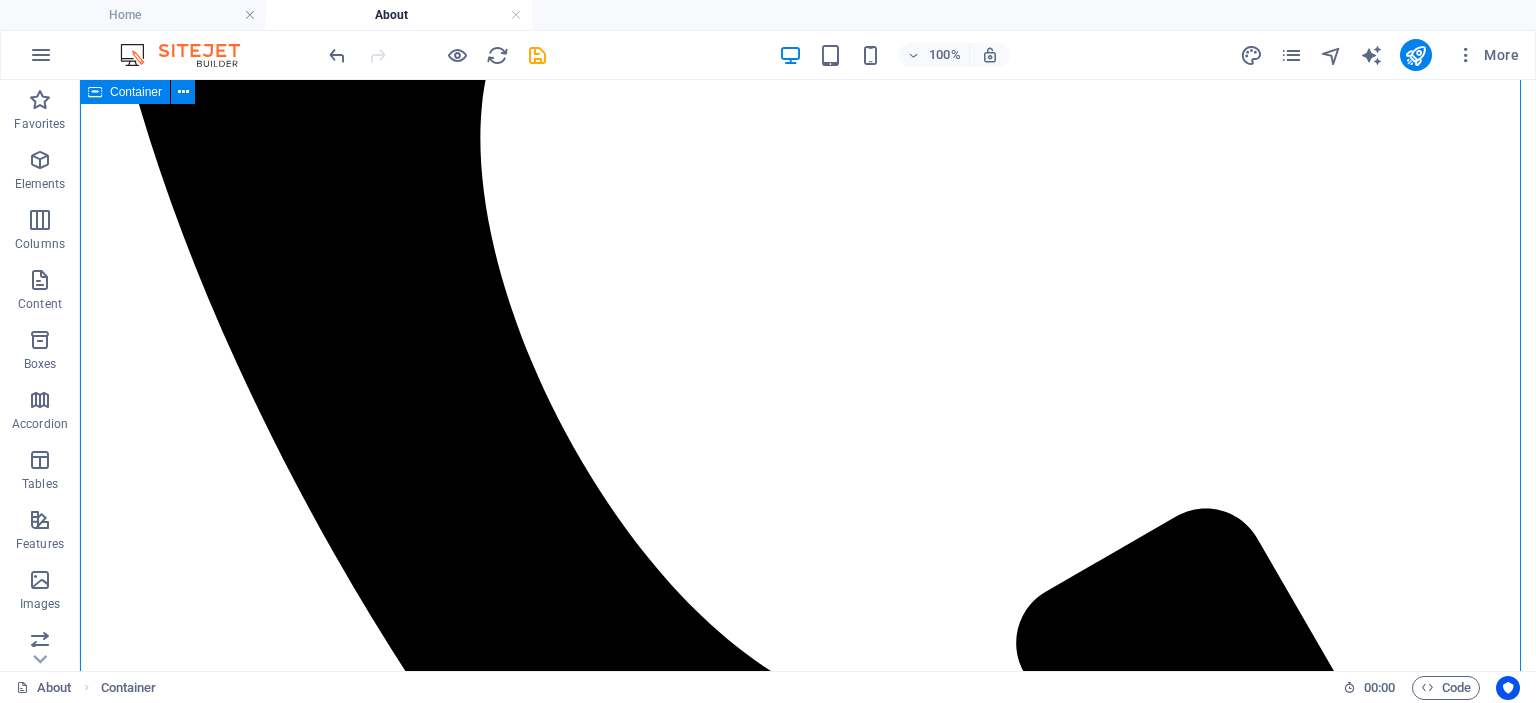 scroll, scrollTop: 739, scrollLeft: 0, axis: vertical 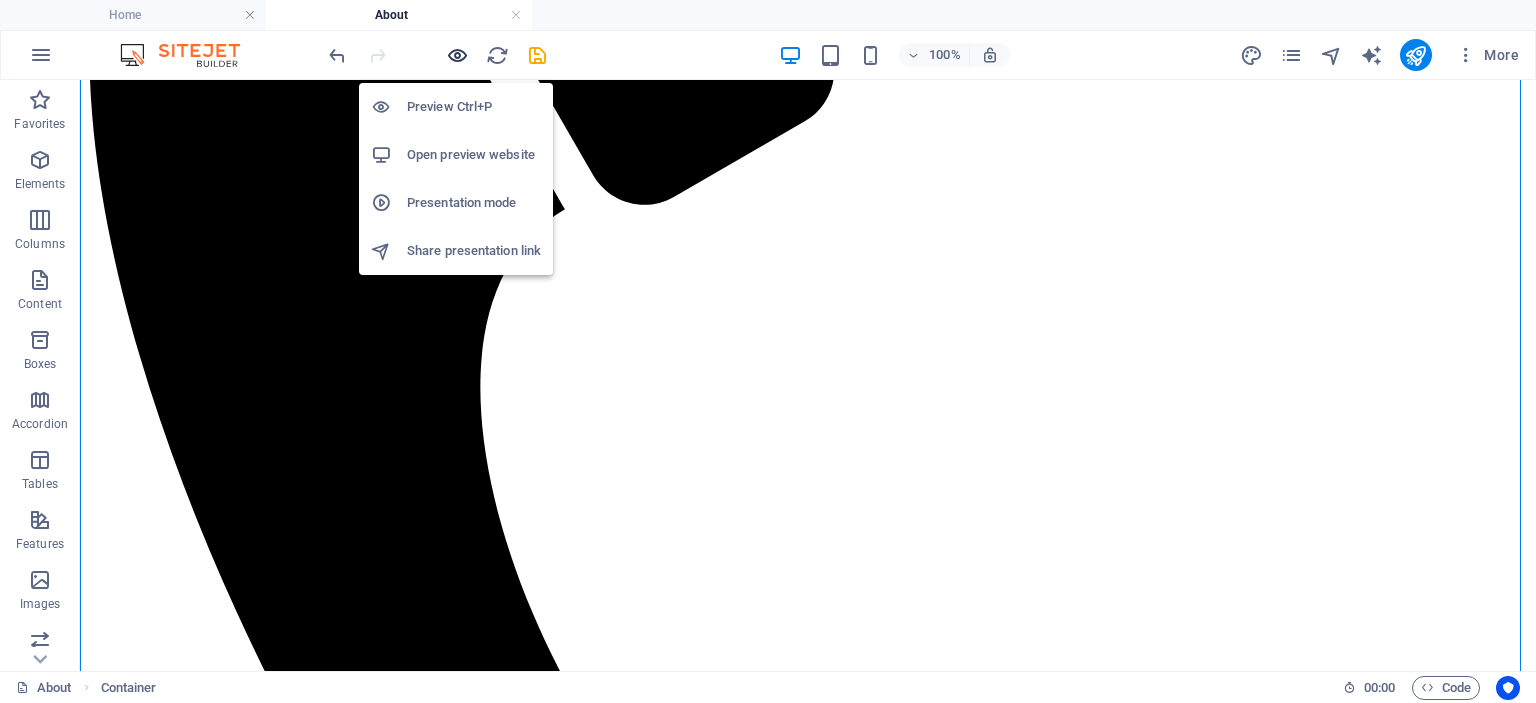click at bounding box center (457, 55) 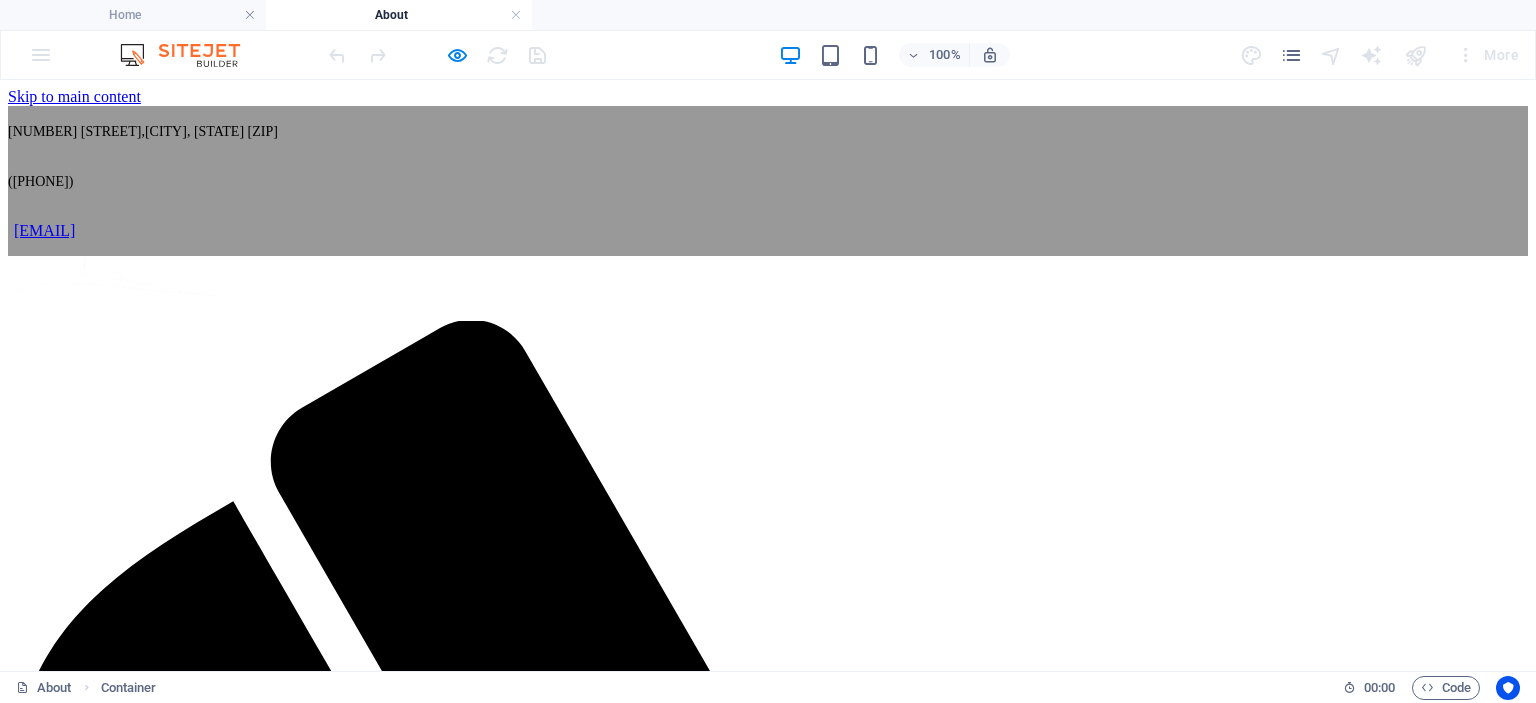 scroll, scrollTop: 0, scrollLeft: 0, axis: both 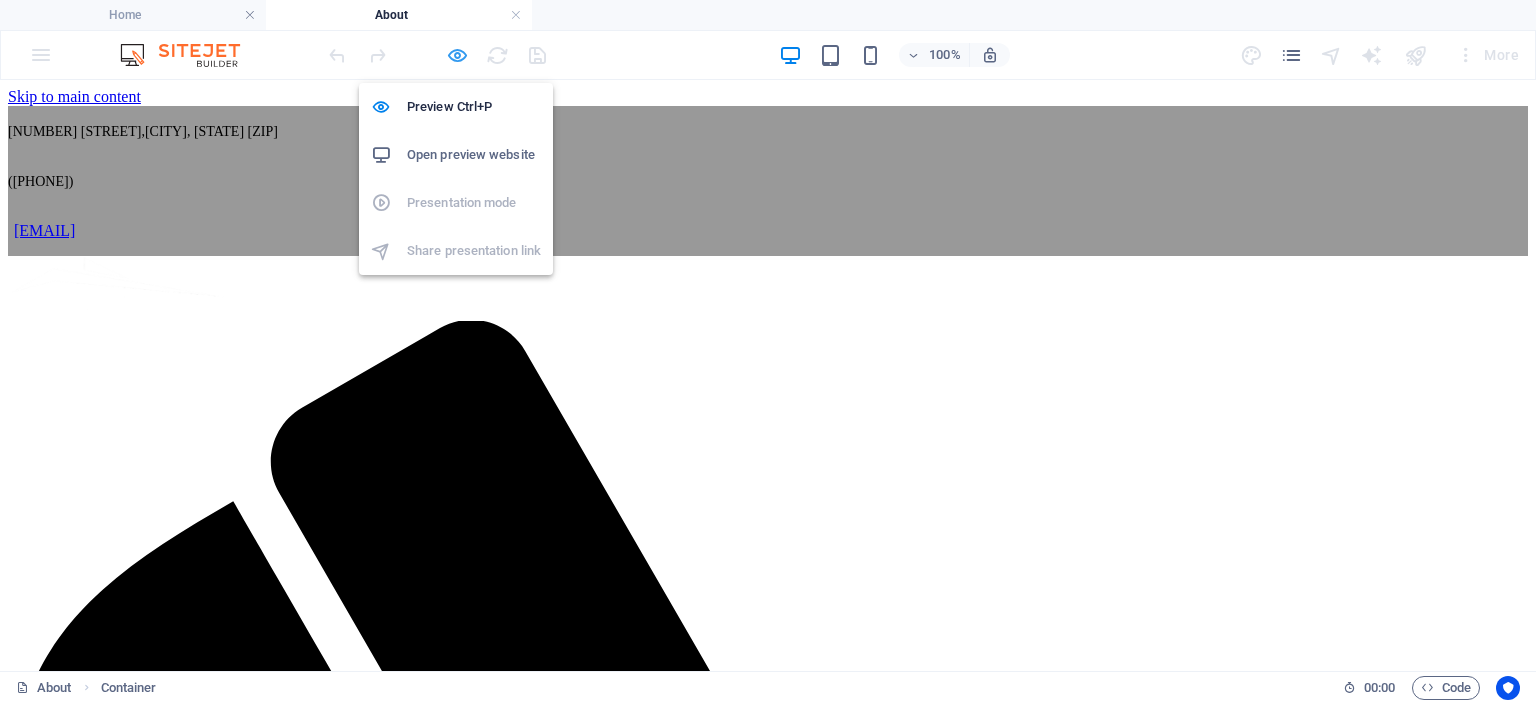 click at bounding box center (457, 55) 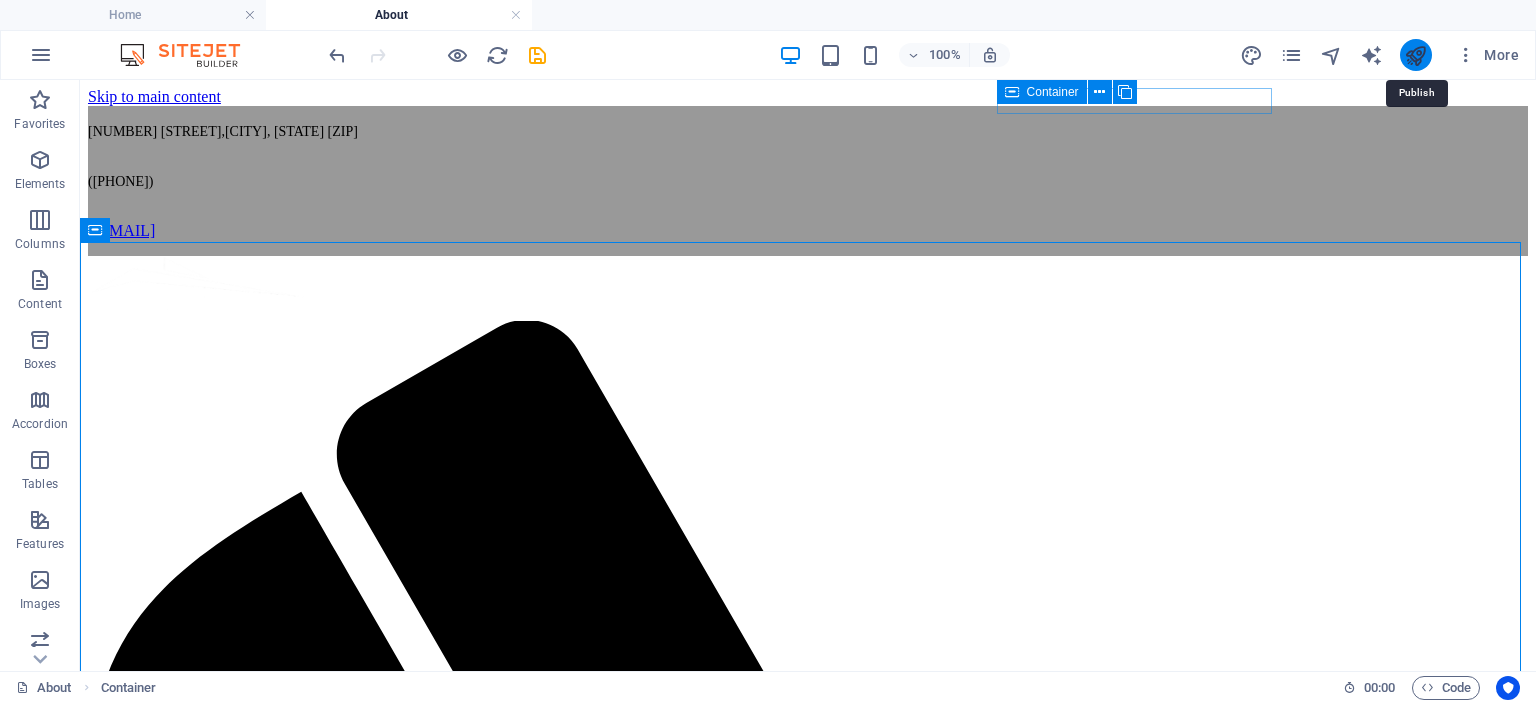 click at bounding box center (1415, 55) 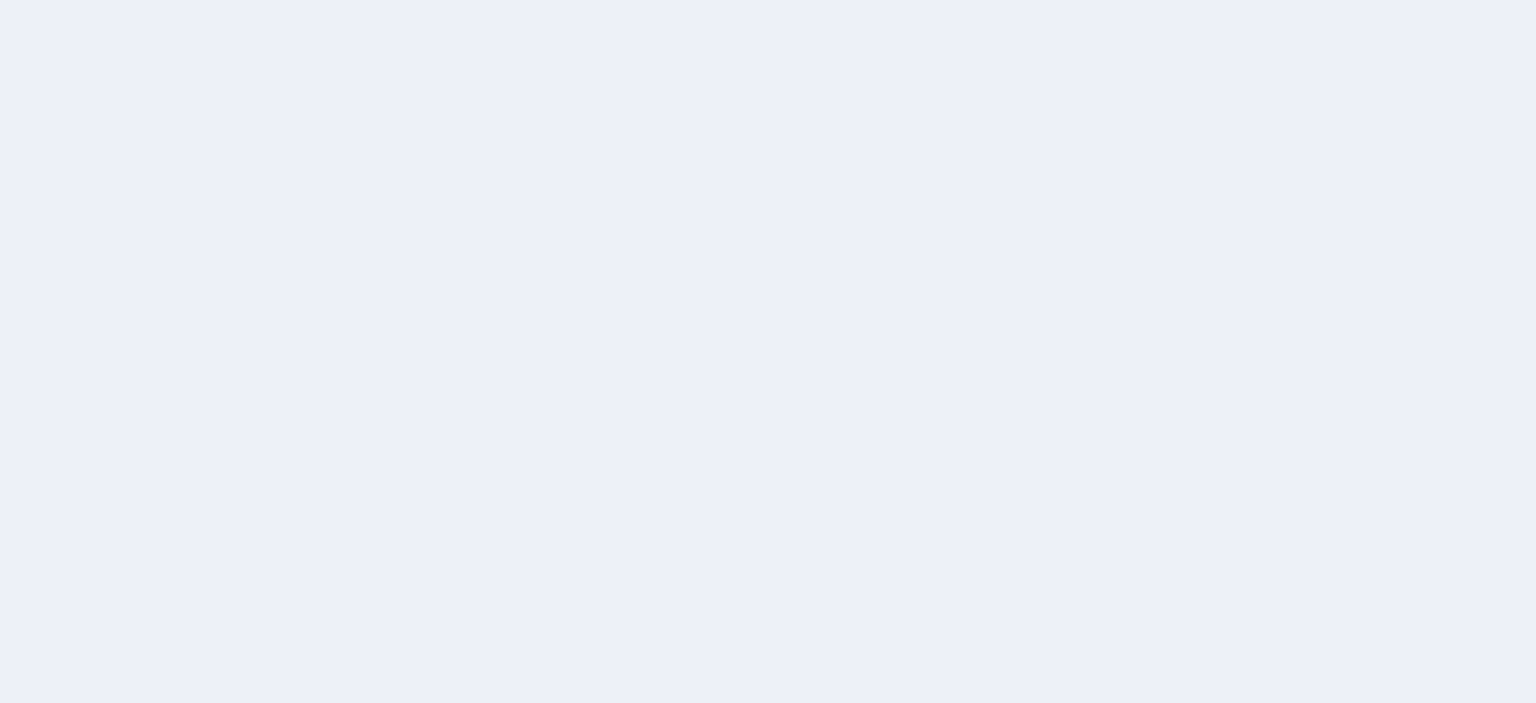 scroll, scrollTop: 0, scrollLeft: 0, axis: both 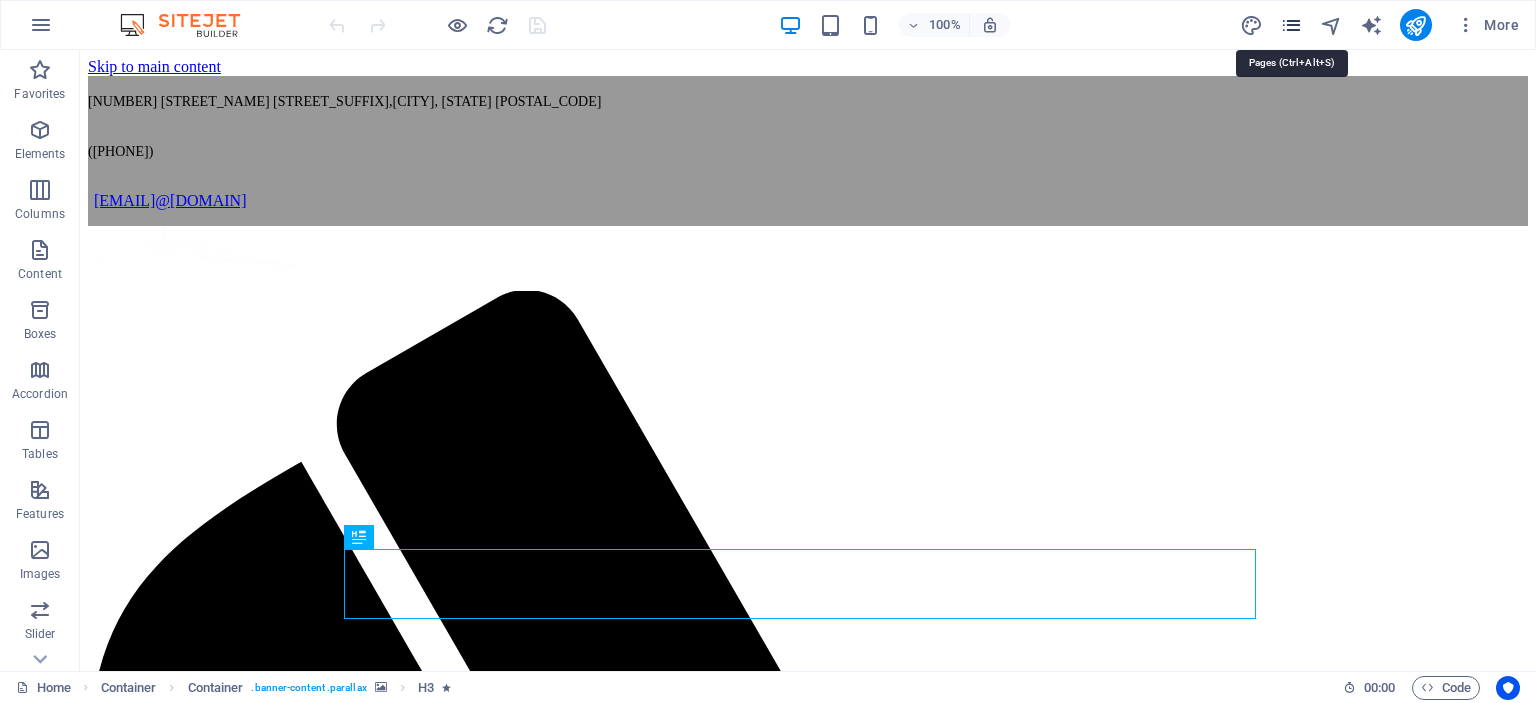 click at bounding box center [1291, 25] 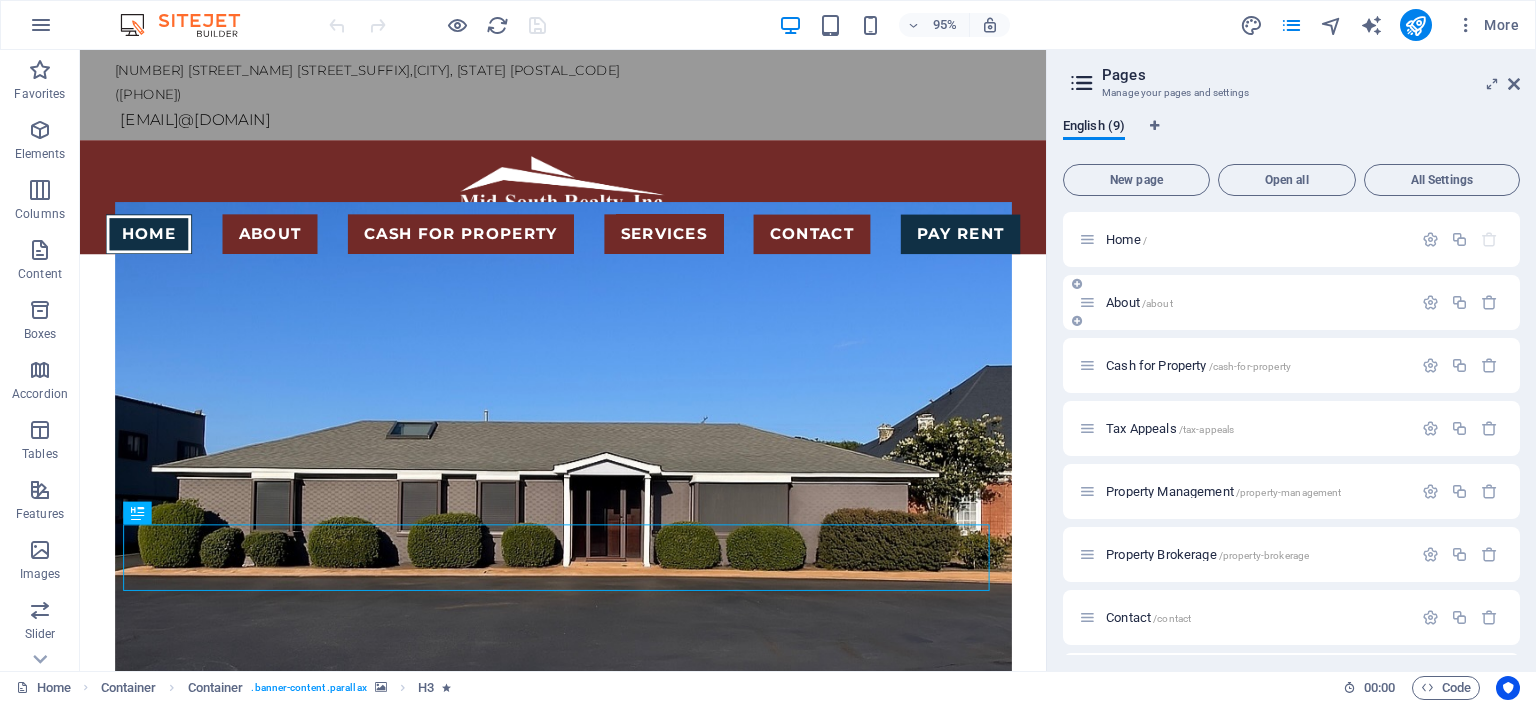 click on "About /about" at bounding box center [1139, 302] 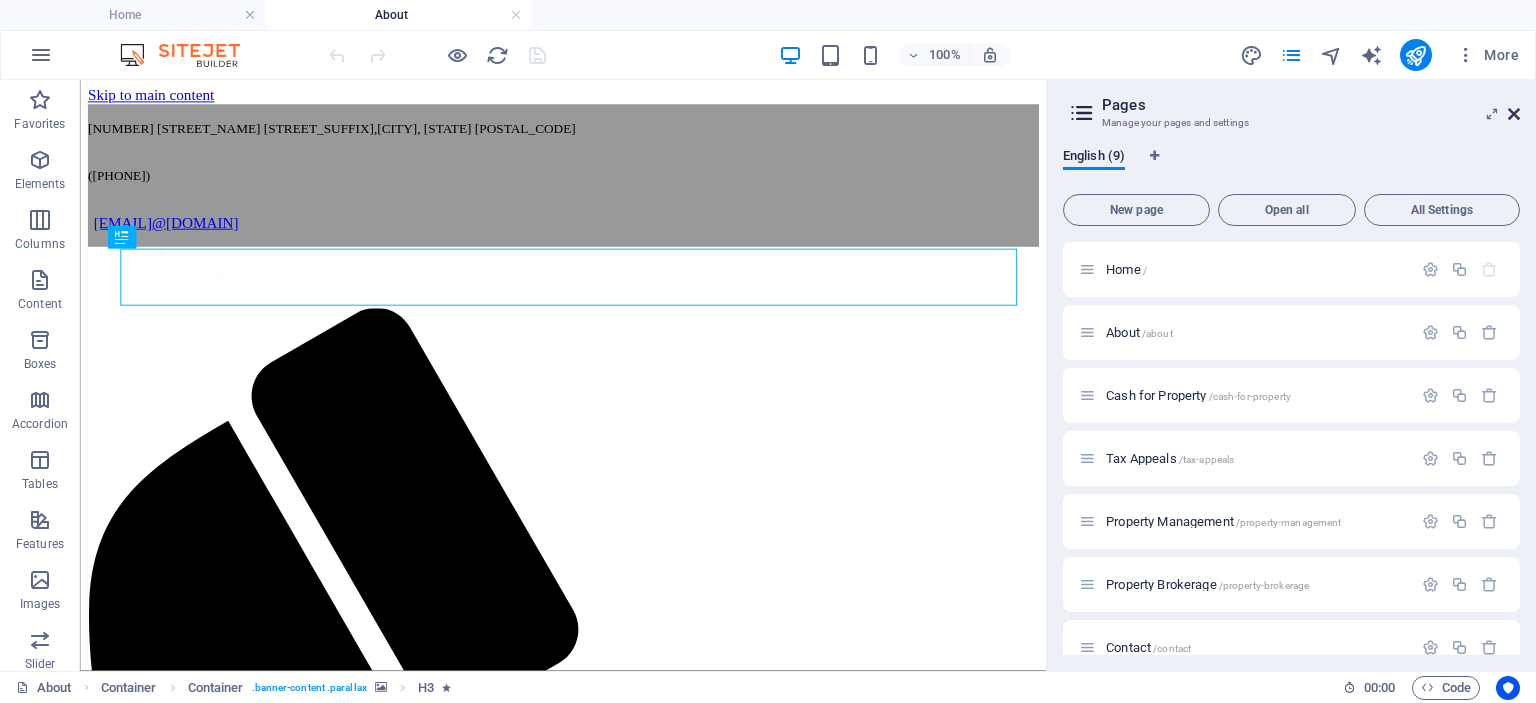 scroll, scrollTop: 0, scrollLeft: 0, axis: both 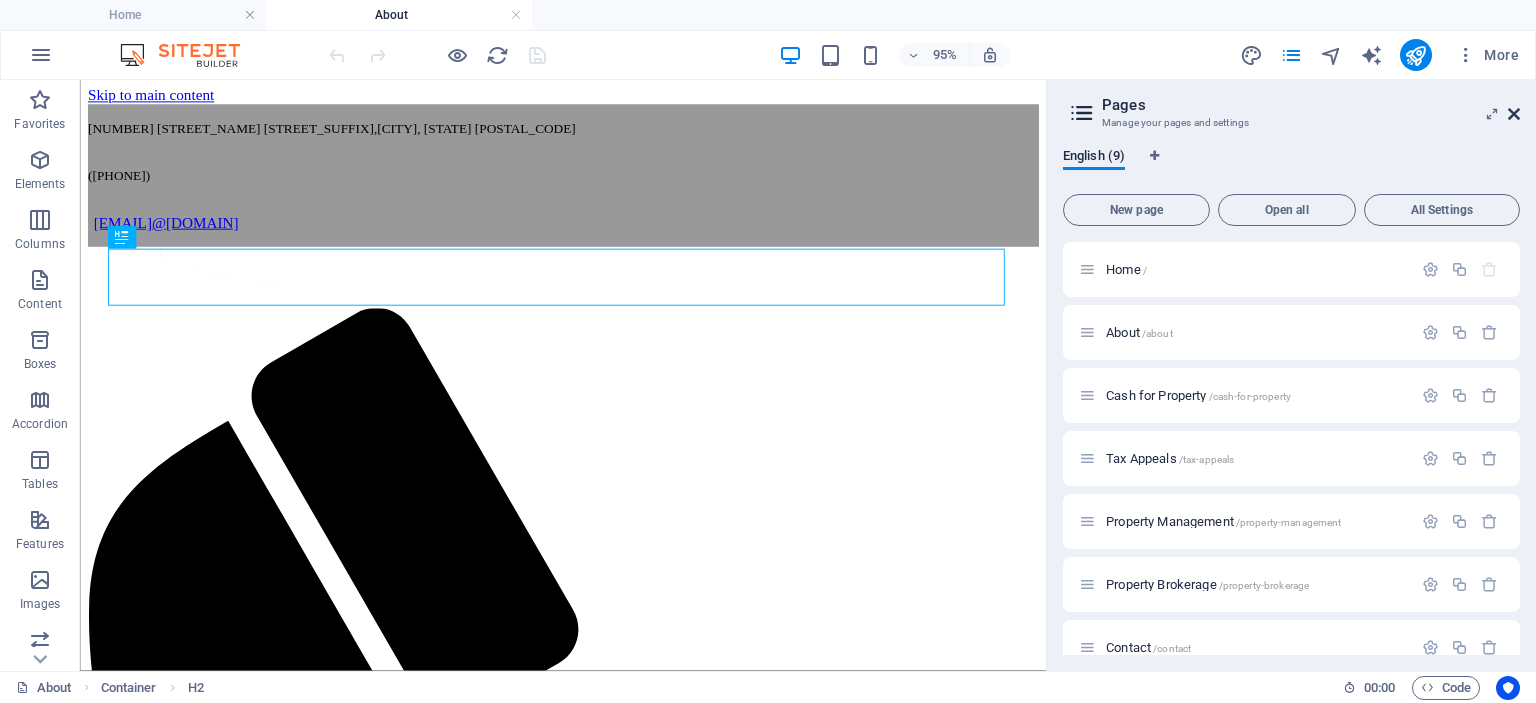 click at bounding box center (1514, 114) 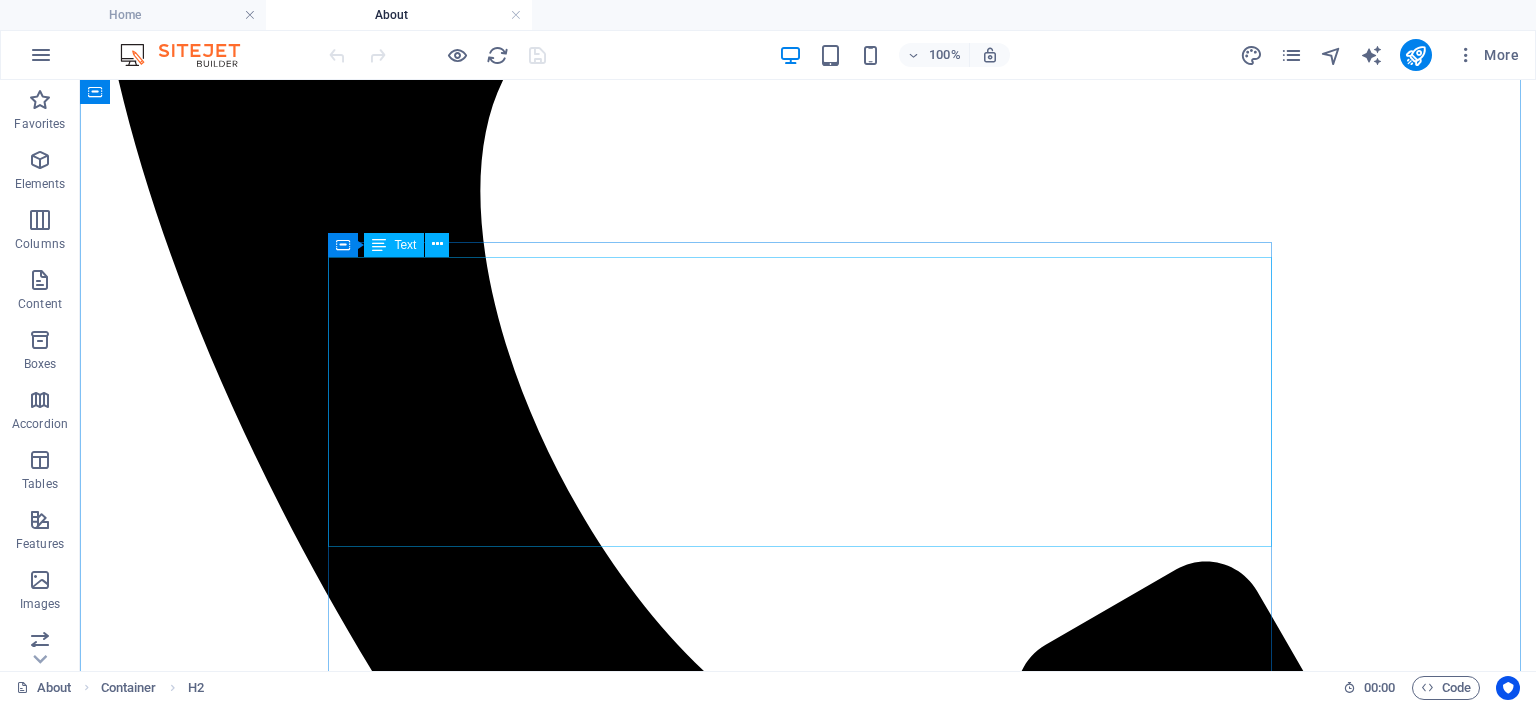 scroll, scrollTop: 1038, scrollLeft: 0, axis: vertical 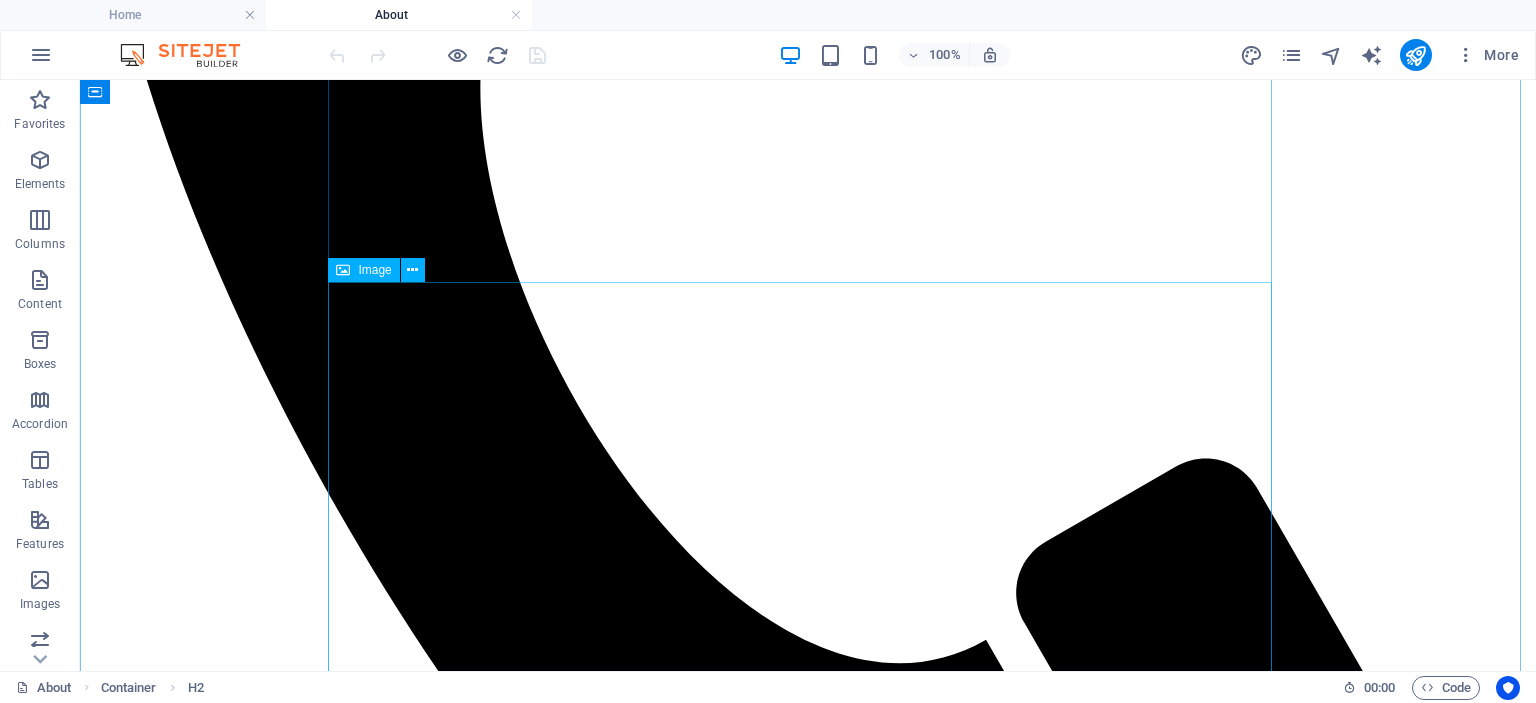 click at bounding box center (808, 5803) 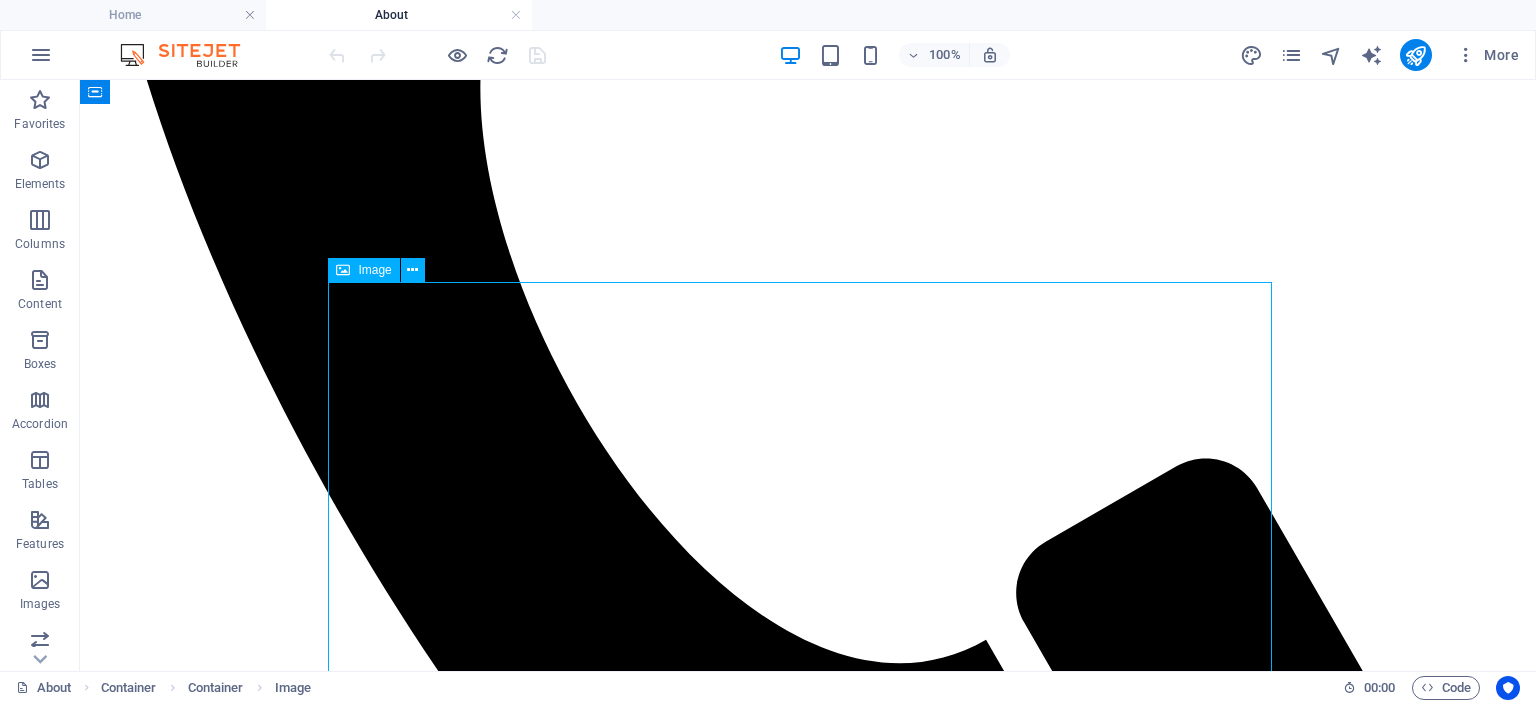 click at bounding box center (808, 5803) 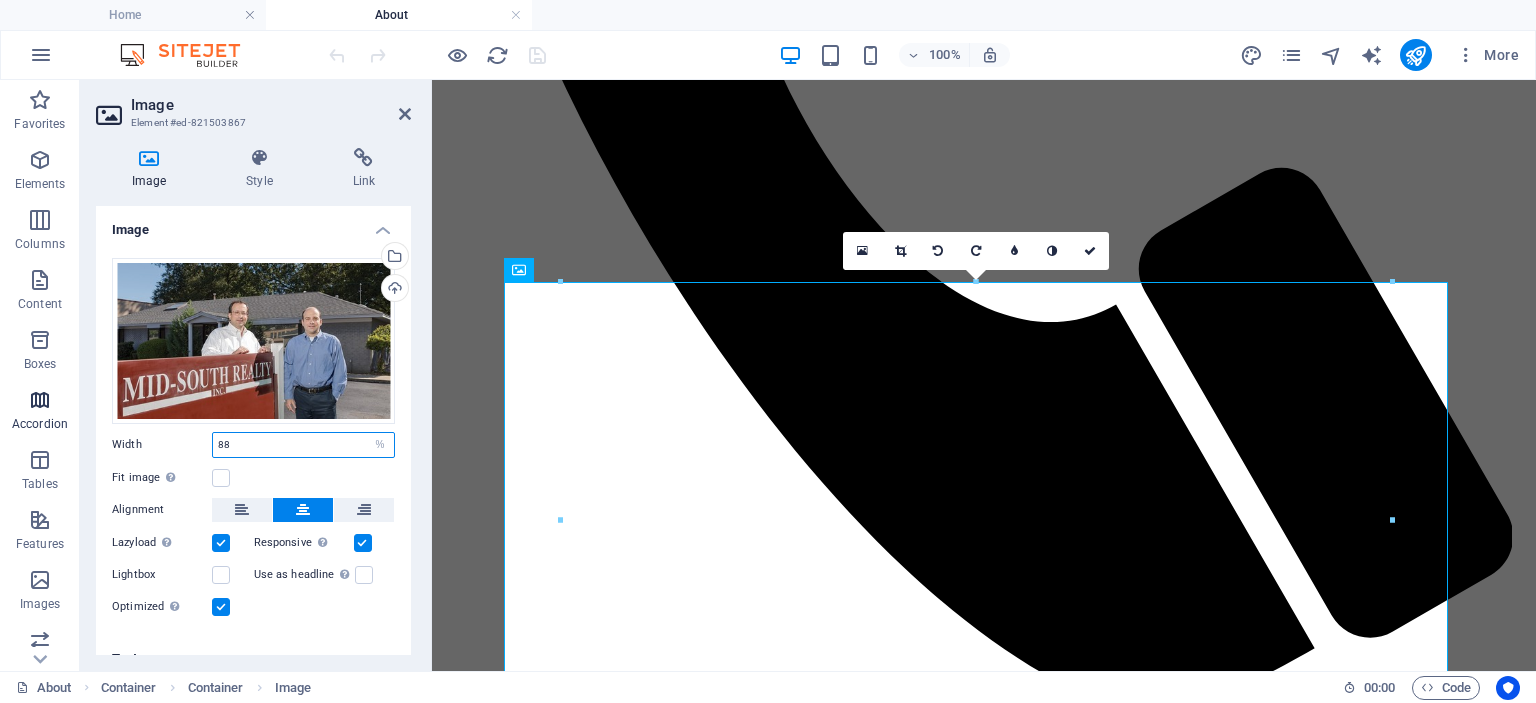 drag, startPoint x: 297, startPoint y: 443, endPoint x: 35, endPoint y: 427, distance: 262.4881 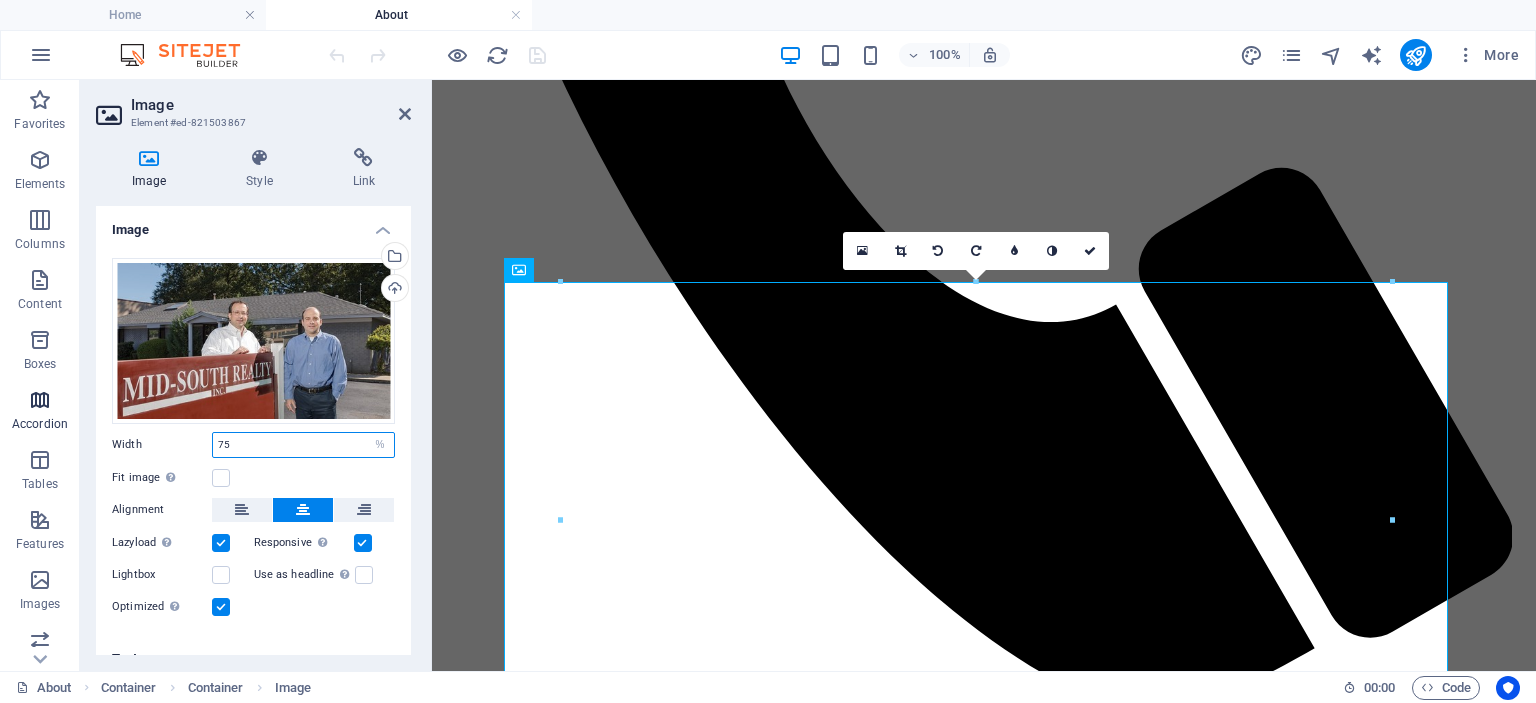 type on "75" 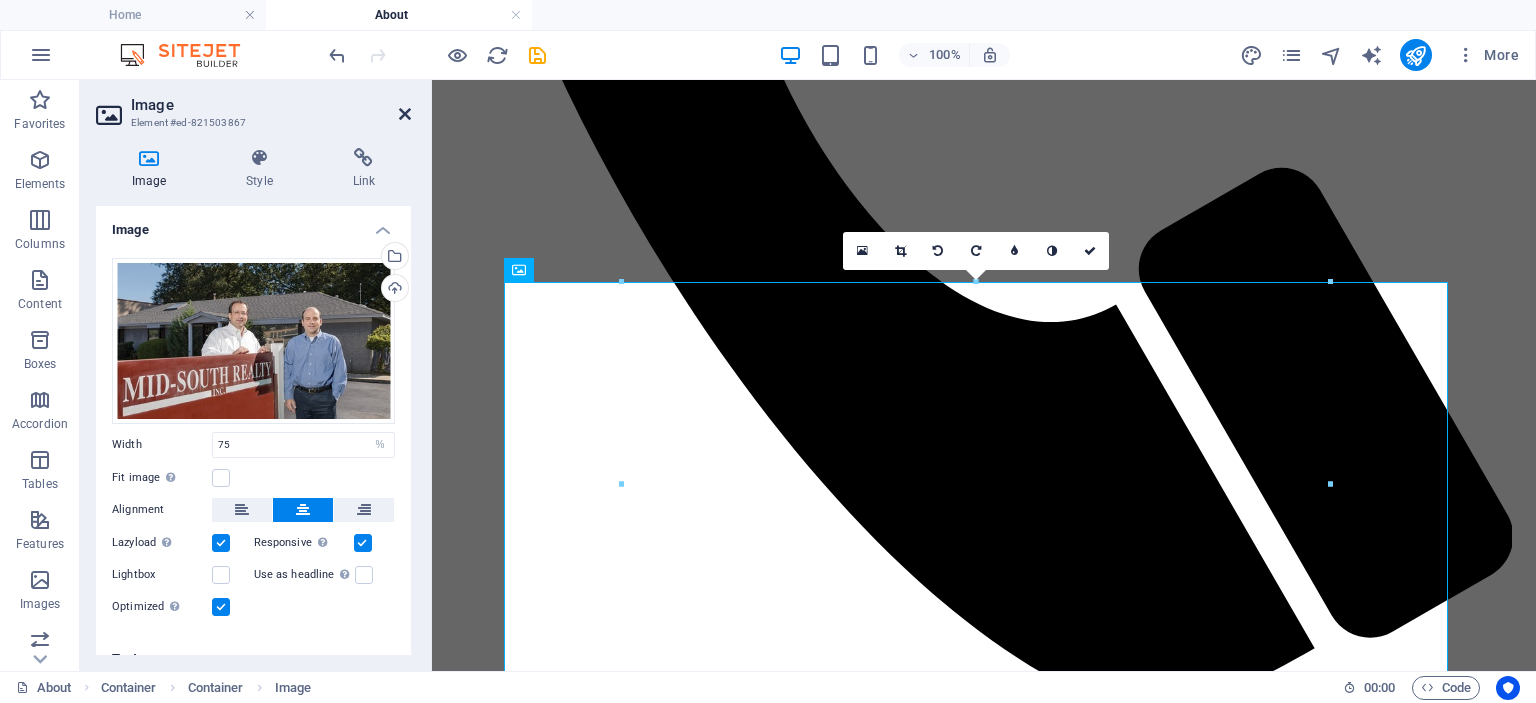click at bounding box center [405, 114] 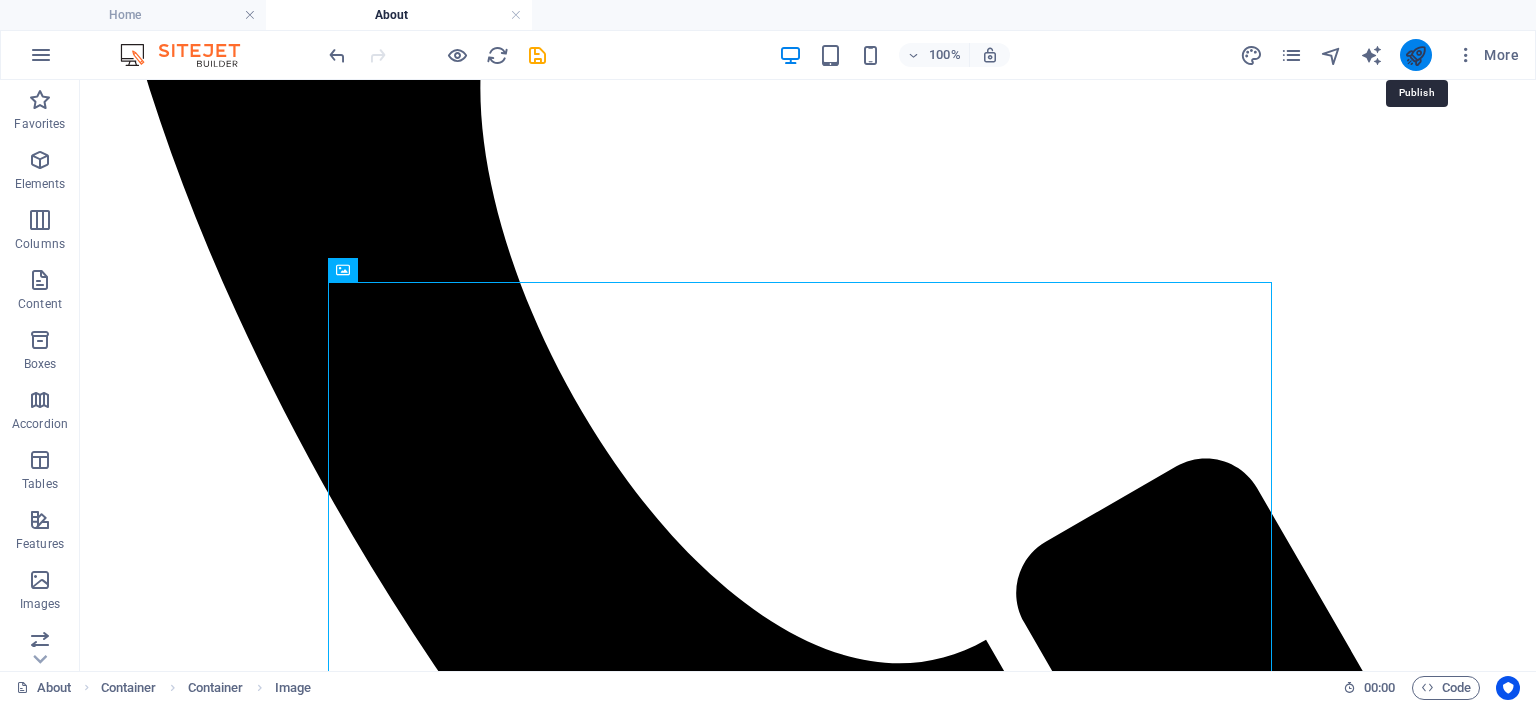 click at bounding box center (1415, 55) 